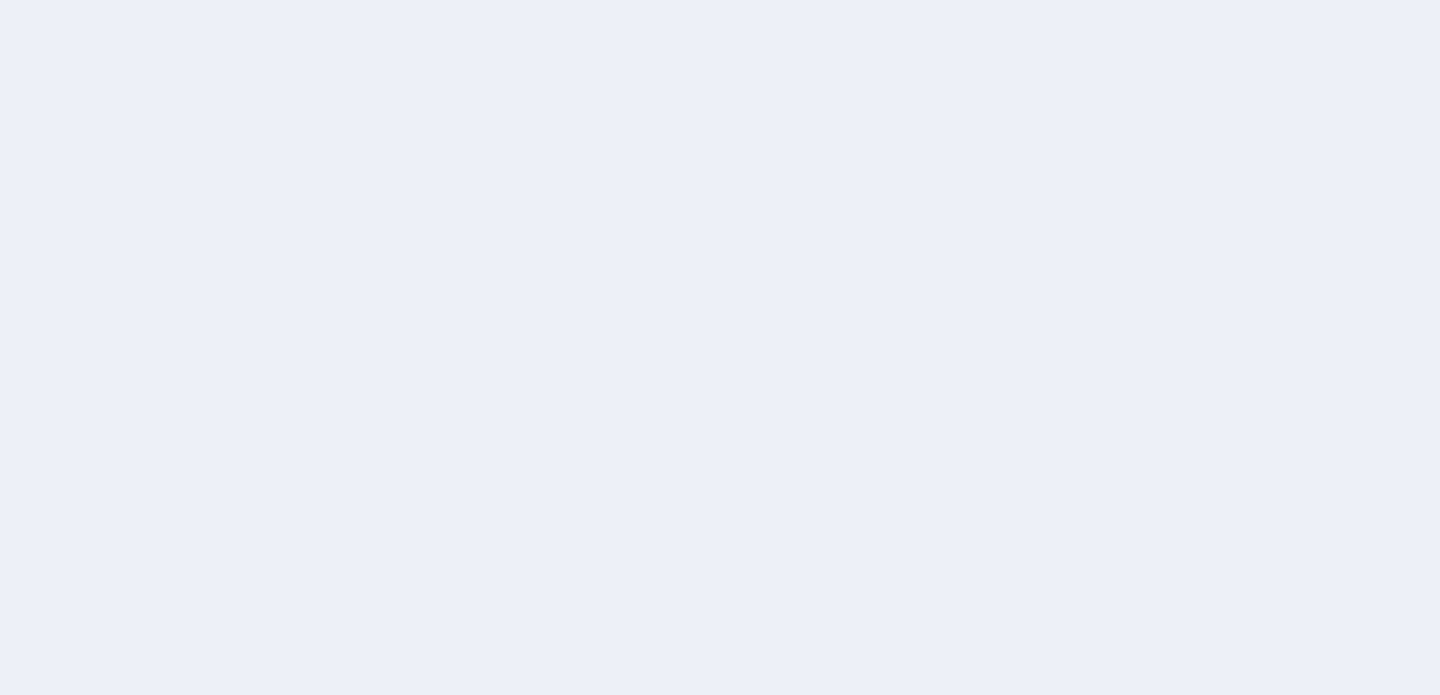 scroll, scrollTop: 0, scrollLeft: 0, axis: both 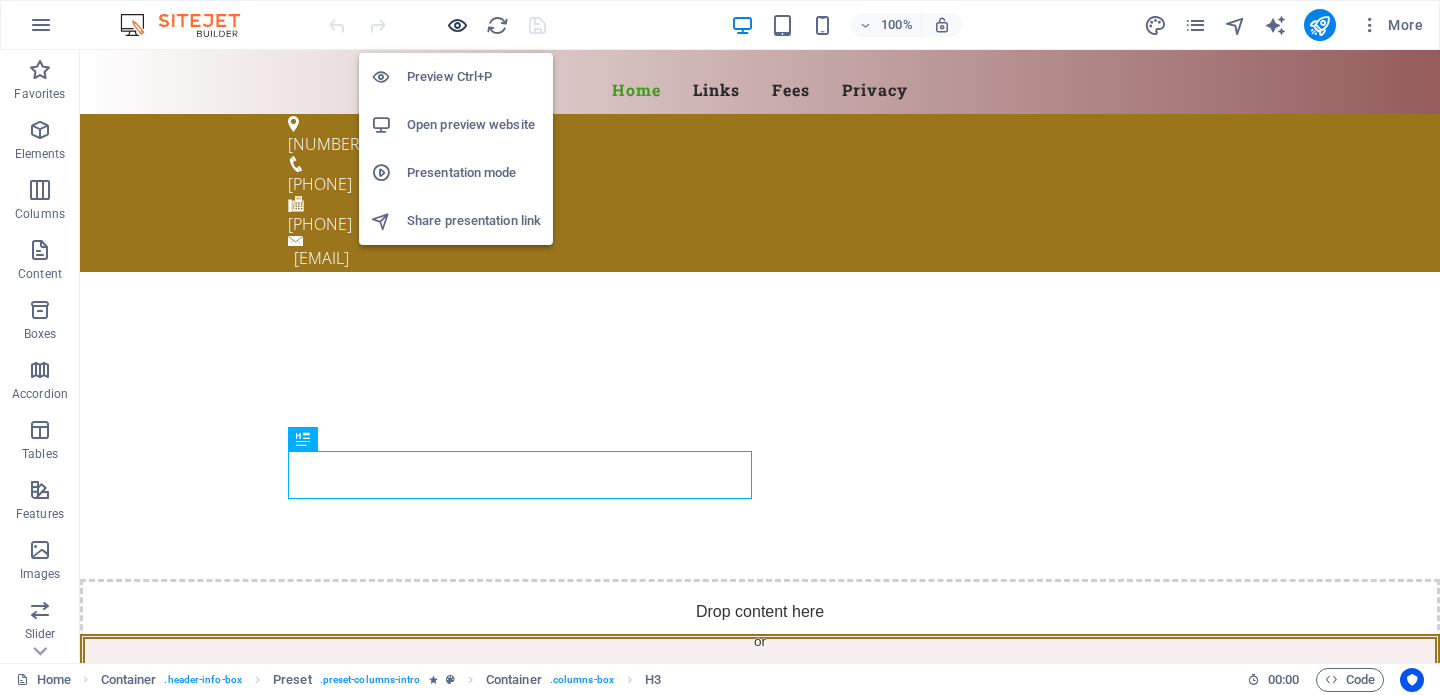 click at bounding box center (457, 25) 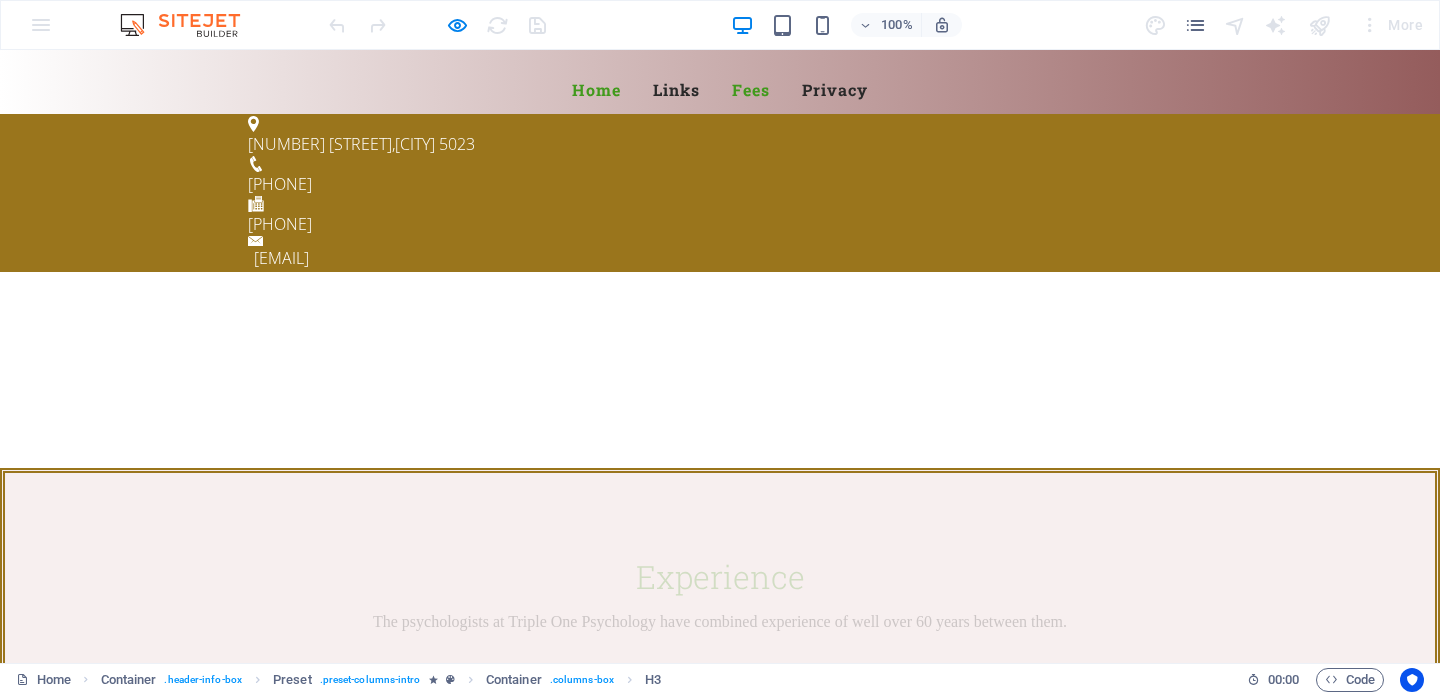 click on "Fees" at bounding box center (751, 90) 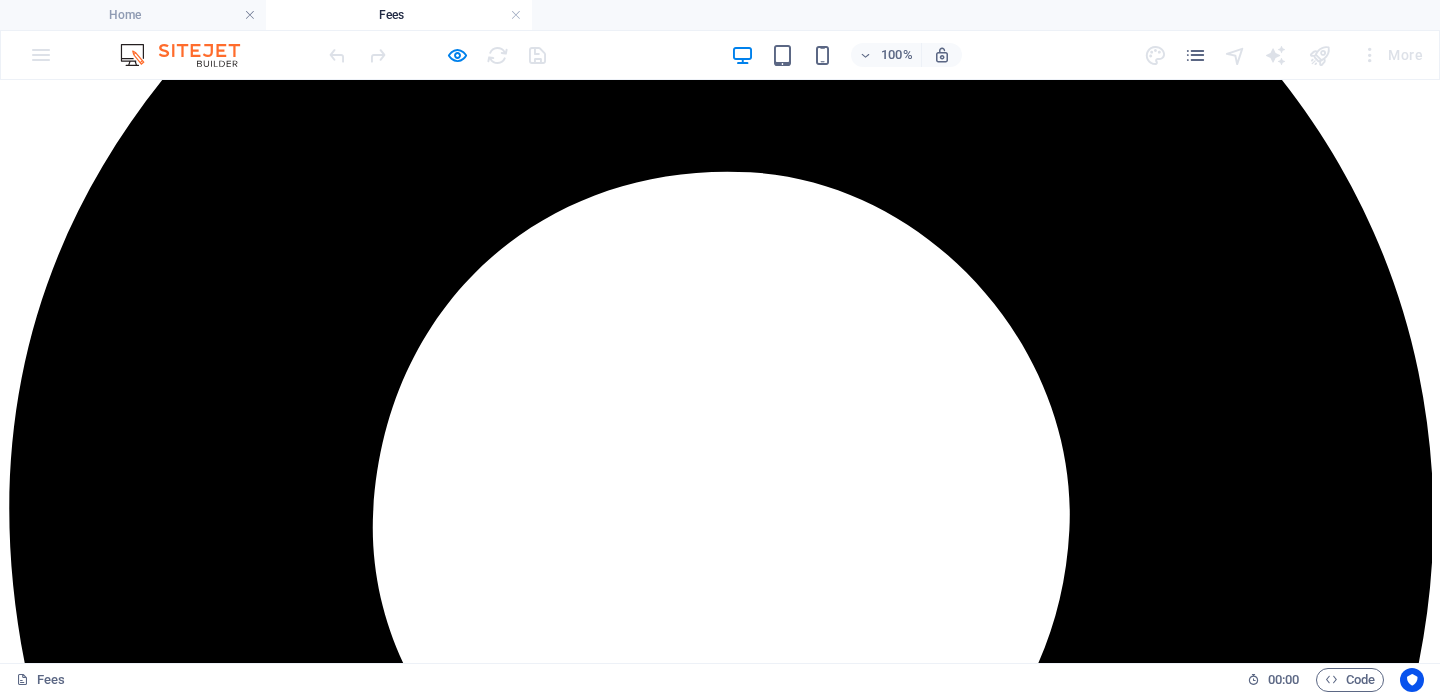 scroll, scrollTop: 294, scrollLeft: 0, axis: vertical 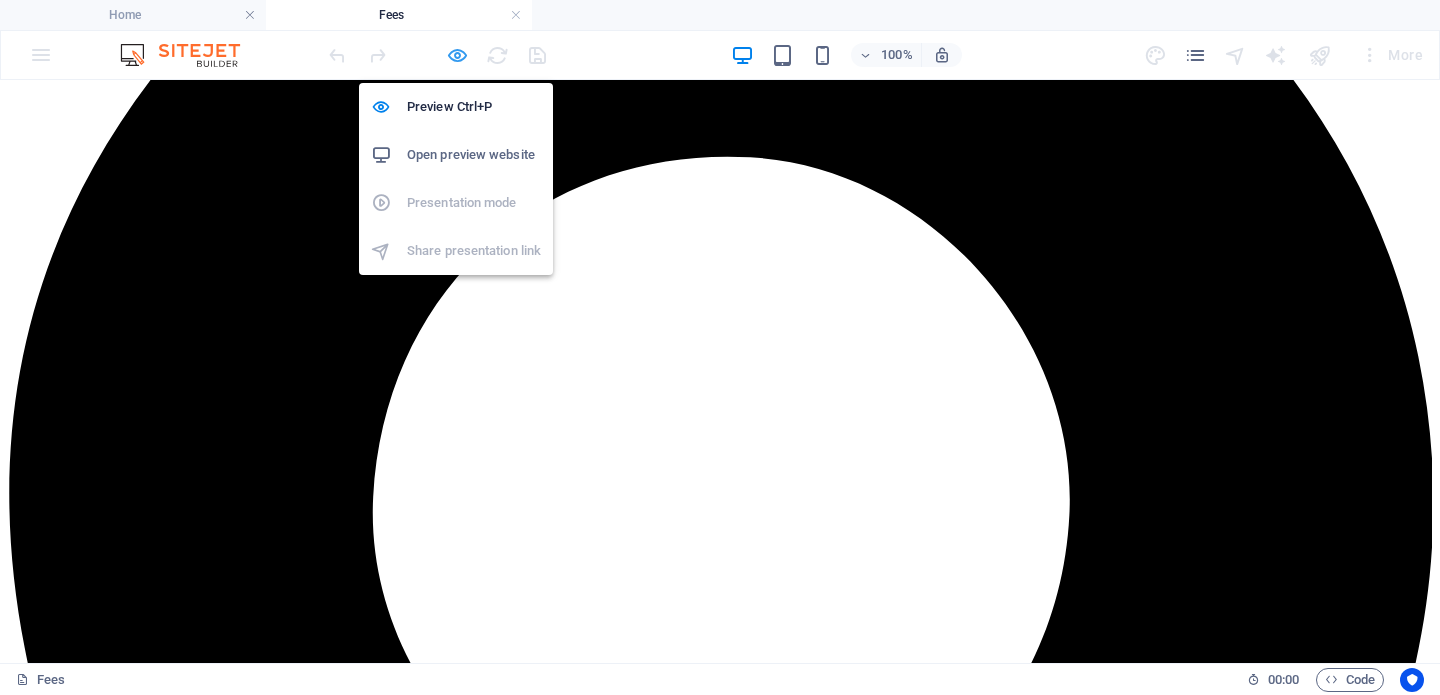 click at bounding box center [457, 55] 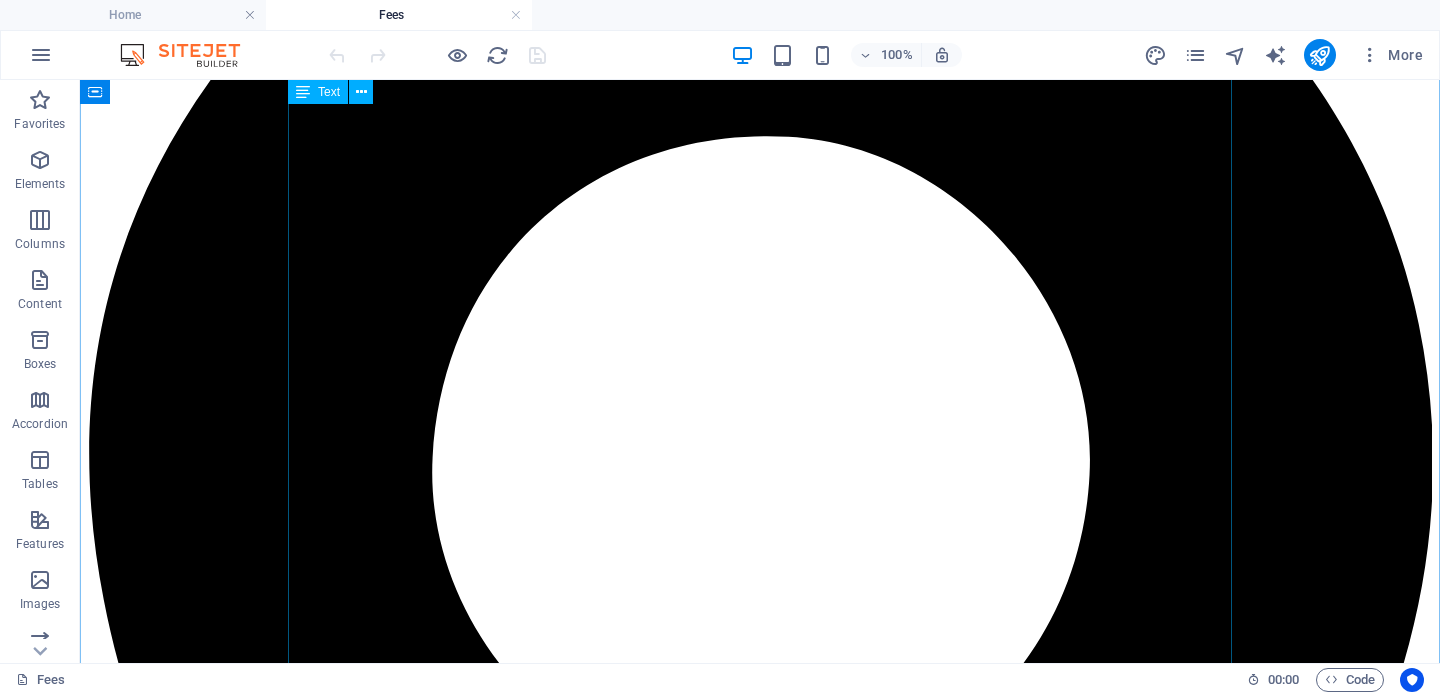 click on "Triple One Psychology   Each psychologist sets their own fees.  Fees need to be paid in full on the day of receiving a service. The fees may vary substantially  below  or  above t he recommended fees depending on the service being provided.   If you and your family have high medical and allied health costs you may be eligible for more relief through Medicare Safety Nets: https://www.servicesaustralia.gov.au/medicare-safety-nets      The Australian Psychological Society (APS) Recommended Fees The APS has a recommended fee schedule published each year.  The current recommended hourly rate (45-60 minutes) to see a psychologist is $311.00.   The Australian Association of Psychologists incorporated (AAPi) Recommended Fees The AAPi also has a recommended fee that is usually updated annually.  The current recommended fee to see a psychologist for one hour is $315.00. National Disability Insurance Scheme (NDIS) Cancellation and non-attendance is charged at the full NDIS rate.  Return To Work / Workcover" at bounding box center (760, 7079) 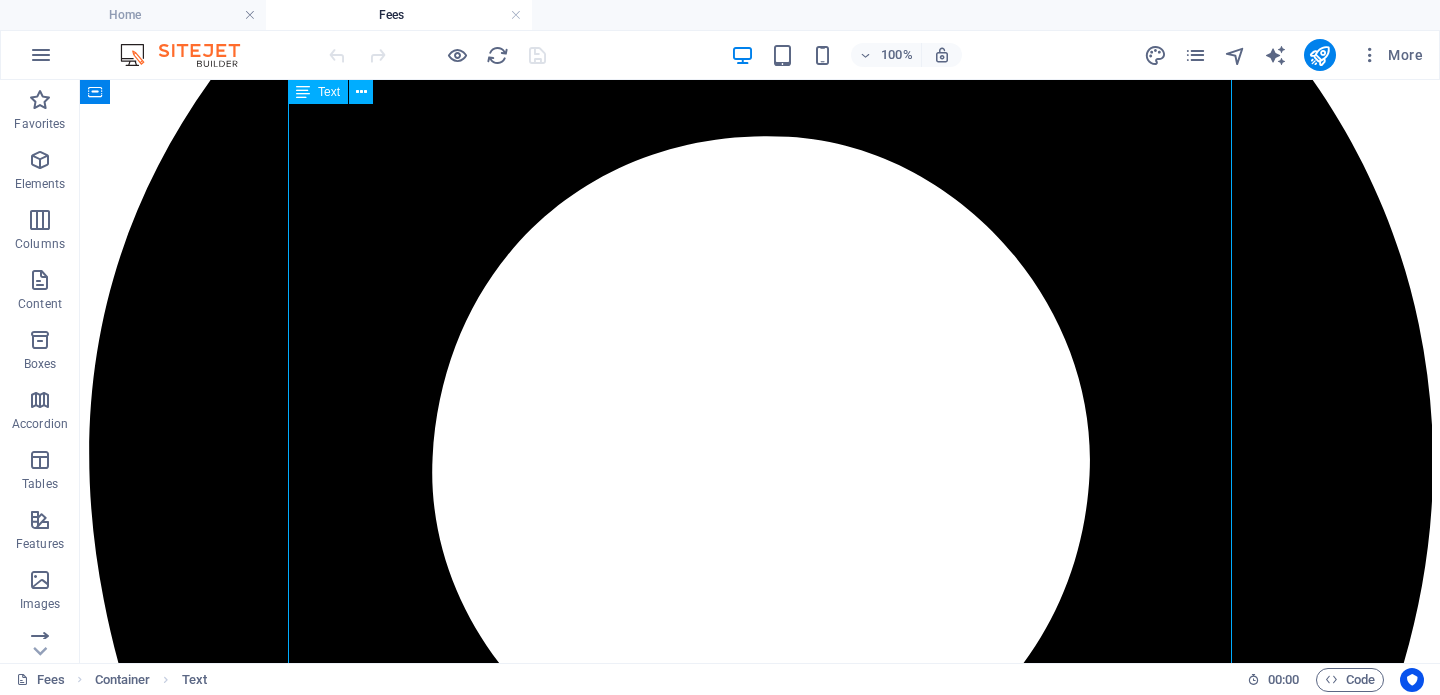 click on "Triple One Psychology   Each psychologist sets their own fees.  Fees need to be paid in full on the day of receiving a service. The fees may vary substantially  below  or  above t he recommended fees depending on the service being provided.   If you and your family have high medical and allied health costs you may be eligible for more relief through Medicare Safety Nets: https://www.servicesaustralia.gov.au/medicare-safety-nets      The Australian Psychological Society (APS) Recommended Fees The APS has a recommended fee schedule published each year.  The current recommended hourly rate (45-60 minutes) to see a psychologist is $311.00.   The Australian Association of Psychologists incorporated (AAPi) Recommended Fees The AAPi also has a recommended fee that is usually updated annually.  The current recommended fee to see a psychologist for one hour is $315.00. National Disability Insurance Scheme (NDIS) Cancellation and non-attendance is charged at the full NDIS rate.  Return To Work / Workcover" at bounding box center [760, 7079] 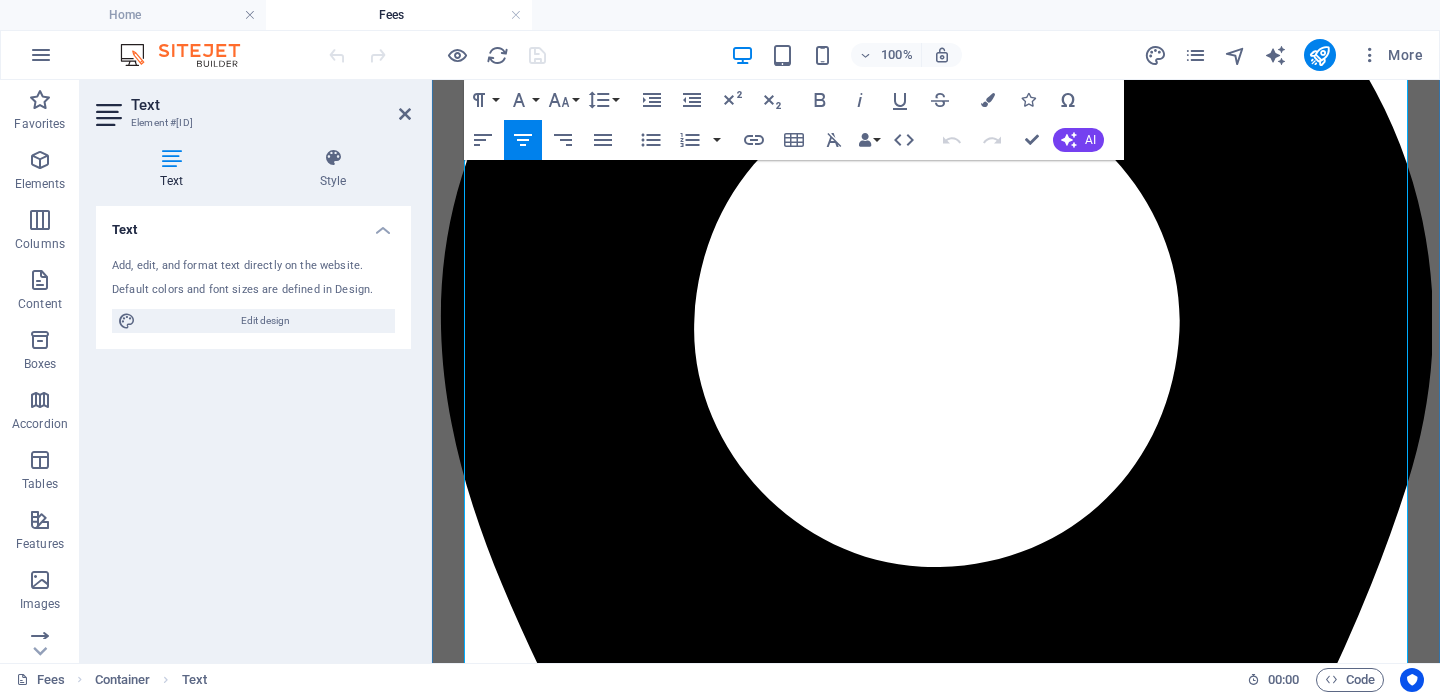 click on "The APS has a recommended fee schedule published each year.  The current recommended hourly rate (45-60 minutes) to see a psychologist is $311.00." at bounding box center (931, 5022) 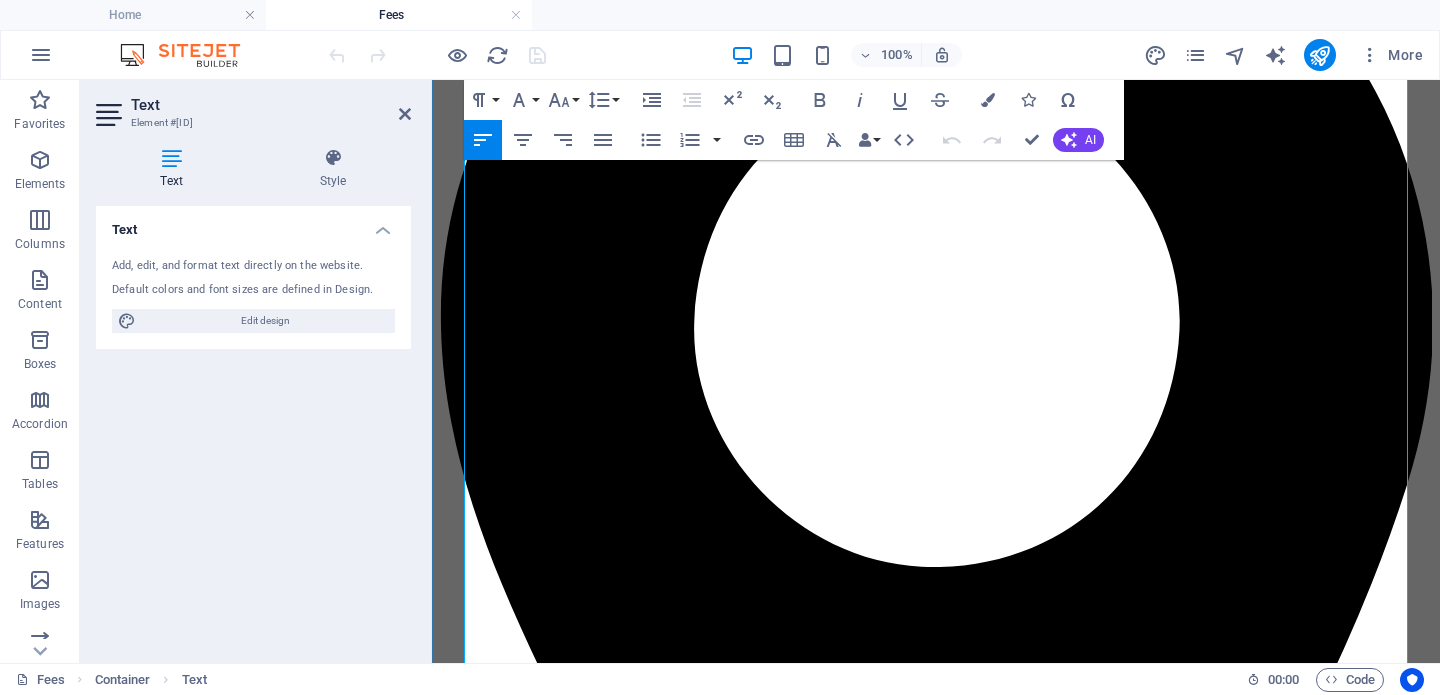 type 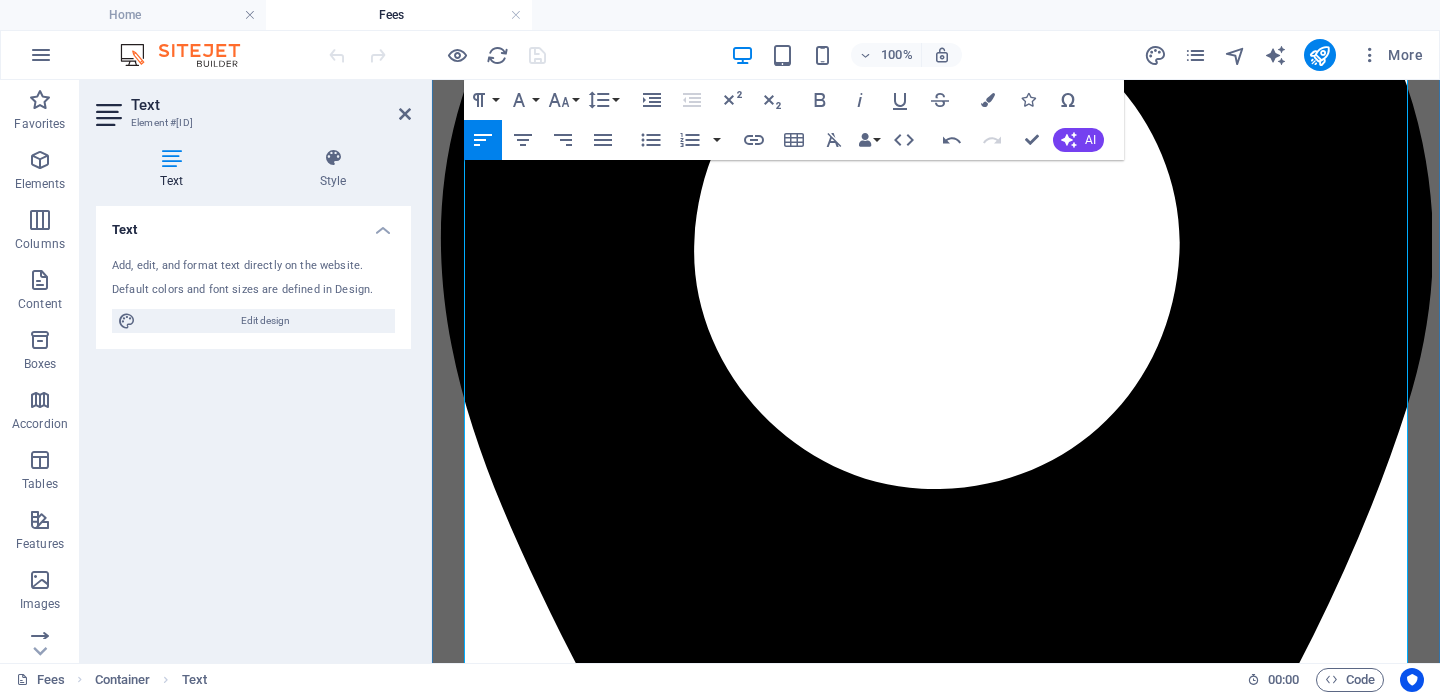 scroll, scrollTop: 394, scrollLeft: 0, axis: vertical 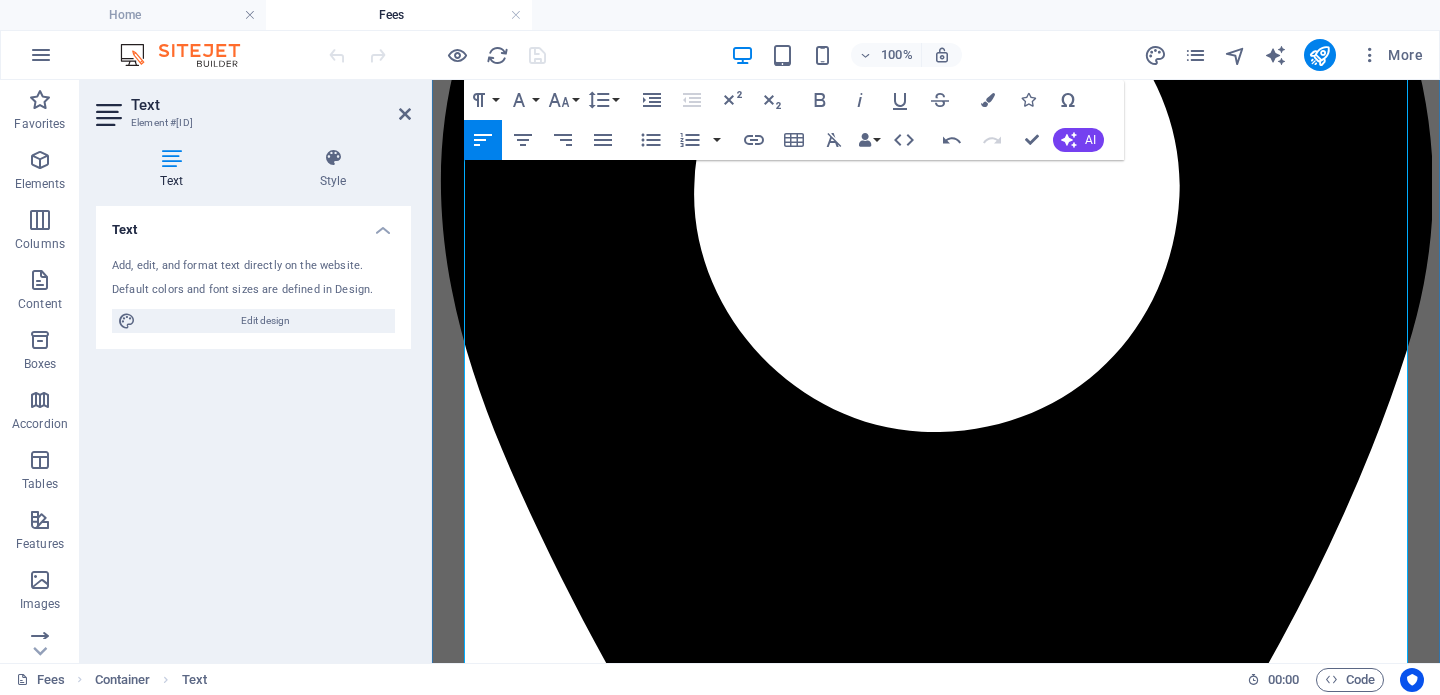 click on "The AAPi also has a recommended fee that is usually updated annually.  The current recommended fee to see a psychologist for one hour is $315.00." at bounding box center (936, 5018) 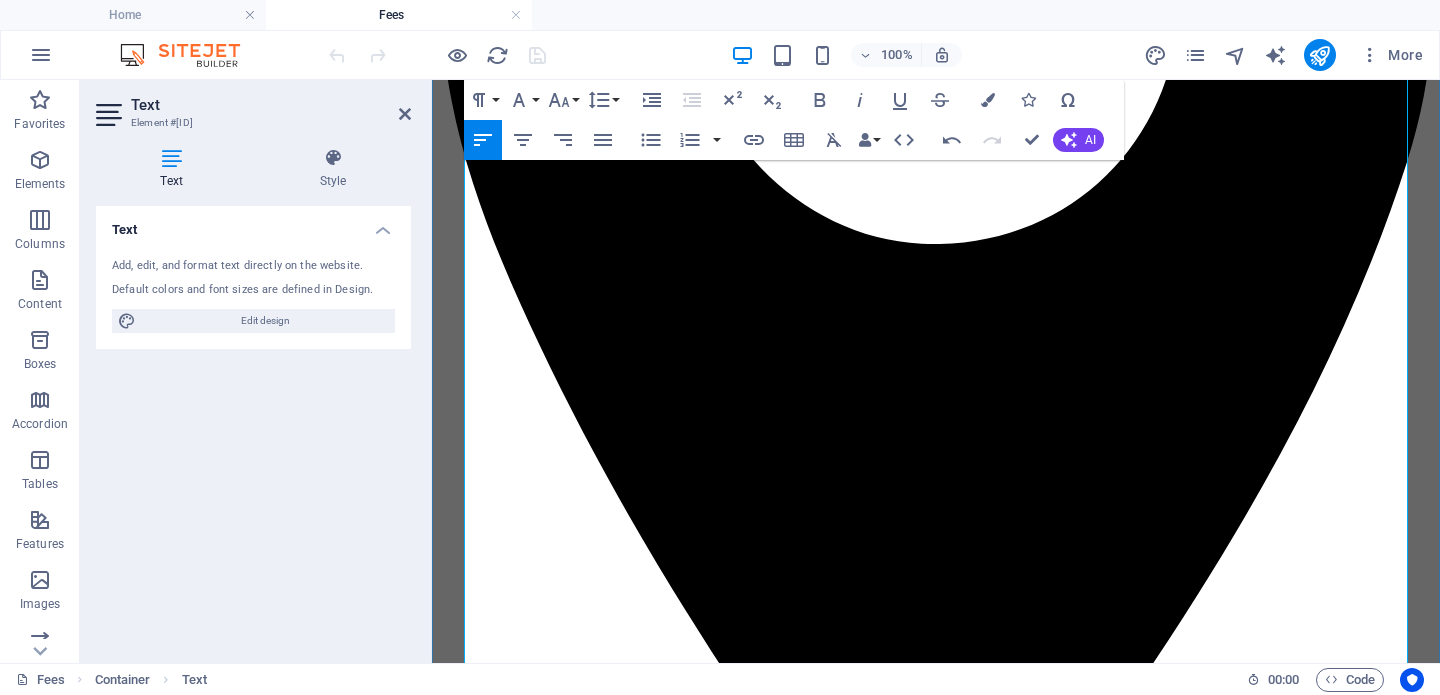 scroll, scrollTop: 590, scrollLeft: 0, axis: vertical 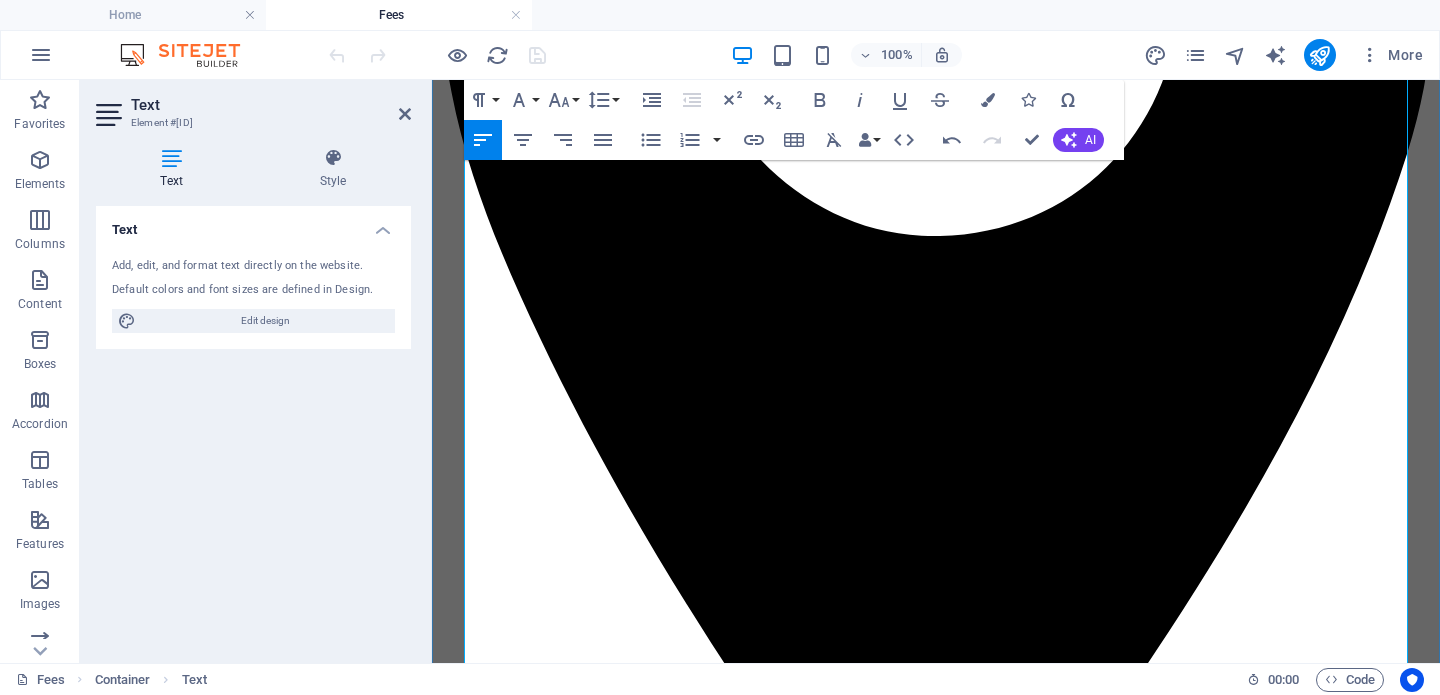click on "The NDIS has recently updated the maximum fee for psychologists to $232.99 per hour.  There are no gaps to pay for NDIS clients where the work is funded by the NDIS." at bounding box center [936, 4946] 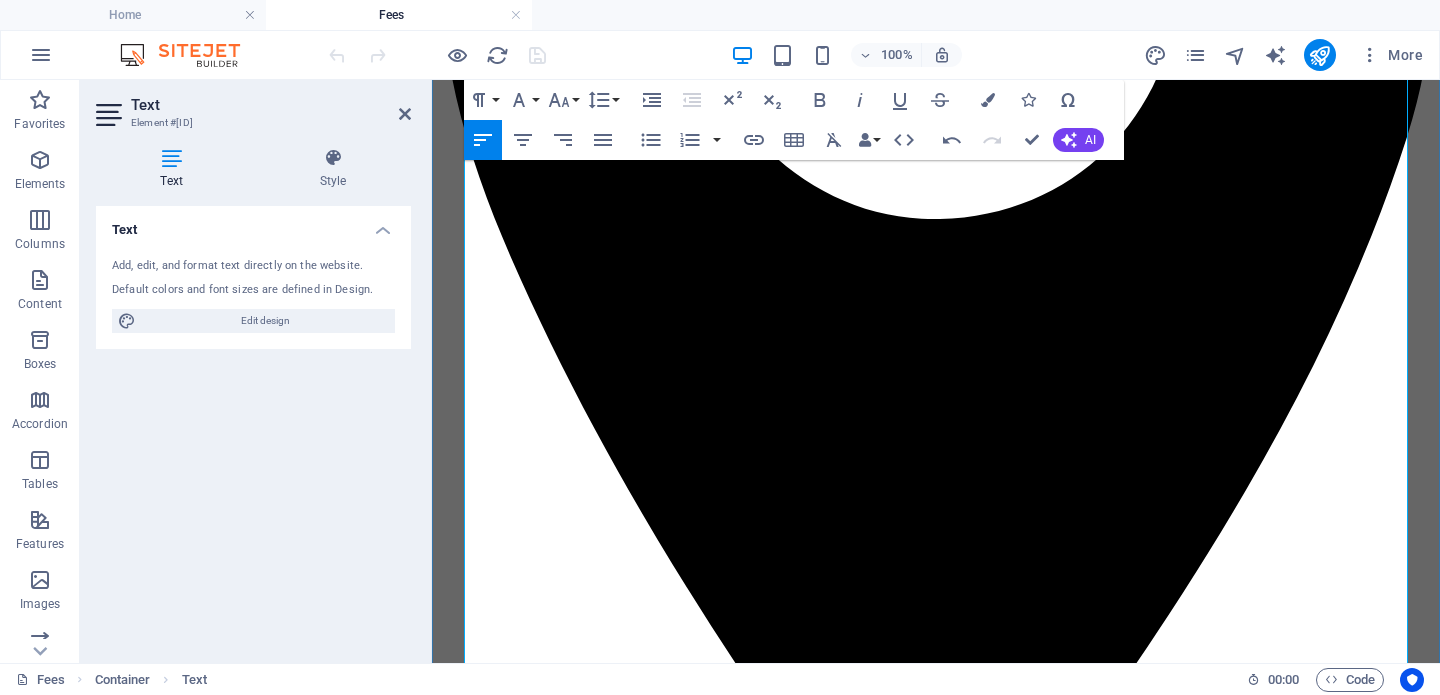 scroll, scrollTop: 615, scrollLeft: 0, axis: vertical 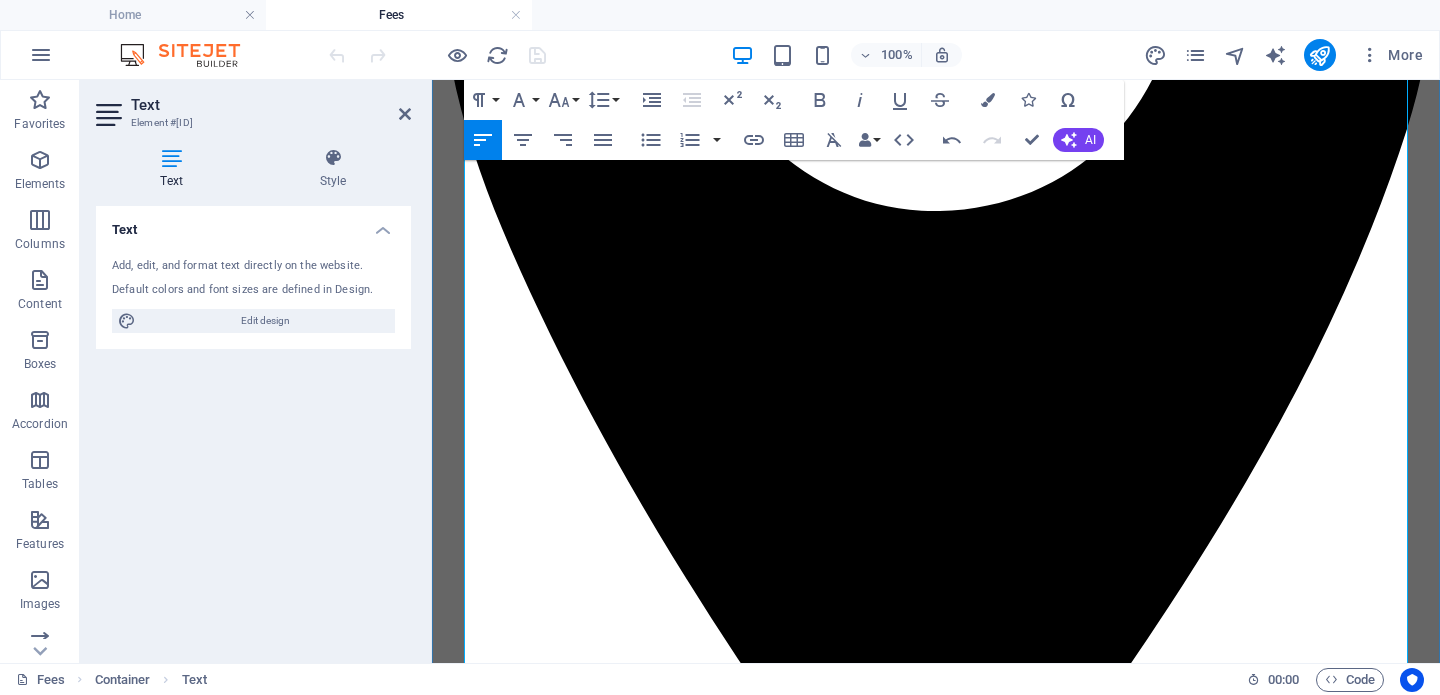 click at bounding box center [936, 4947] 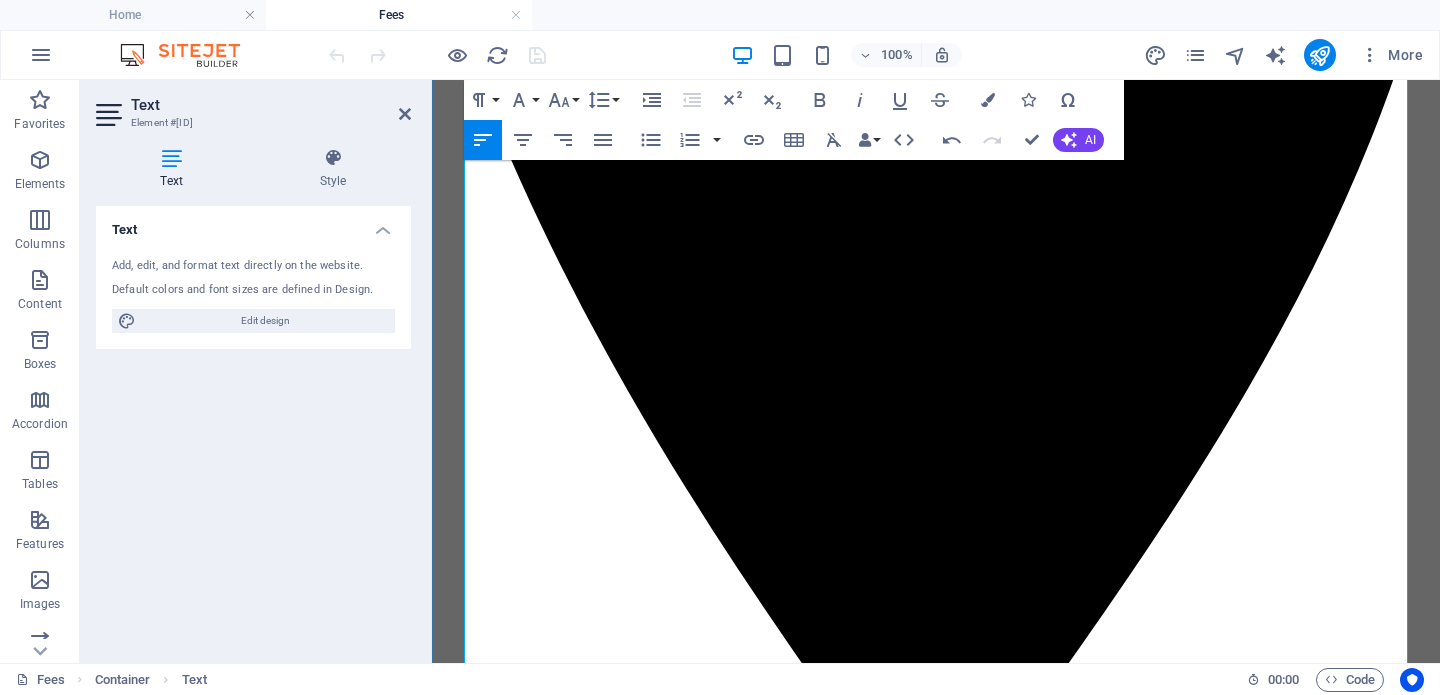 scroll, scrollTop: 725, scrollLeft: 0, axis: vertical 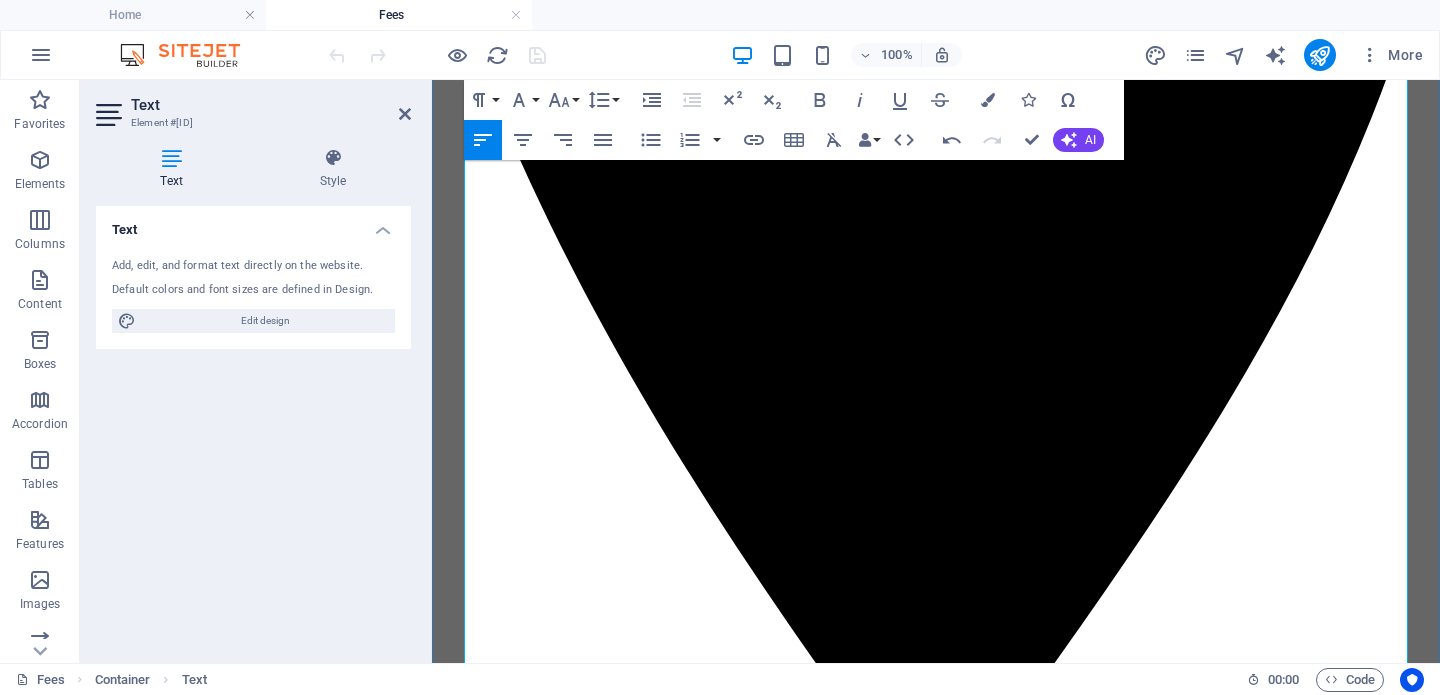 click on "Open Arms services for veterans and members of their families" at bounding box center [936, 5062] 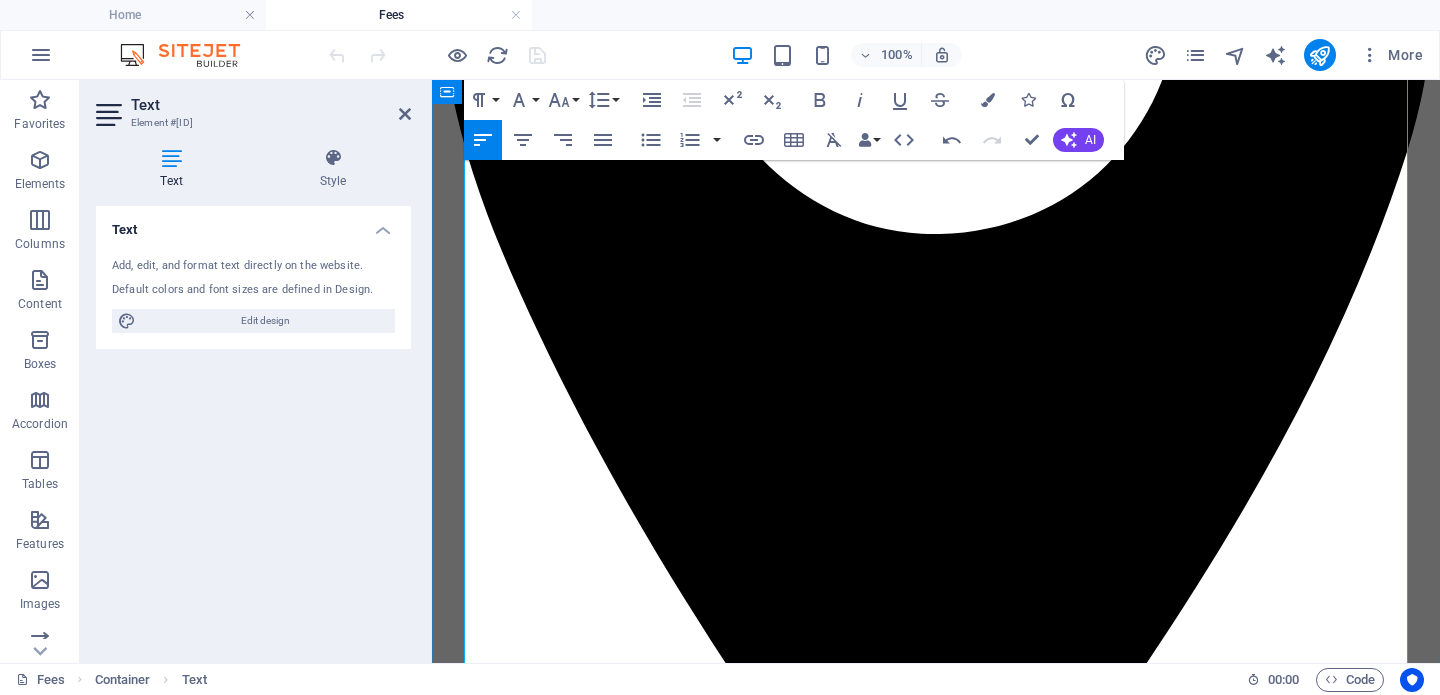 scroll, scrollTop: 594, scrollLeft: 0, axis: vertical 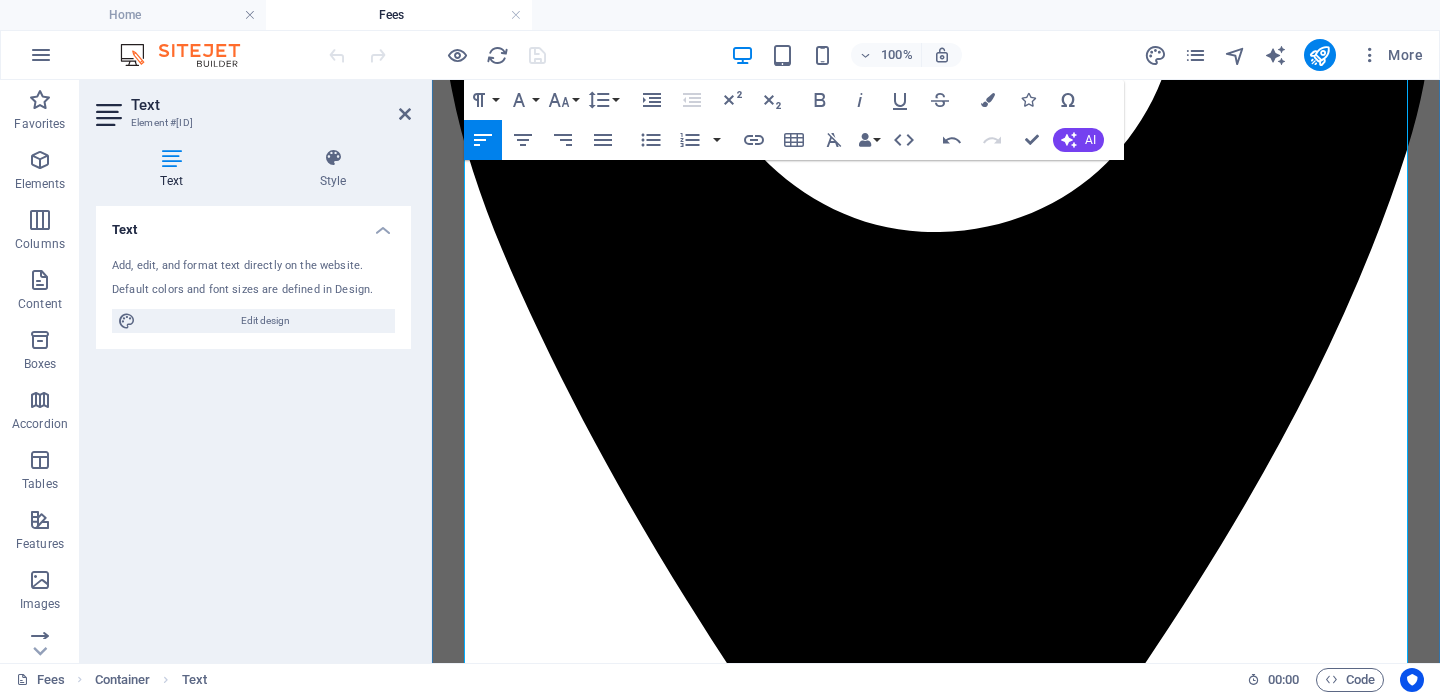 click at bounding box center [936, 5126] 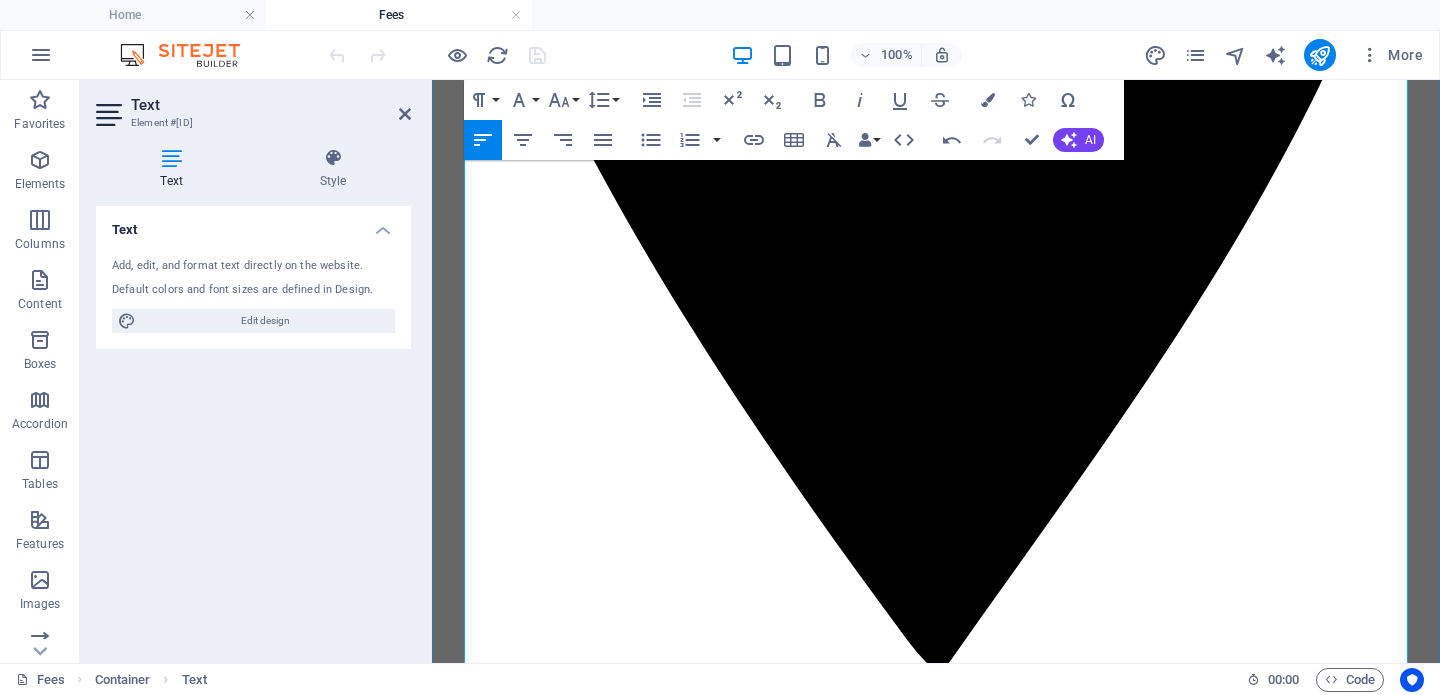 scroll, scrollTop: 888, scrollLeft: 0, axis: vertical 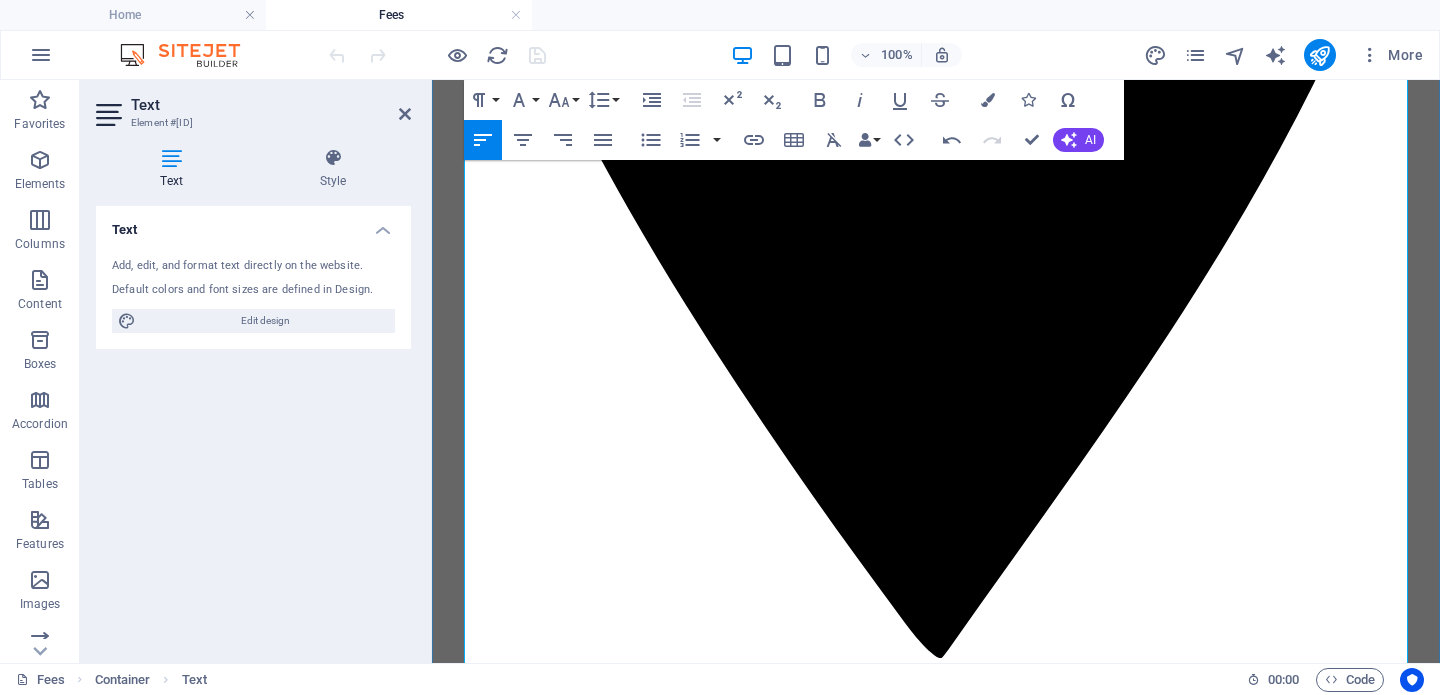click on "Return To Work / Workcover" at bounding box center [936, 5013] 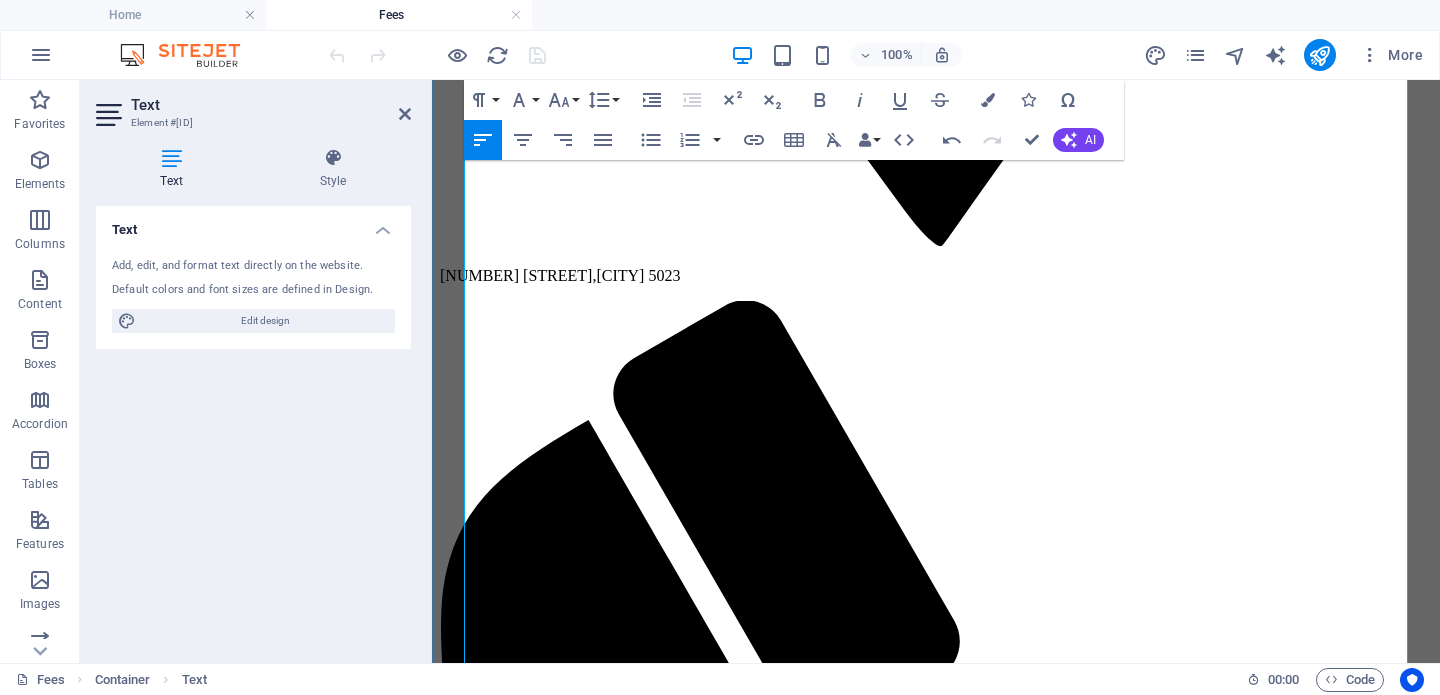 scroll, scrollTop: 1297, scrollLeft: 0, axis: vertical 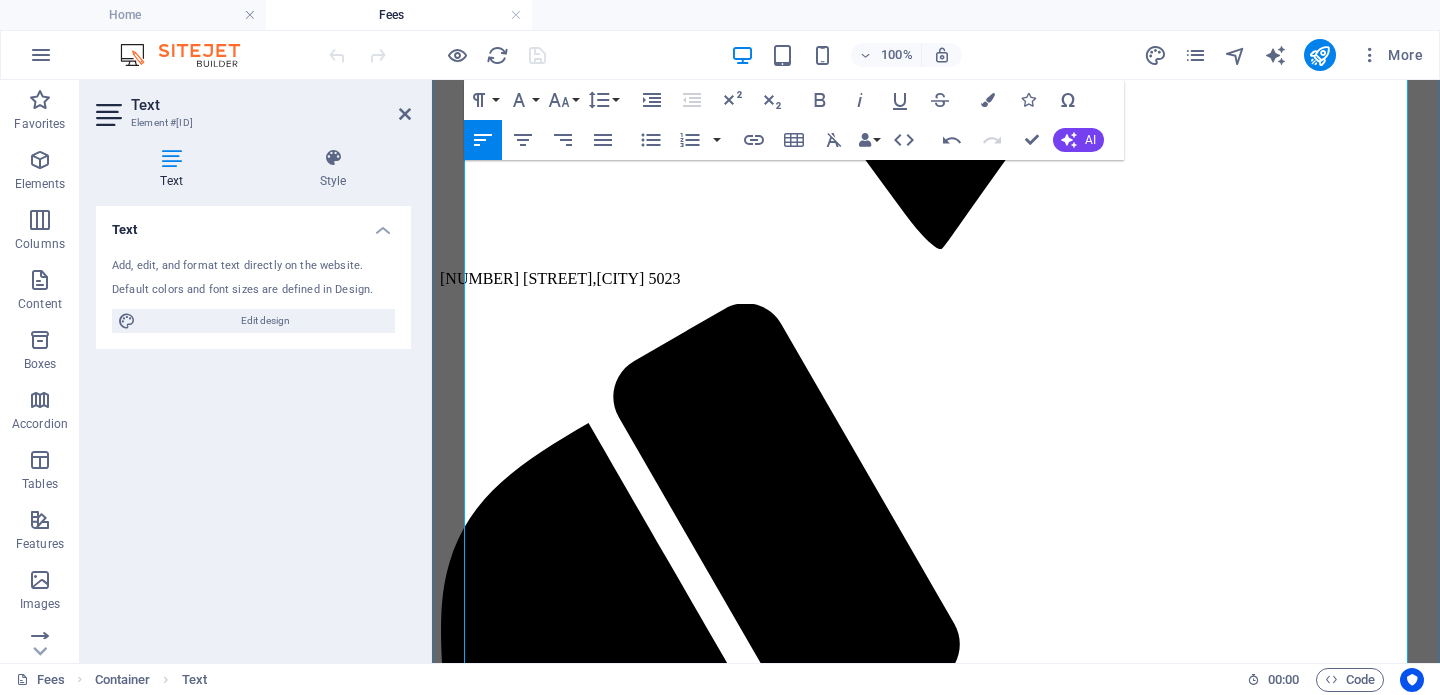 click on "The Medicare rebate is currently $96.65 for an appointment of over 50 minutes and $68.50 for an appointment of between 20 and 50 minutes.  No Medicare rebates apply for an appointment of less than 20 minutes.  No Medicare rebates apply for cancellations at short notice and non-attendance for which you may be charged the full fee." at bounding box center [940, 5018] 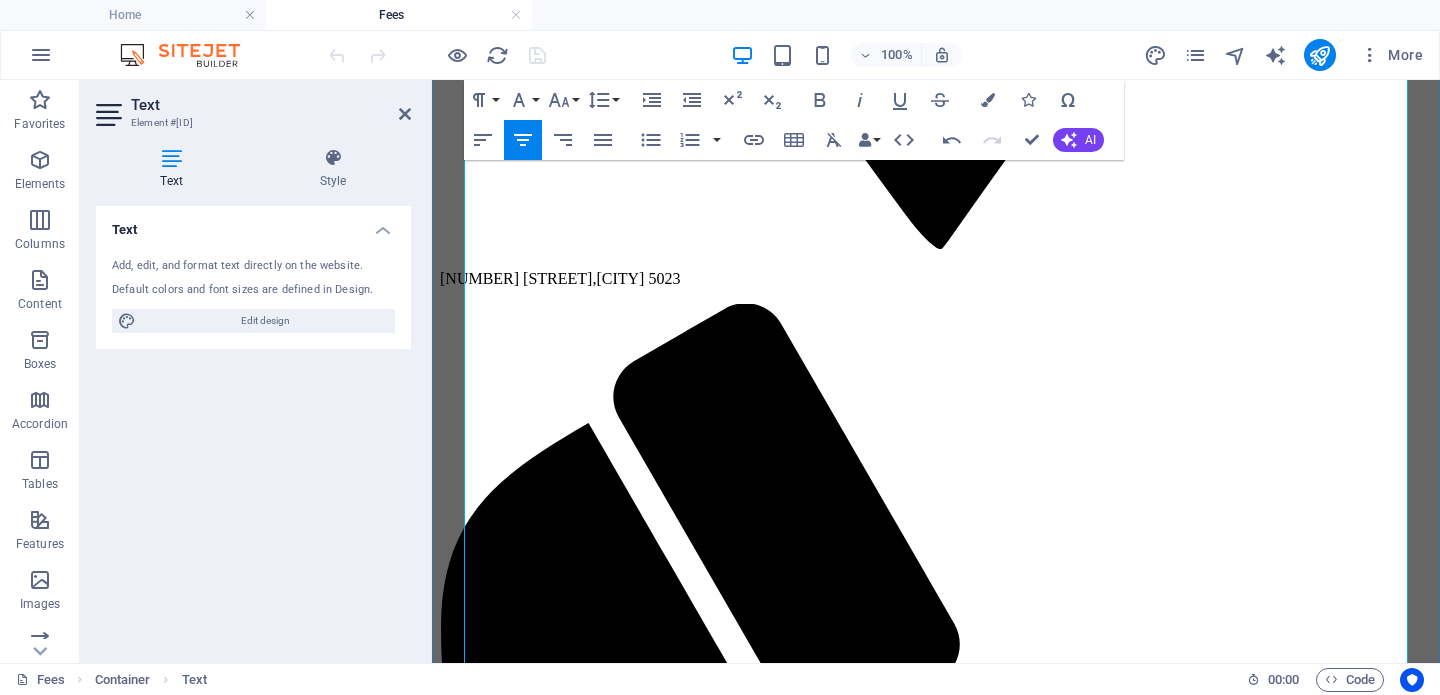 click on "The Medicare rebate is currently $98.95 for an appointment of over 50 minutes and $68.50 for an appointment of between 20 and 50 minutes.  No Medicare rebates apply for an appointment of less than 20 minutes.  No Medicare rebates apply for cancellations at short notice and non-attendance for which you may be charged the full fee." at bounding box center [940, 5018] 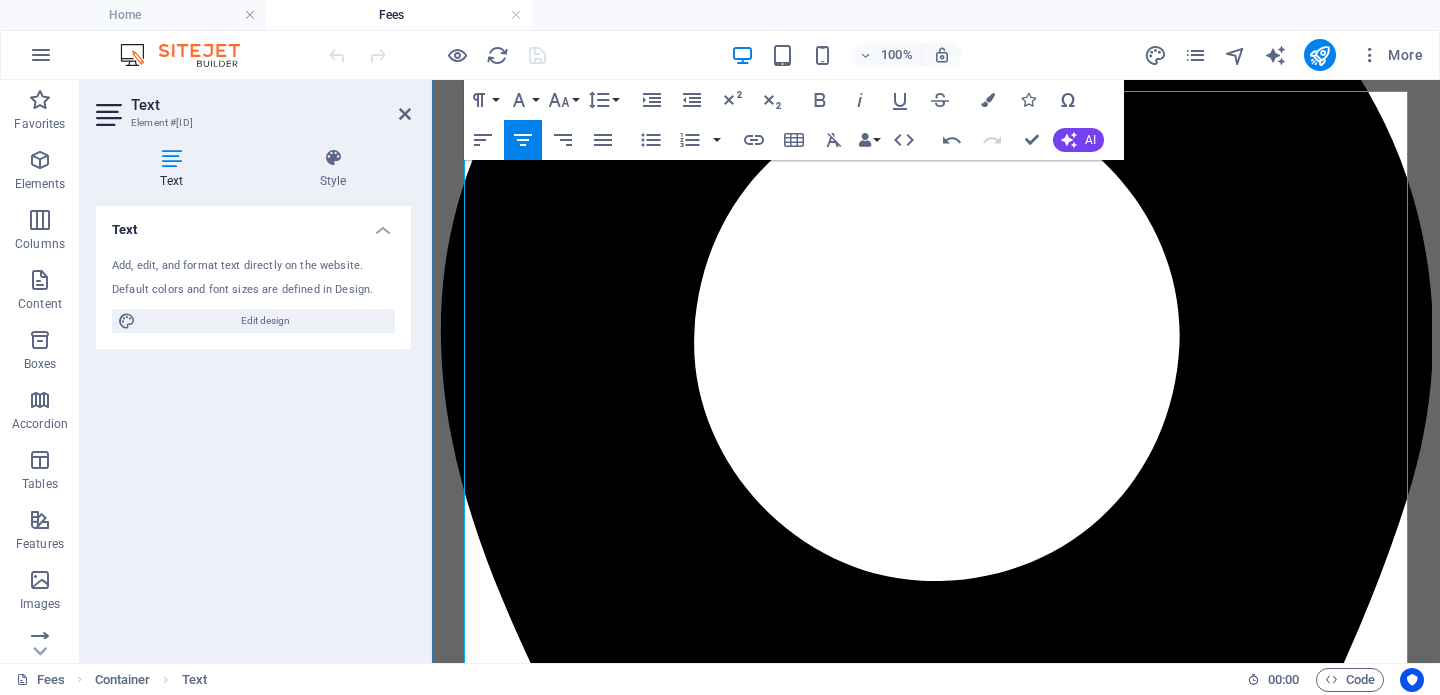 scroll, scrollTop: 238, scrollLeft: 0, axis: vertical 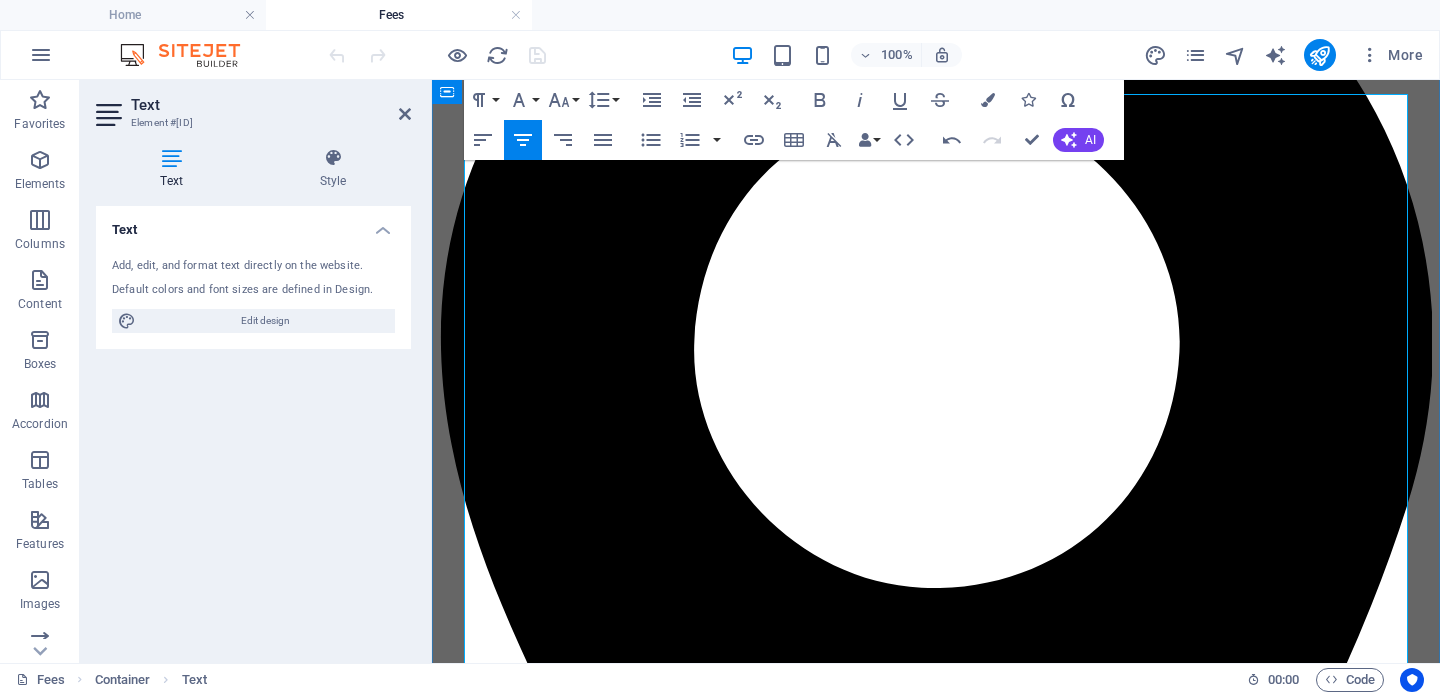 click on "The Australian Psychological Society (APS) Recommended Fees" at bounding box center [936, 4994] 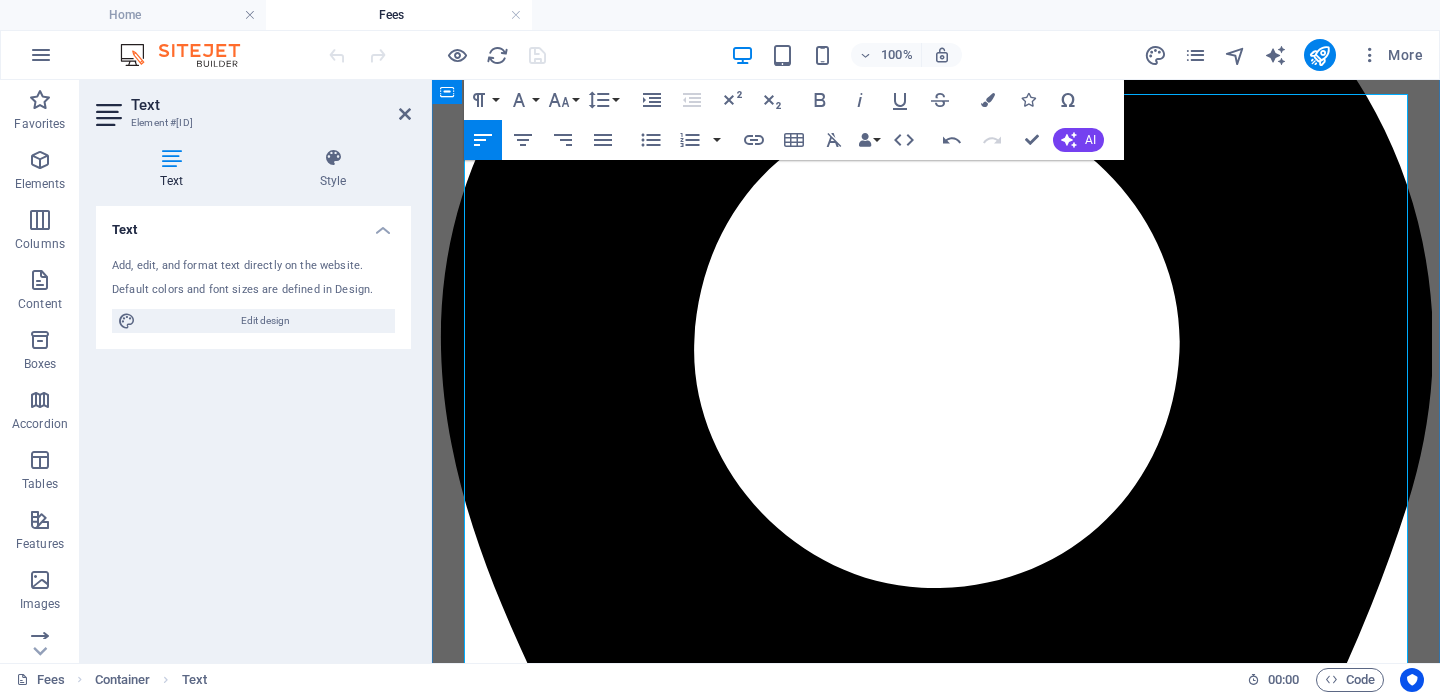 click on "The APS has a recommended fee schedule published each year.  The current recommended hourly rate (45-60 minutes) to see a psychologist is $318.00." at bounding box center (931, 5043) 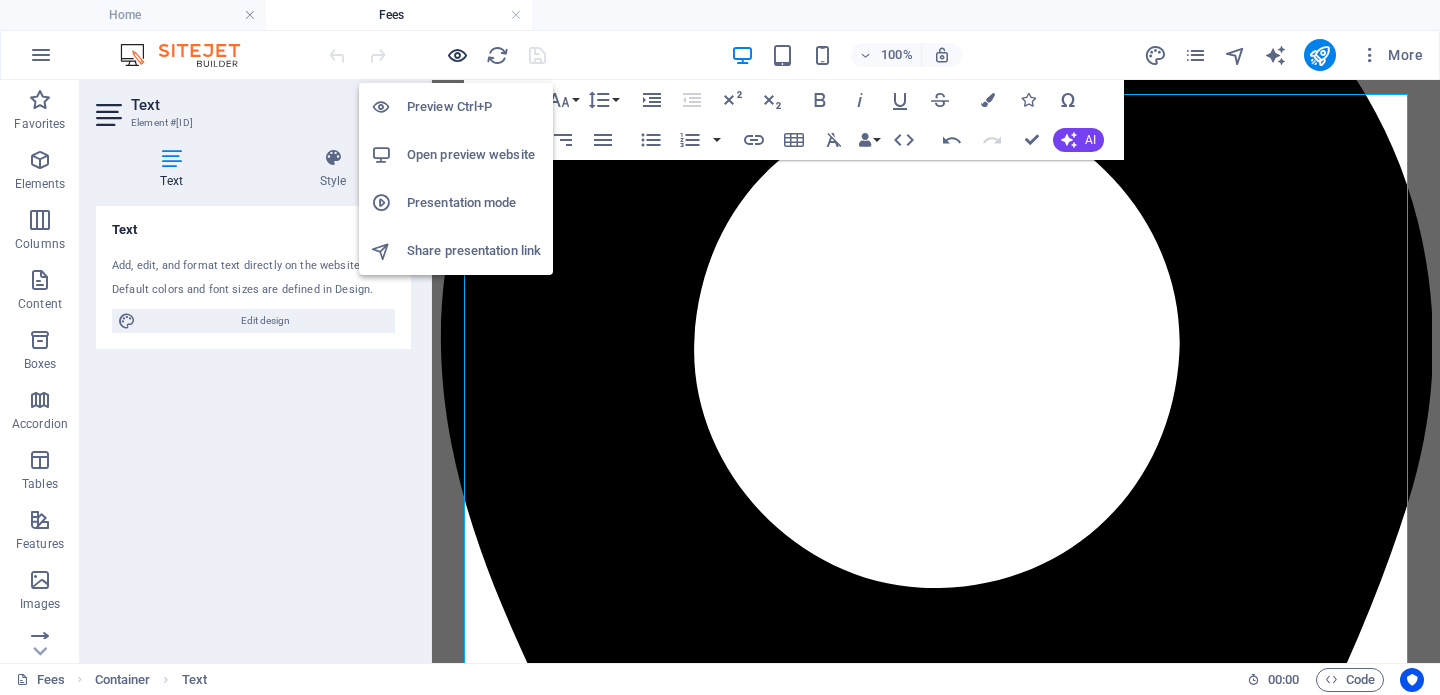 click at bounding box center [457, 55] 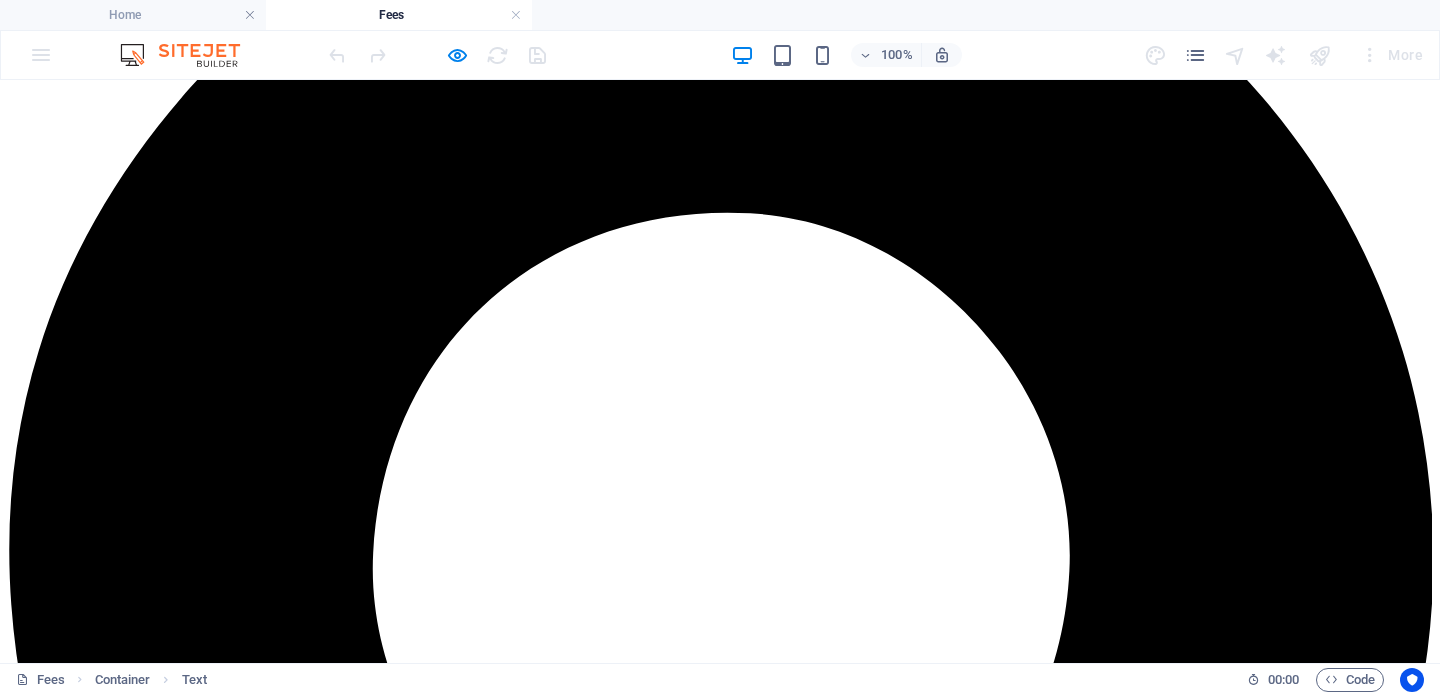 click on "The Australian Psychological Society (APS) Recommended Fees" at bounding box center [720, 6942] 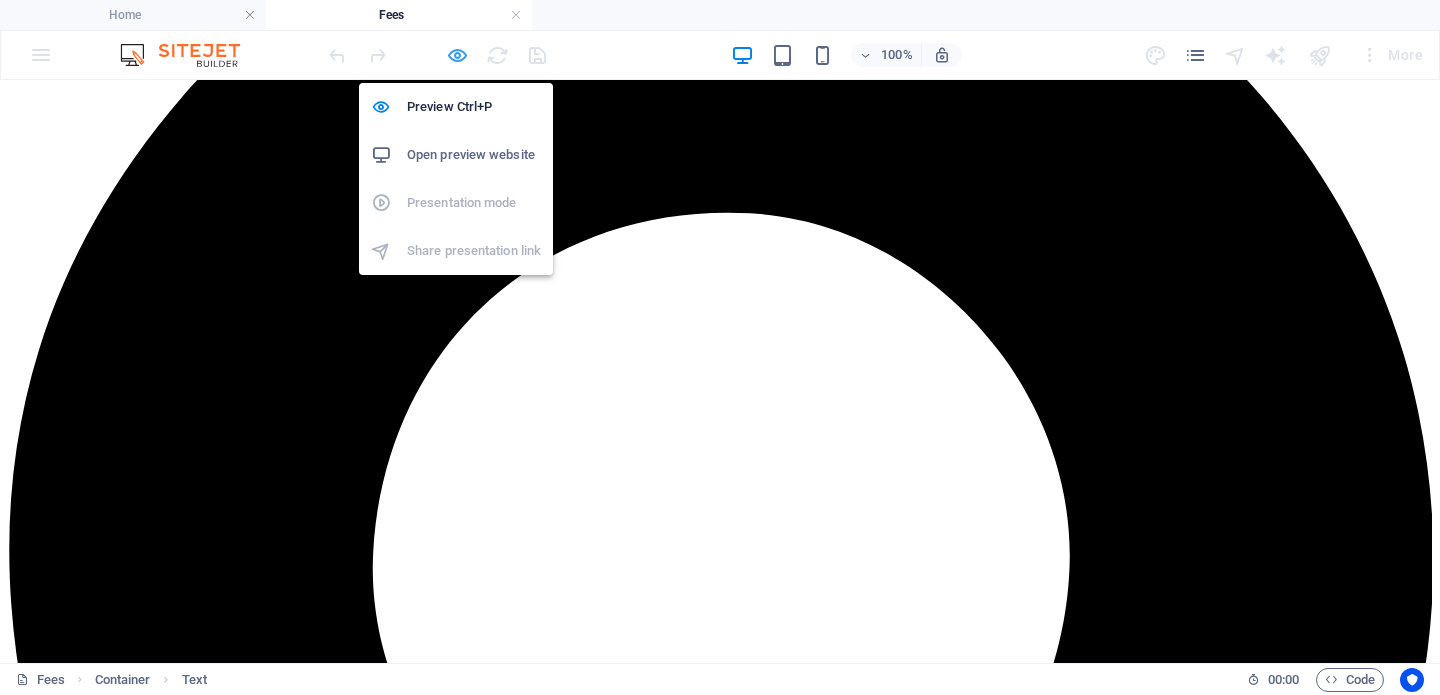 click at bounding box center (457, 55) 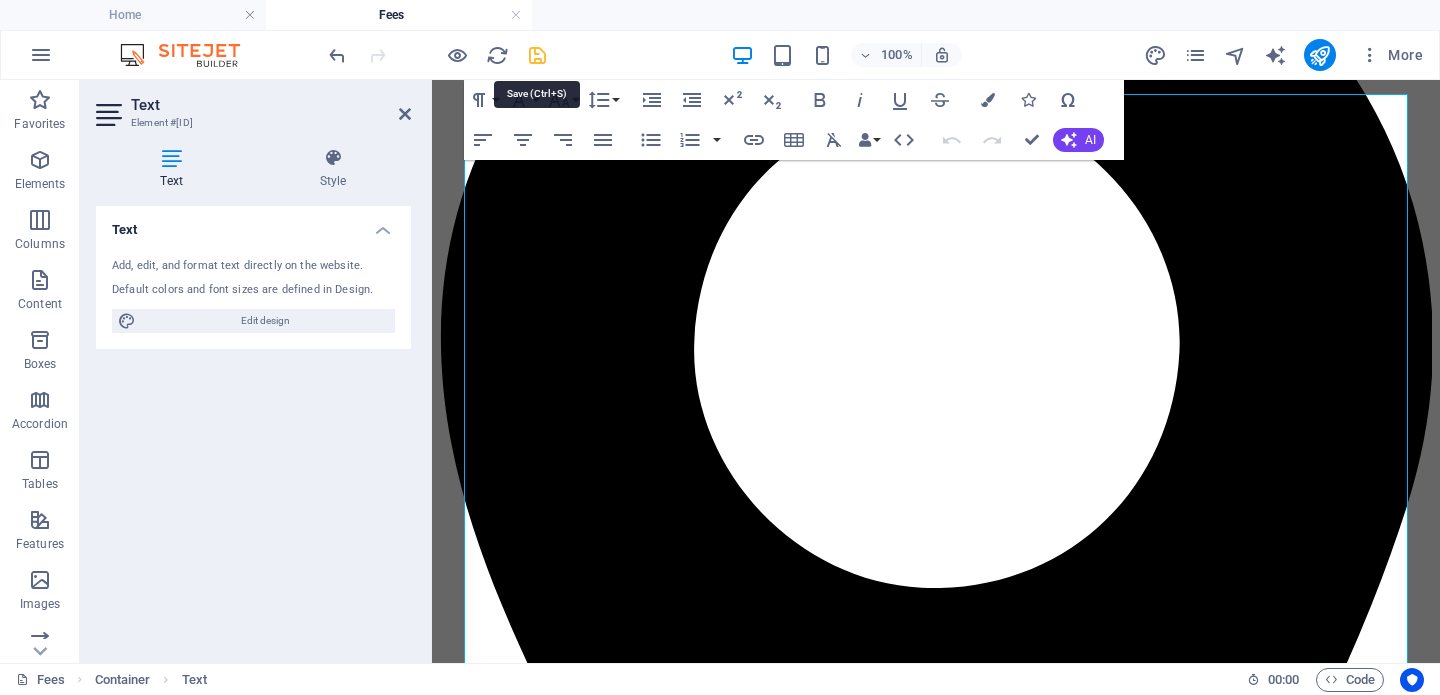 click at bounding box center [537, 55] 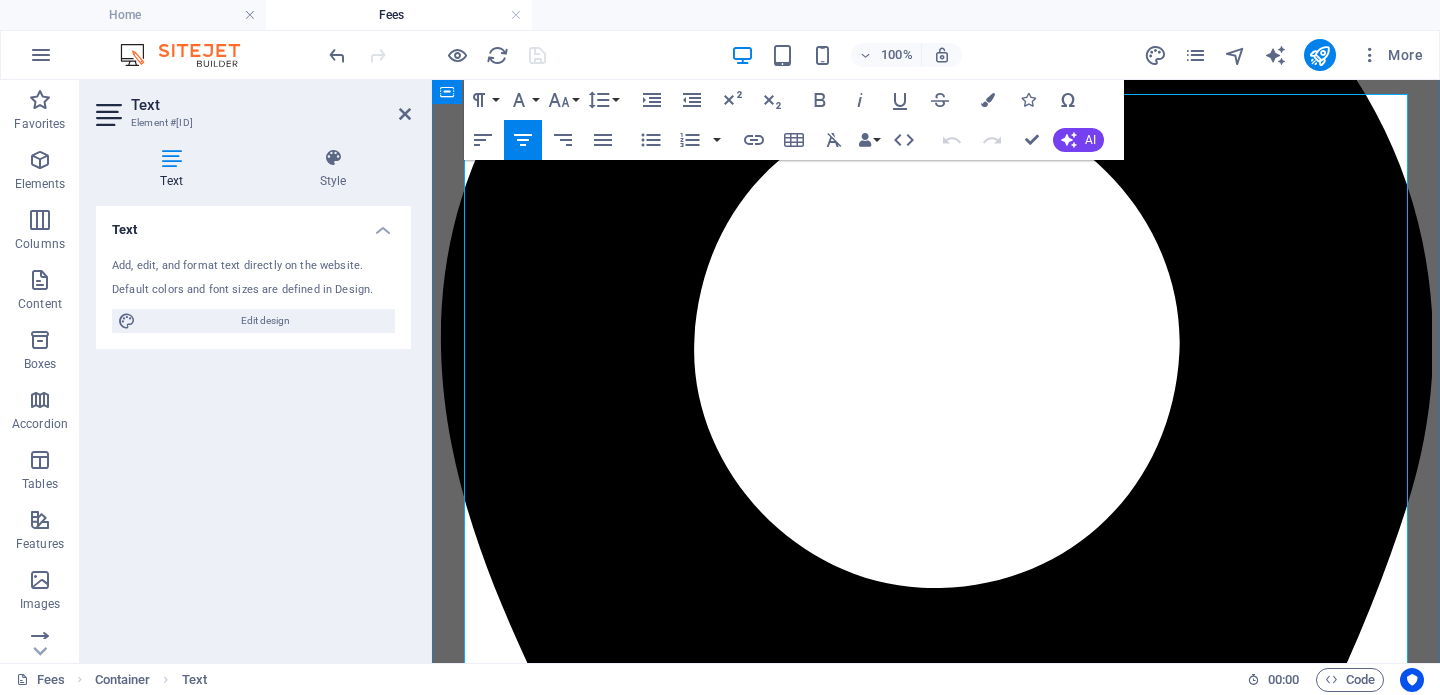 click at bounding box center (936, 4946) 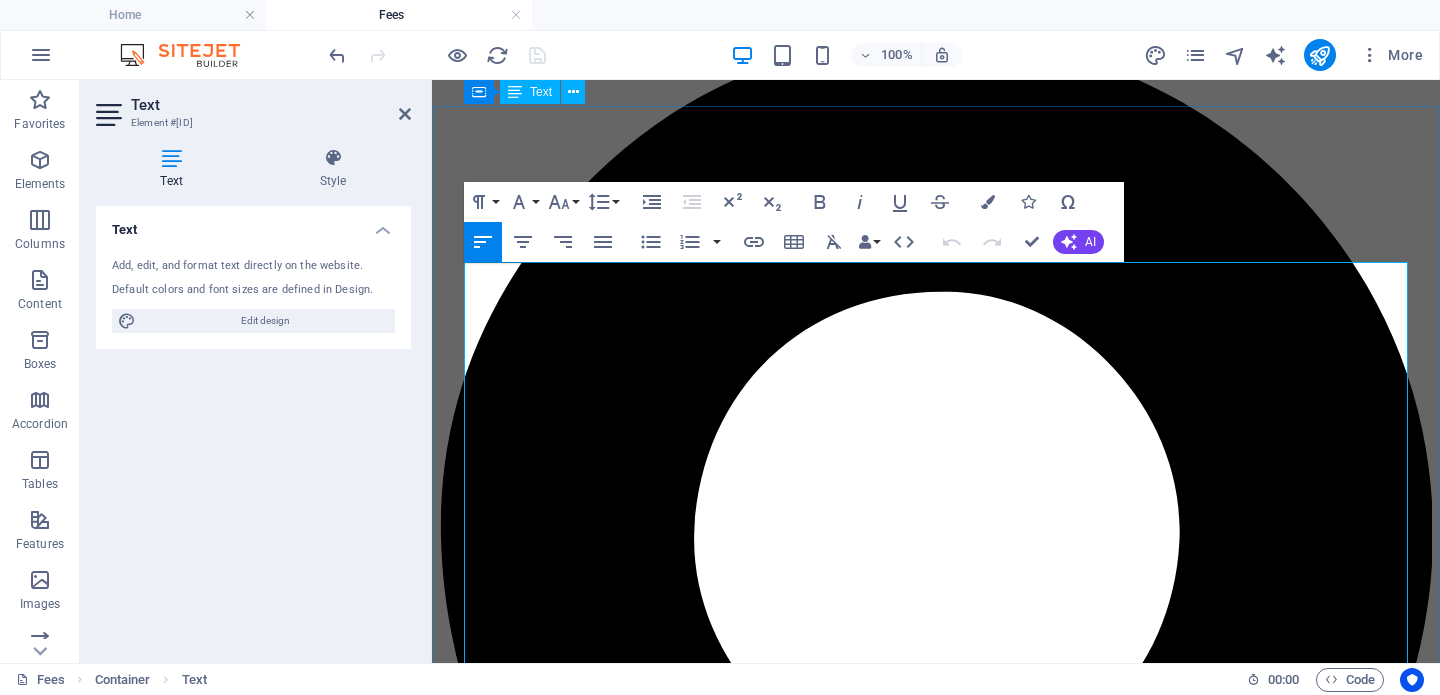 scroll, scrollTop: 0, scrollLeft: 0, axis: both 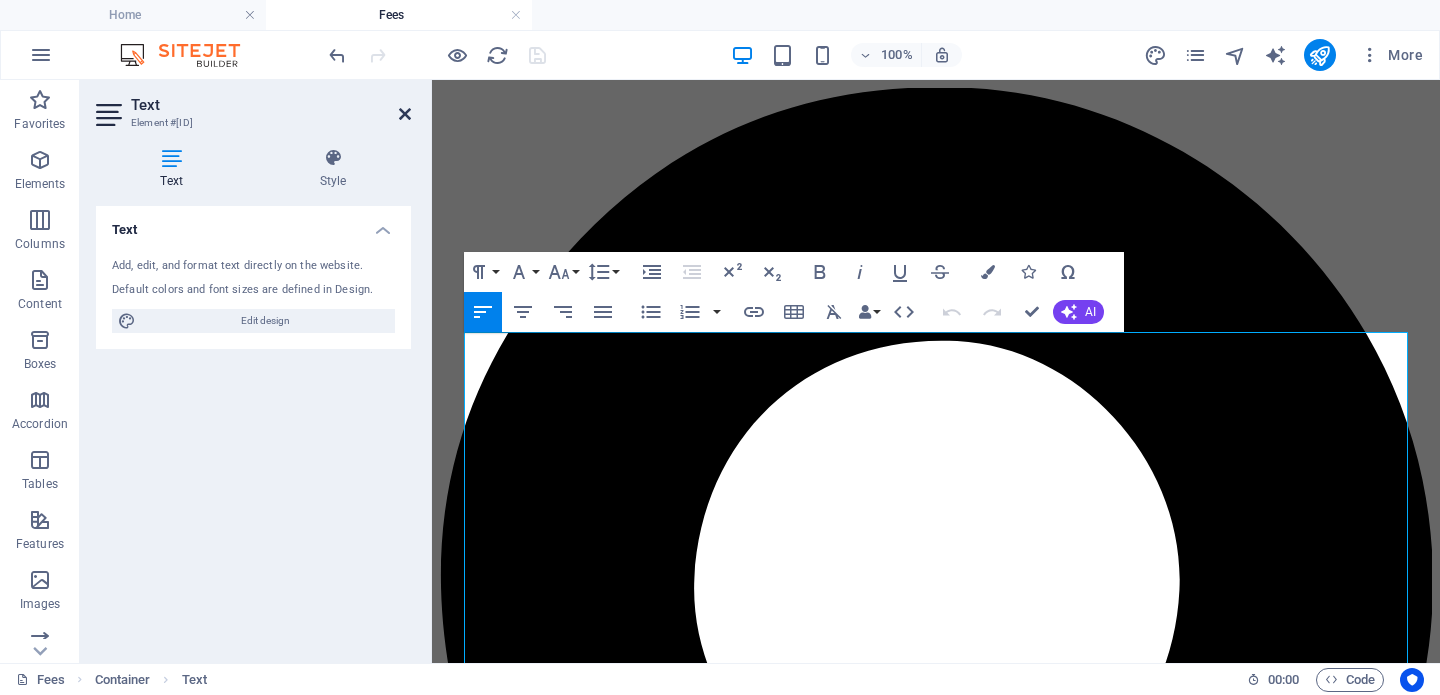 click at bounding box center [405, 114] 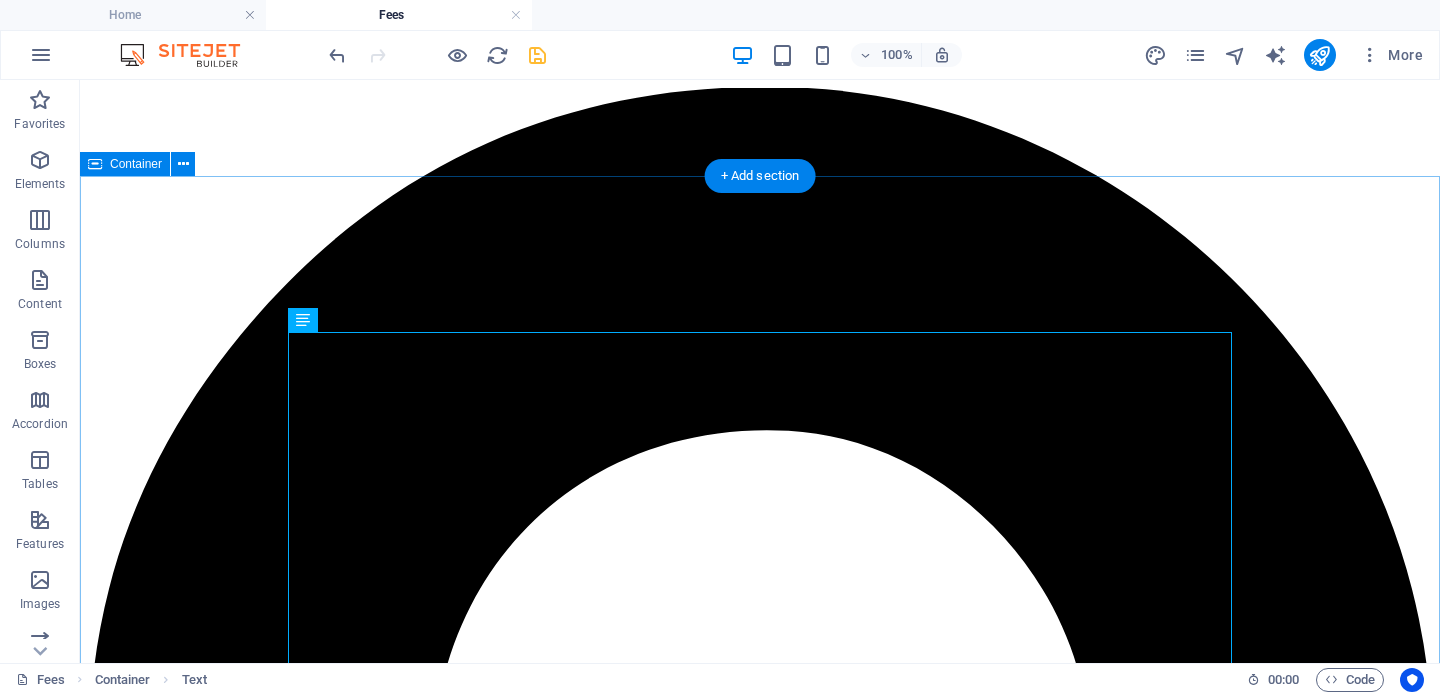 click on "FEES Triple One Psychology   Each psychologist sets their own fees.  Fees need to be paid in full on the day of receiving a service. The fees may vary substantially  below  or  above t he recommended fees depending on the service being provided.   If you and your family have high medical and allied health costs you may be eligible for more relief through Medicare Safety Nets: https://www.servicesaustralia.gov.au/medicare-safety-nets      The Australian Psychological Society (APS) Recommended Fees The APS has a recommended fee schedule published each year.  The current recommended hourly rate (45-60 minutes) to see a psychologist is $318.00.   The Australian Association of Psychologists incorporated (AAPi) Recommended Fees The AAPi also has a recommended fee that is usually updated annually.  The current recommended fee to see a psychologist for one hour is $330.00. National Disability Insurance Scheme (NDIS) Cancellation and non-attendance is charged at the full NDIS rate.  Return To Work / Workcover" at bounding box center [760, 7337] 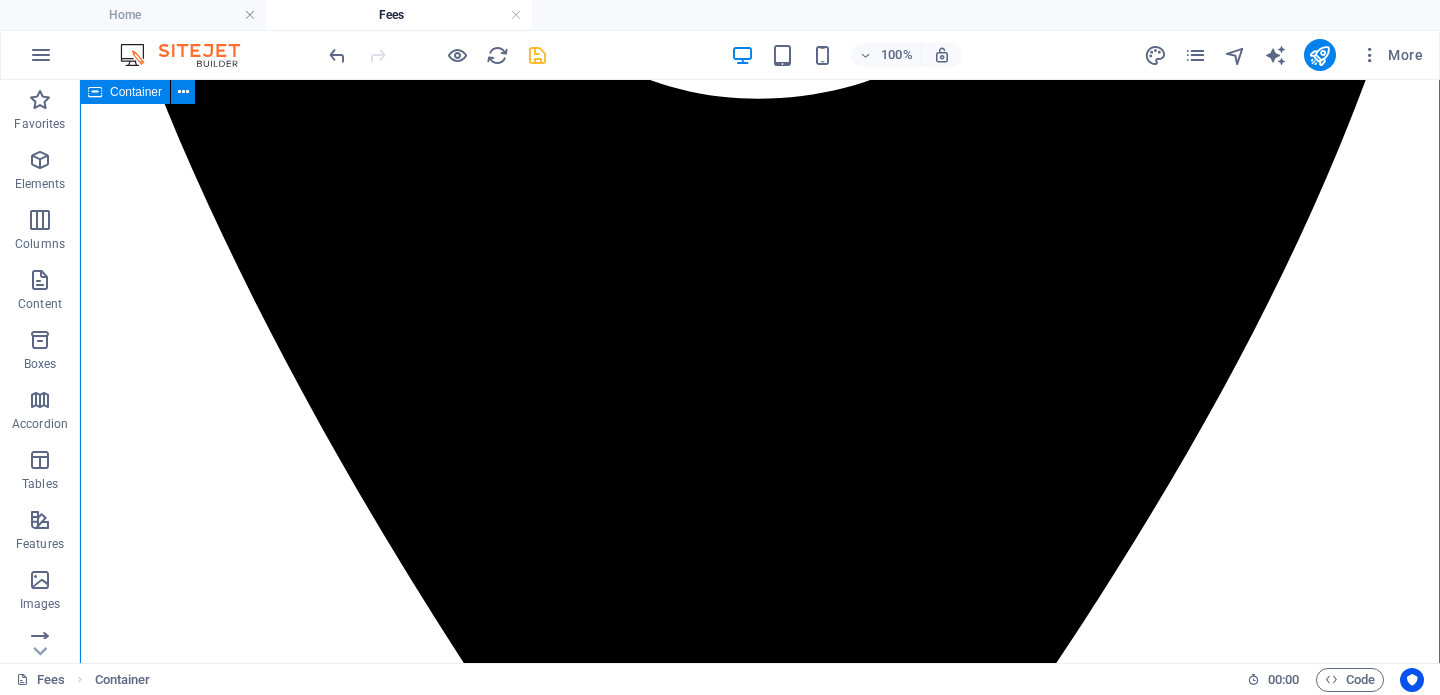 scroll, scrollTop: 986, scrollLeft: 0, axis: vertical 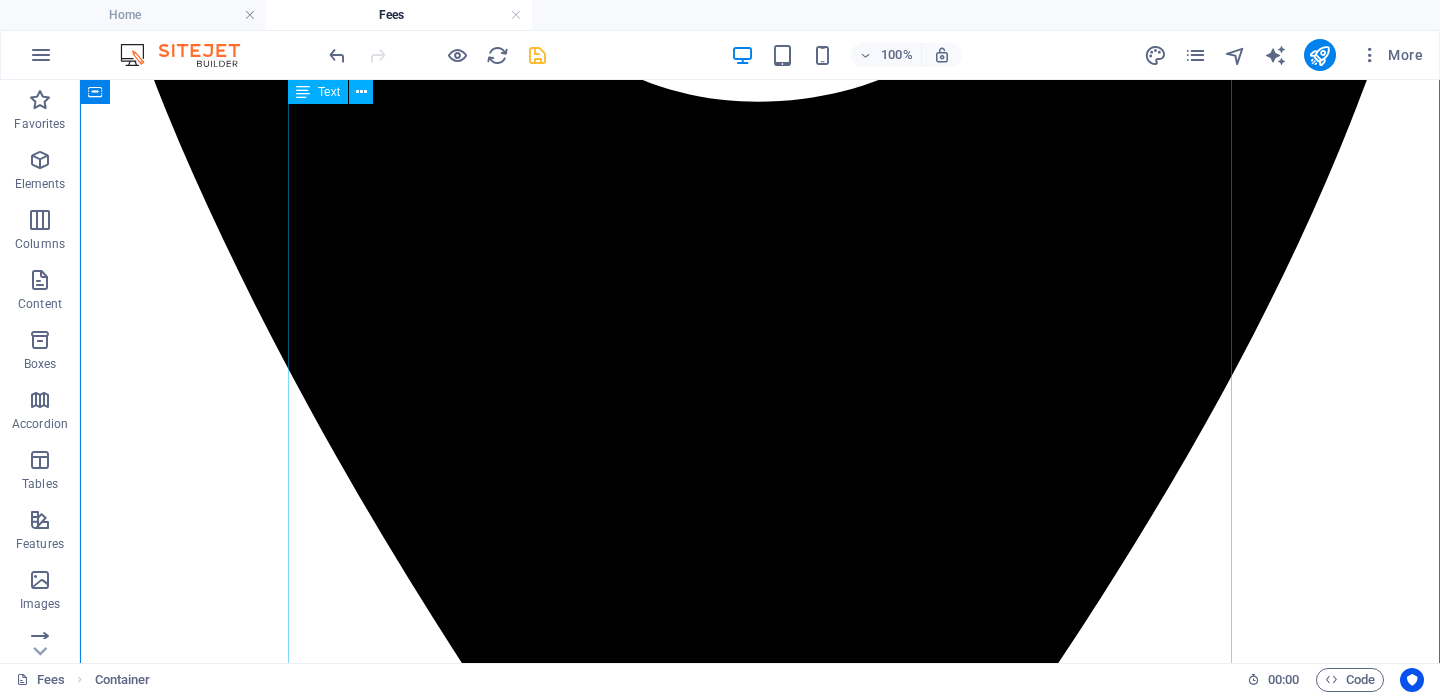 click on "Triple One Psychology   Each psychologist sets their own fees.  Fees need to be paid in full on the day of receiving a service. The fees may vary substantially  below  or  above t he recommended fees depending on the service being provided.   If you and your family have high medical and allied health costs you may be eligible for more relief through Medicare Safety Nets: https://www.servicesaustralia.gov.au/medicare-safety-nets      The Australian Psychological Society (APS) Recommended Fees The APS has a recommended fee schedule published each year.  The current recommended hourly rate (45-60 minutes) to see a psychologist is $318.00.   The Australian Association of Psychologists incorporated (AAPi) Recommended Fees The AAPi also has a recommended fee that is usually updated annually.  The current recommended fee to see a psychologist for one hour is $330.00. National Disability Insurance Scheme (NDIS) Cancellation and non-attendance is charged at the full NDIS rate.  Return To Work / Workcover" at bounding box center (760, 6361) 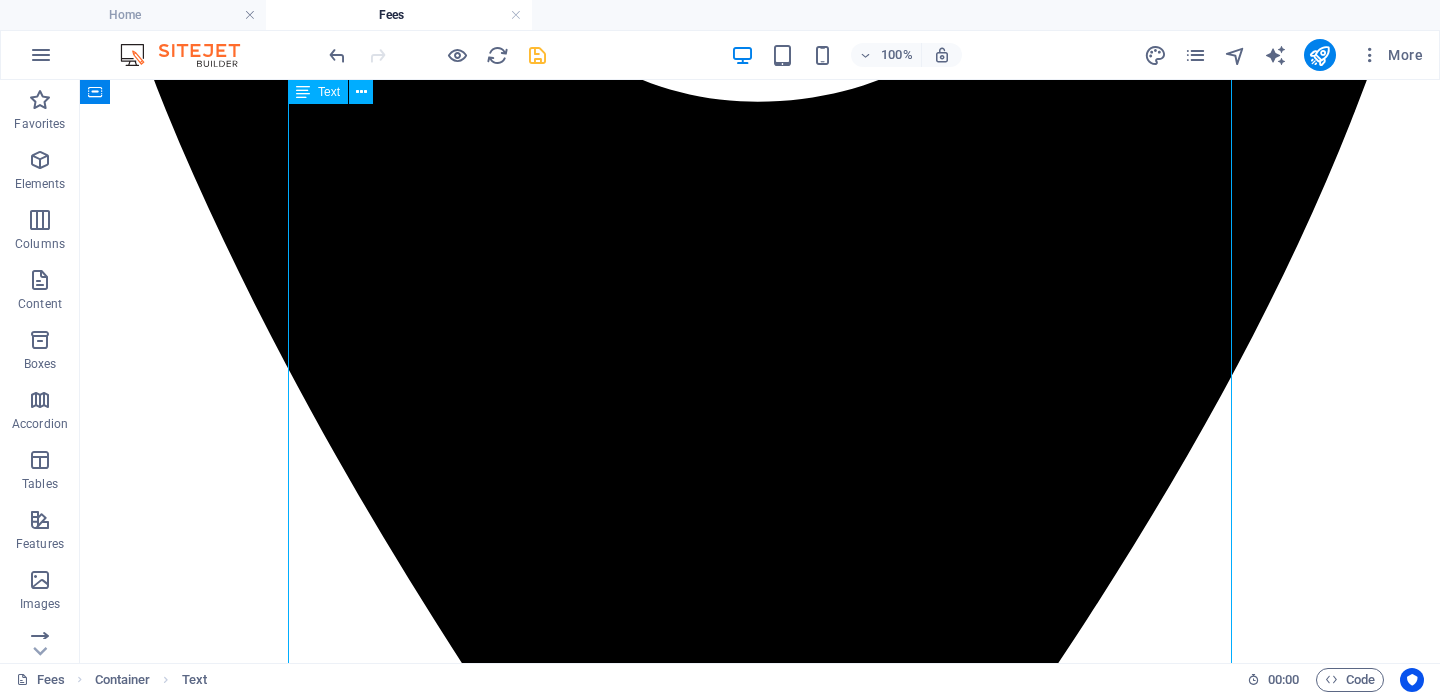 click on "Triple One Psychology   Each psychologist sets their own fees.  Fees need to be paid in full on the day of receiving a service. The fees may vary substantially  below  or  above t he recommended fees depending on the service being provided.   If you and your family have high medical and allied health costs you may be eligible for more relief through Medicare Safety Nets: https://www.servicesaustralia.gov.au/medicare-safety-nets      The Australian Psychological Society (APS) Recommended Fees The APS has a recommended fee schedule published each year.  The current recommended hourly rate (45-60 minutes) to see a psychologist is $318.00.   The Australian Association of Psychologists incorporated (AAPi) Recommended Fees The AAPi also has a recommended fee that is usually updated annually.  The current recommended fee to see a psychologist for one hour is $330.00. National Disability Insurance Scheme (NDIS) Cancellation and non-attendance is charged at the full NDIS rate.  Return To Work / Workcover" at bounding box center (760, 6361) 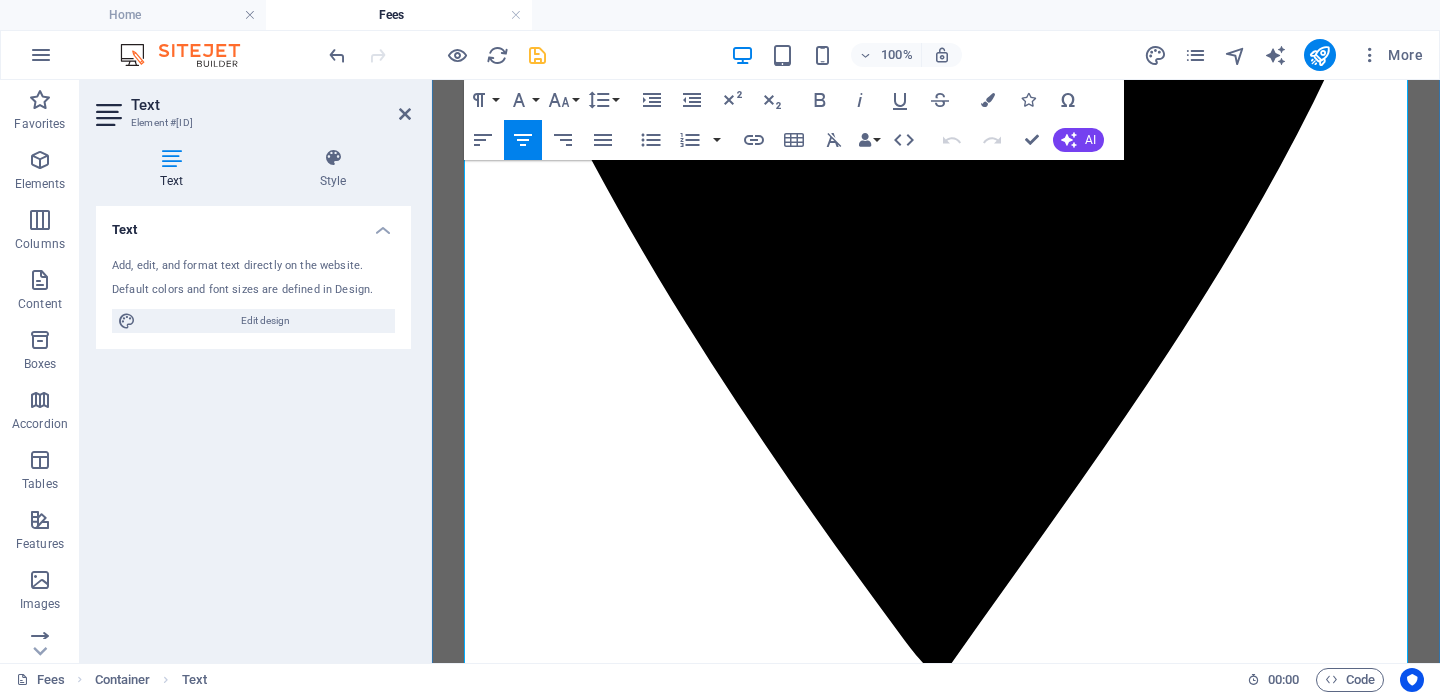 scroll, scrollTop: 907, scrollLeft: 0, axis: vertical 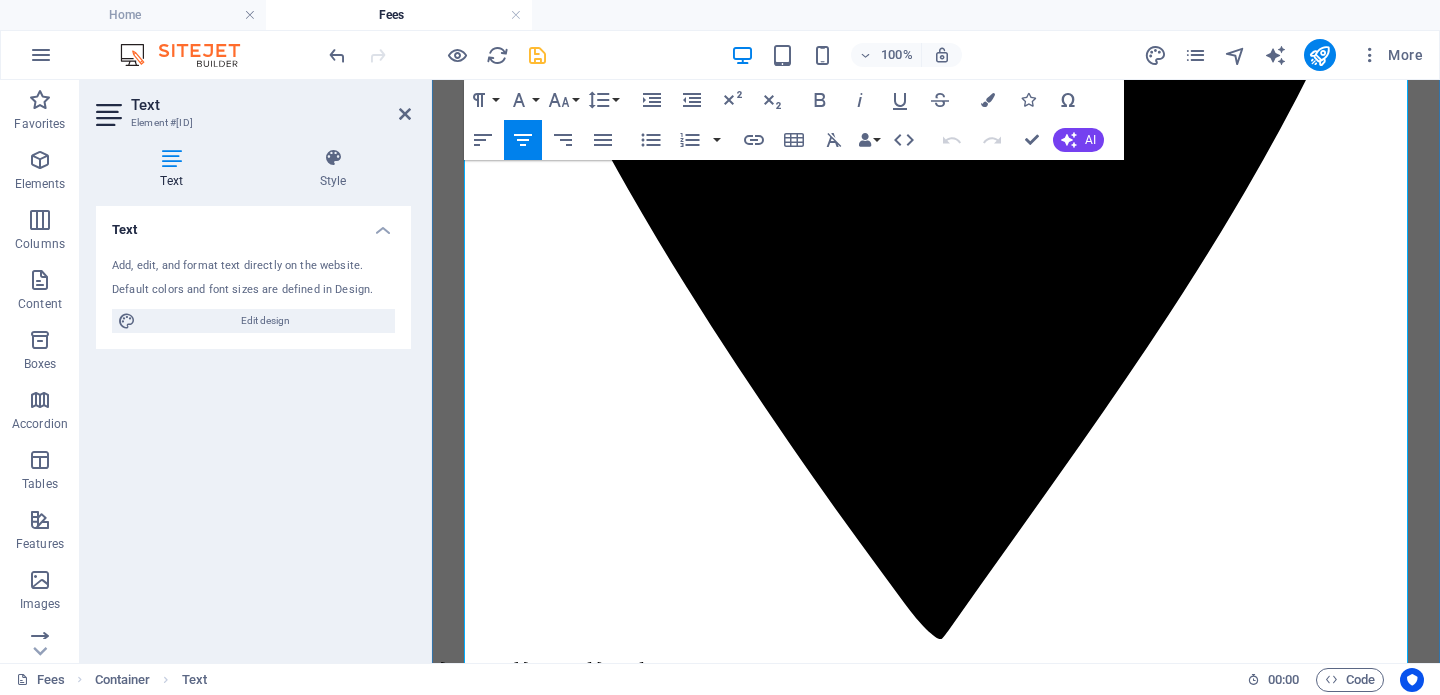 click on "Compensable work such as Return To Work or Workcover has a current schedule of fees based on $261.50 per hour.  Check with the psychologist before making an appointment to see of they are willing to do this sort of work." at bounding box center (936, 5034) 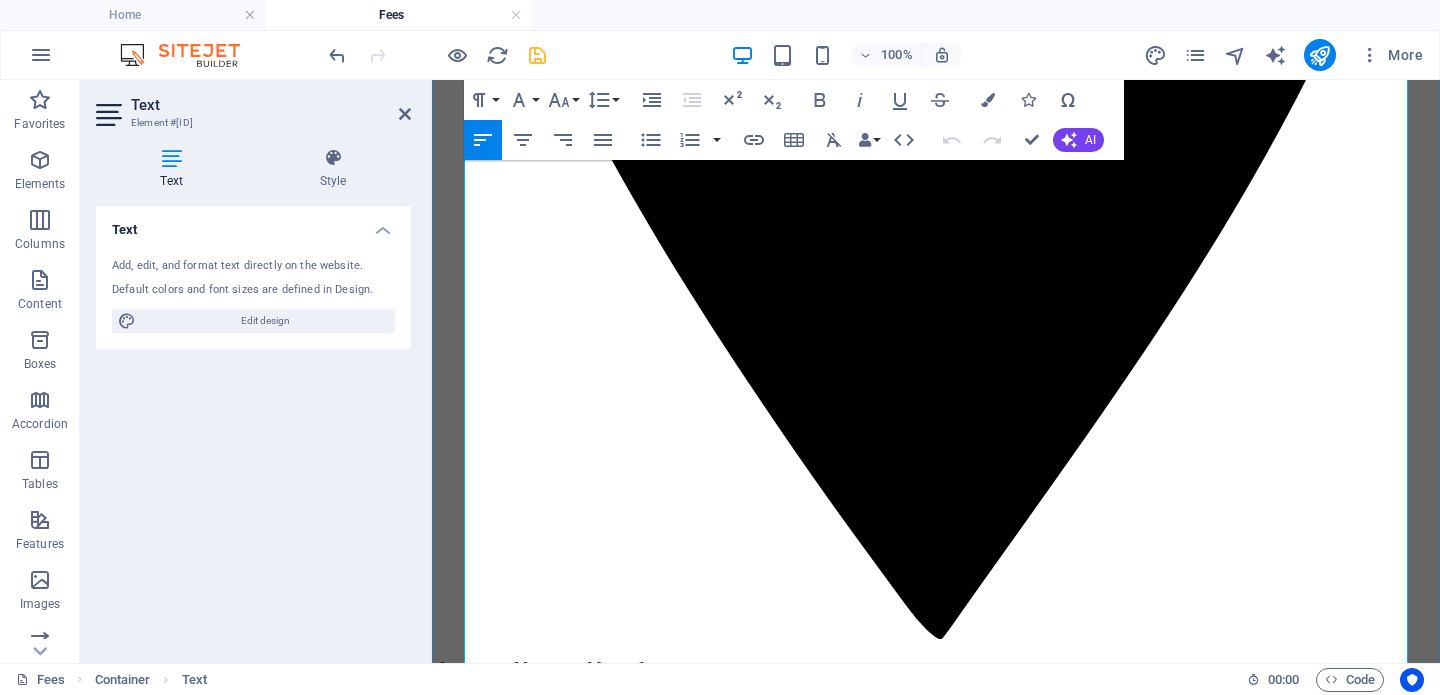 type 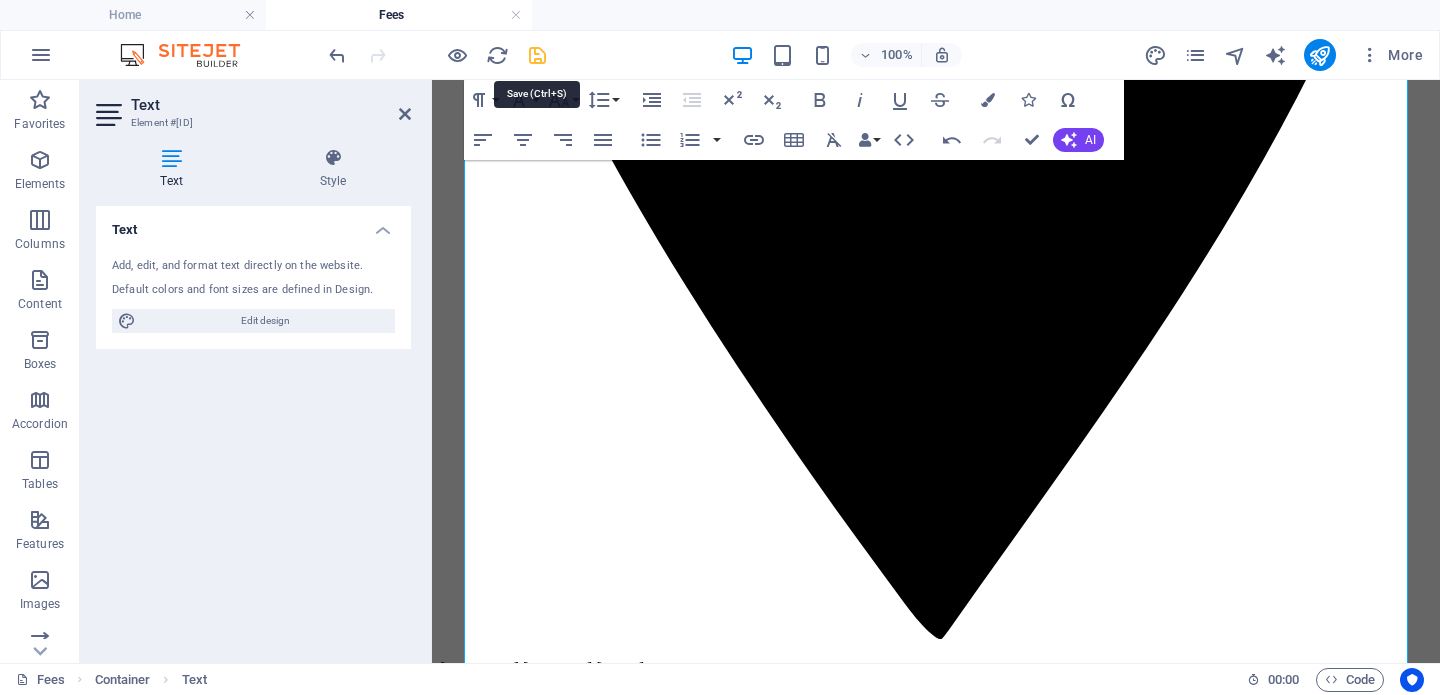 click at bounding box center [537, 55] 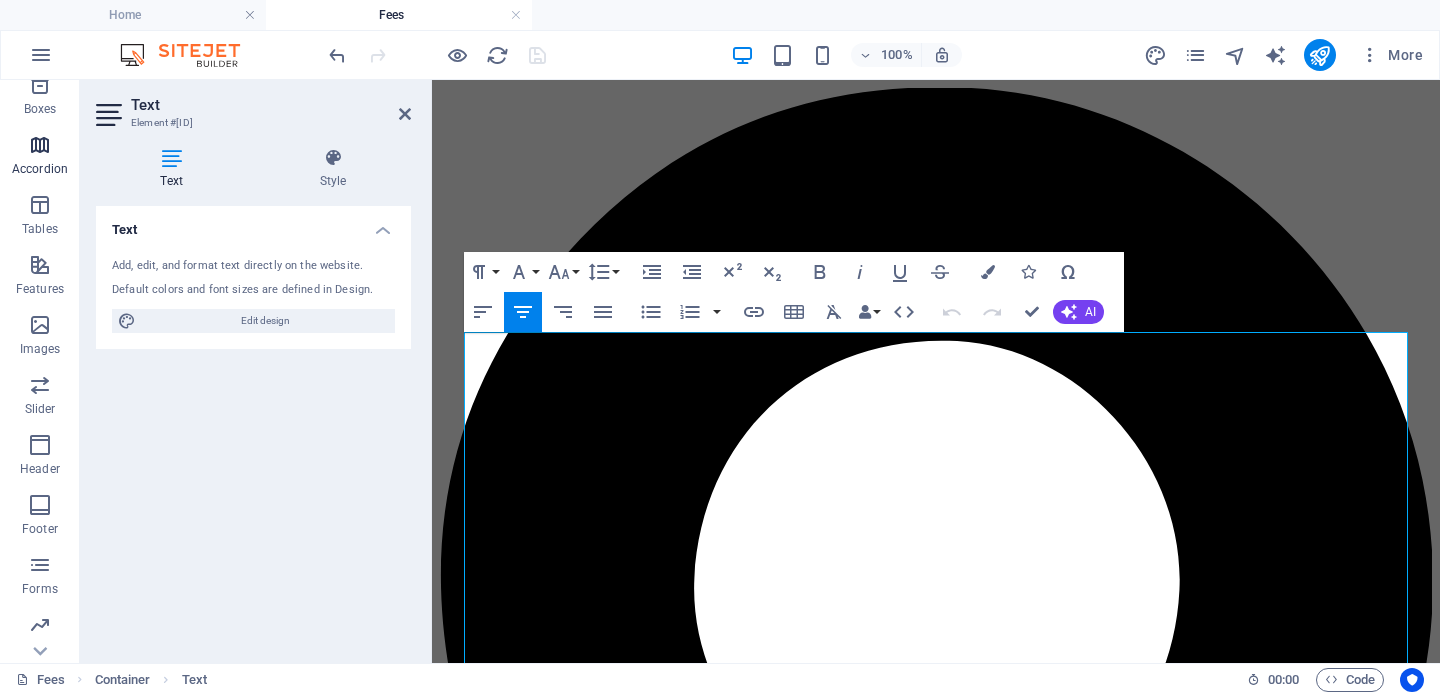 scroll, scrollTop: 317, scrollLeft: 0, axis: vertical 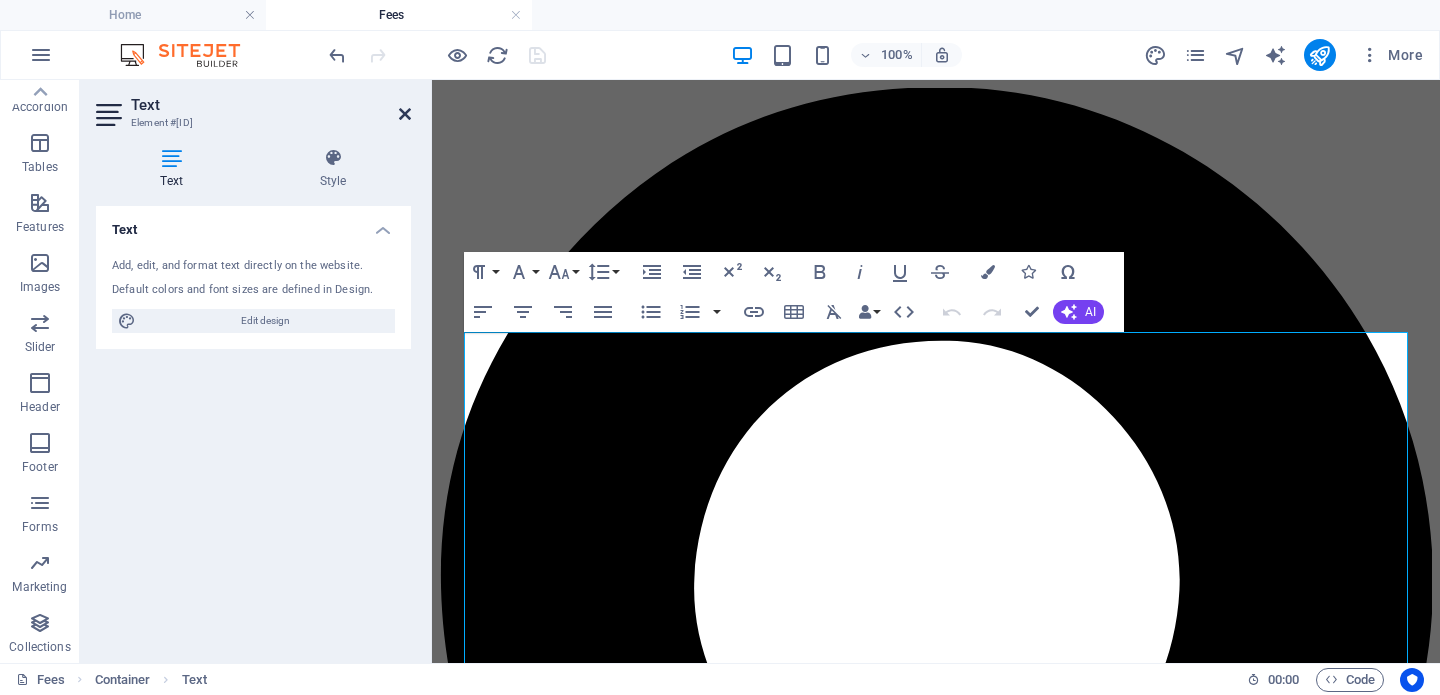 drag, startPoint x: 403, startPoint y: 114, endPoint x: 323, endPoint y: 35, distance: 112.432205 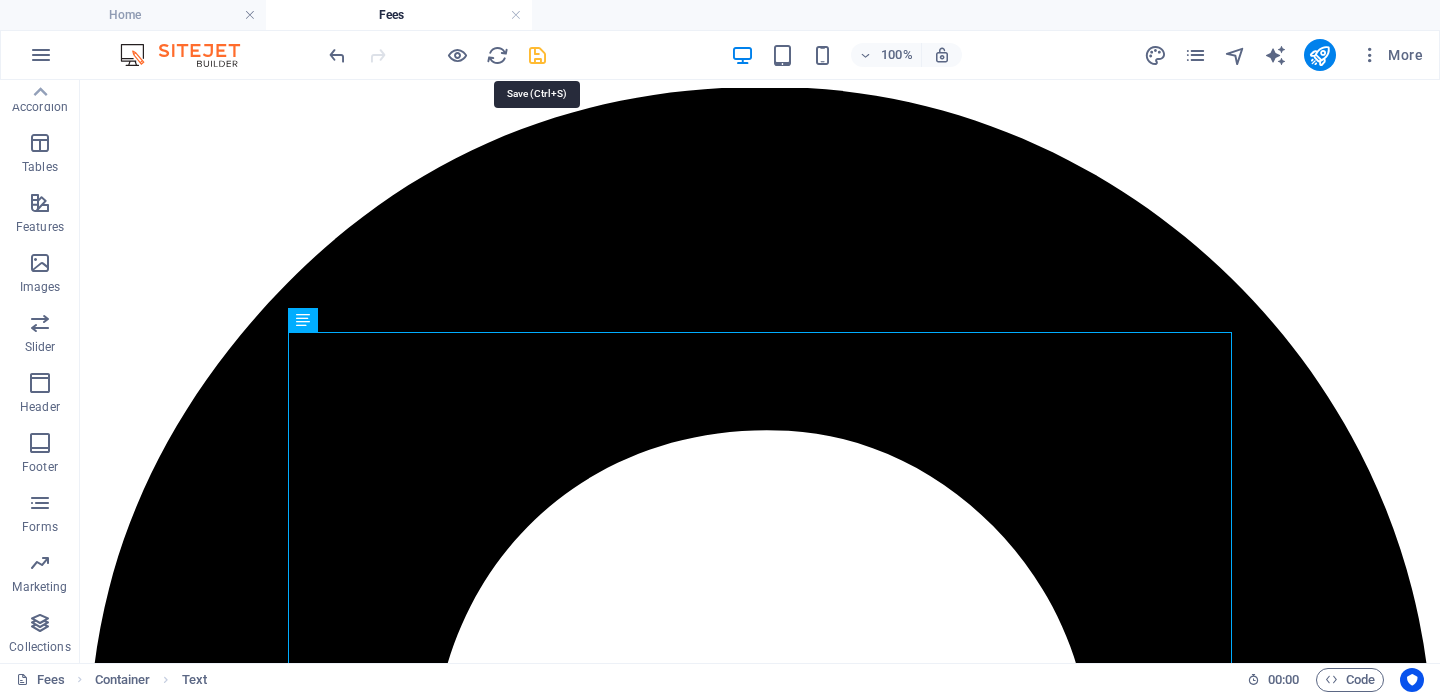 click at bounding box center [537, 55] 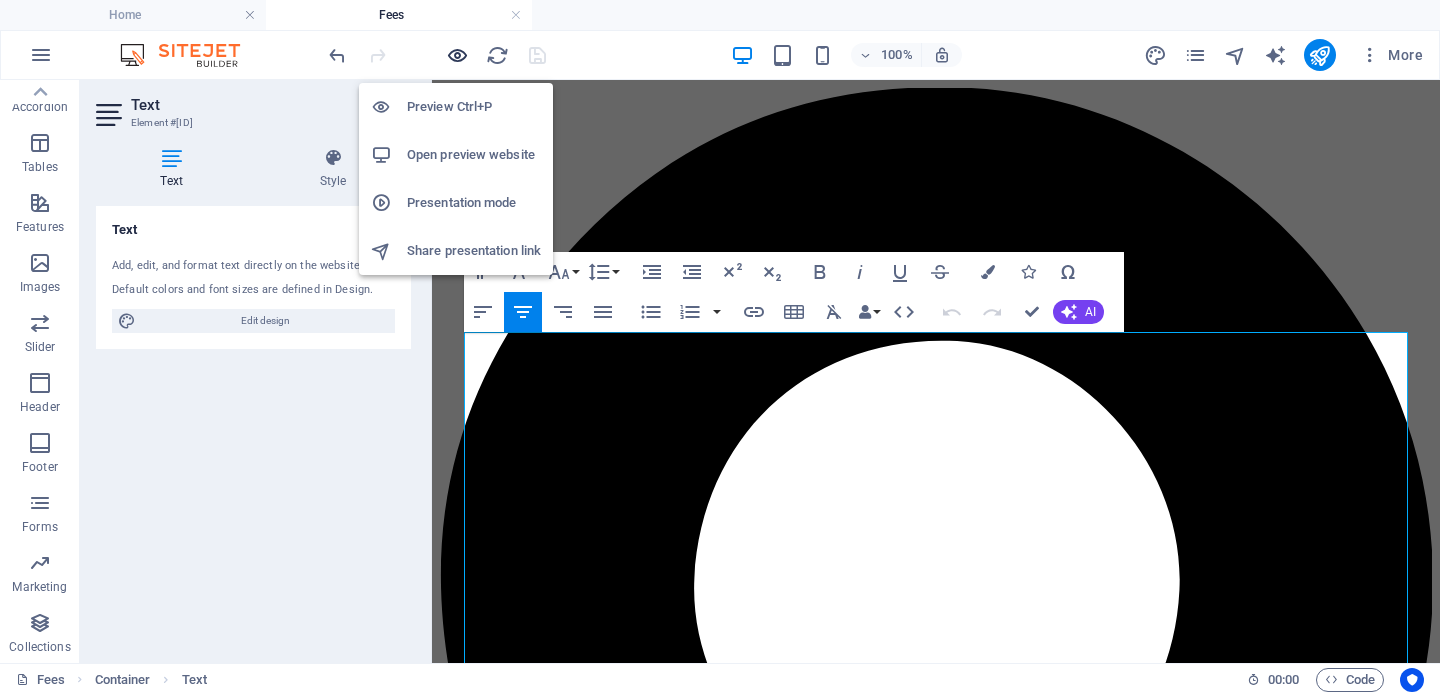 click at bounding box center (457, 55) 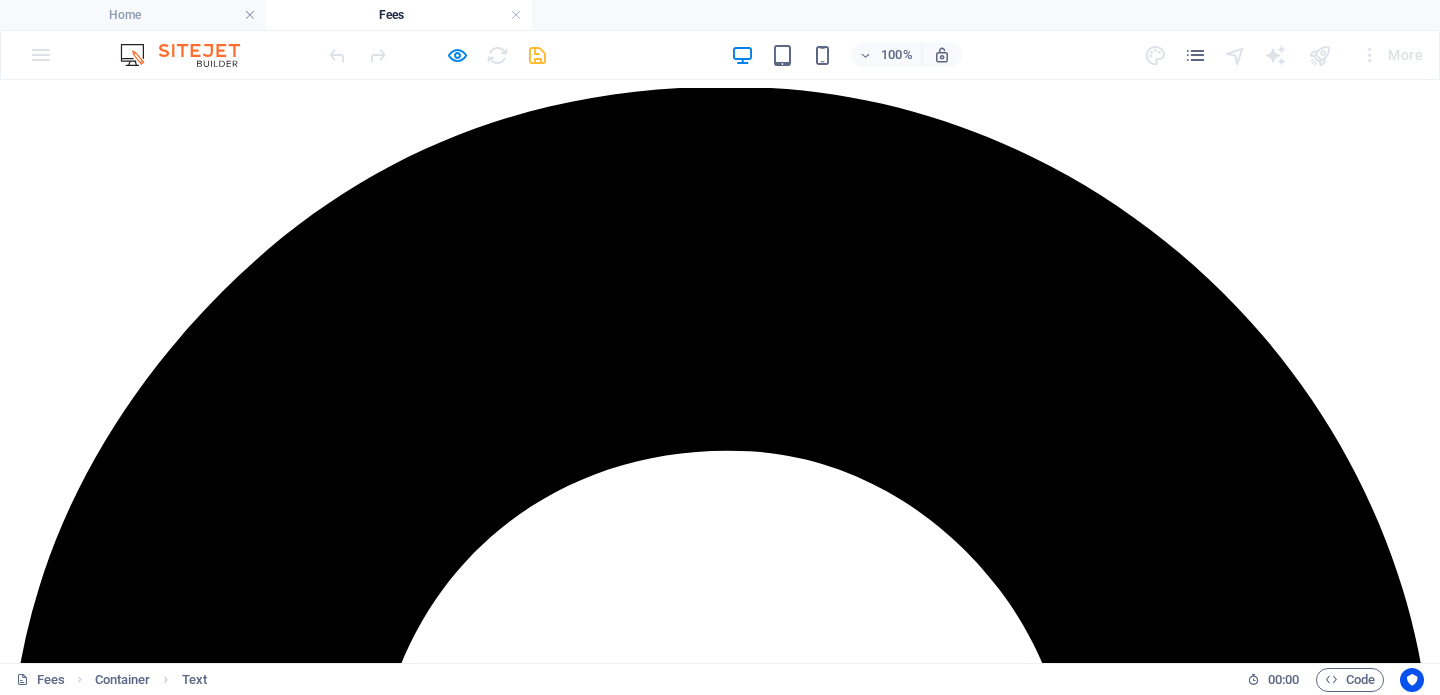 click on "Links" at bounding box center (66, 8641) 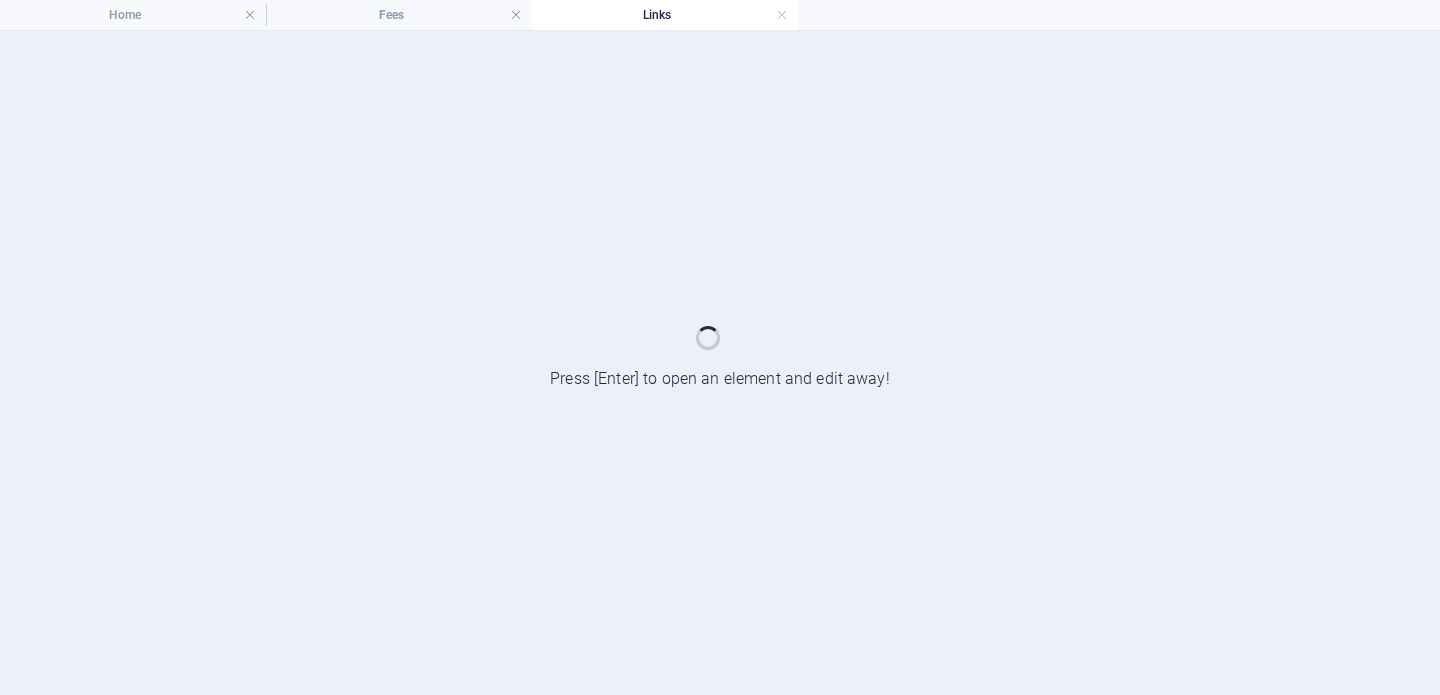 scroll, scrollTop: 0, scrollLeft: 0, axis: both 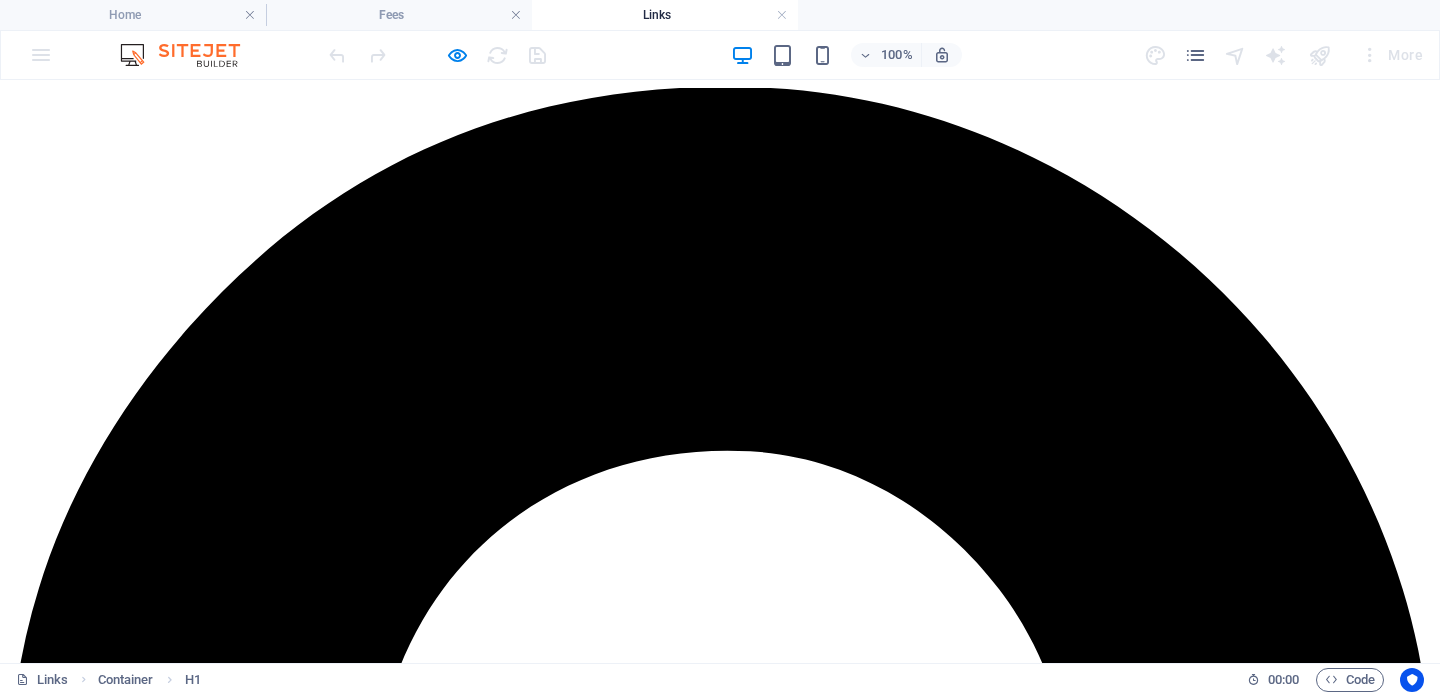 click on "Home Links Fees Privacy" at bounding box center [720, 8651] 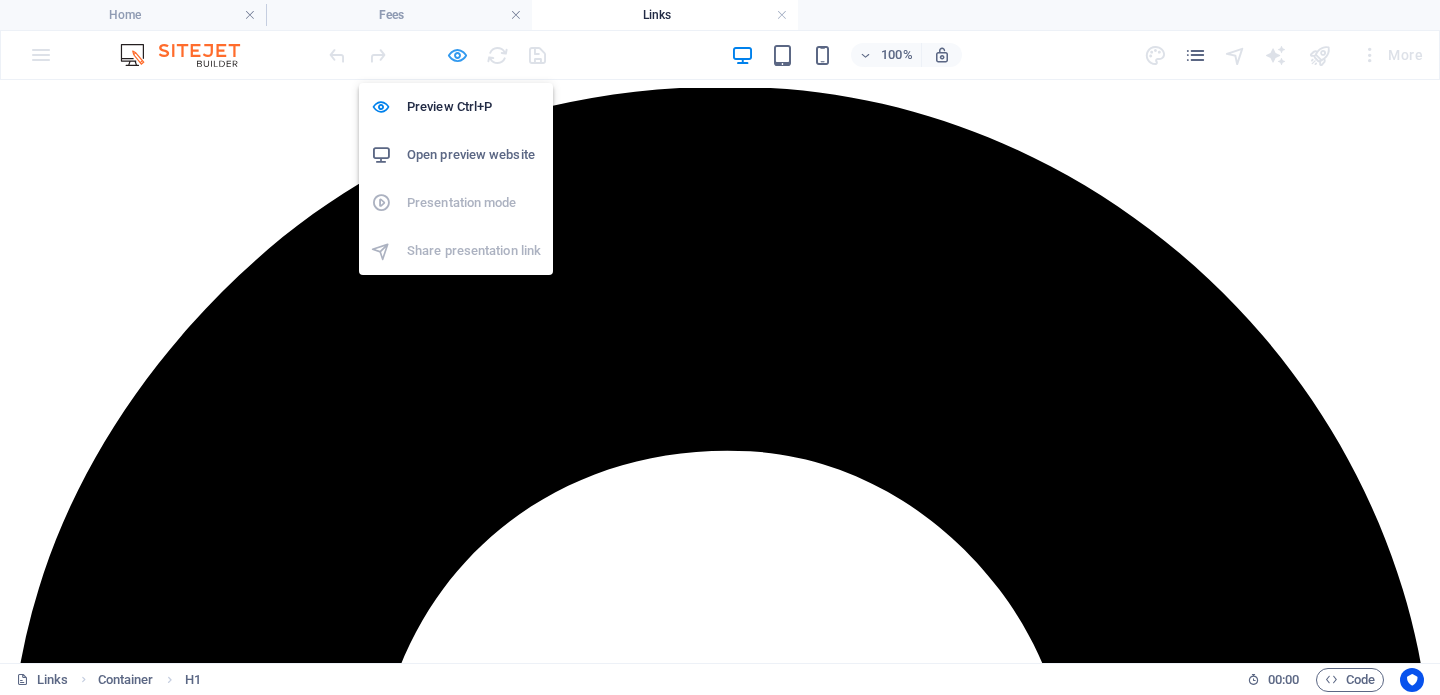 click at bounding box center [457, 55] 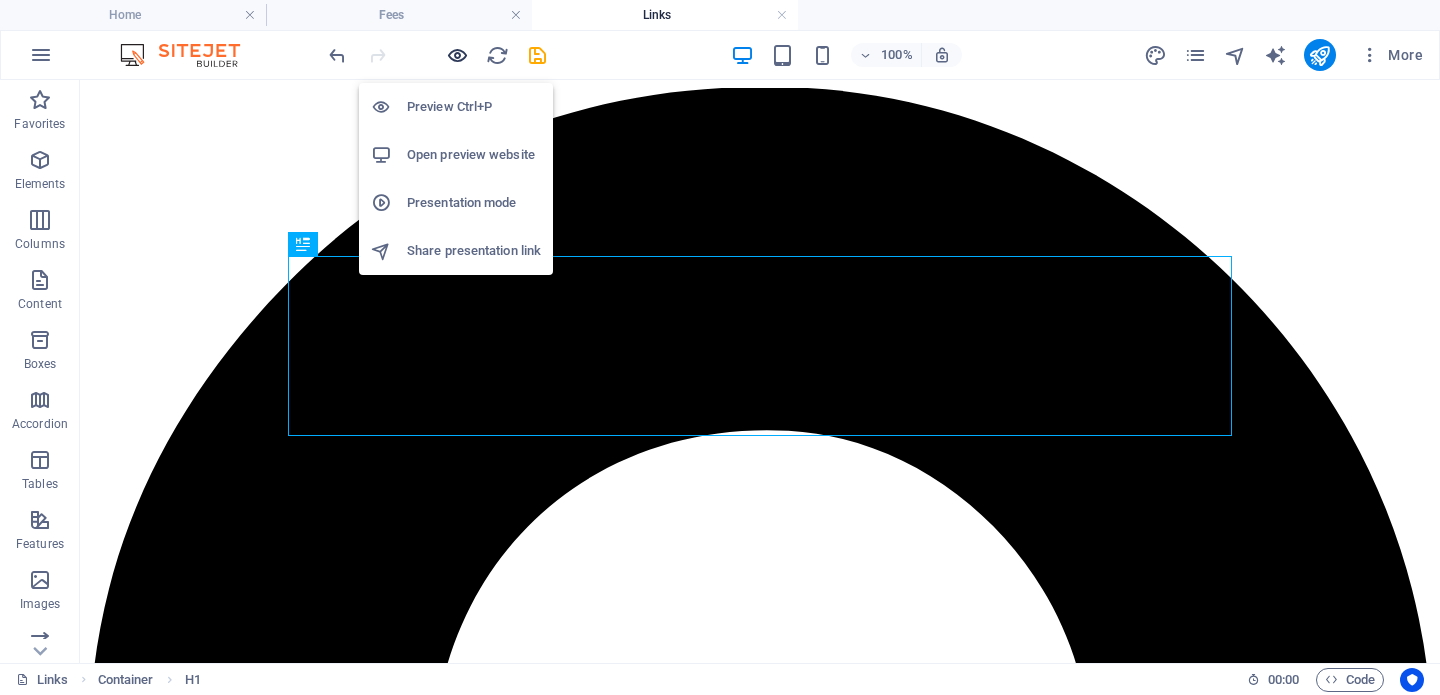 click at bounding box center (457, 55) 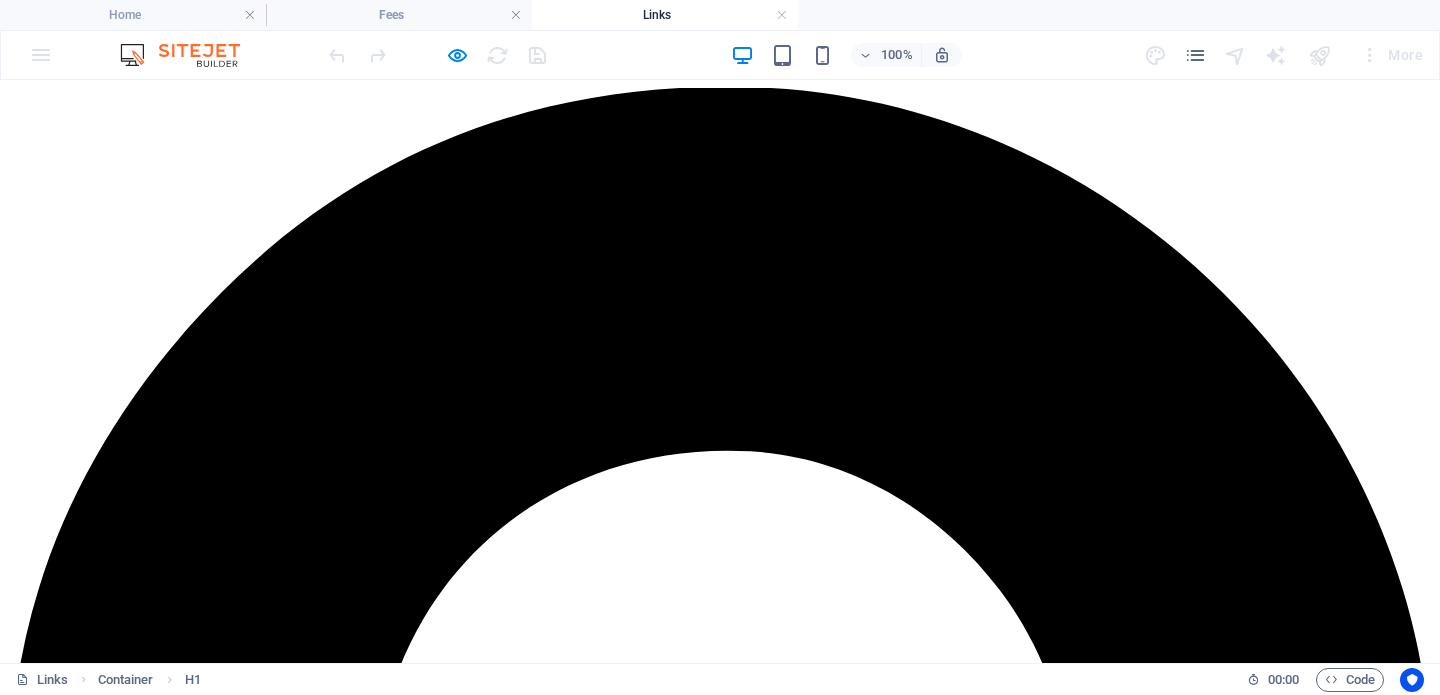 click on "Home" at bounding box center (67, 8623) 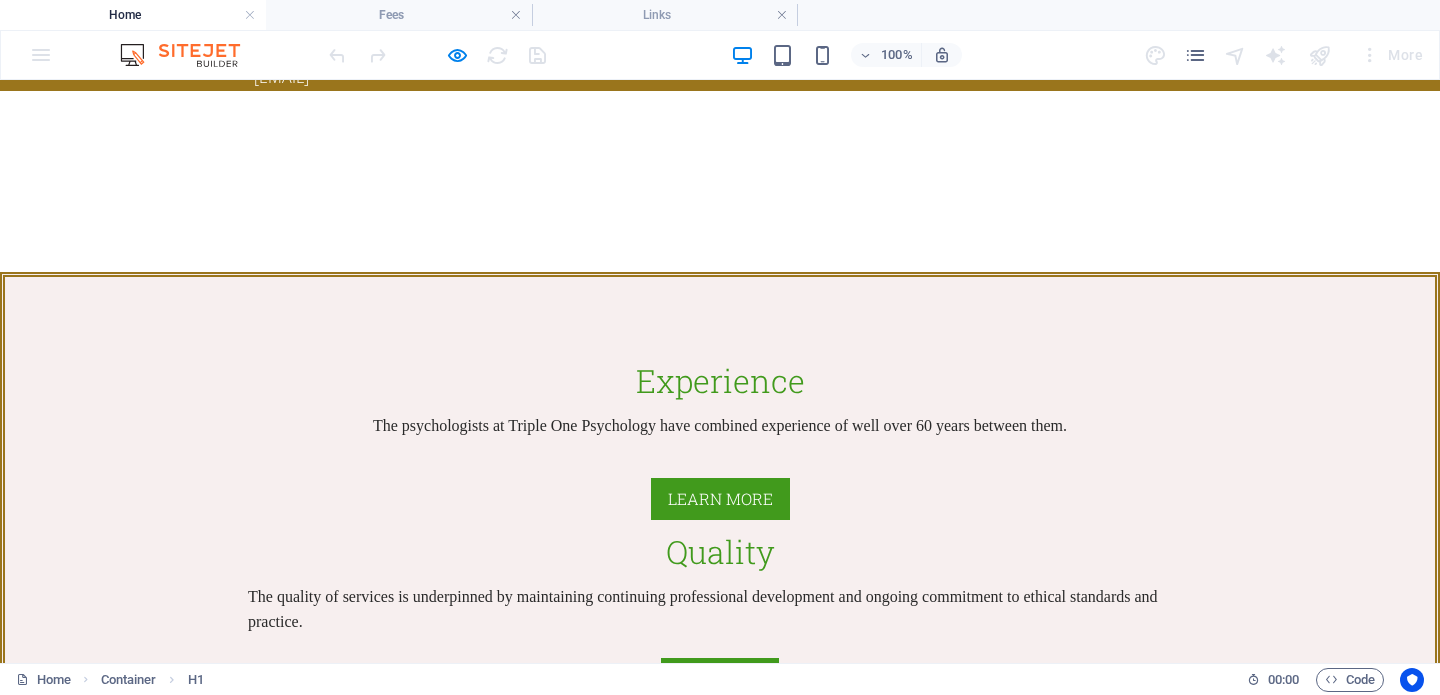 scroll, scrollTop: 0, scrollLeft: 0, axis: both 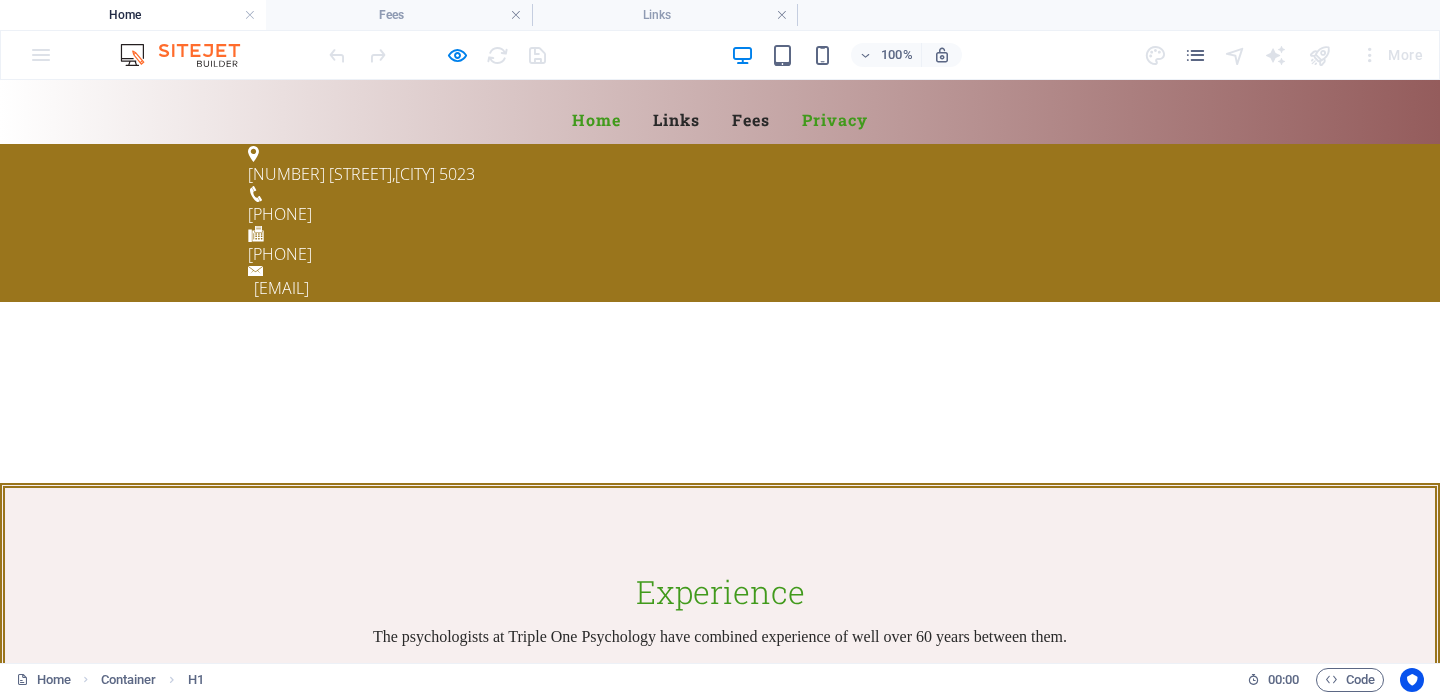 click on "Privacy" at bounding box center [835, 120] 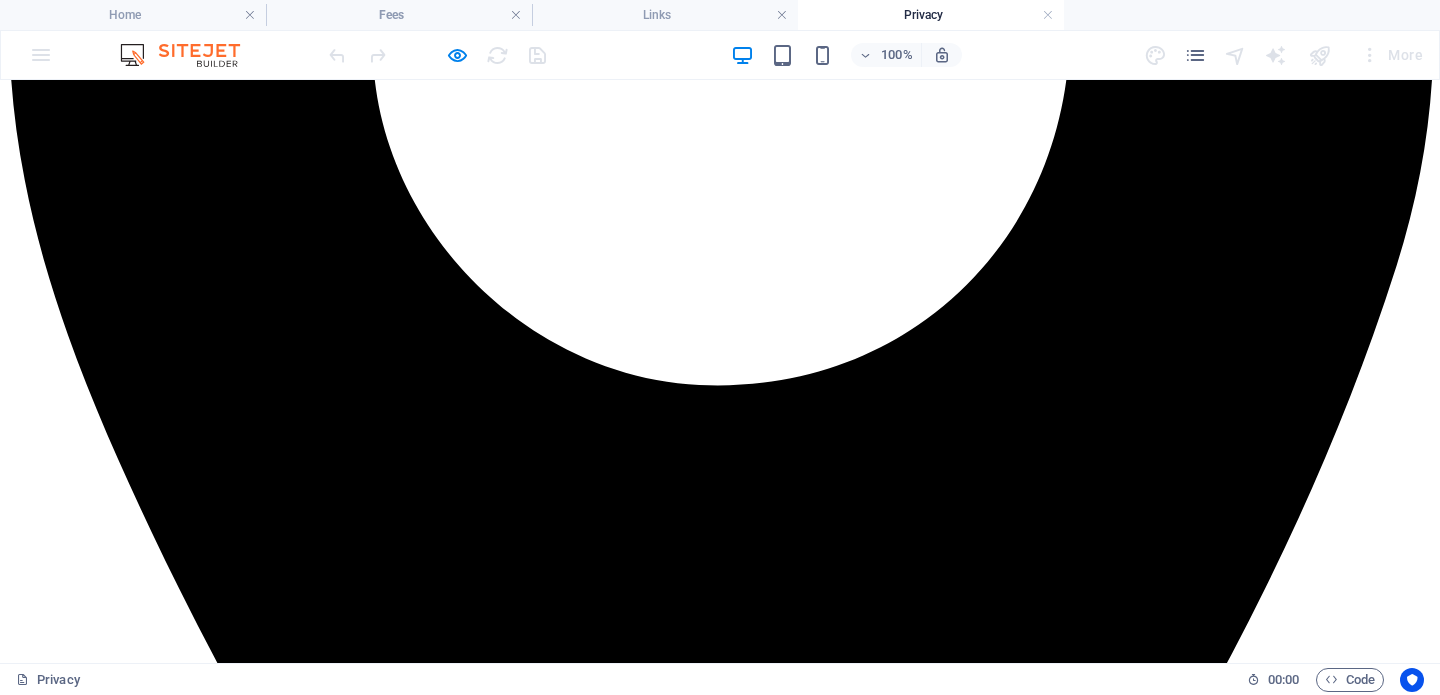 scroll, scrollTop: 772, scrollLeft: 0, axis: vertical 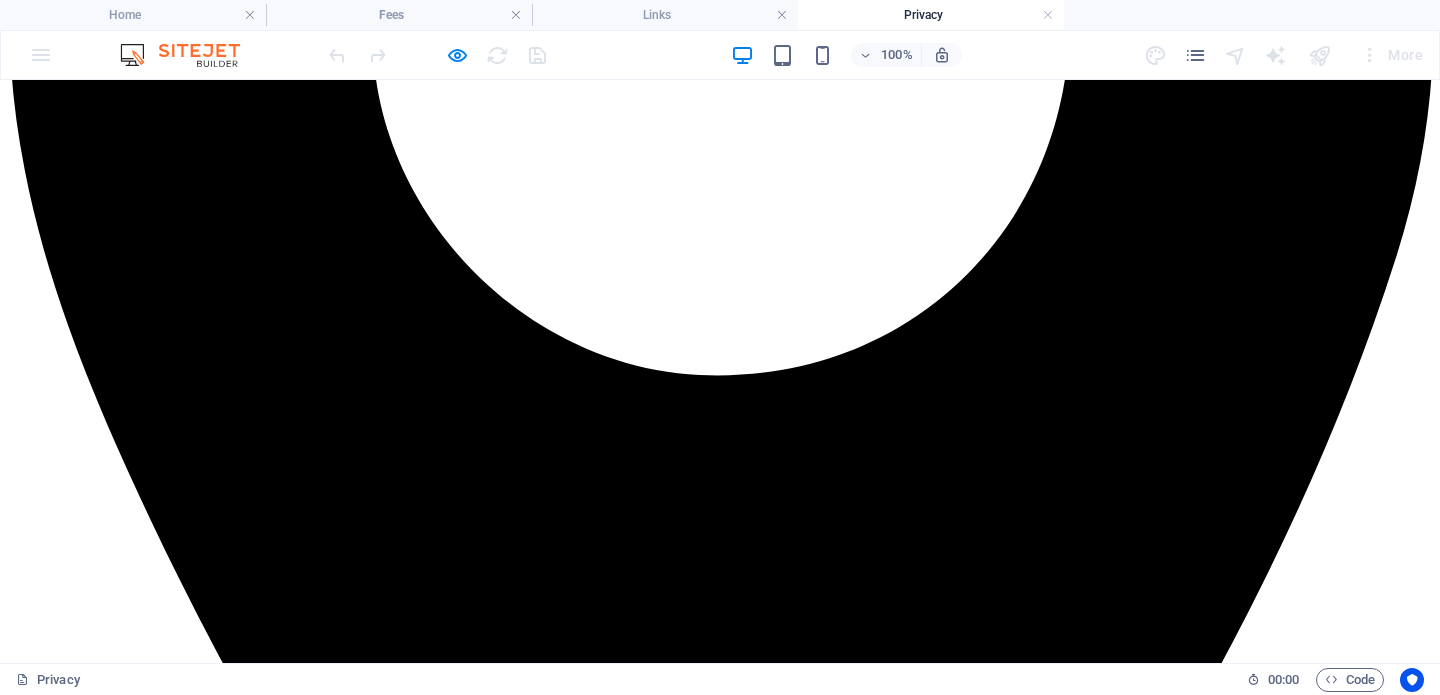 click on "Triple One Psychology   Privacy Policy for Management of Personal Information   This document describes the privacy policy of [FIRST] [LAST] trading as Triple One Psychology for the management of clients’ personal information. The psychological service provided is bound by the legal requirements of the Australian Privacy Principles set out in the Privacy Act 1988 (Cth).   Client information Client files are held in secure filing cabinets and secure electronic document management systems which are accessible only to the authorised service provider(s). The information on each file includes personal information such as name, address, contact phone numbers, medical history, and other personal information collected as part of providing the psychological service.   How clients' personal information is collected   Consequence of not providing personal information   Purpose of holding personal information   Disclosure of personal information   the client’s prior approval has been obtained to:" at bounding box center (720, 7065) 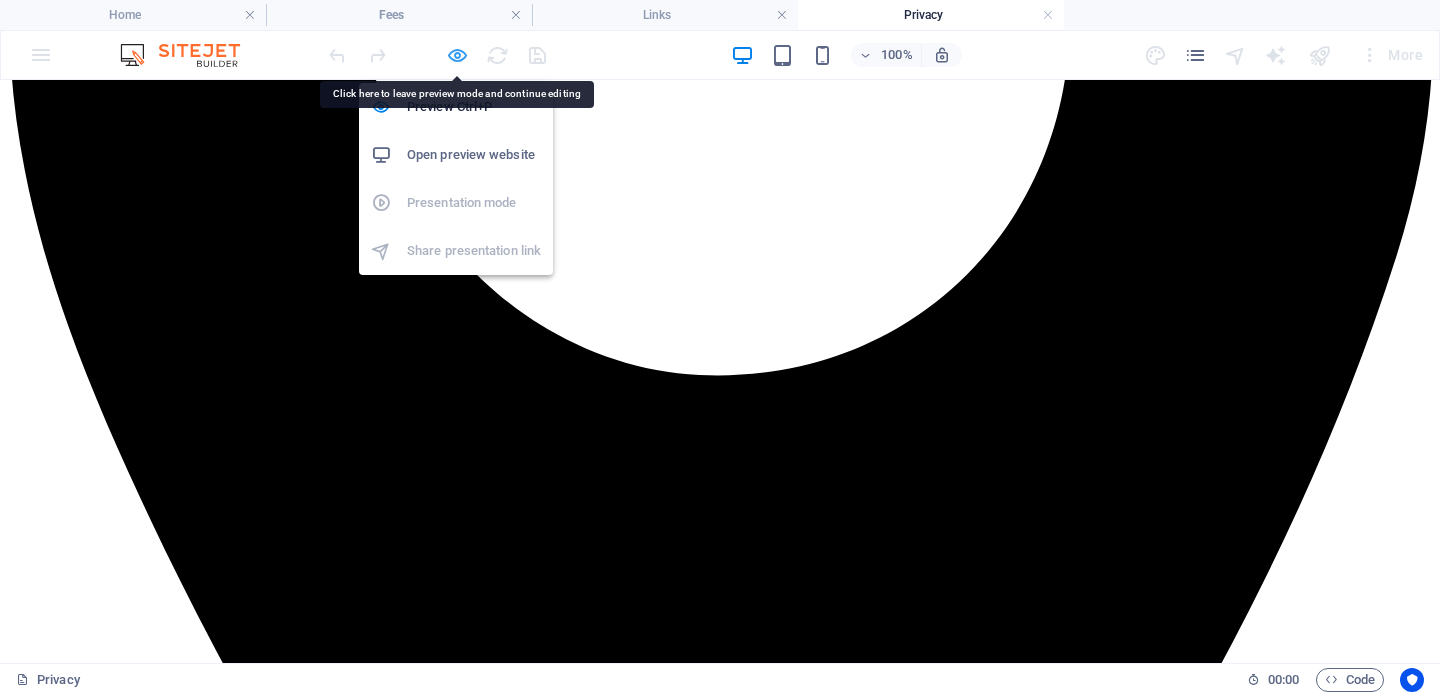 click at bounding box center [457, 55] 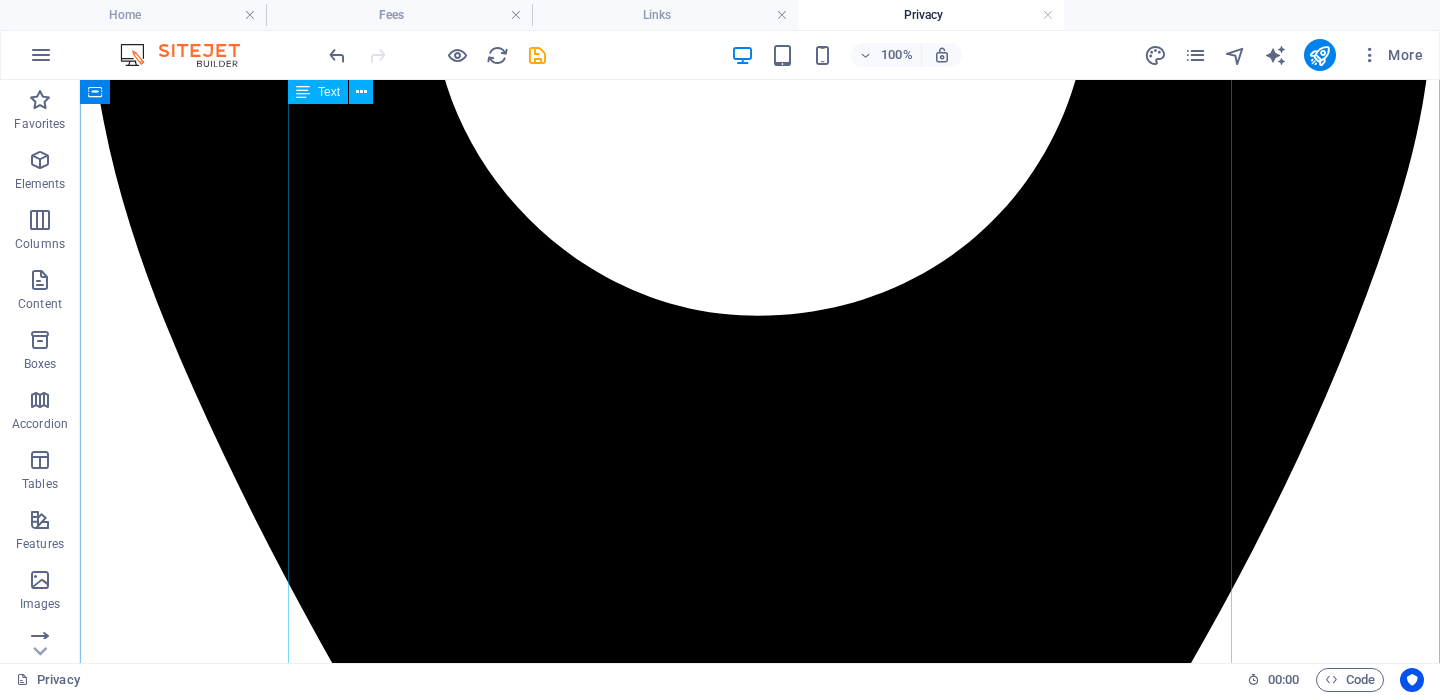 click on "Triple One Psychology   Privacy Policy for Management of Personal Information   This document describes the privacy policy of [FIRST] [LAST] trading as Triple One Psychology for the management of clients’ personal information. The psychological service provided is bound by the legal requirements of the Australian Privacy Principles set out in the Privacy Act 1988 (Cth).   Client information Client files are held in secure filing cabinets and secure electronic document management systems which are accessible only to the authorised service provider(s). The information on each file includes personal information such as name, address, contact phone numbers, medical history, and other personal information collected as part of providing the psychological service.   How clients' personal information is collected   Consequence of not providing personal information   Purpose of holding personal information   Disclosure of personal information   the client’s prior approval has been obtained to:" at bounding box center [760, 6704] 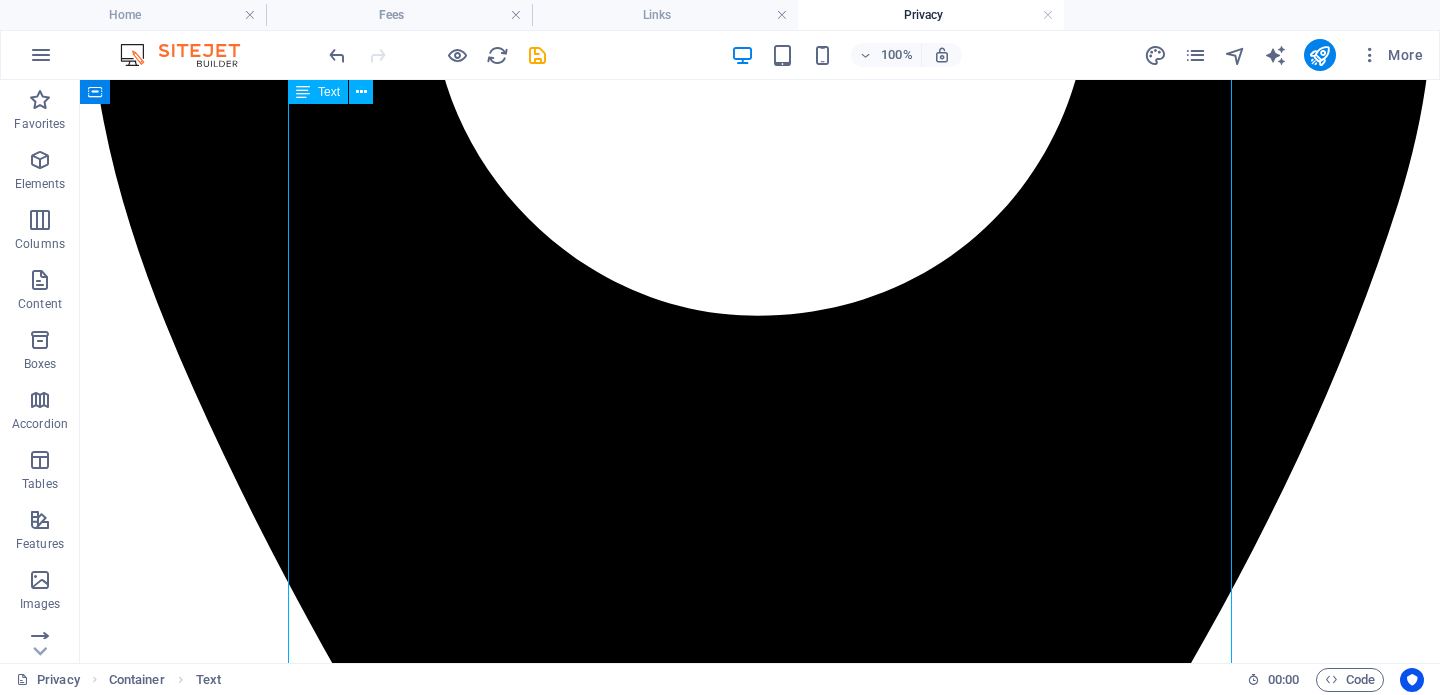 click on "Triple One Psychology   Privacy Policy for Management of Personal Information   This document describes the privacy policy of [FIRST] [LAST] trading as Triple One Psychology for the management of clients’ personal information. The psychological service provided is bound by the legal requirements of the Australian Privacy Principles set out in the Privacy Act 1988 (Cth).   Client information Client files are held in secure filing cabinets and secure electronic document management systems which are accessible only to the authorised service provider(s). The information on each file includes personal information such as name, address, contact phone numbers, medical history, and other personal information collected as part of providing the psychological service.   How clients' personal information is collected   Consequence of not providing personal information   Purpose of holding personal information   Disclosure of personal information   the client’s prior approval has been obtained to:" at bounding box center (760, 6704) 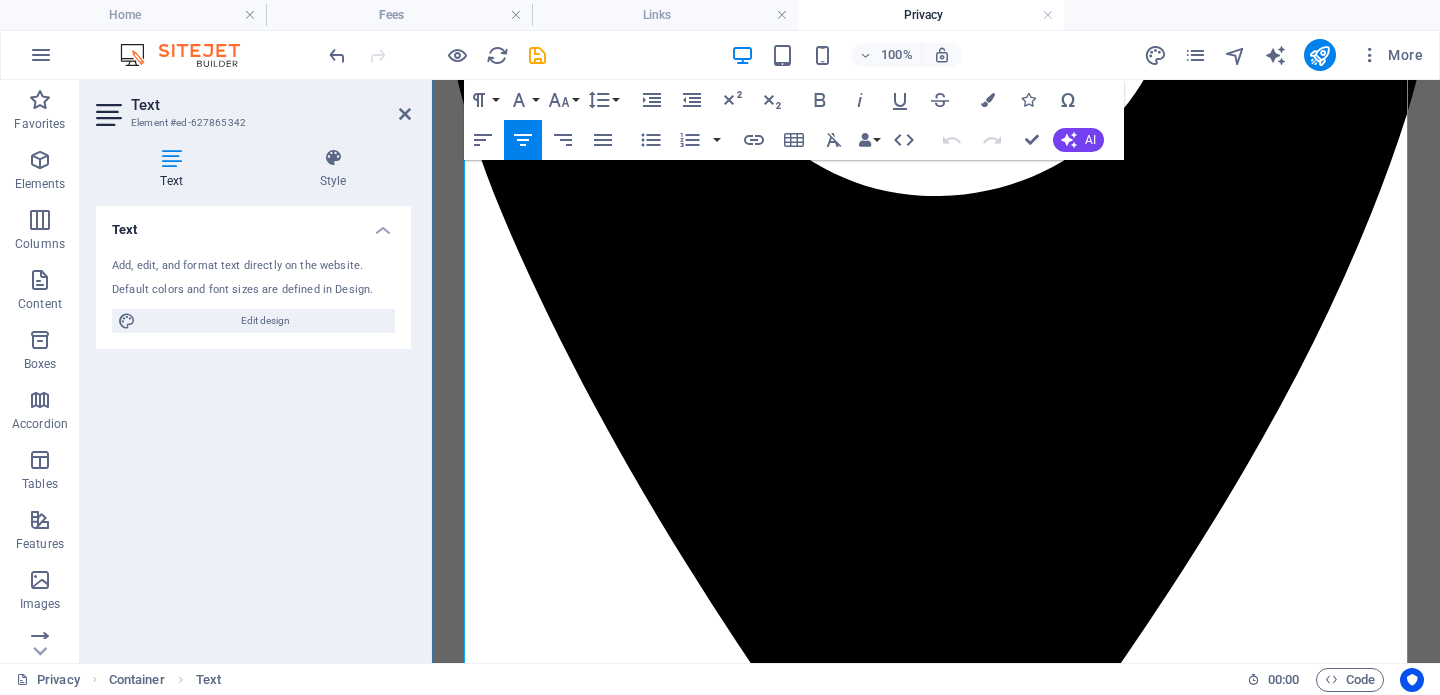 scroll, scrollTop: 622, scrollLeft: 0, axis: vertical 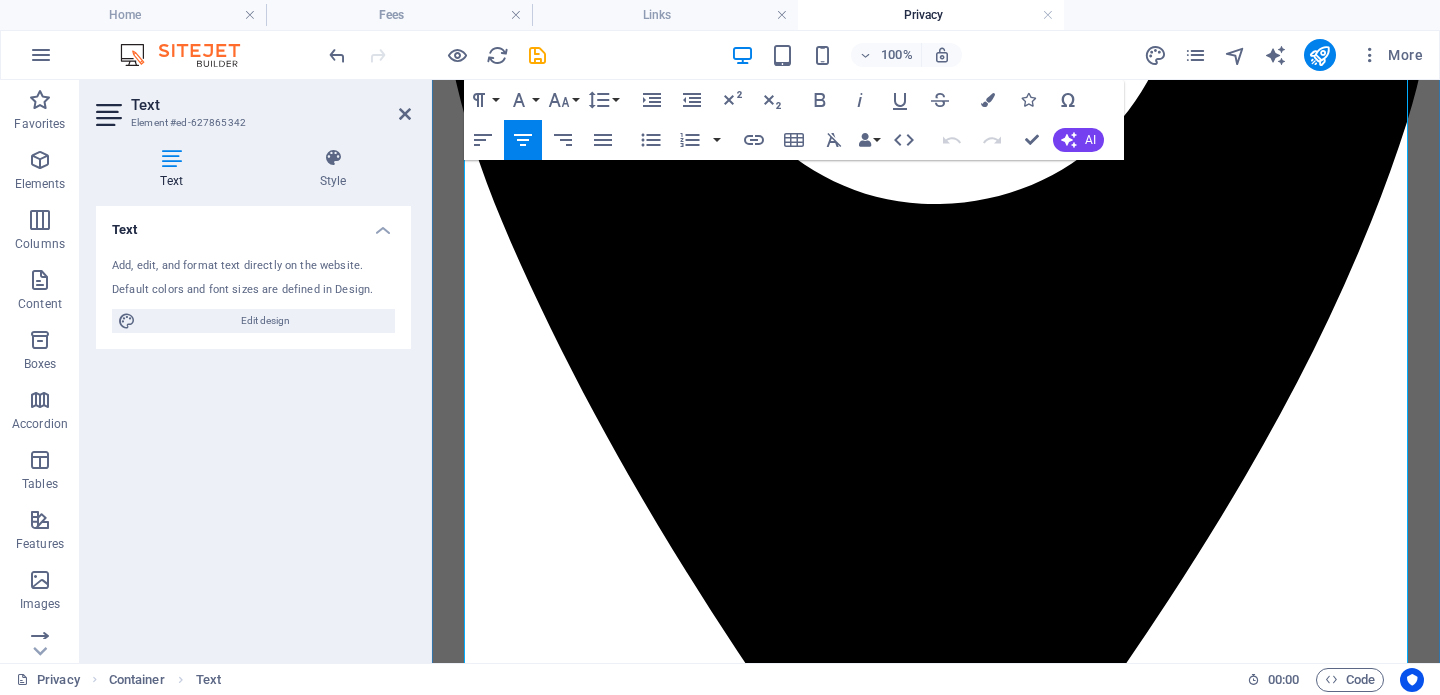 click on "A client’s personal information is gathered and used for the purpose of providing psychological services, which includes assessing, or diagnosing and treating a client’s presenting issue. The personal information is retained in order to document what happens during sessions, and enables the psychologist to provide a relevant and informed psychological service." at bounding box center [925, 5086] 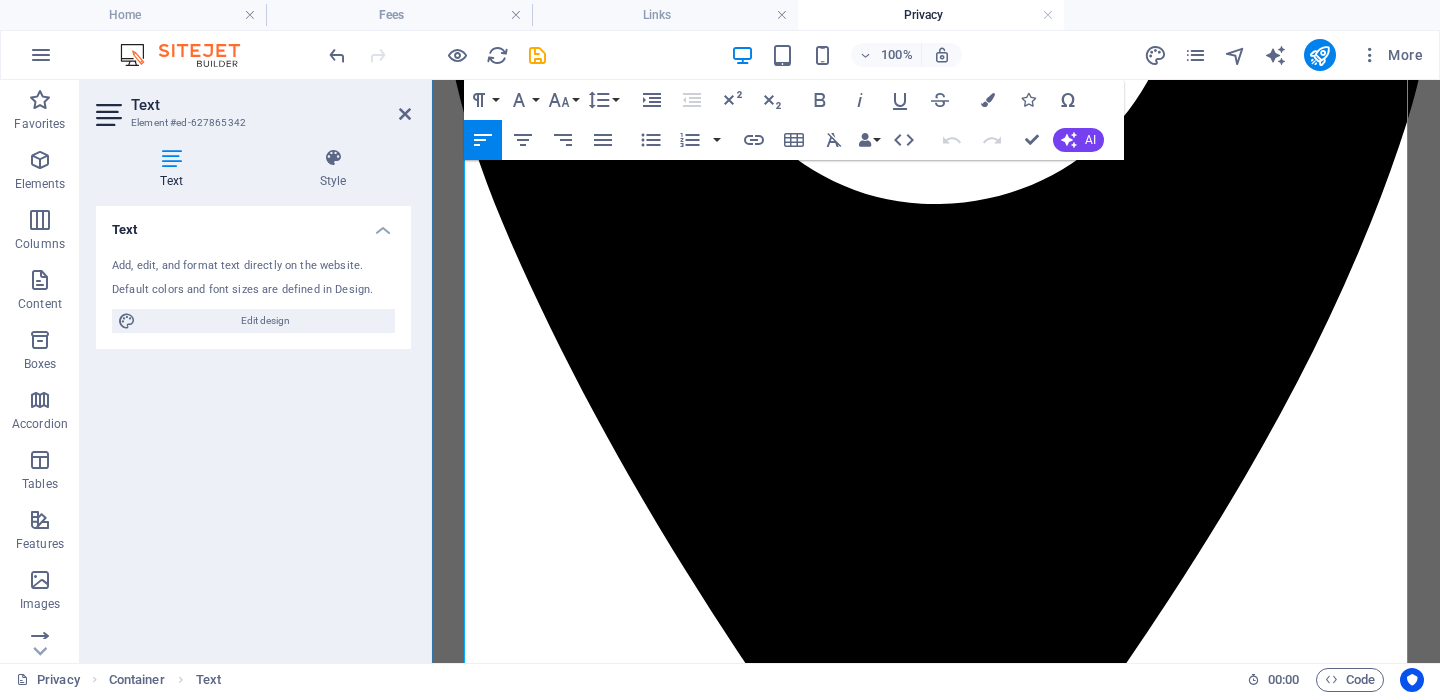 type 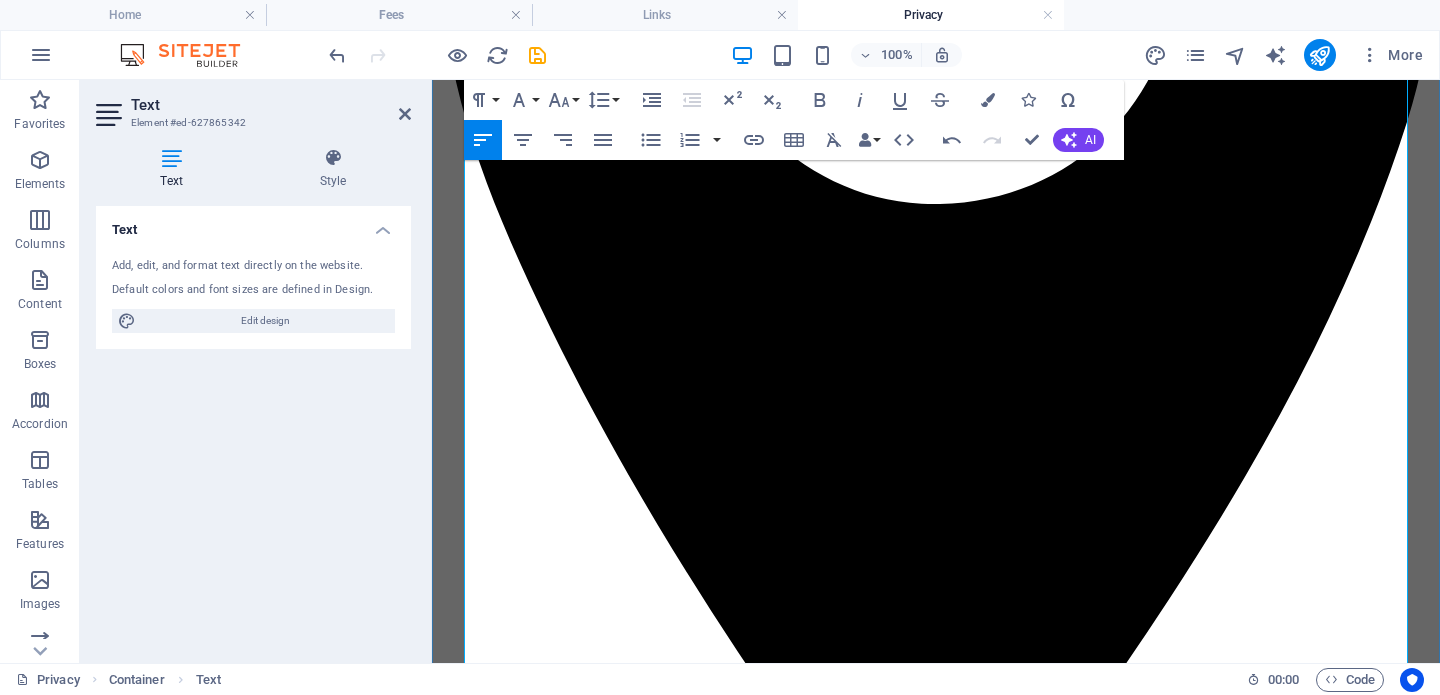 drag, startPoint x: 1063, startPoint y: 389, endPoint x: 1127, endPoint y: 393, distance: 64.12488 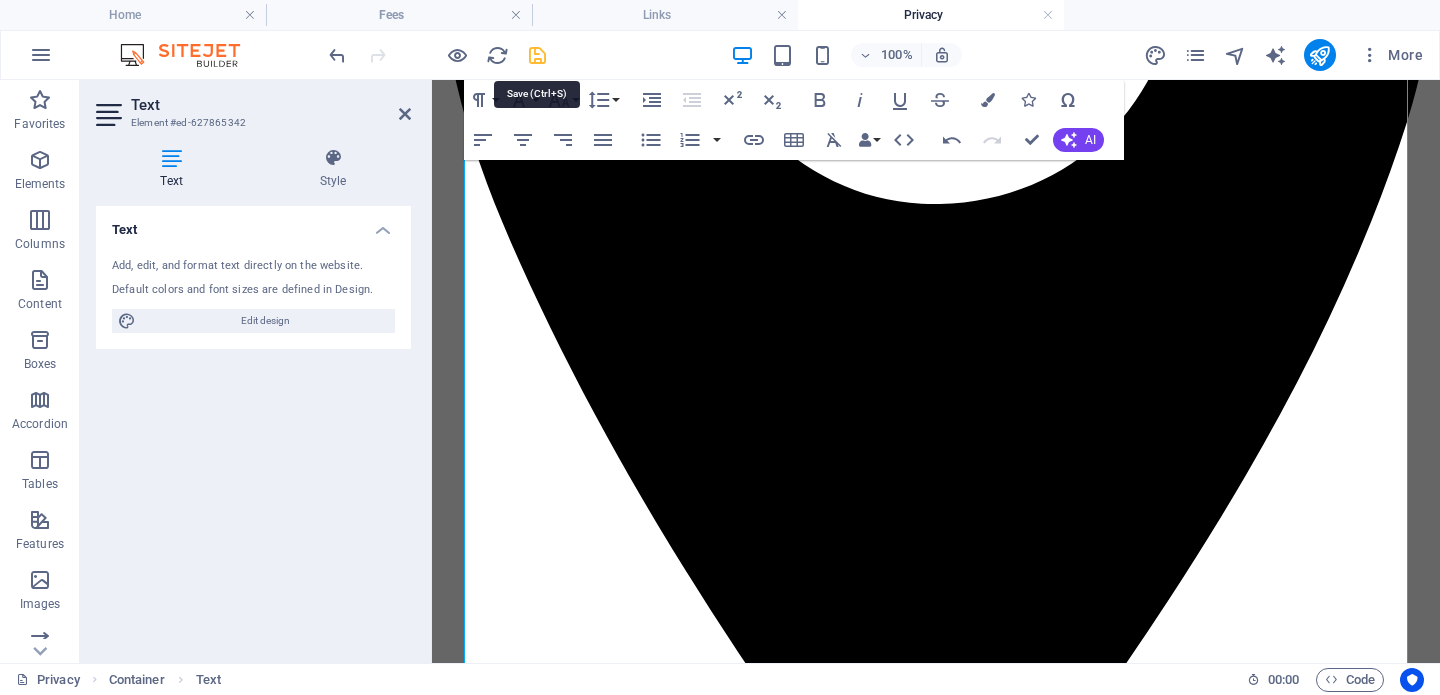 click at bounding box center (537, 55) 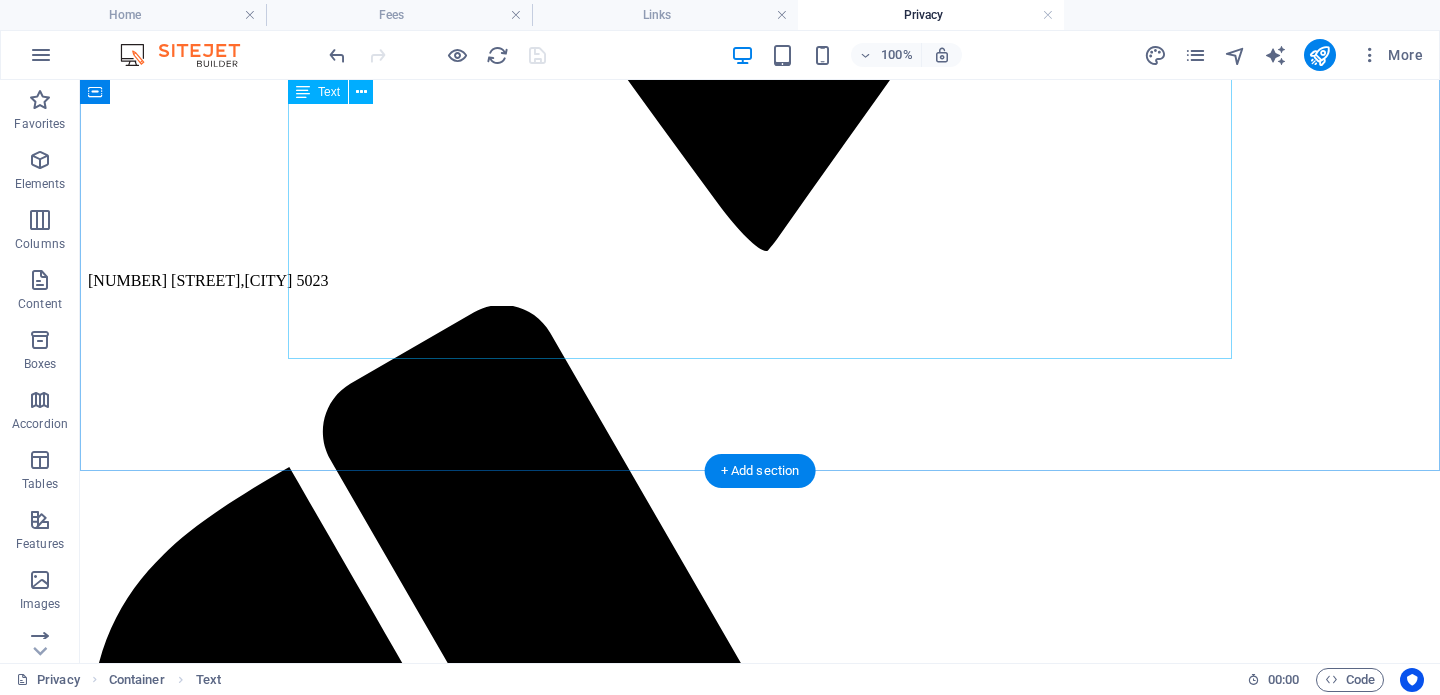 scroll, scrollTop: 1804, scrollLeft: 0, axis: vertical 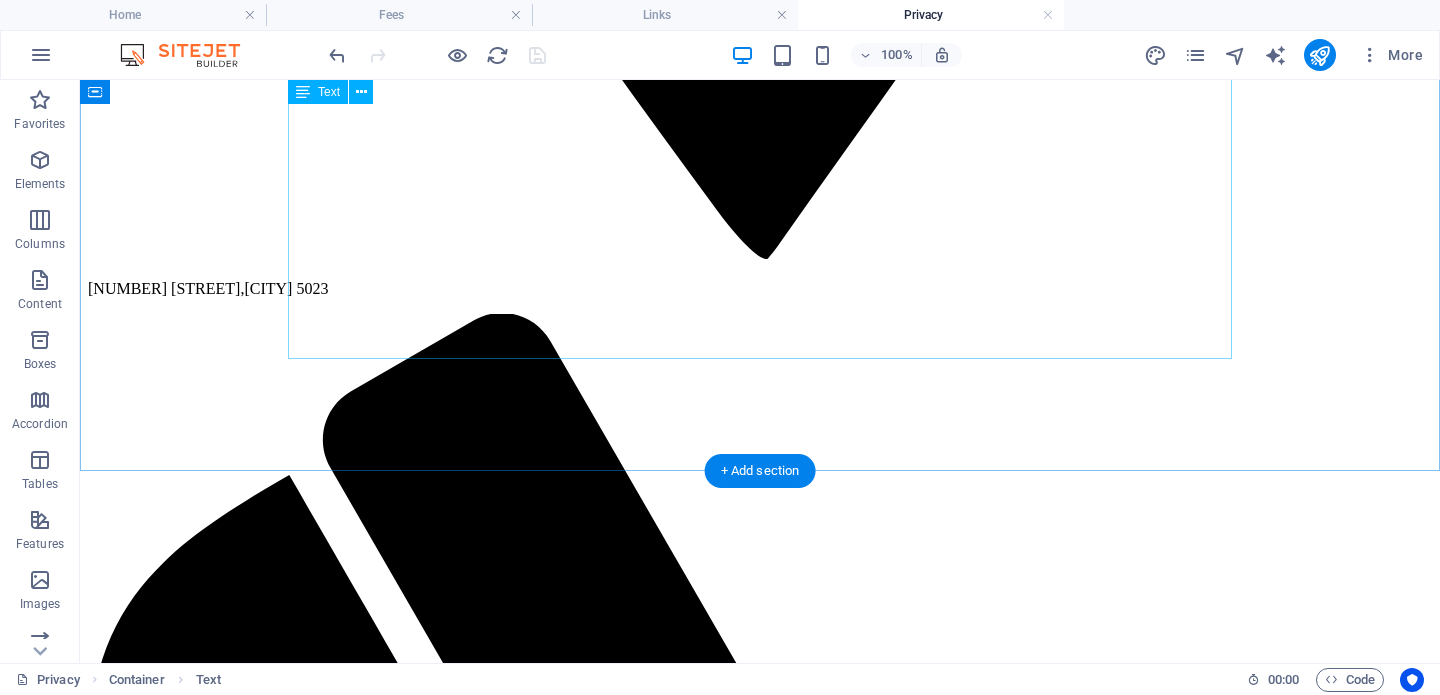 click on "Triple One Psychology   Privacy Policy for Management of Personal Information   This document describes the privacy policy of [FIRST] [LAST] trading as Triple One Psychology for the management of clients’ personal information. The psychological service provided is bound by the legal requirements of the Australian Privacy Principles set out in the Privacy Act 1988 (Cth).   Client information Client files are held in secure filing cabinets and secure electronic document management systems which are accessible only to the authorised service provider(s). The information on each file includes personal information such as name, address, contact phone numbers, medical history, and other personal information collected as part of providing the psychological service.   How clients' personal information is collected   Consequence of not providing personal information   Purpose of holding personal information   Disclosure of personal information   the client’s prior approval has been obtained to:" at bounding box center (760, 5681) 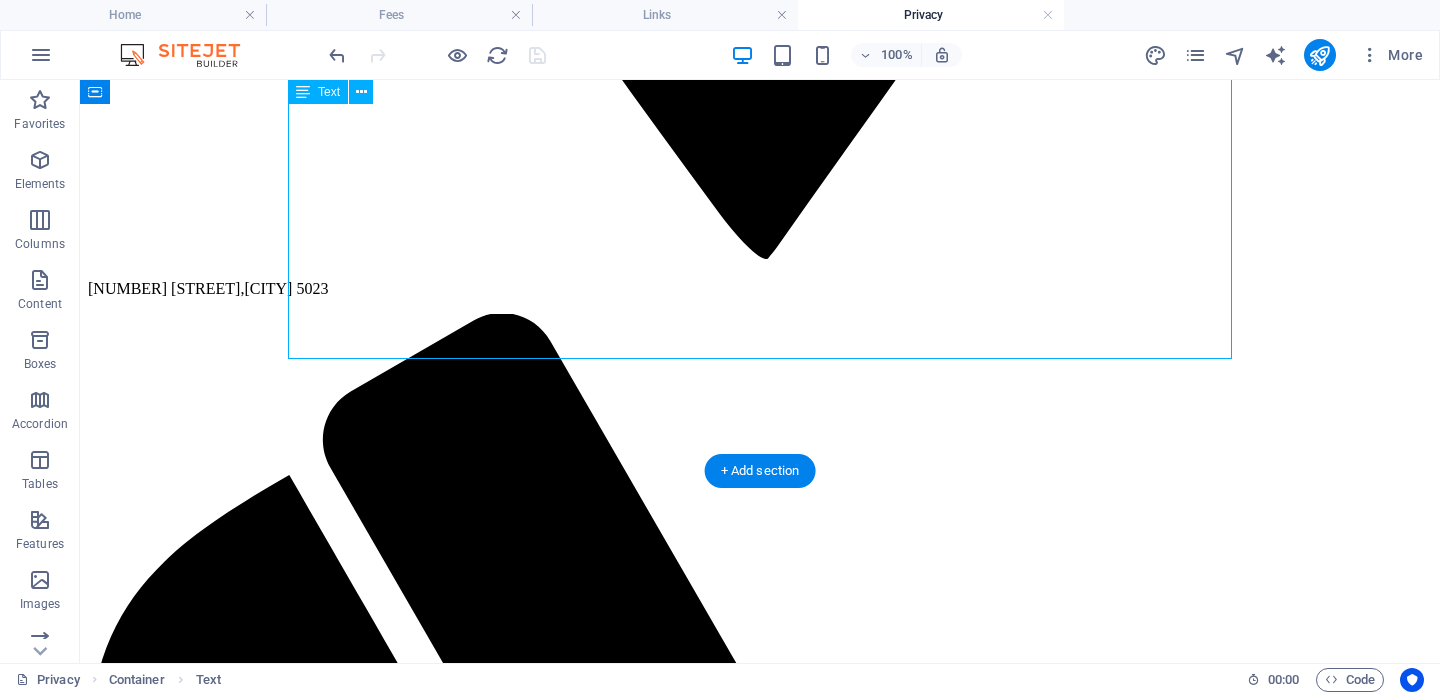 click on "Triple One Psychology   Privacy Policy for Management of Personal Information   This document describes the privacy policy of [FIRST] [LAST] trading as Triple One Psychology for the management of clients’ personal information. The psychological service provided is bound by the legal requirements of the Australian Privacy Principles set out in the Privacy Act 1988 (Cth).   Client information Client files are held in secure filing cabinets and secure electronic document management systems which are accessible only to the authorised service provider(s). The information on each file includes personal information such as name, address, contact phone numbers, medical history, and other personal information collected as part of providing the psychological service.   How clients' personal information is collected   Consequence of not providing personal information   Purpose of holding personal information   Disclosure of personal information   the client’s prior approval has been obtained to:" at bounding box center (760, 5681) 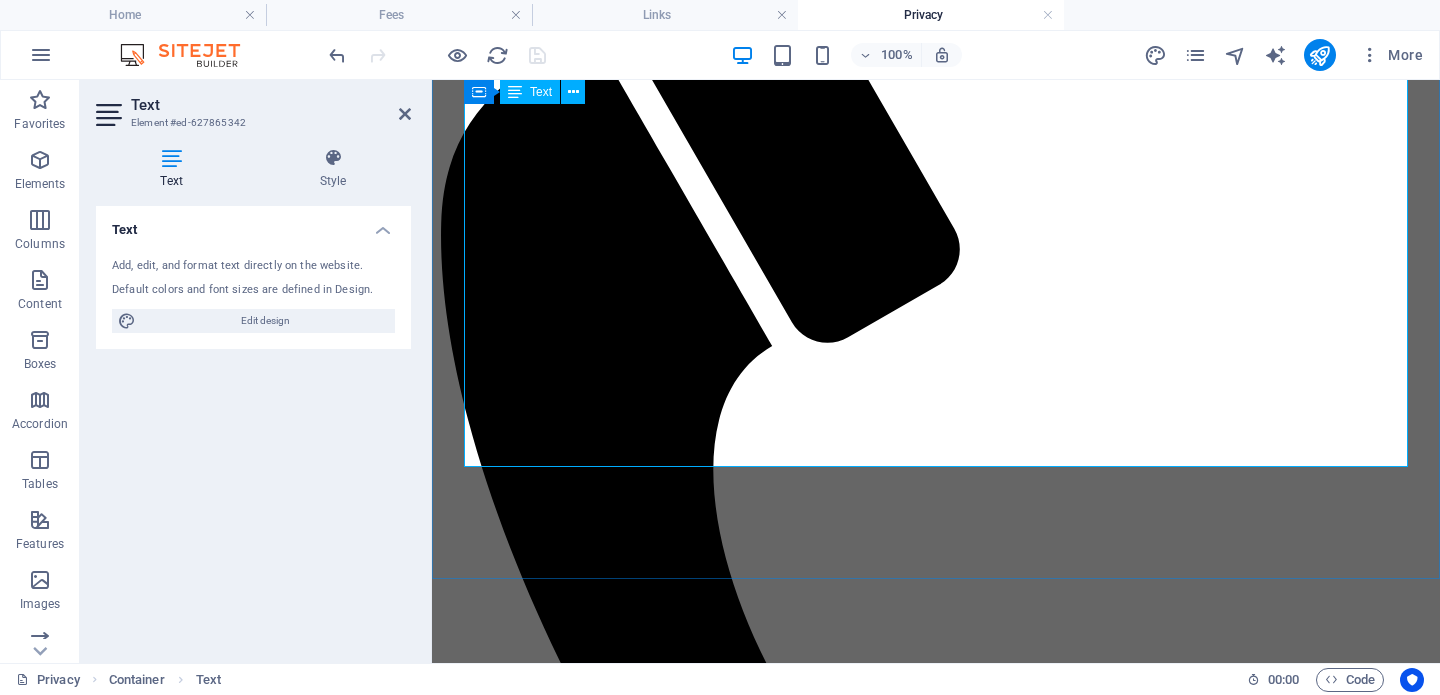 scroll, scrollTop: 1701, scrollLeft: 0, axis: vertical 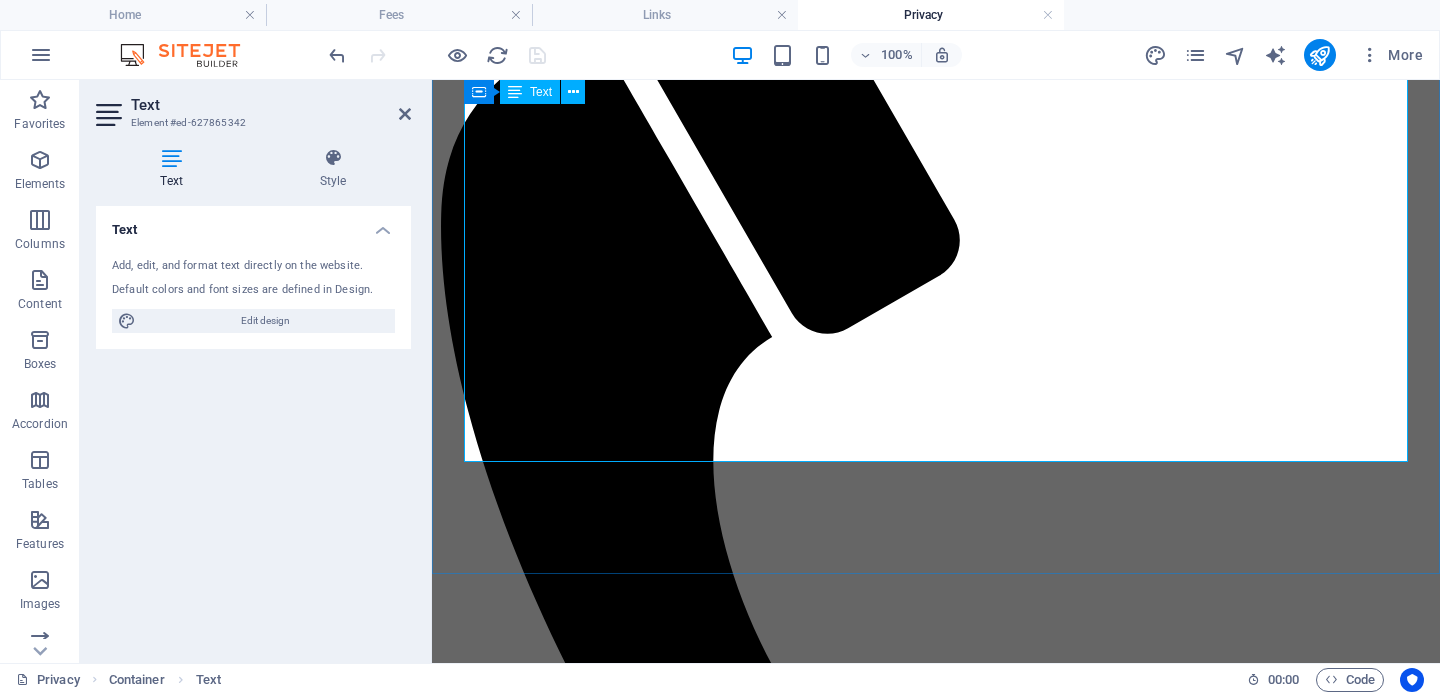 click on "This page was last updated 03/04/2025." at bounding box center (936, 5253) 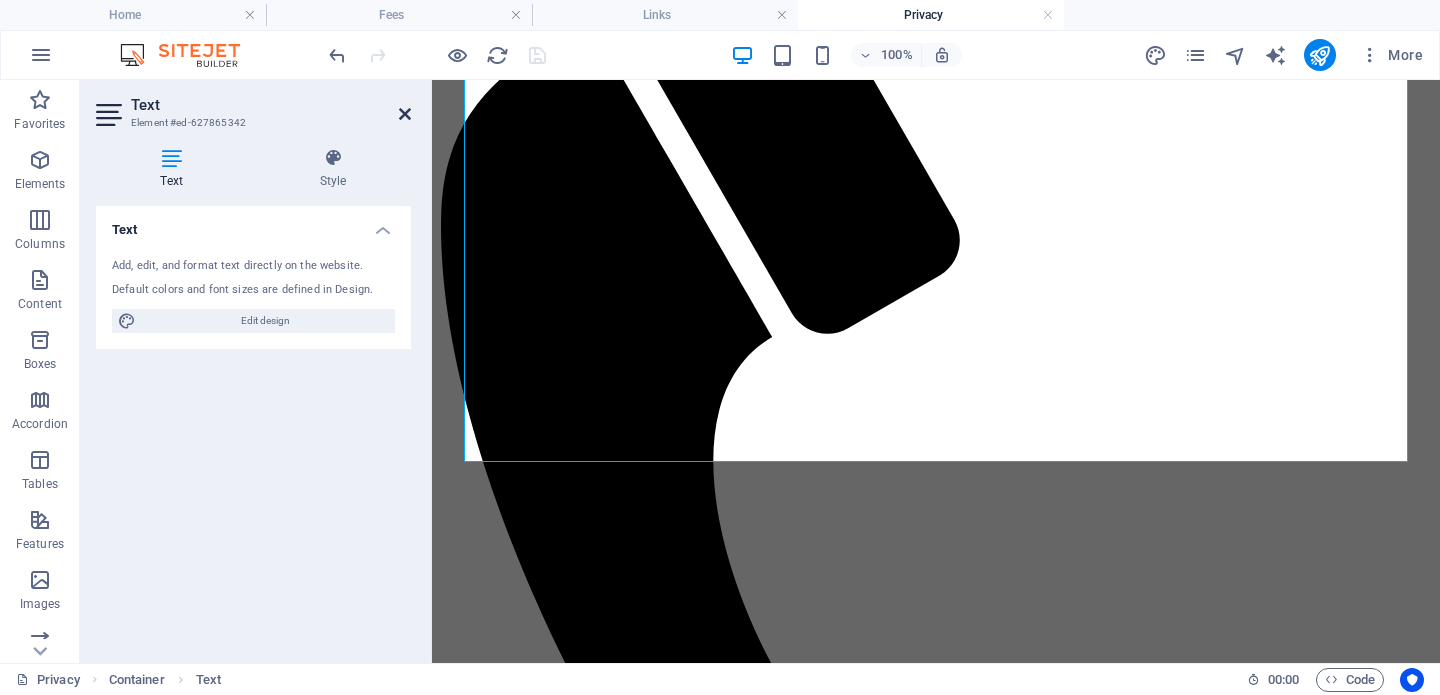 click at bounding box center [405, 114] 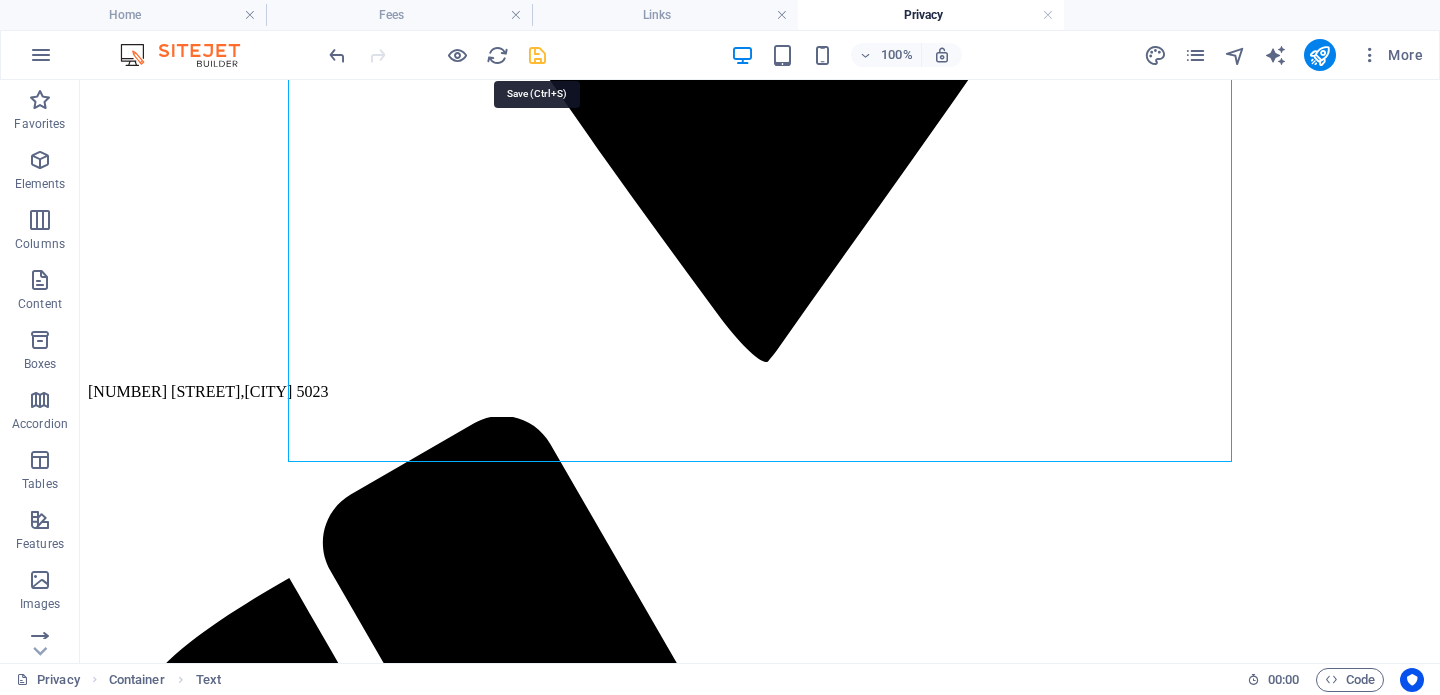 click at bounding box center (537, 55) 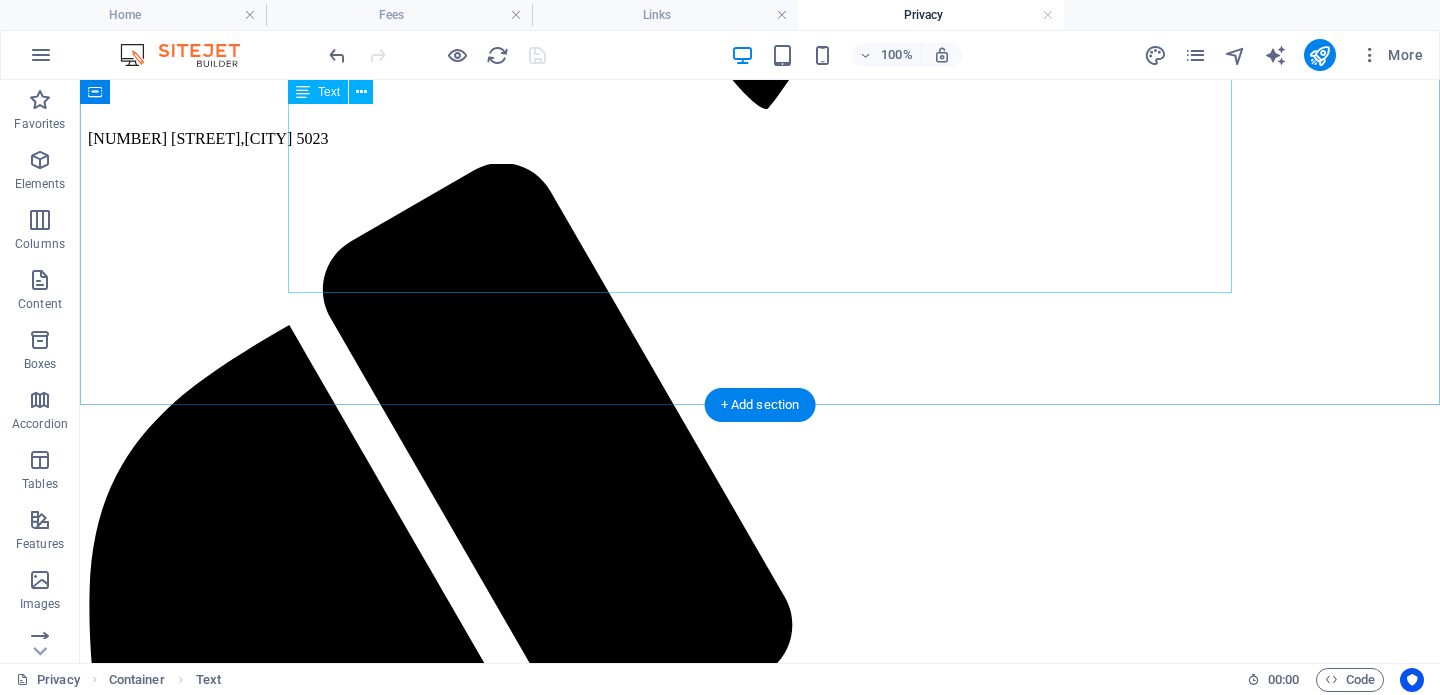 scroll, scrollTop: 2063, scrollLeft: 0, axis: vertical 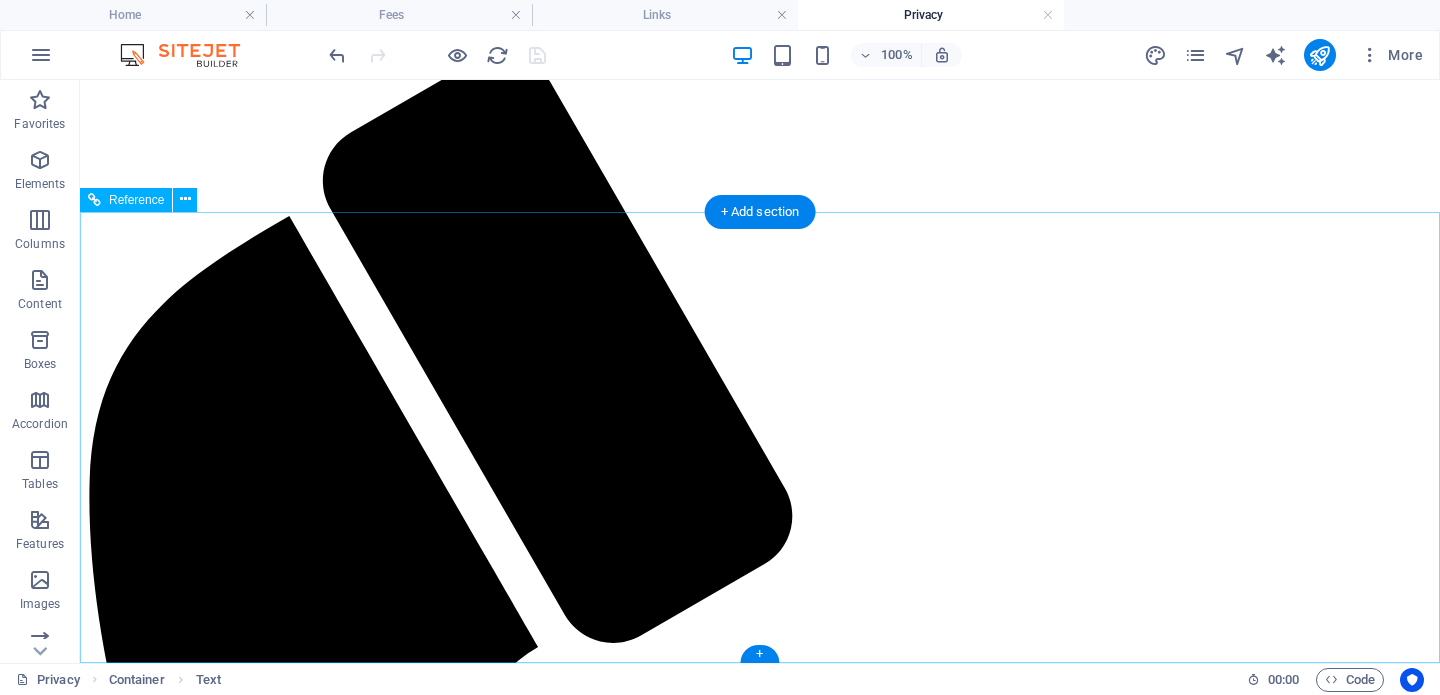 click on "111psychology.com.au   5 Alice Street ,  Findon   5023 0458 080 015 08 8345 4111 garry.raymond@111psychology.com.au bigpond.com" at bounding box center [760, 7068] 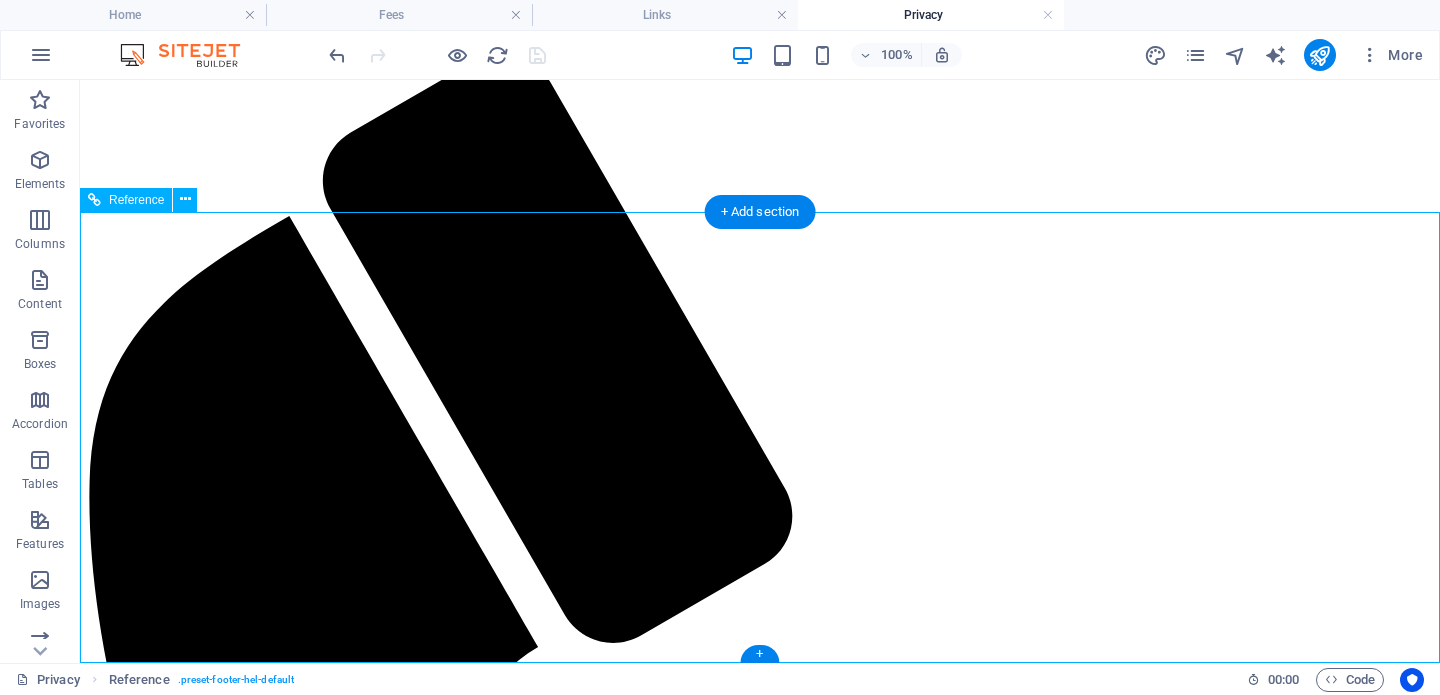 click on "111psychology.com.au   5 Alice Street ,  Findon   5023 0458 080 015 08 8345 4111 garry.raymond@111psychology.com.au bigpond.com" at bounding box center (760, 7068) 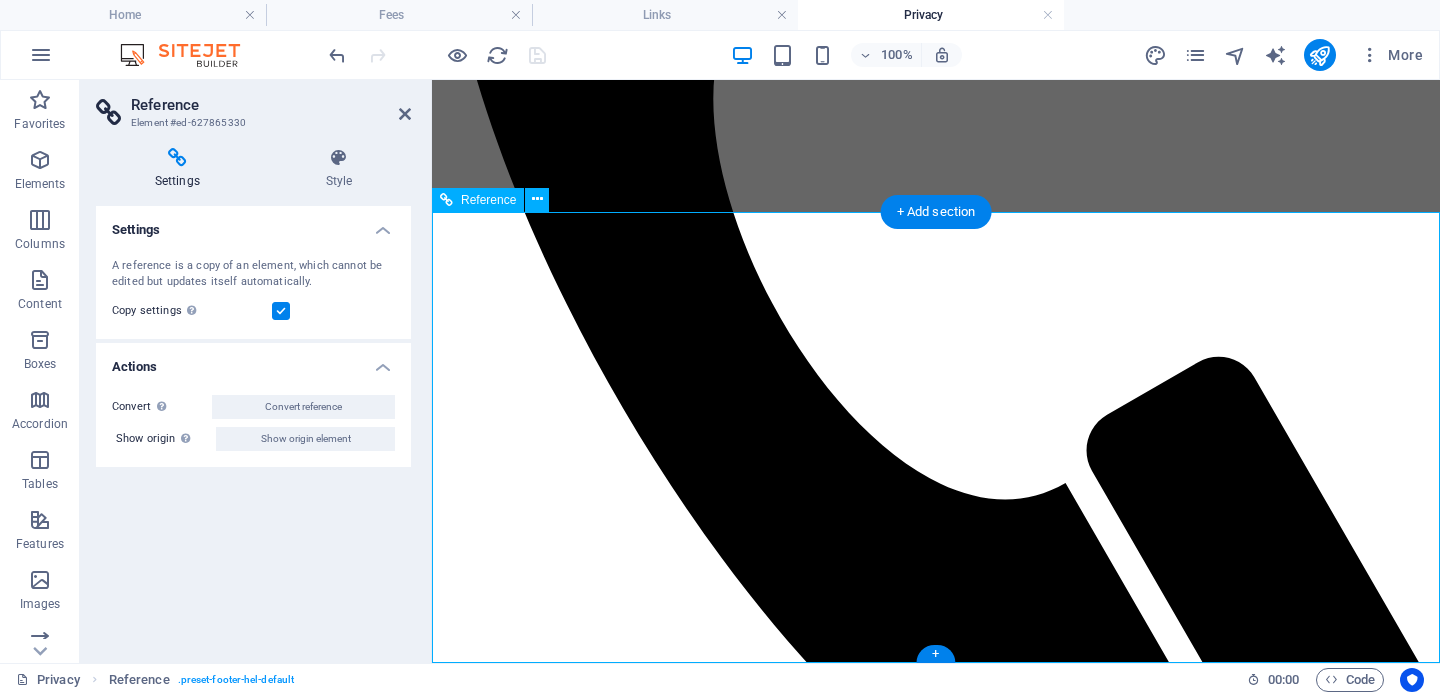 click on "111psychology.com.au   5 Alice Street ,  Findon   5023 0458 080 015 08 8345 4111 garry.raymond@111psychology.com.au bigpond.com" at bounding box center (936, 5619) 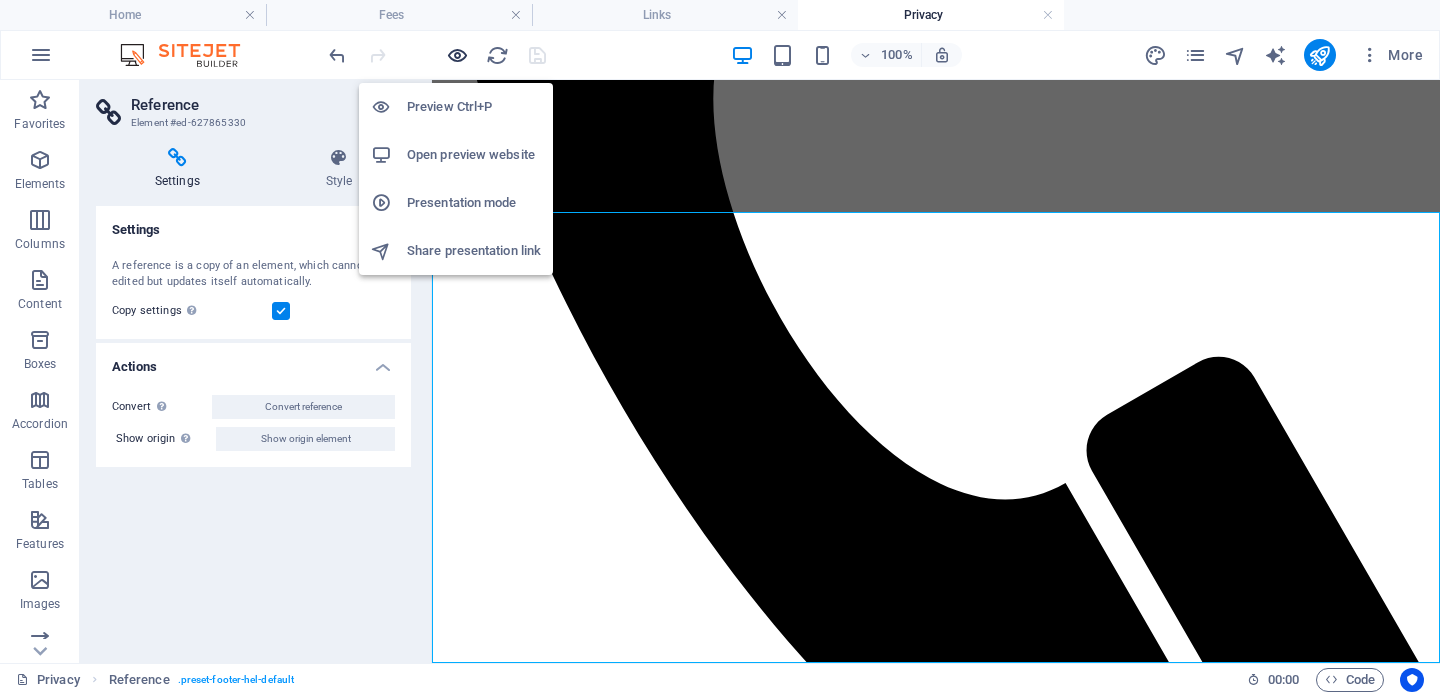 click at bounding box center [457, 55] 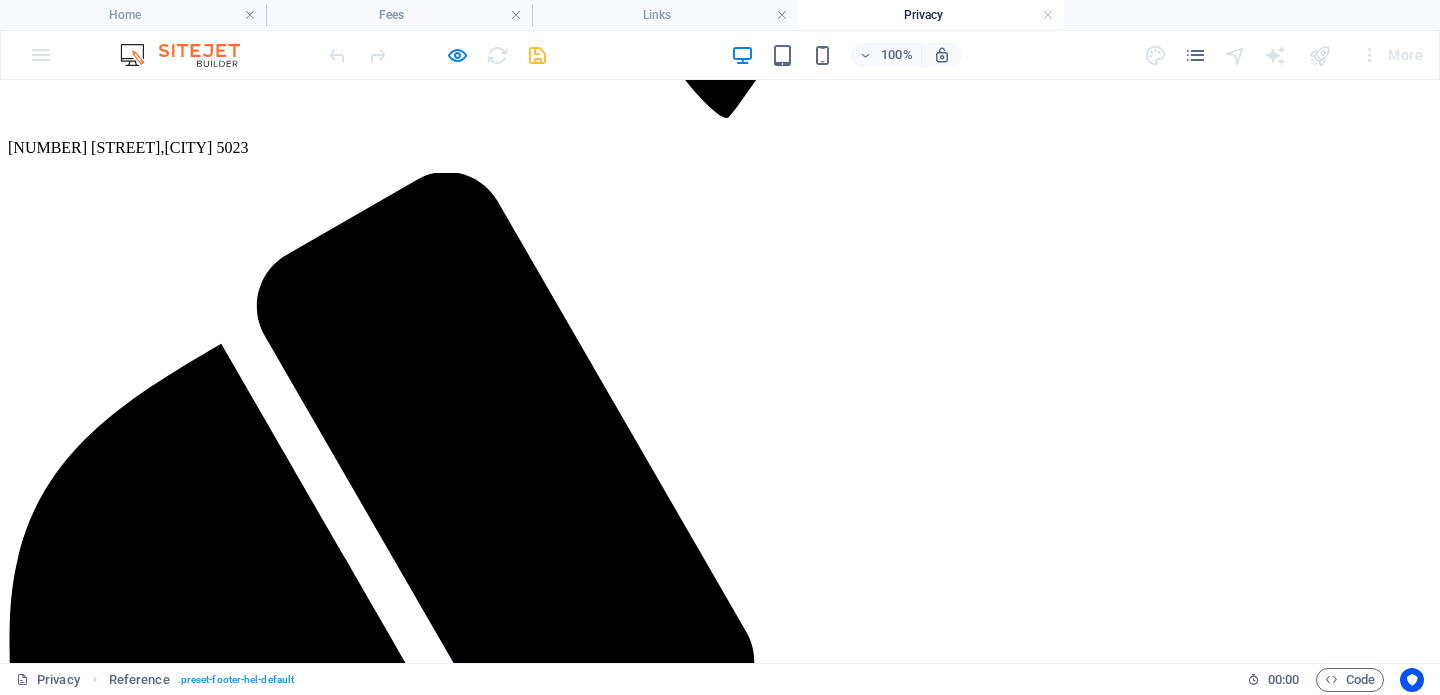click on "Home" at bounding box center (67, 6560) 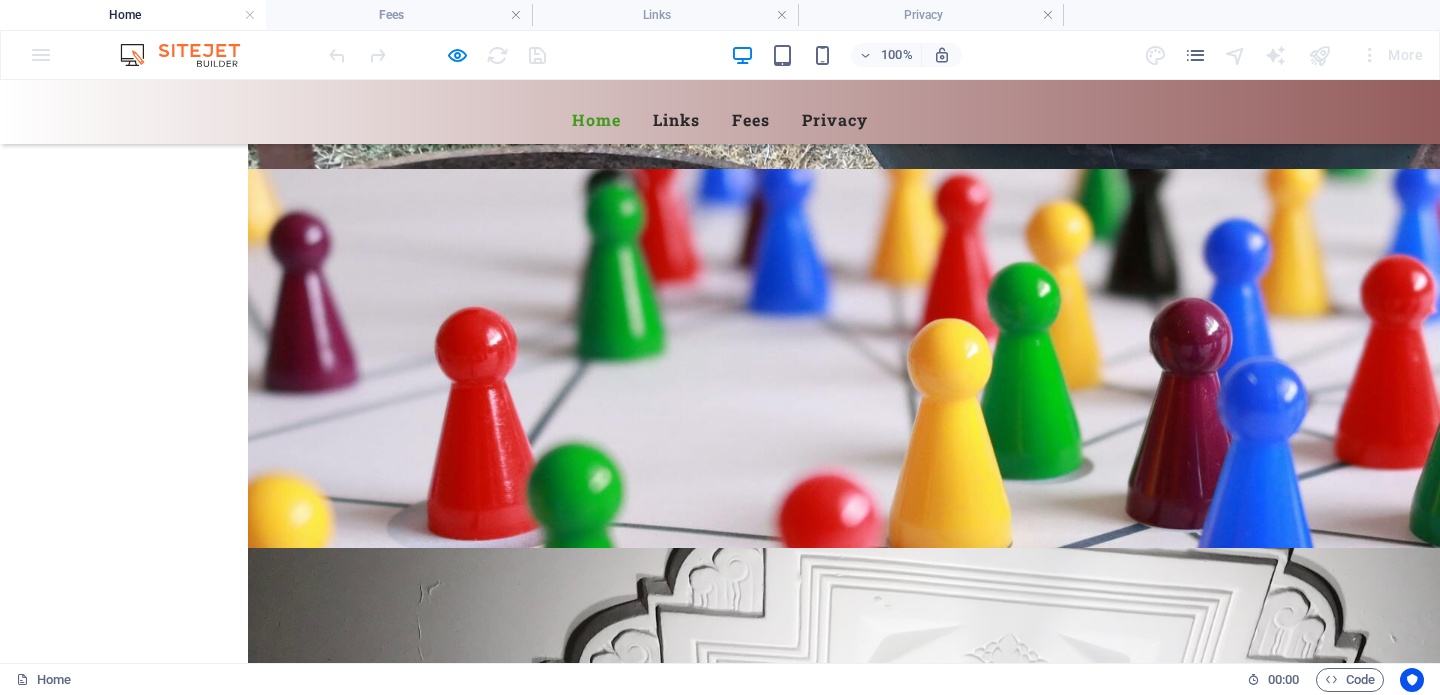 scroll, scrollTop: 6730, scrollLeft: 0, axis: vertical 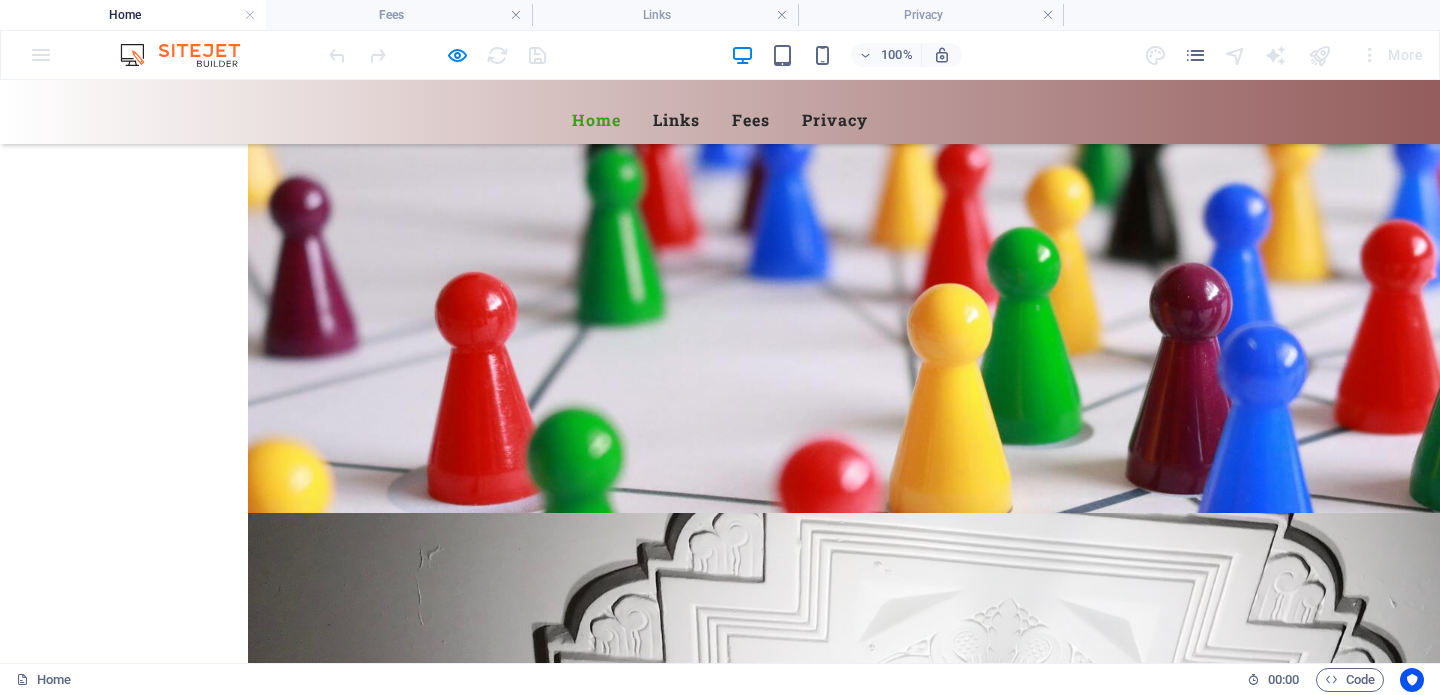 click on "Get in touch" at bounding box center (488, 6295) 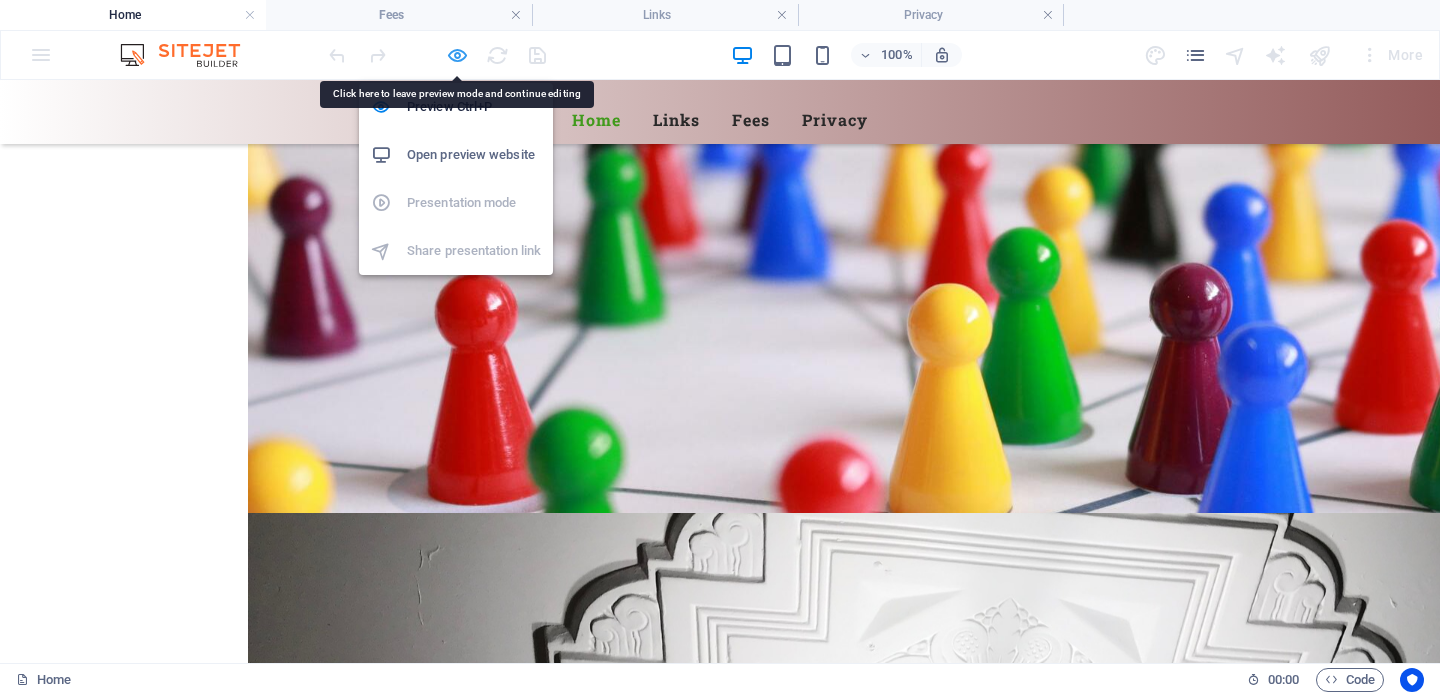 click at bounding box center [457, 55] 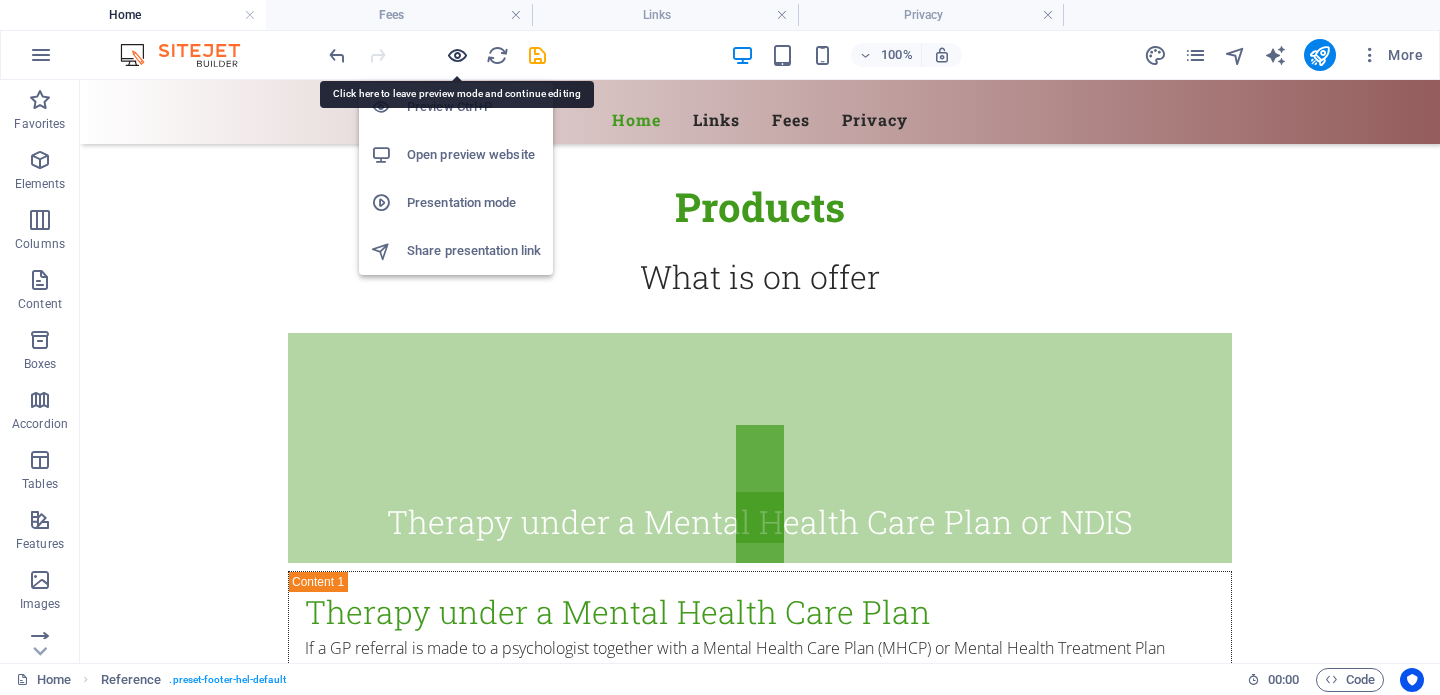 scroll, scrollTop: 11646, scrollLeft: 0, axis: vertical 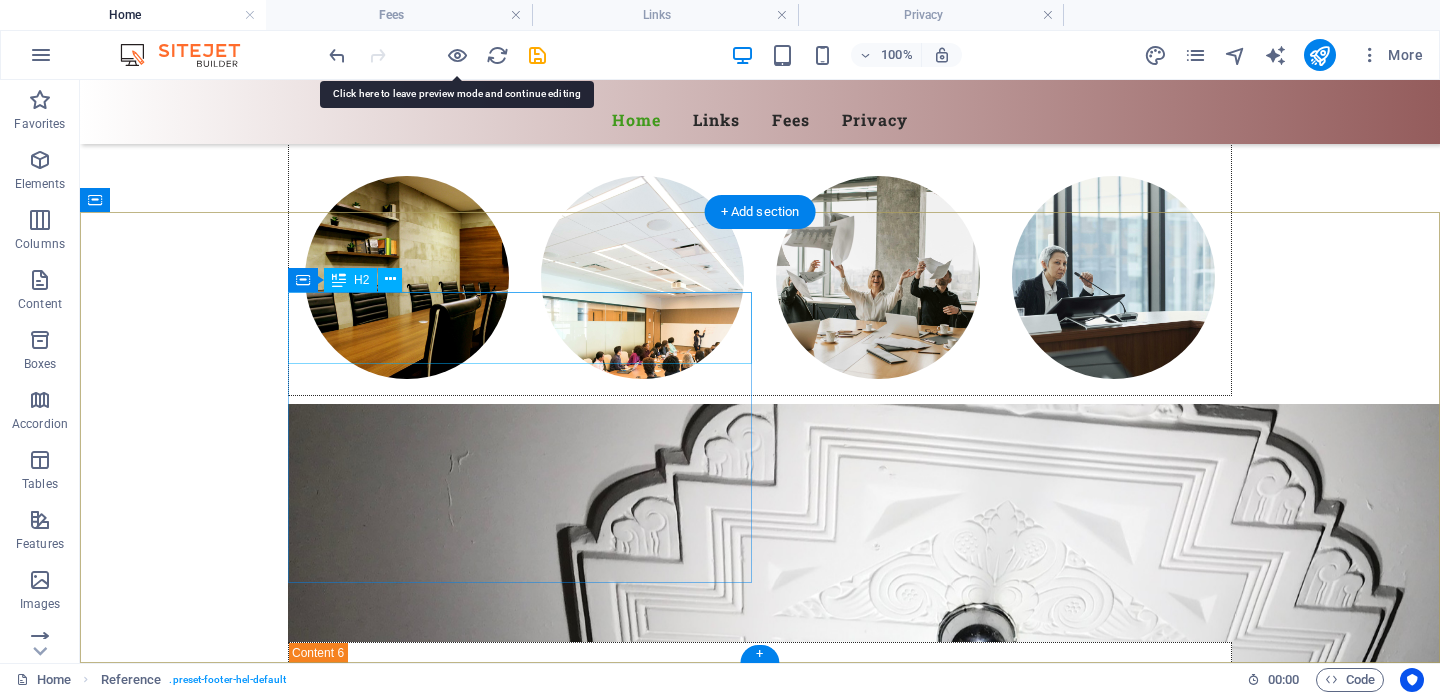 click on "Contact" at bounding box center (568, 6425) 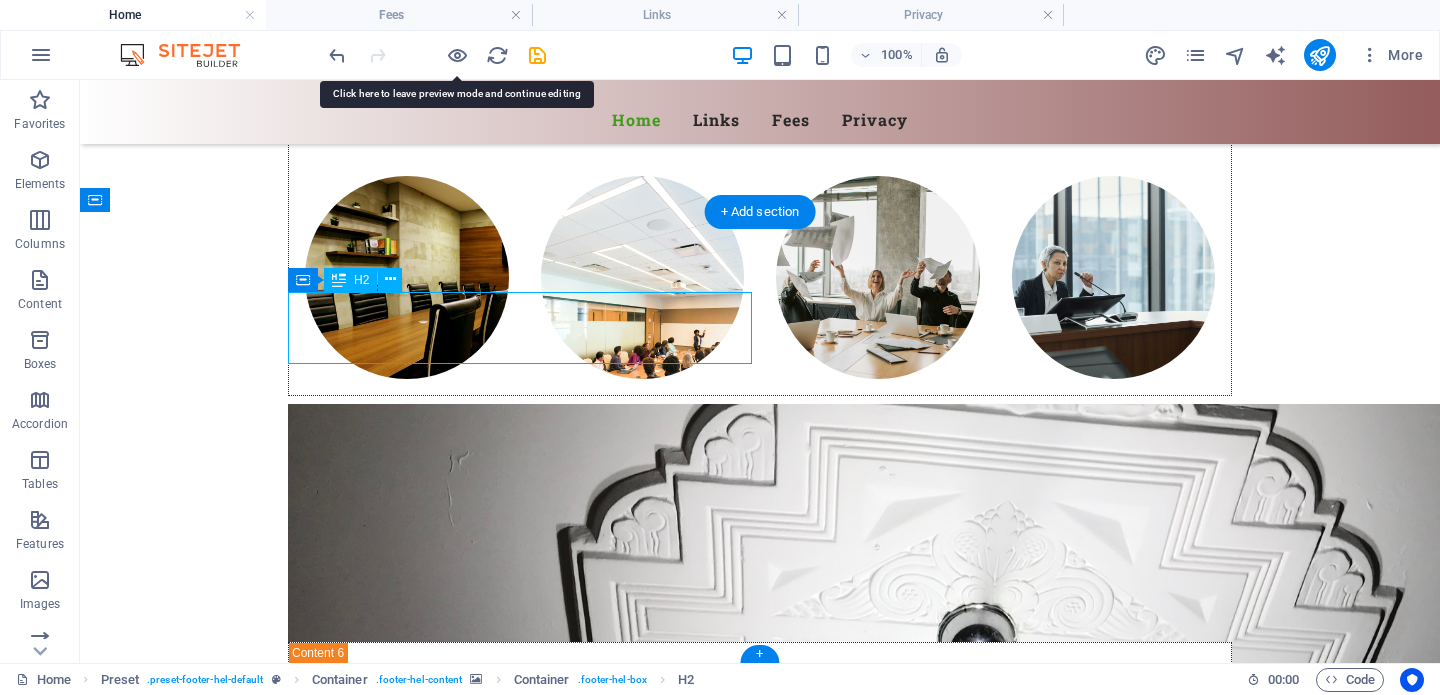 click on "Contact" at bounding box center (568, 6425) 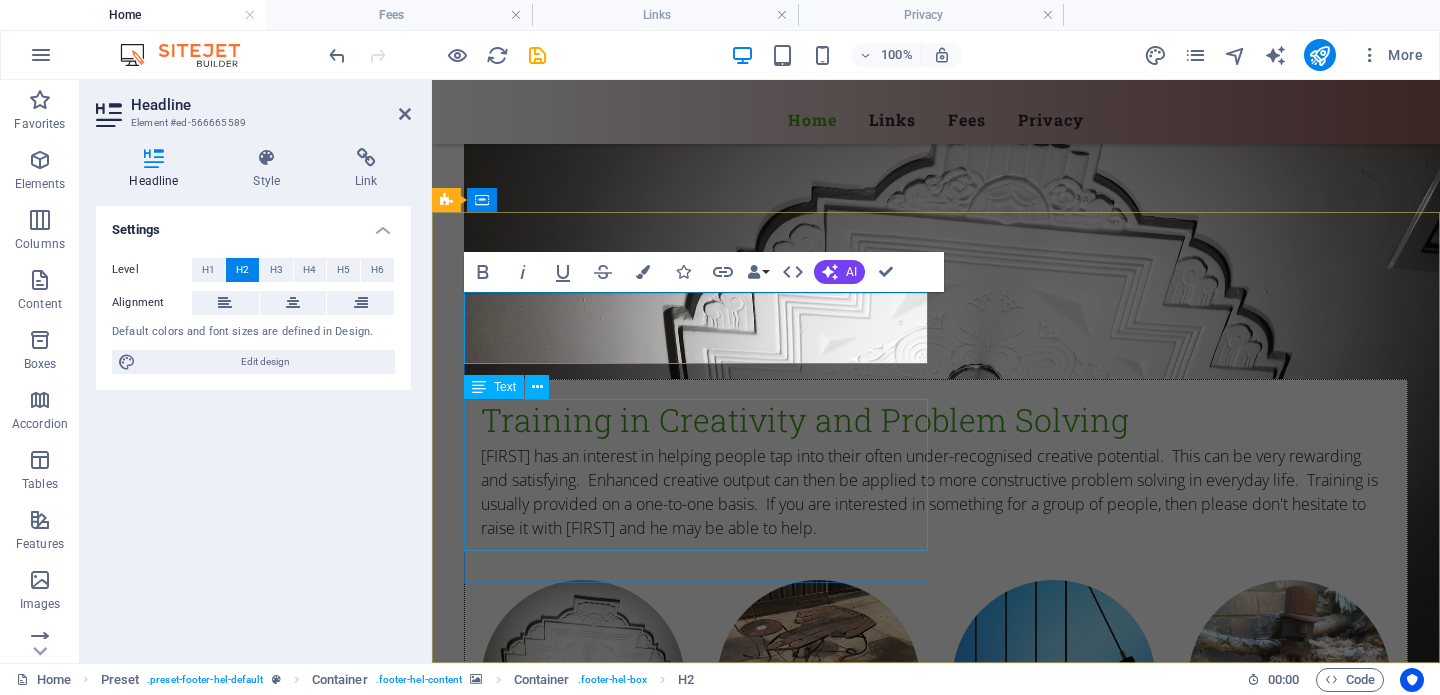 click on "111psychology.com.au   5 Alice Street ,  Findon   5023 0458 080 015 08 8345 4111 garry.raymond@111psychology.com.au bigpond.com" at bounding box center [920, 6241] 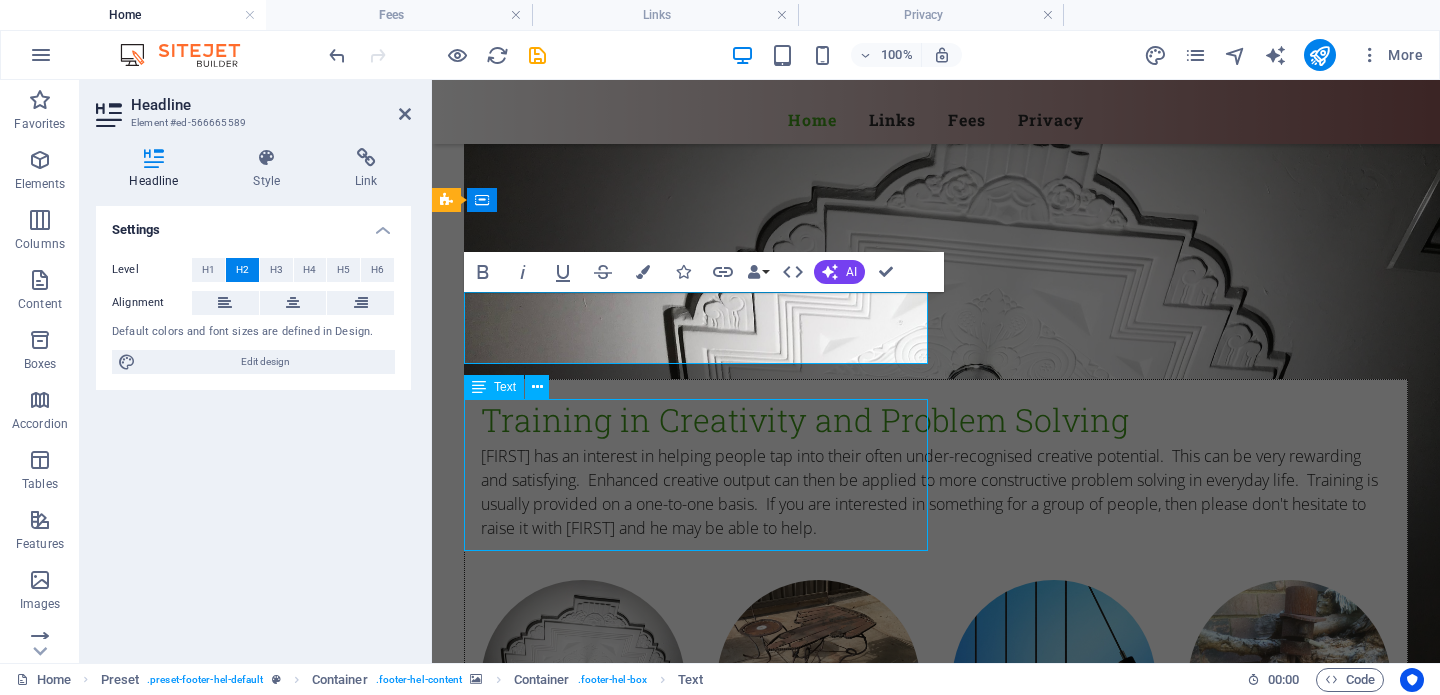 scroll, scrollTop: 11646, scrollLeft: 0, axis: vertical 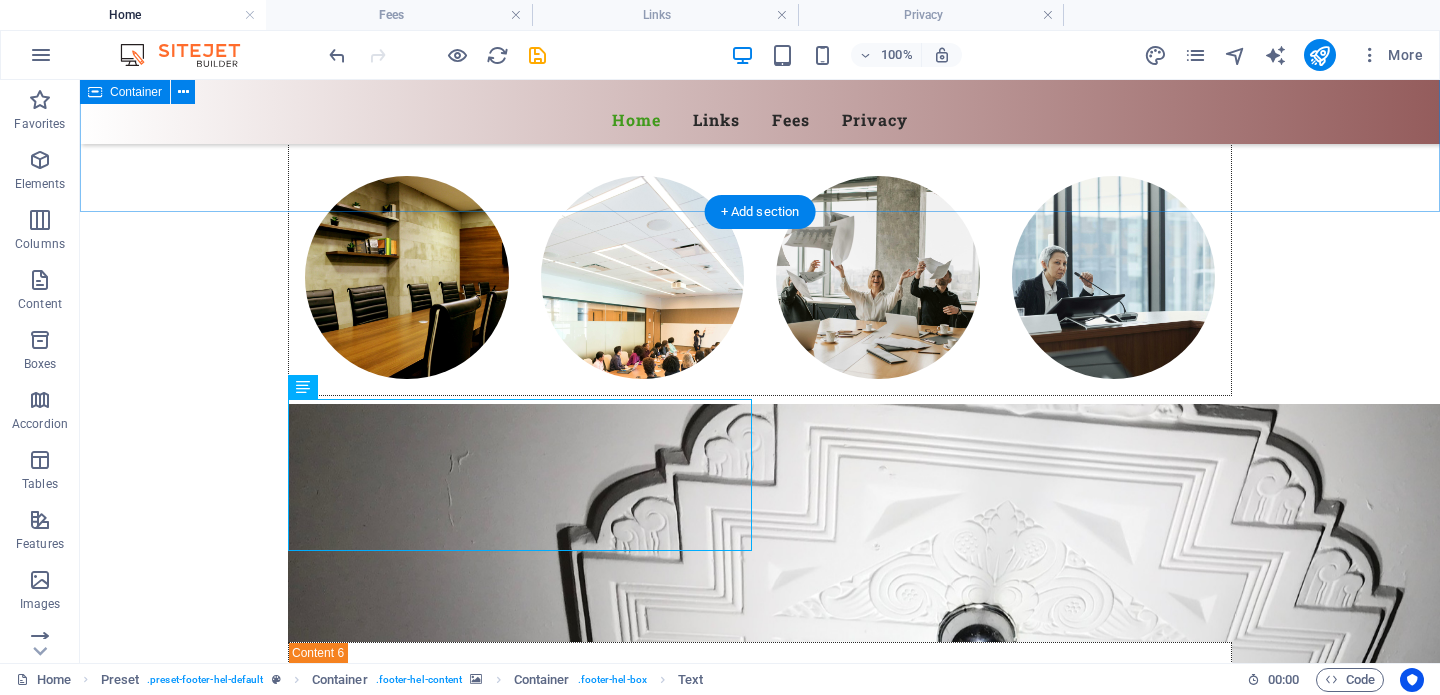 click on "This page was last updated [DATE]." at bounding box center (760, 5761) 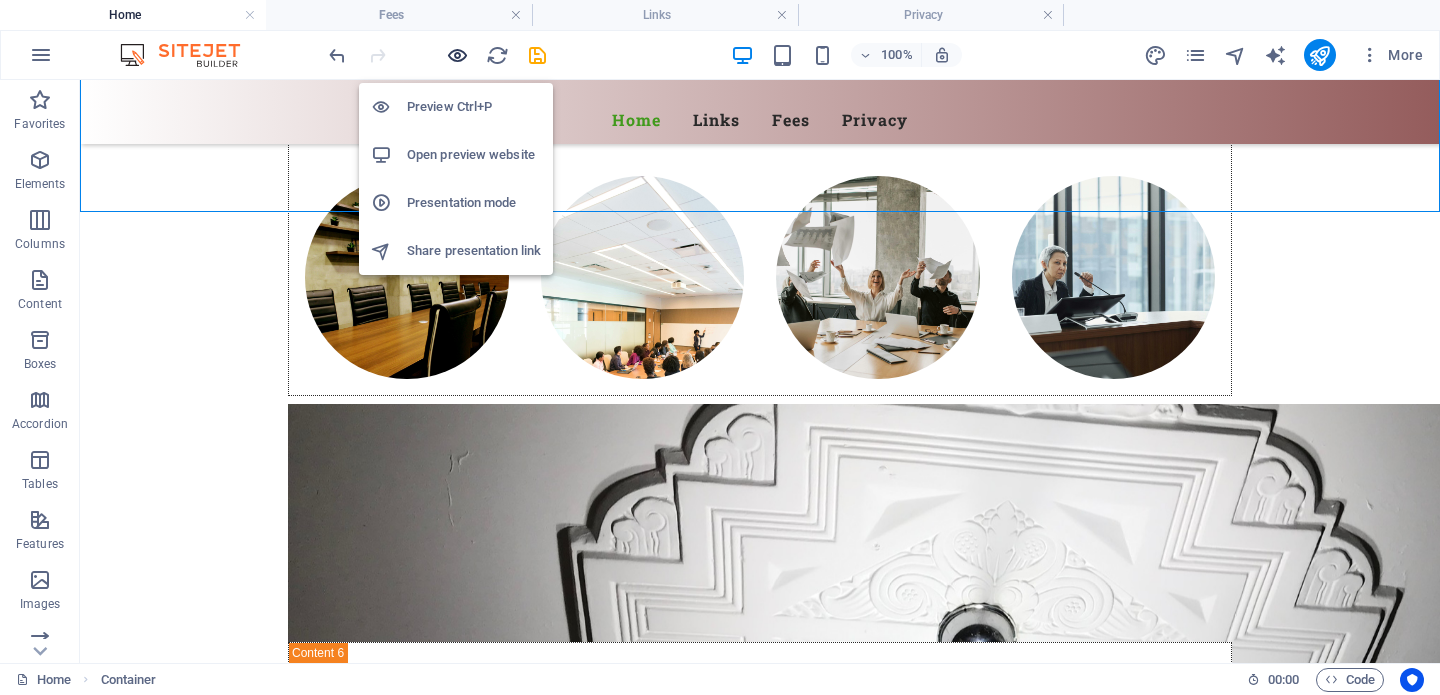 click at bounding box center (457, 55) 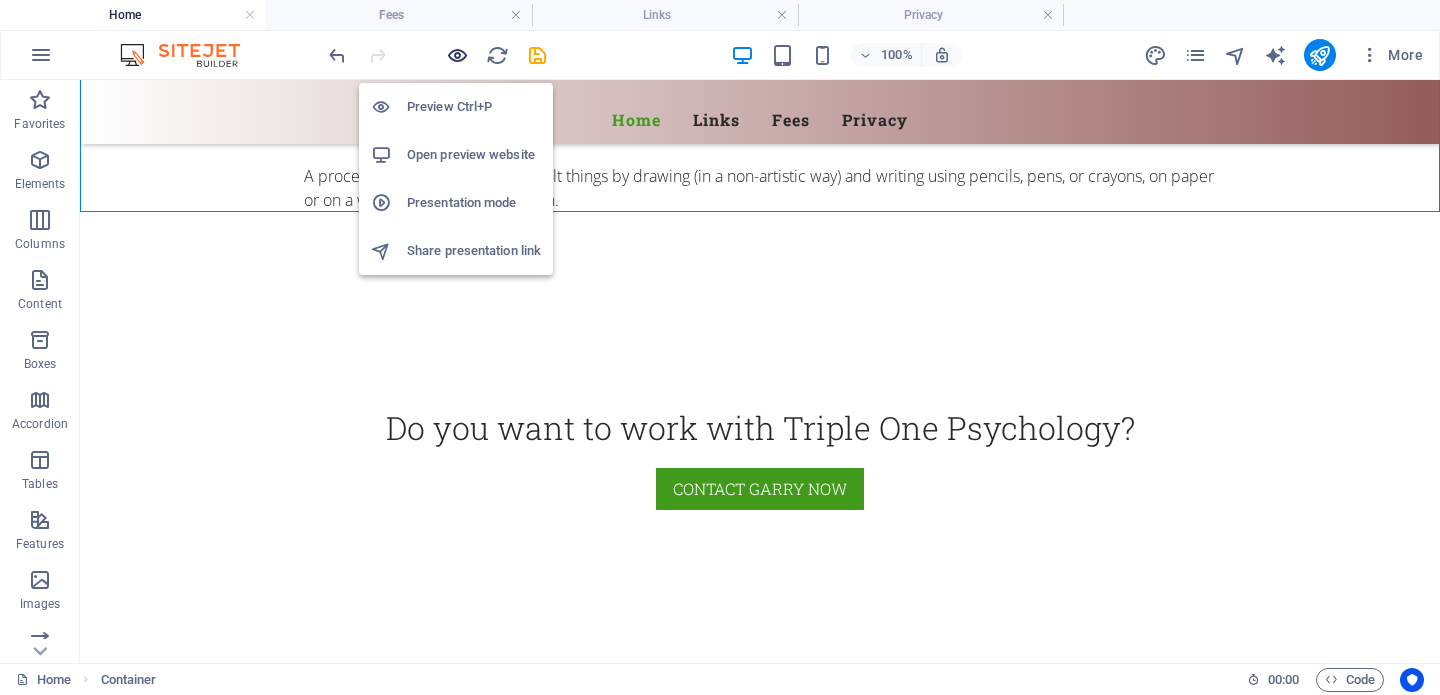 scroll, scrollTop: 6470, scrollLeft: 0, axis: vertical 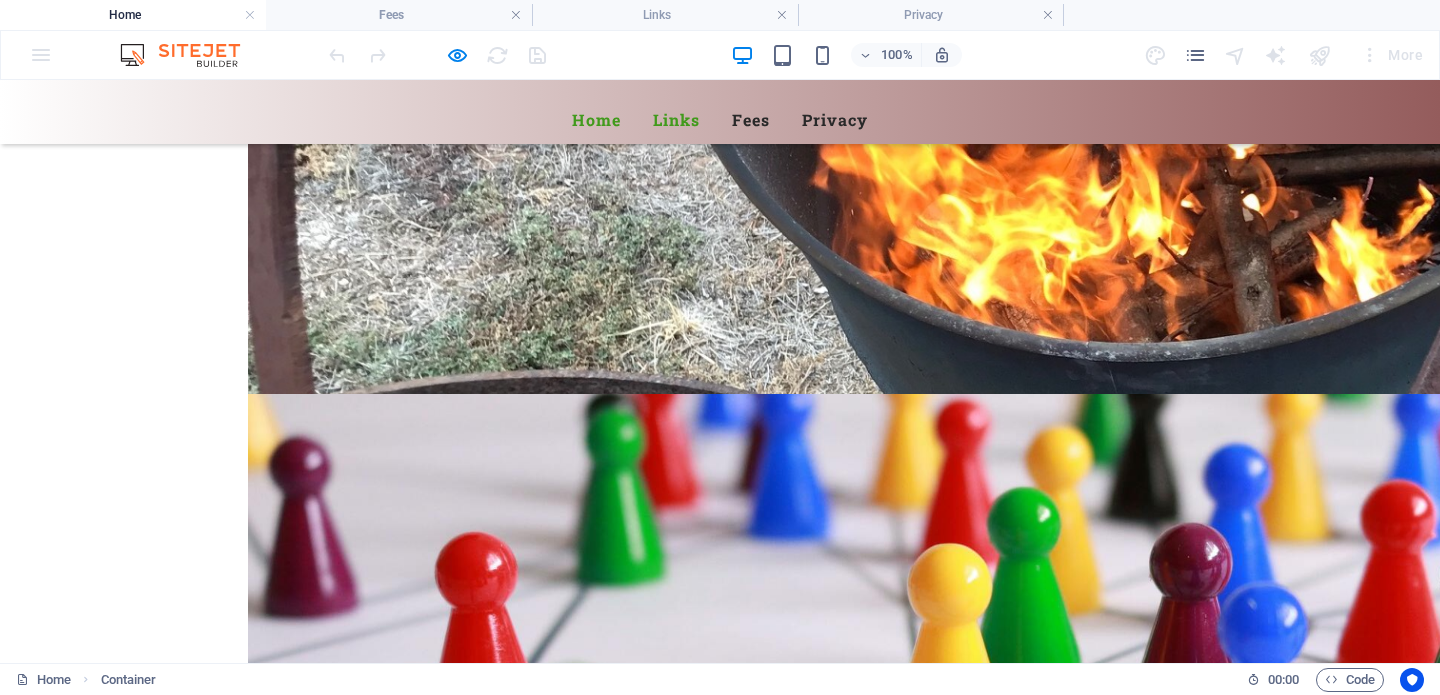 click on "Links" at bounding box center (676, 120) 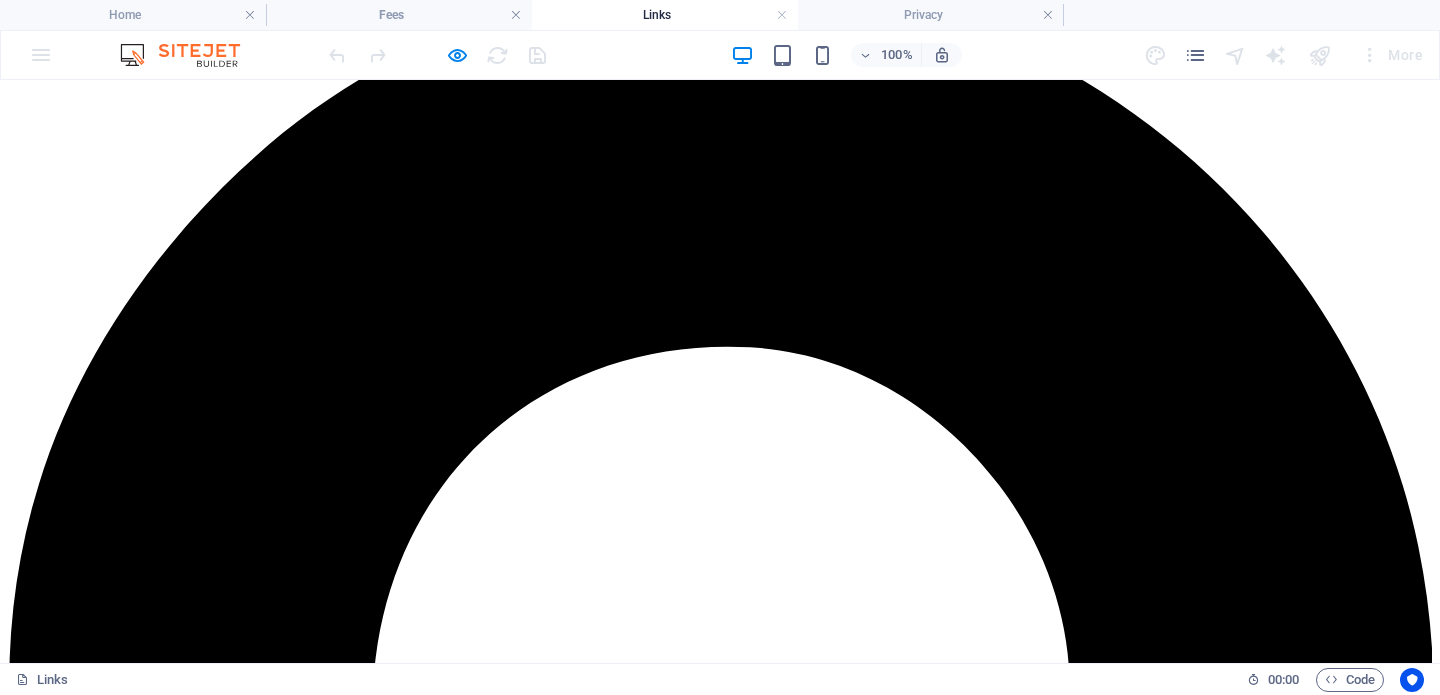 scroll, scrollTop: 0, scrollLeft: 0, axis: both 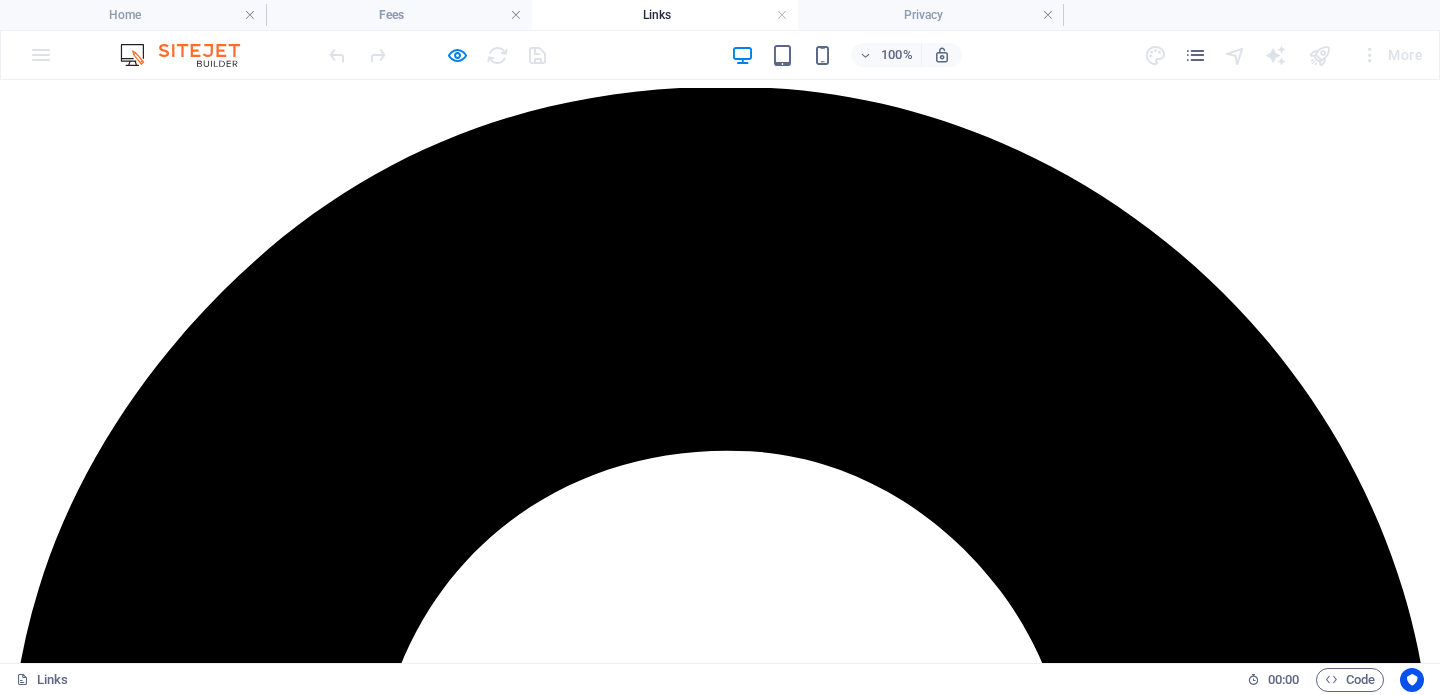 click on "Fees" at bounding box center (62, 8659) 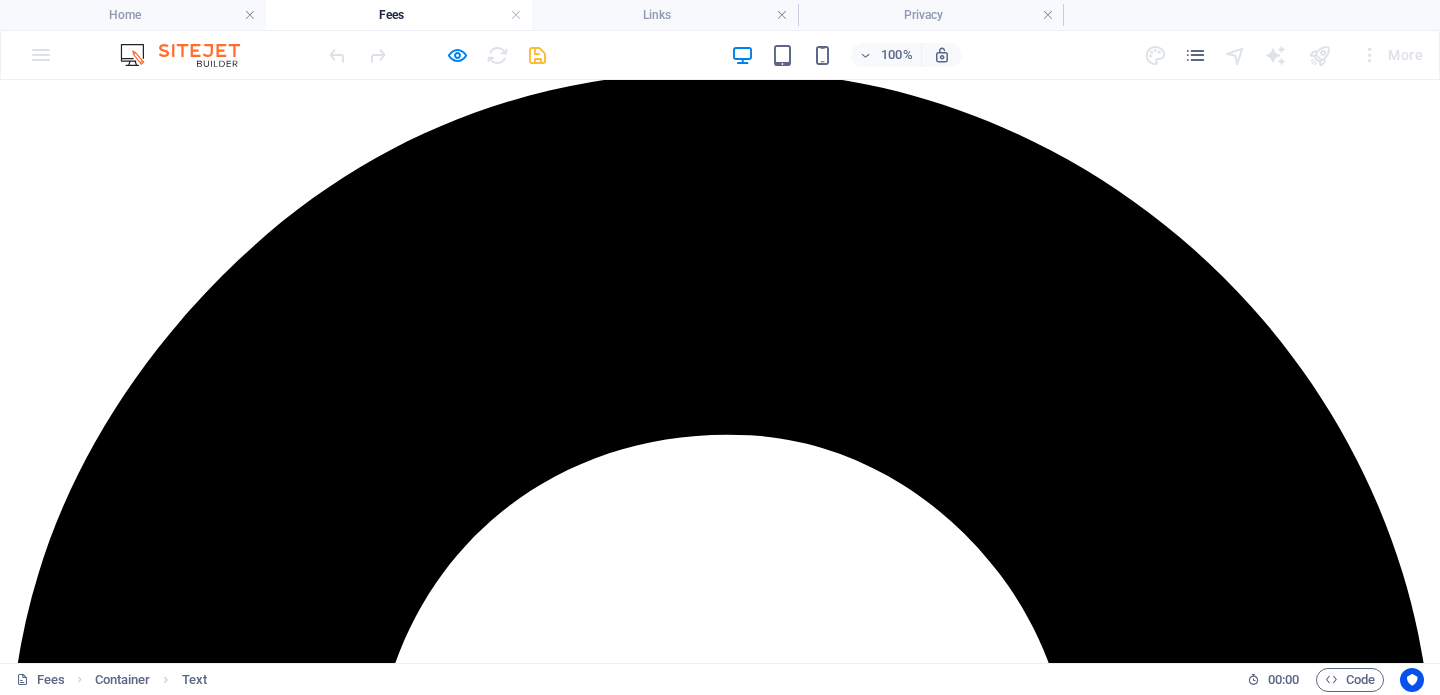 scroll, scrollTop: 0, scrollLeft: 0, axis: both 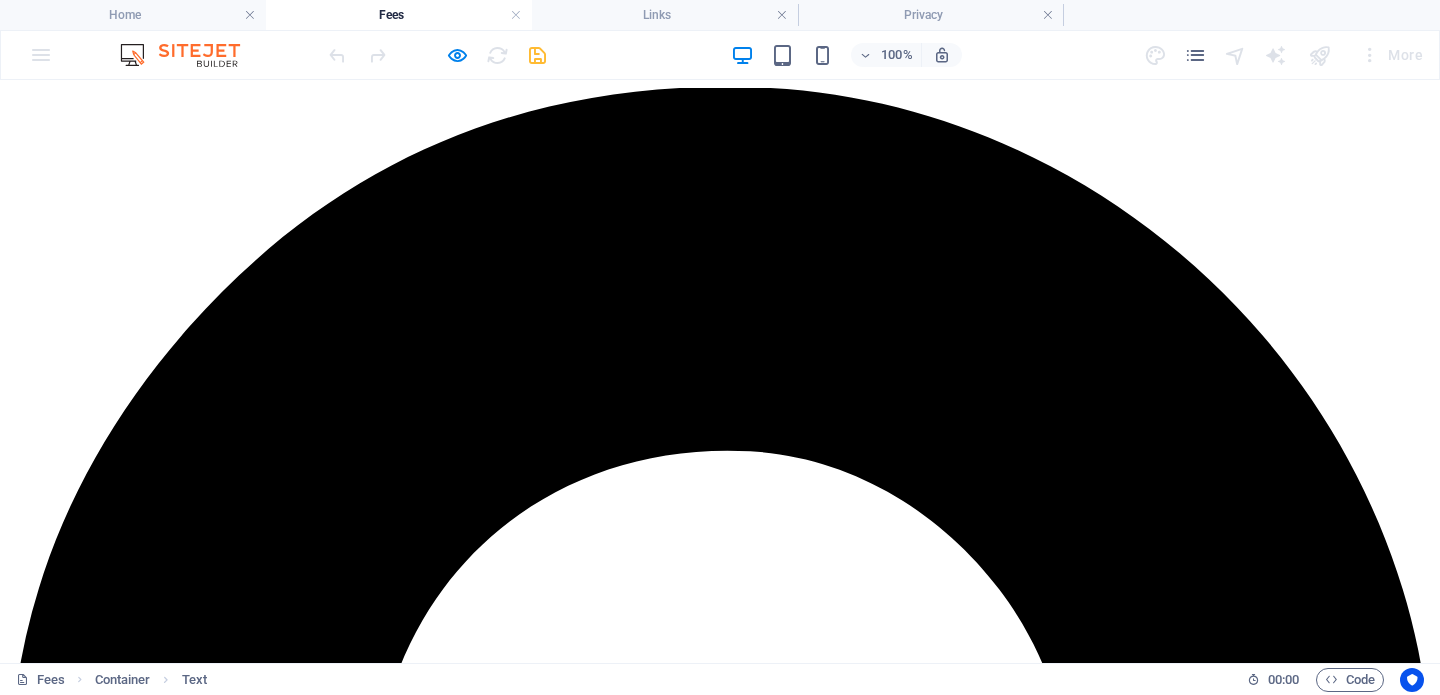 click on "Privacy" at bounding box center [72, 8677] 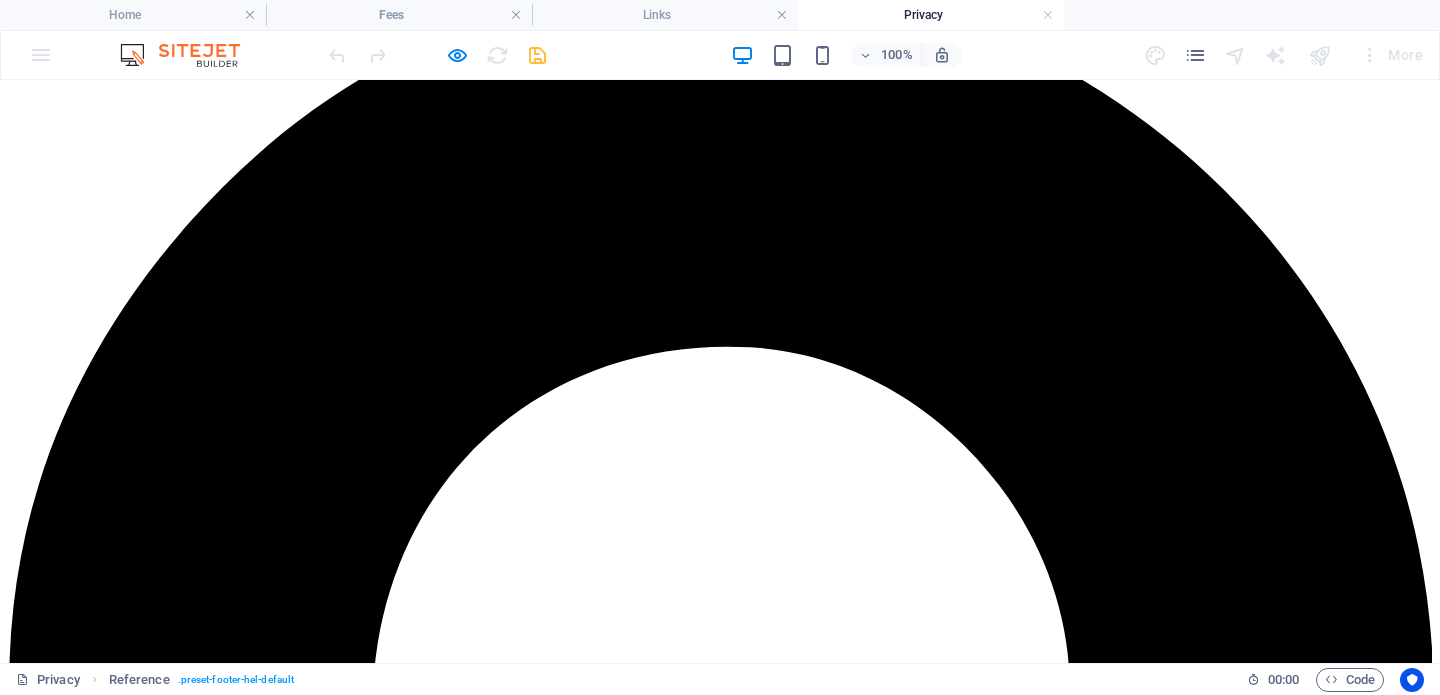 scroll, scrollTop: 0, scrollLeft: 0, axis: both 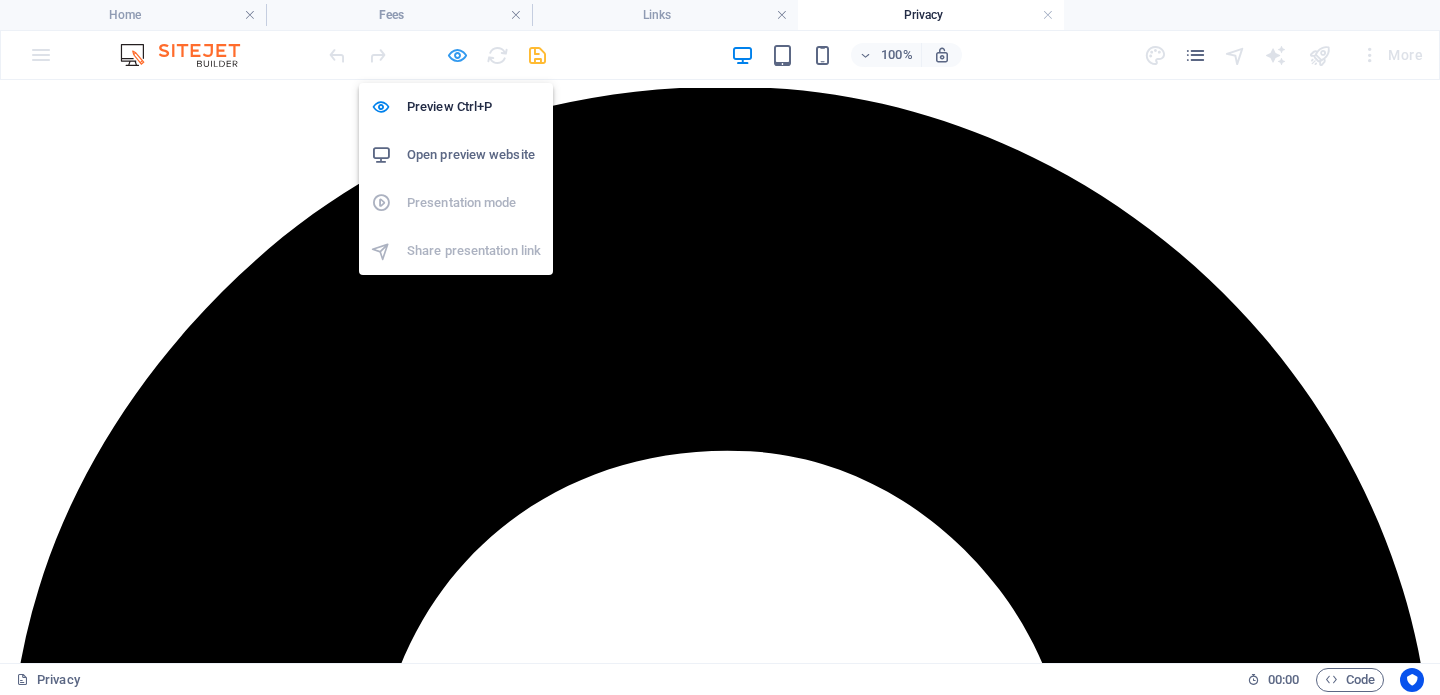 click at bounding box center [457, 55] 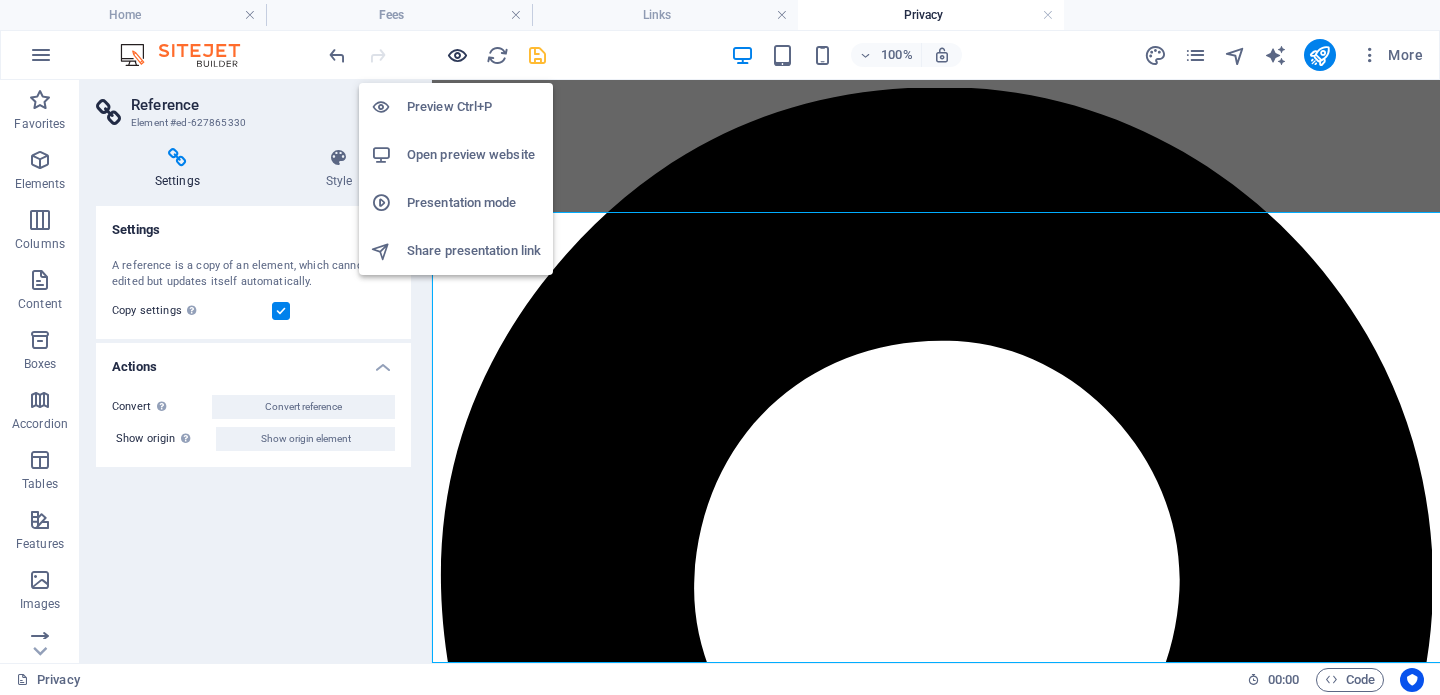 scroll, scrollTop: 2063, scrollLeft: 0, axis: vertical 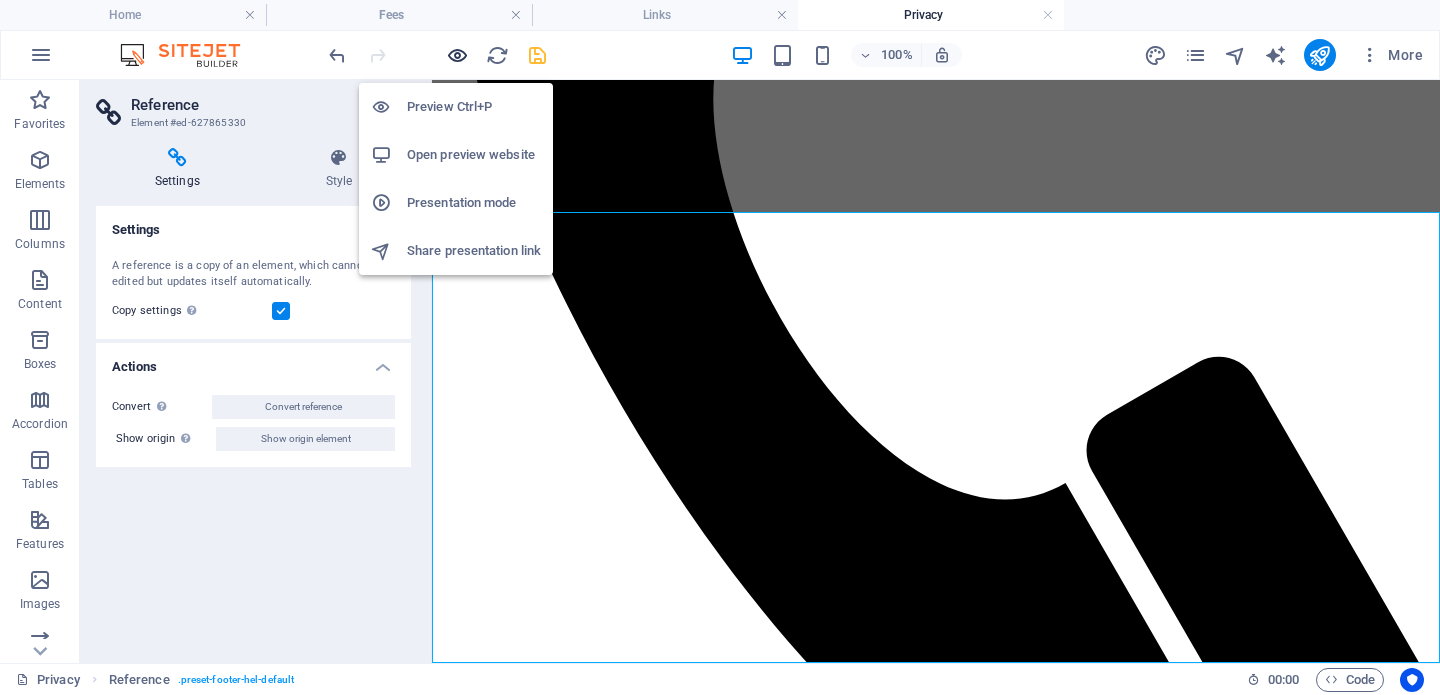 click at bounding box center (457, 55) 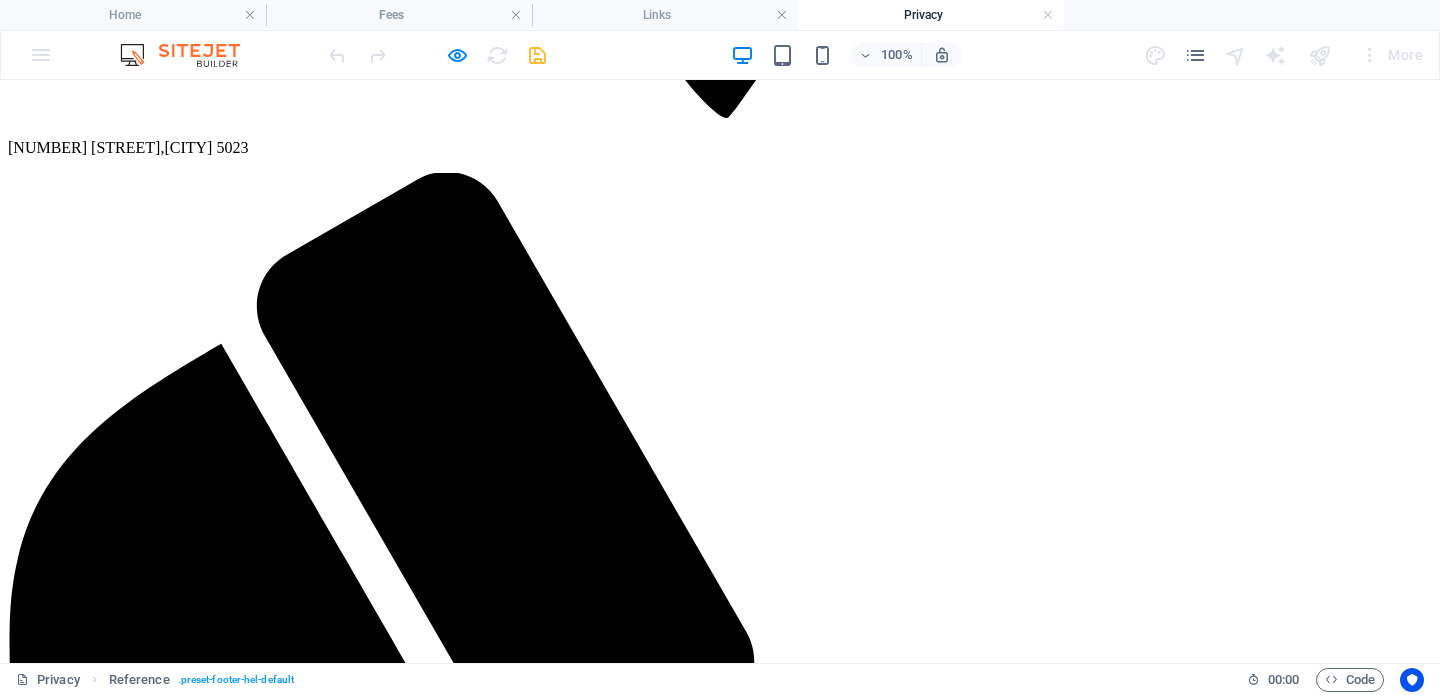 click on "Home" at bounding box center (67, 6560) 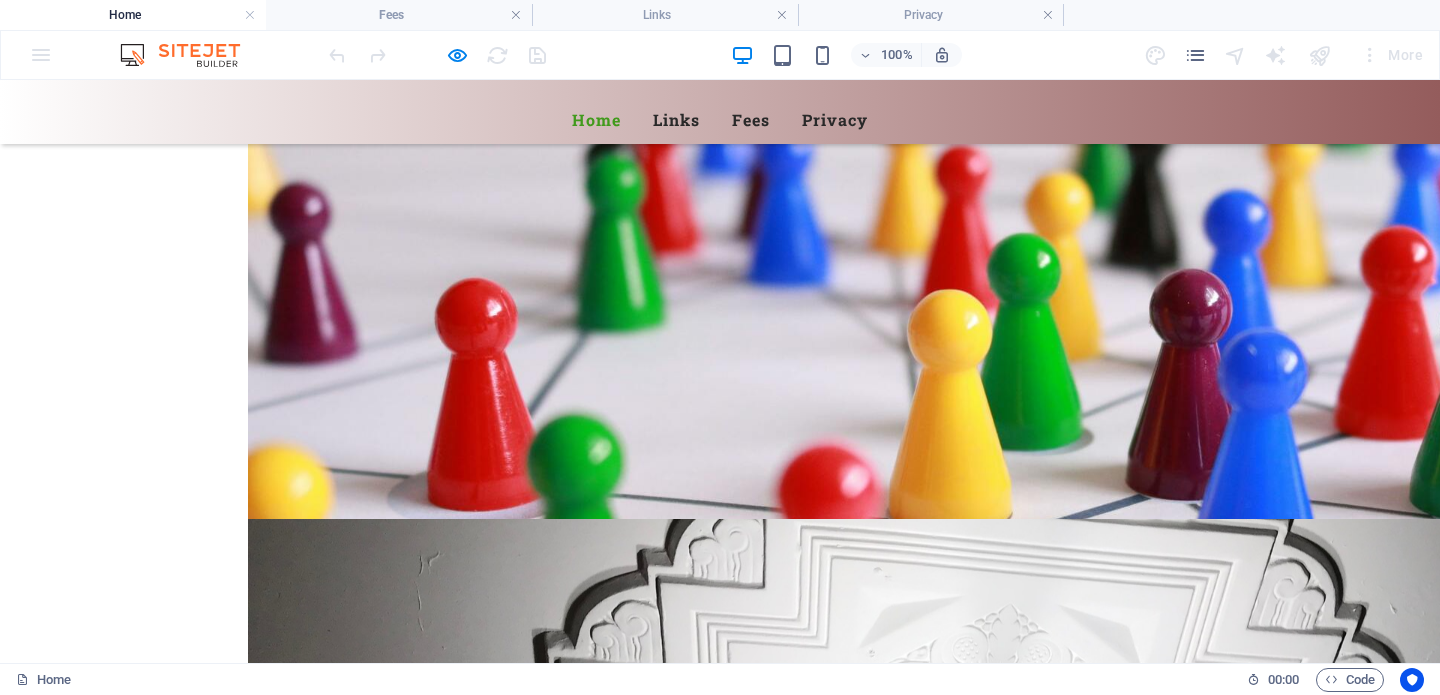 scroll, scrollTop: 6730, scrollLeft: 0, axis: vertical 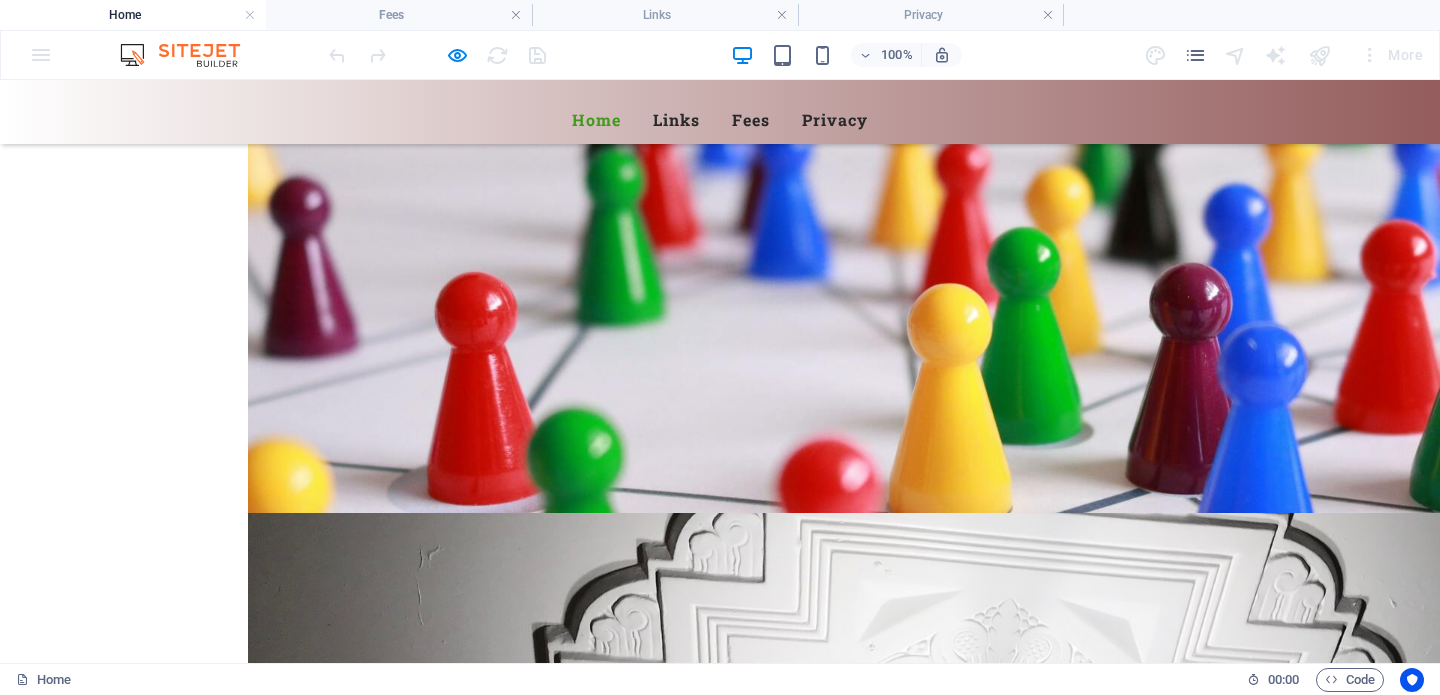 click at bounding box center (720, 5908) 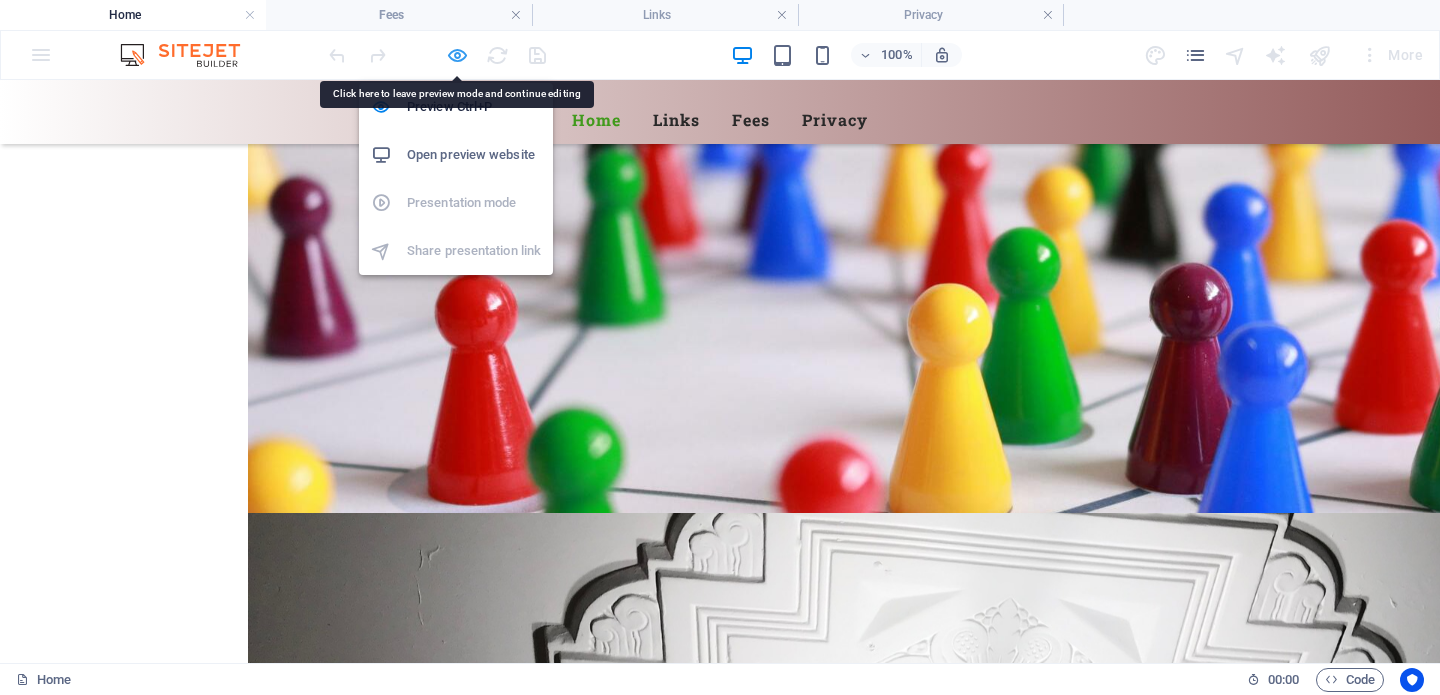 click at bounding box center [457, 55] 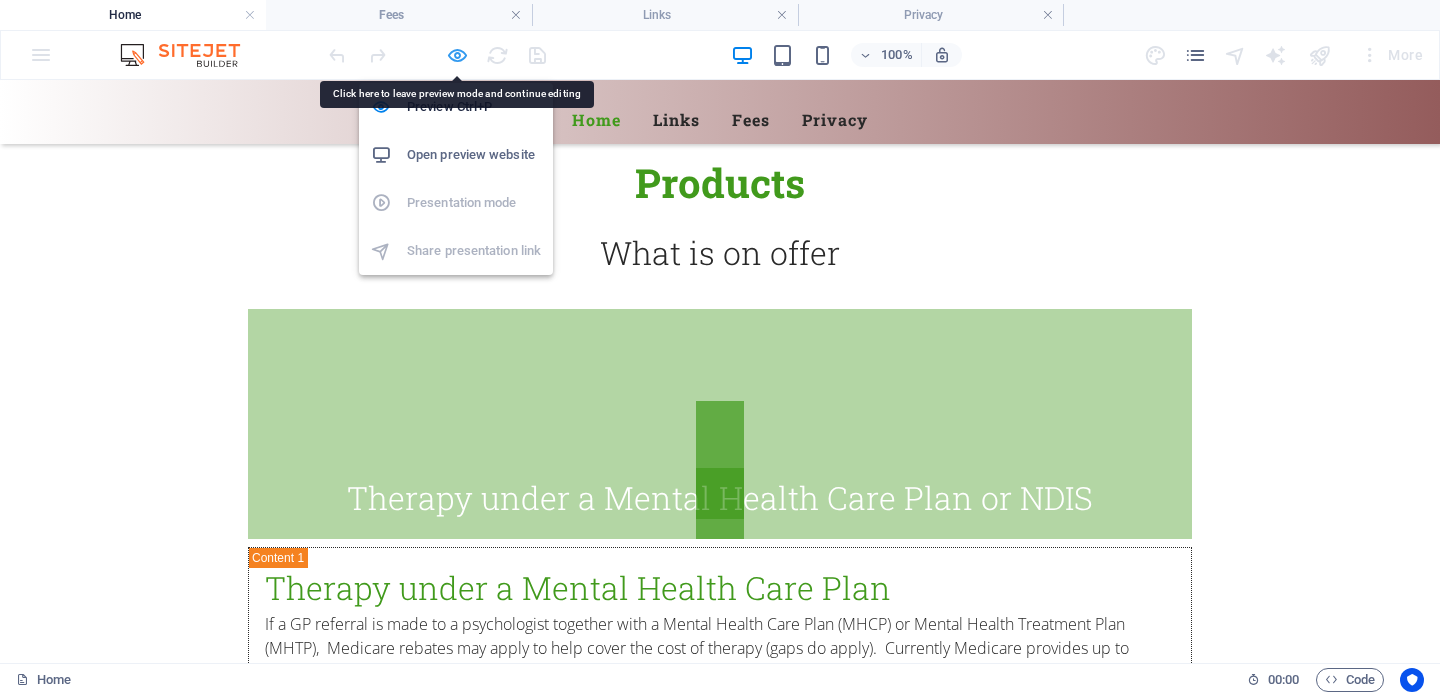 scroll, scrollTop: 11646, scrollLeft: 0, axis: vertical 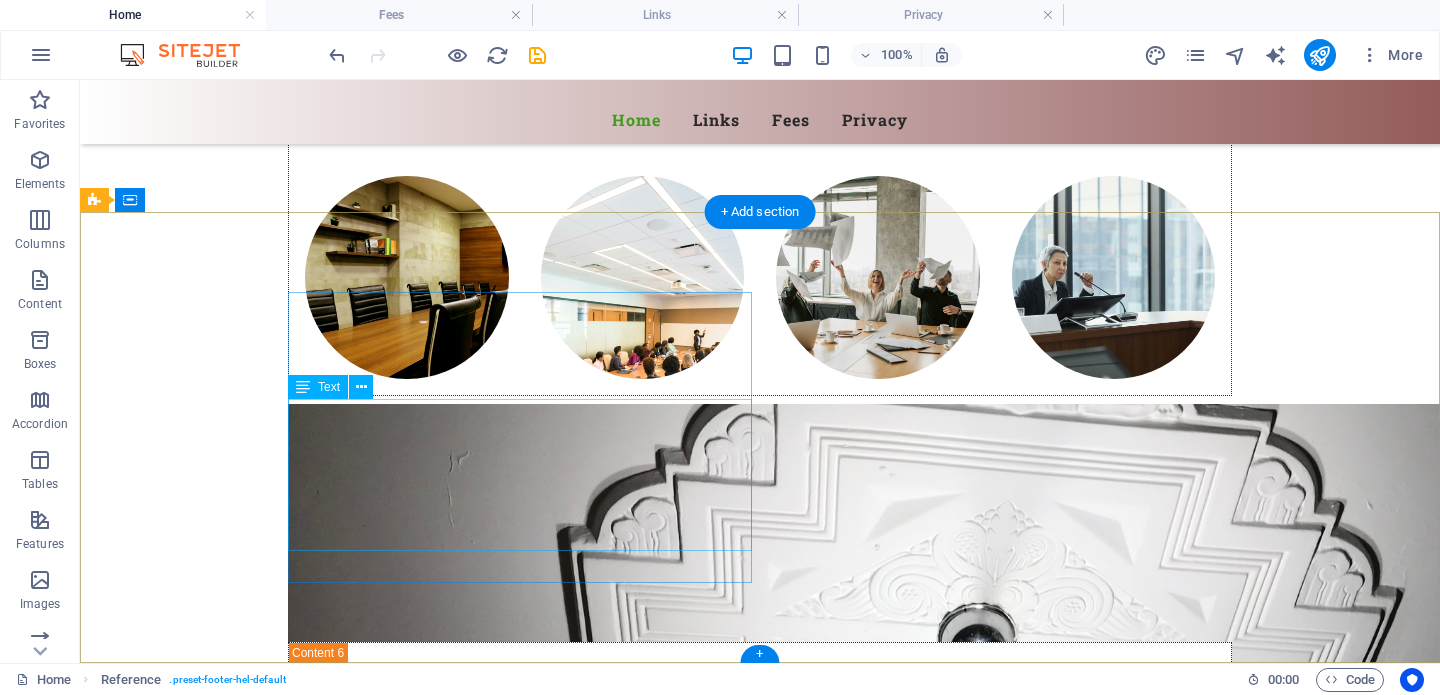 click on "111psychology.com.au   5 Alice Street ,  Findon   5023 0458 080 015 08 8345 4111 garry.raymond@111psychology.com.au bigpond.com" at bounding box center [568, 6576] 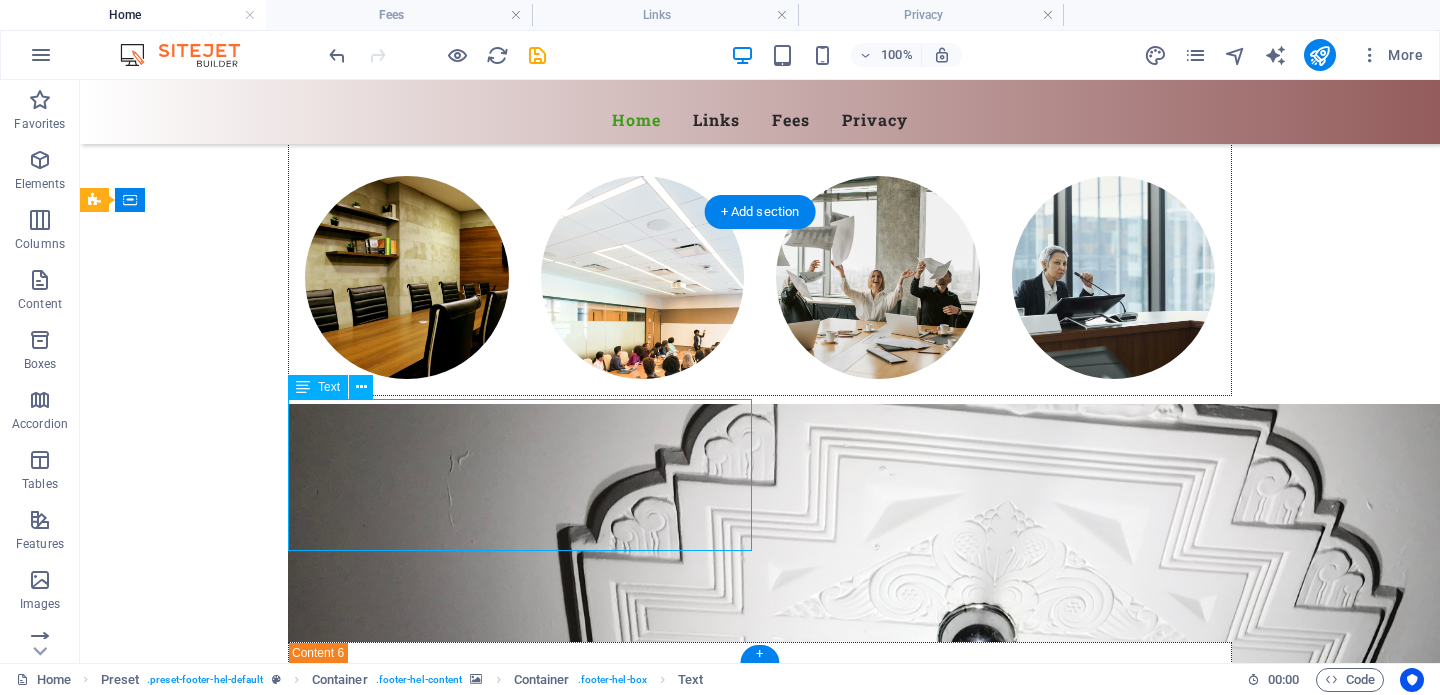 click on "111psychology.com.au   5 Alice Street ,  Findon   5023 0458 080 015 08 8345 4111 garry.raymond@111psychology.com.au bigpond.com" at bounding box center [568, 6576] 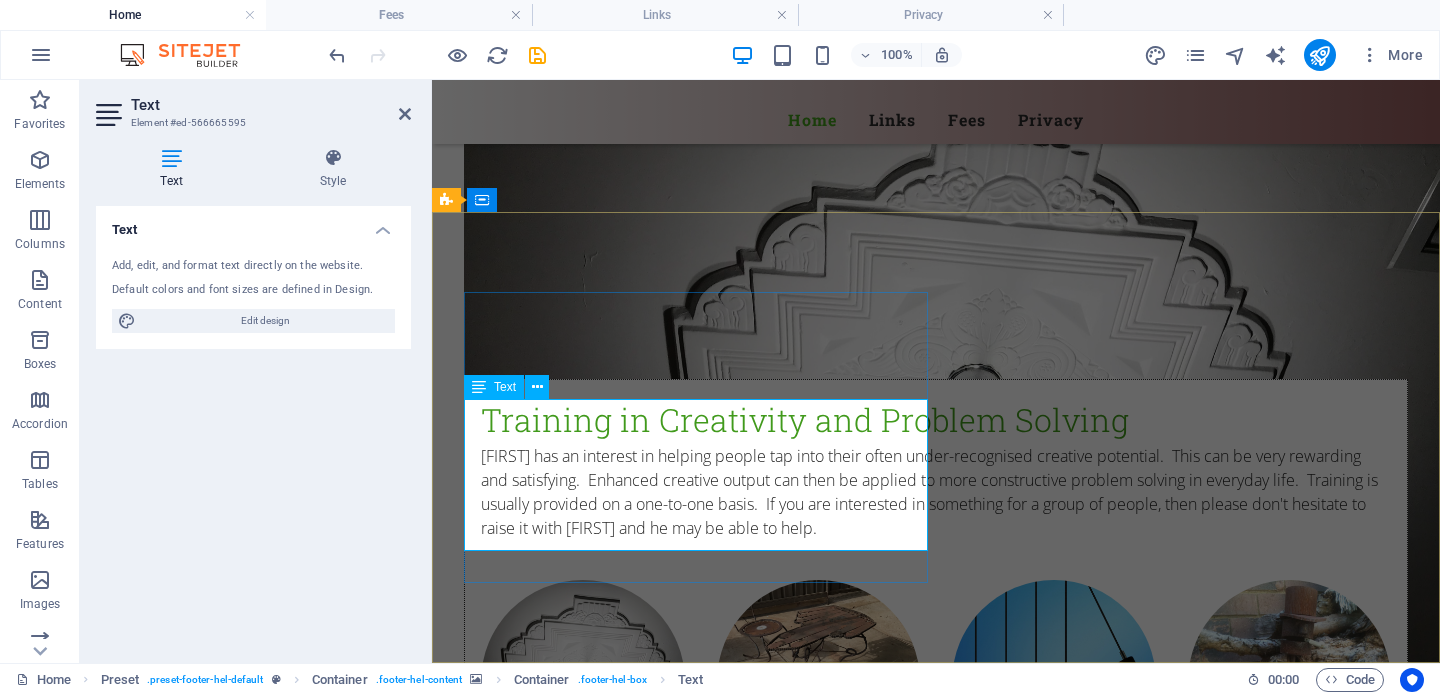 click on "garry.raymond@111psychology.com.au bigpond.com" at bounding box center (933, 6225) 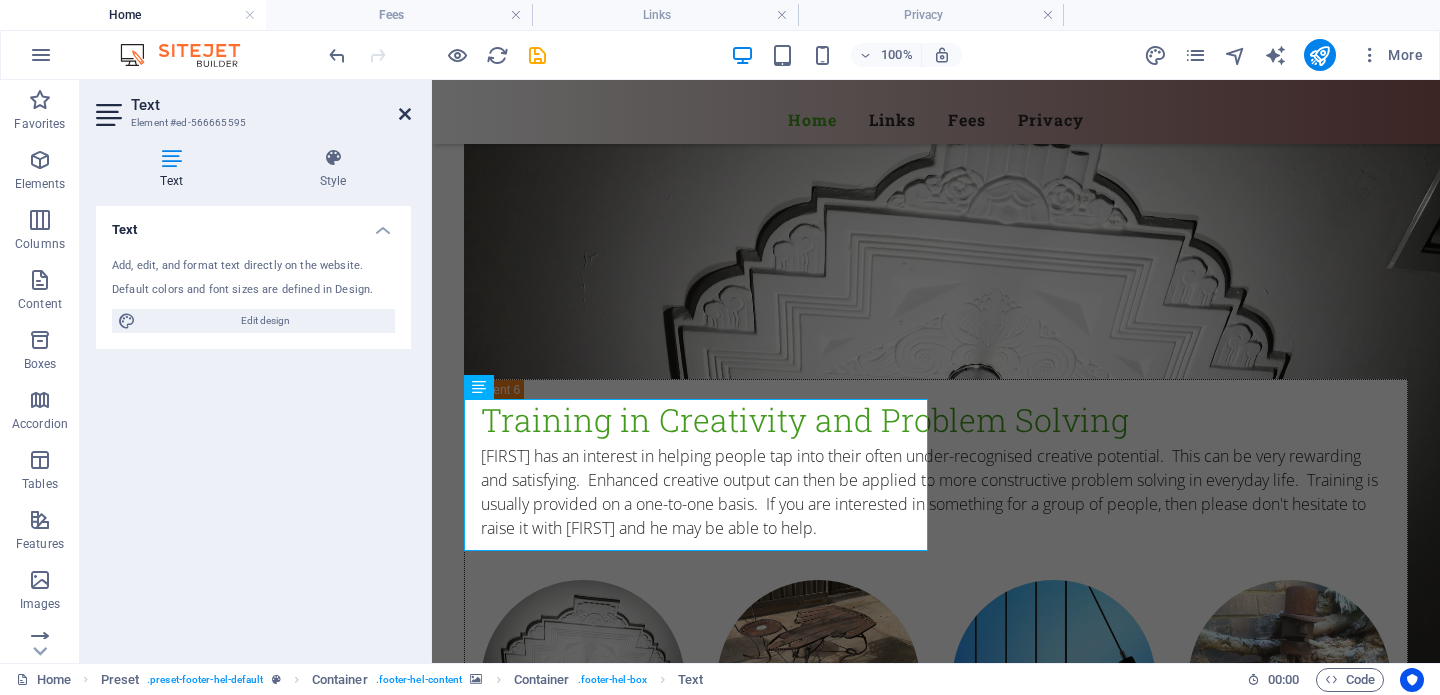 click at bounding box center (405, 114) 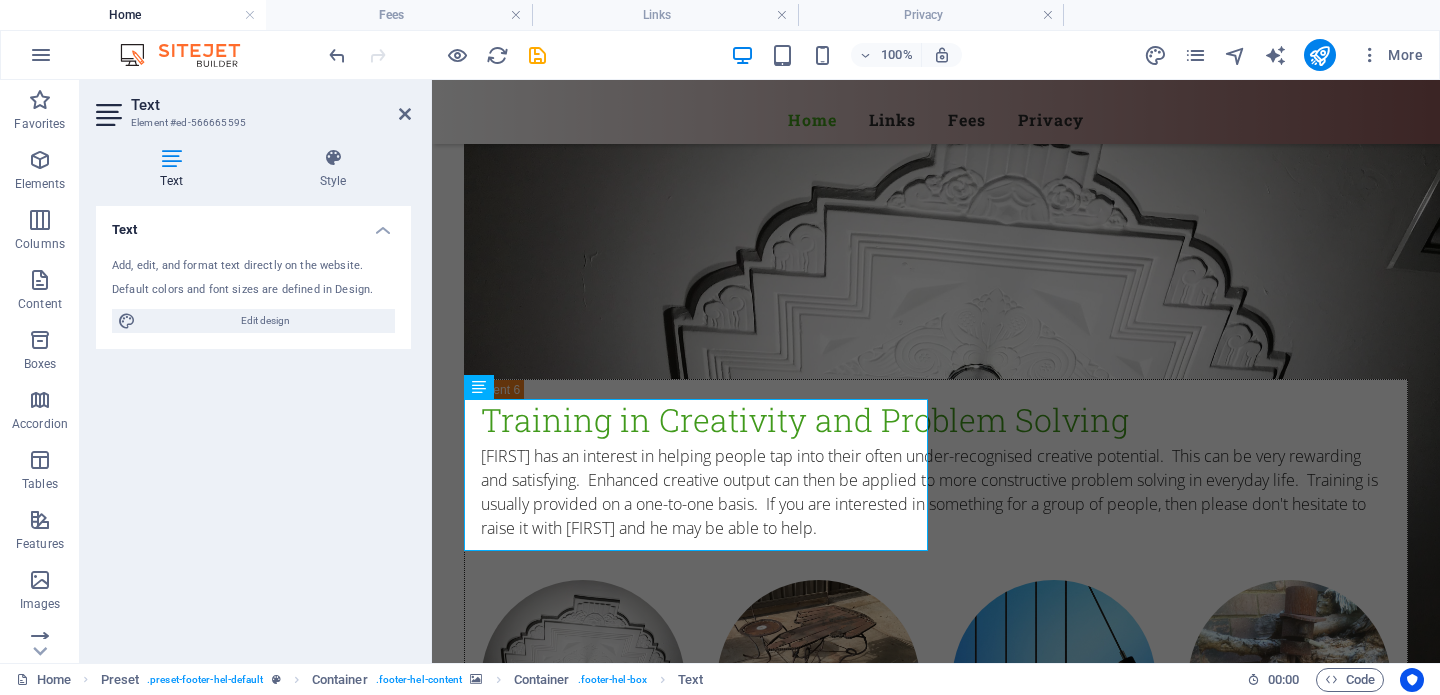 scroll, scrollTop: 11646, scrollLeft: 0, axis: vertical 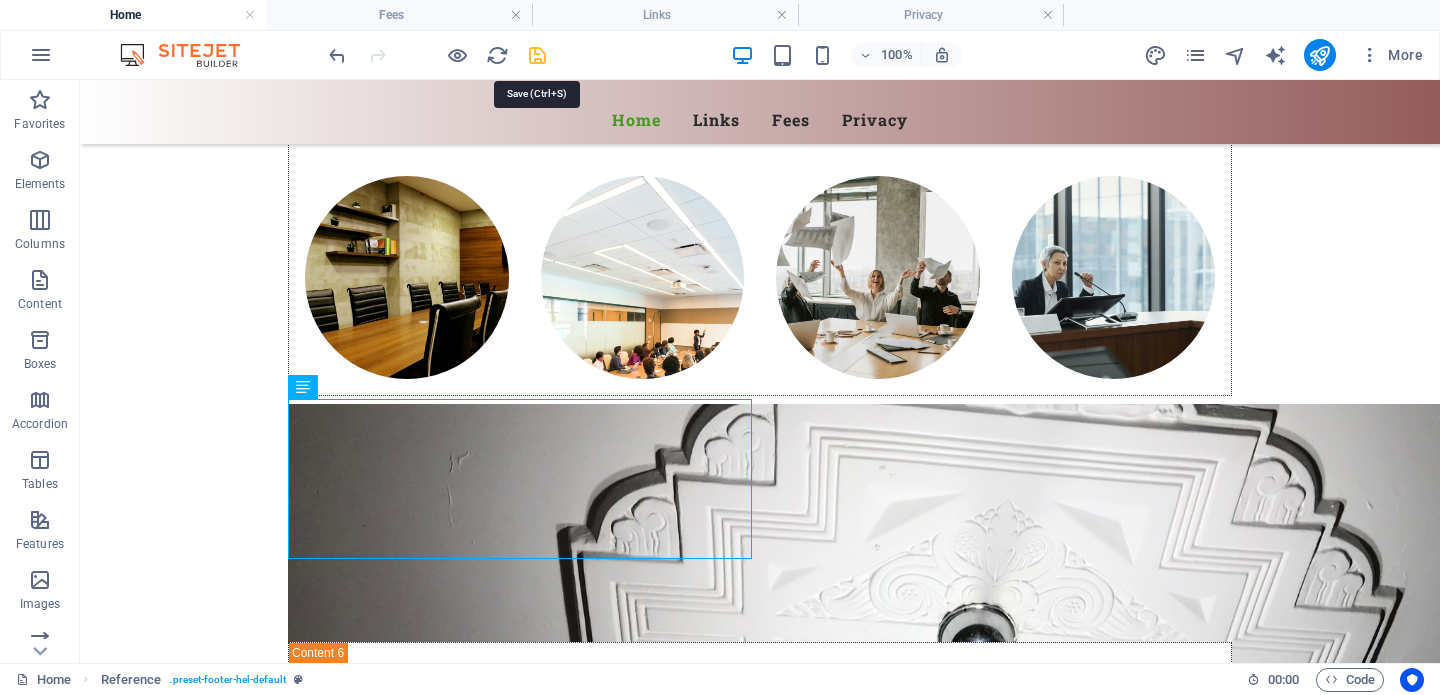click at bounding box center [537, 55] 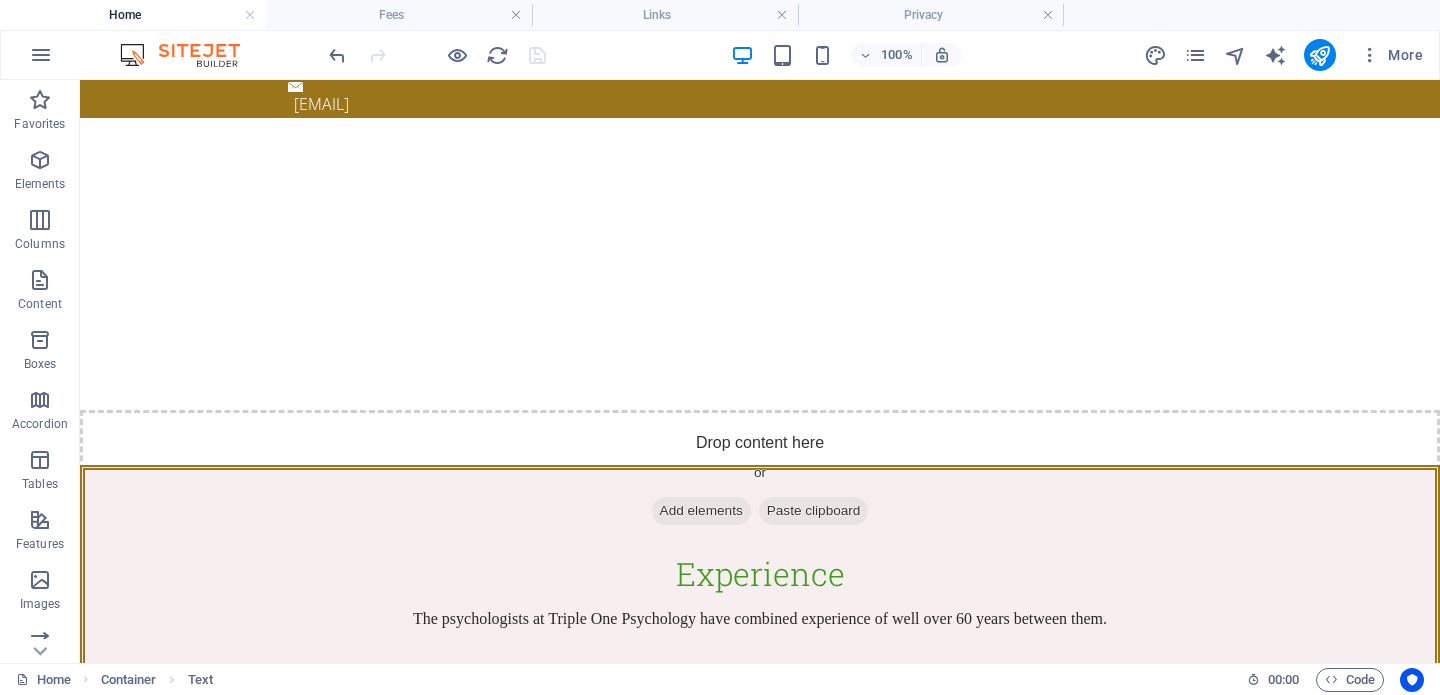scroll, scrollTop: 0, scrollLeft: 0, axis: both 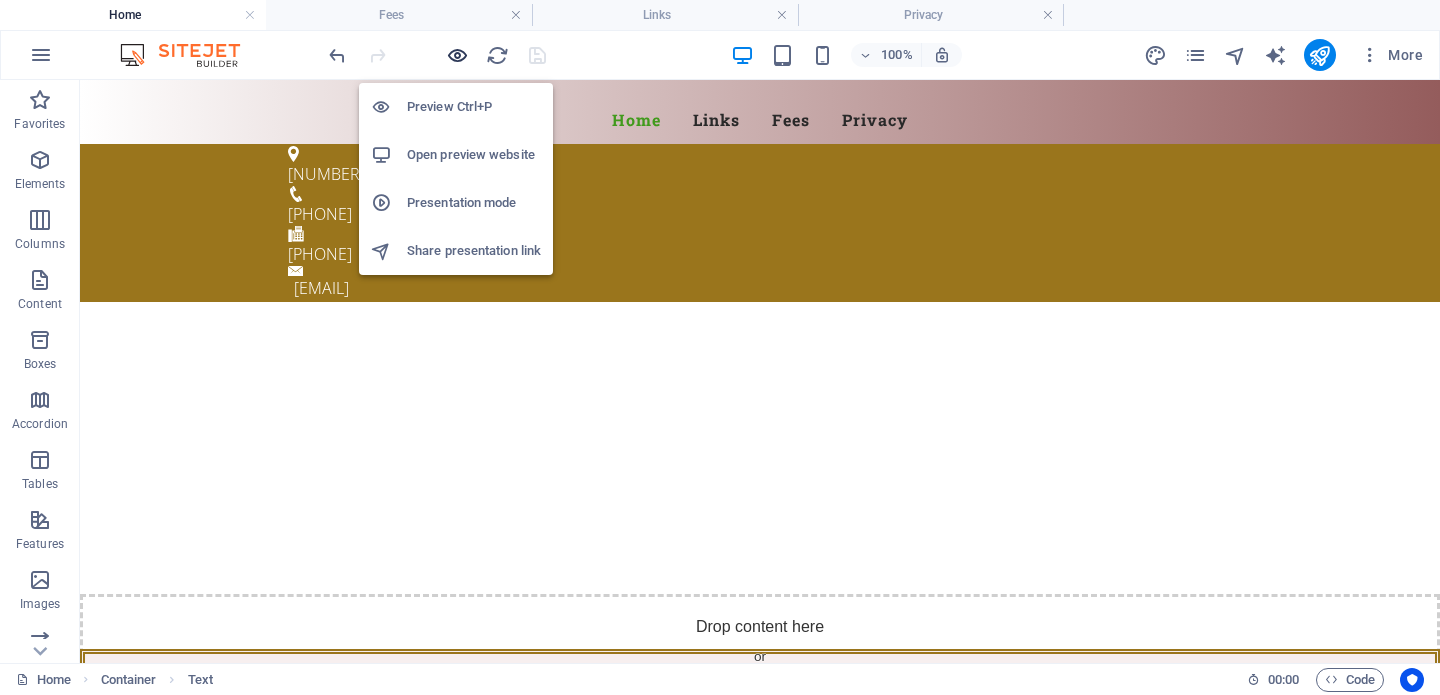 click at bounding box center (457, 55) 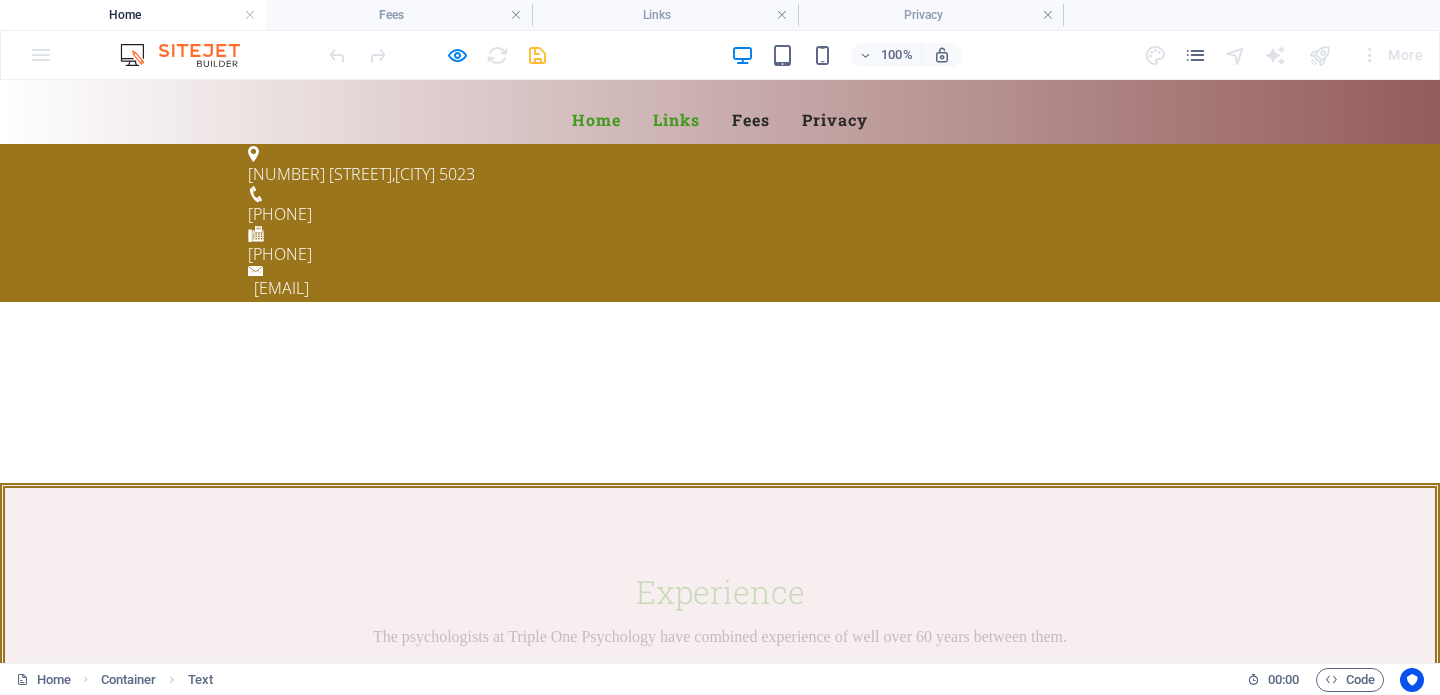 click on "Links" at bounding box center (676, 120) 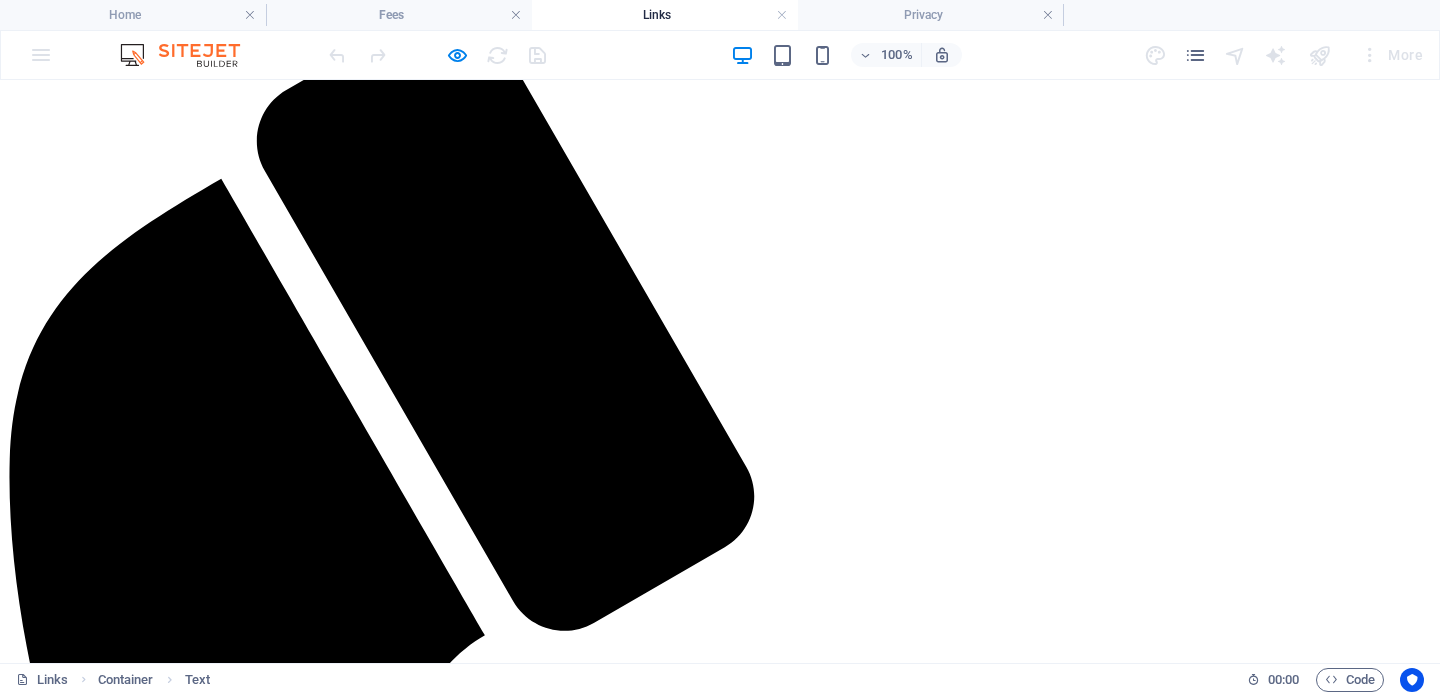 scroll, scrollTop: 2217, scrollLeft: 0, axis: vertical 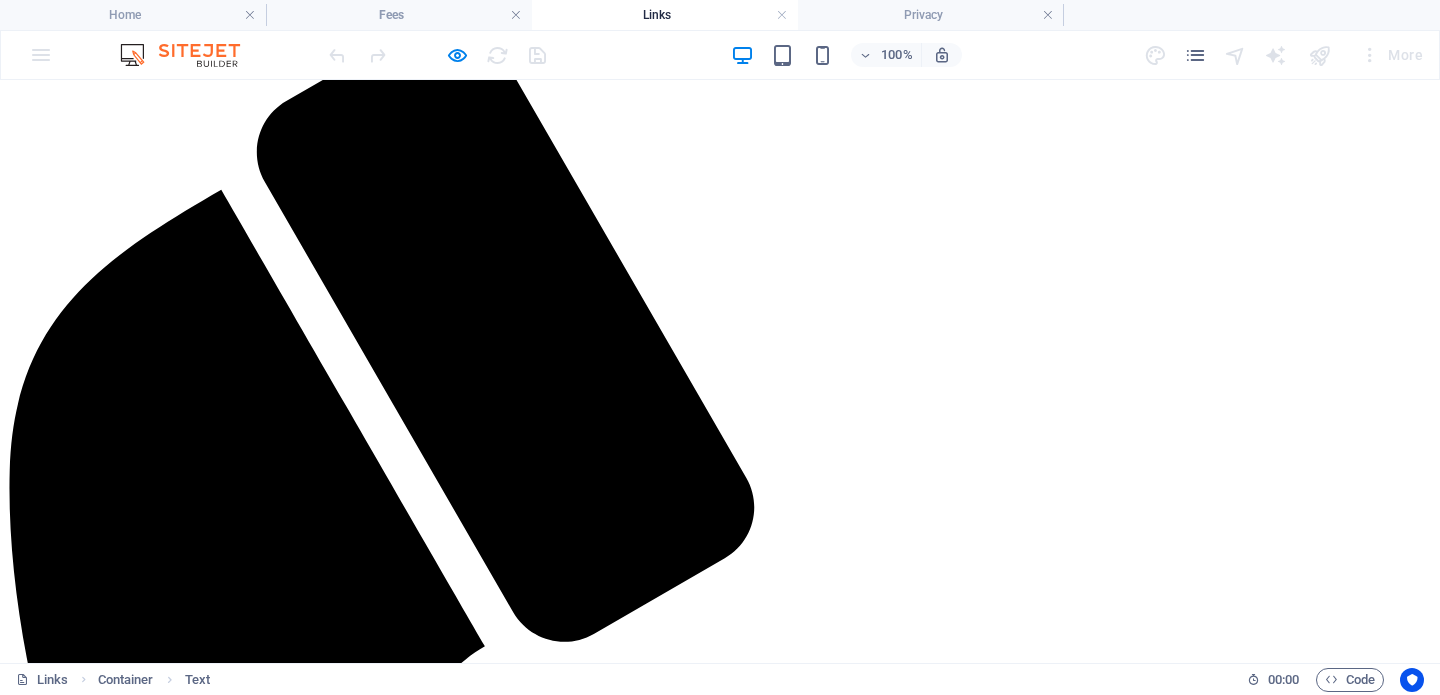 click on "Fees" at bounding box center (62, 6442) 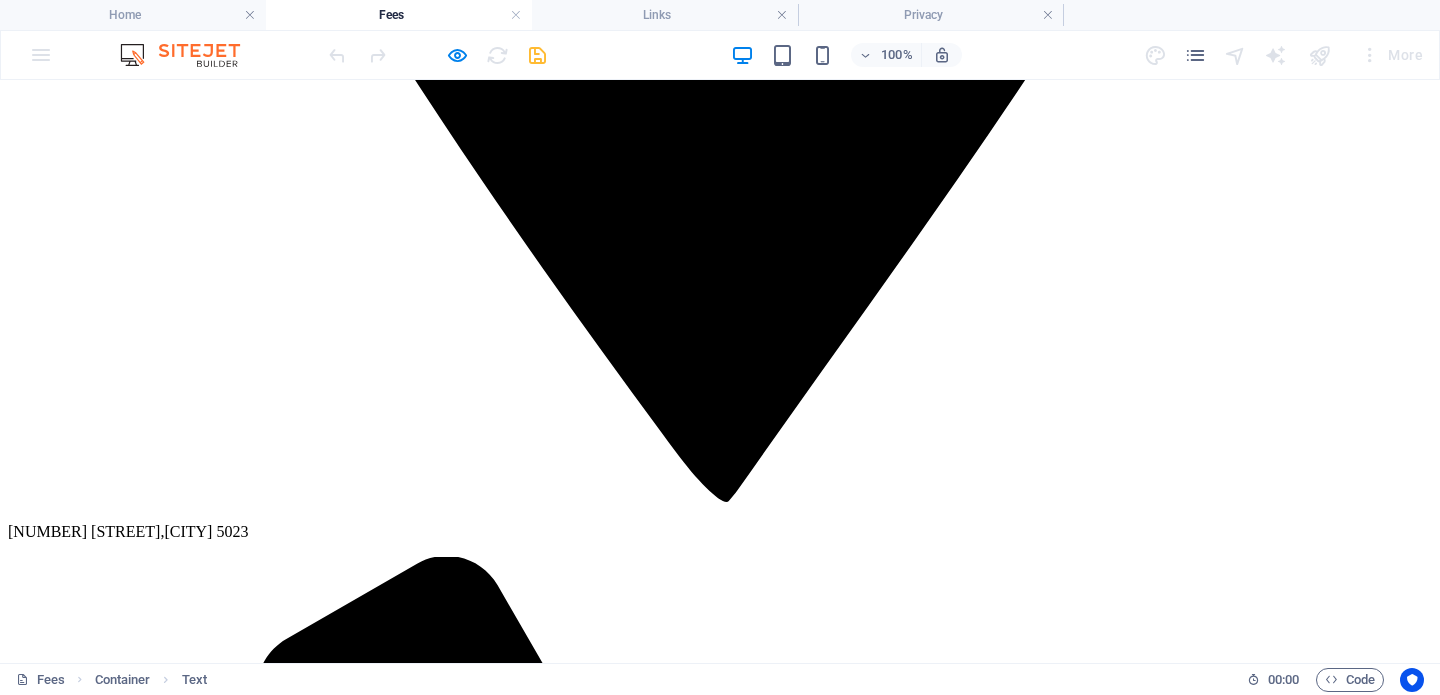 scroll, scrollTop: 1978, scrollLeft: 0, axis: vertical 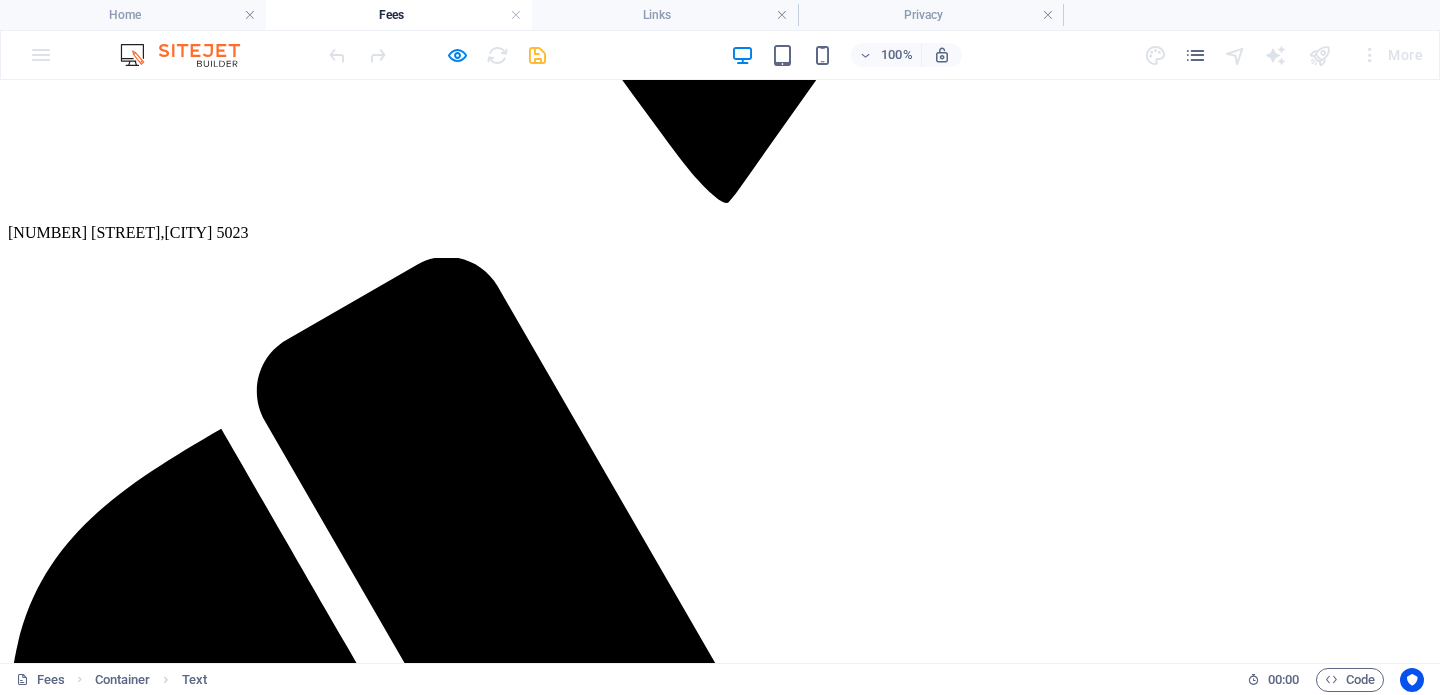 click on "Privacy" at bounding box center [72, 6699] 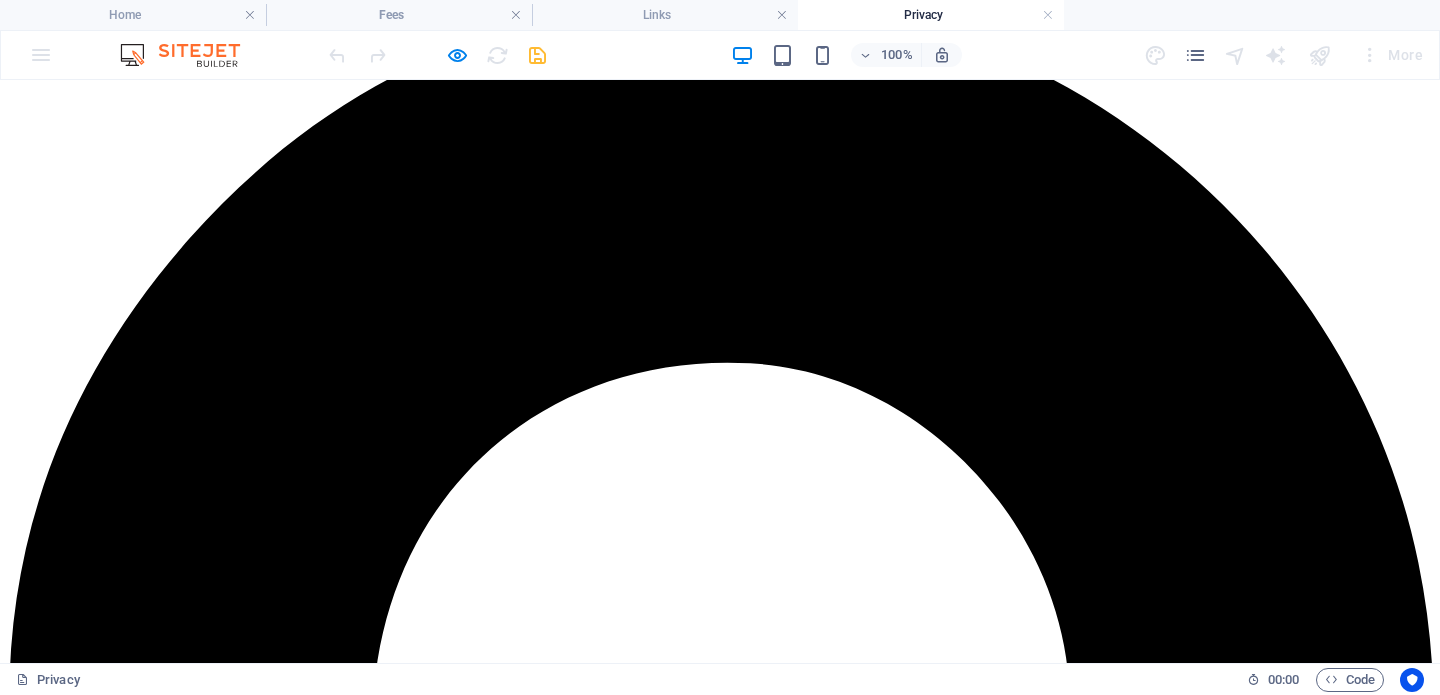 scroll, scrollTop: 0, scrollLeft: 0, axis: both 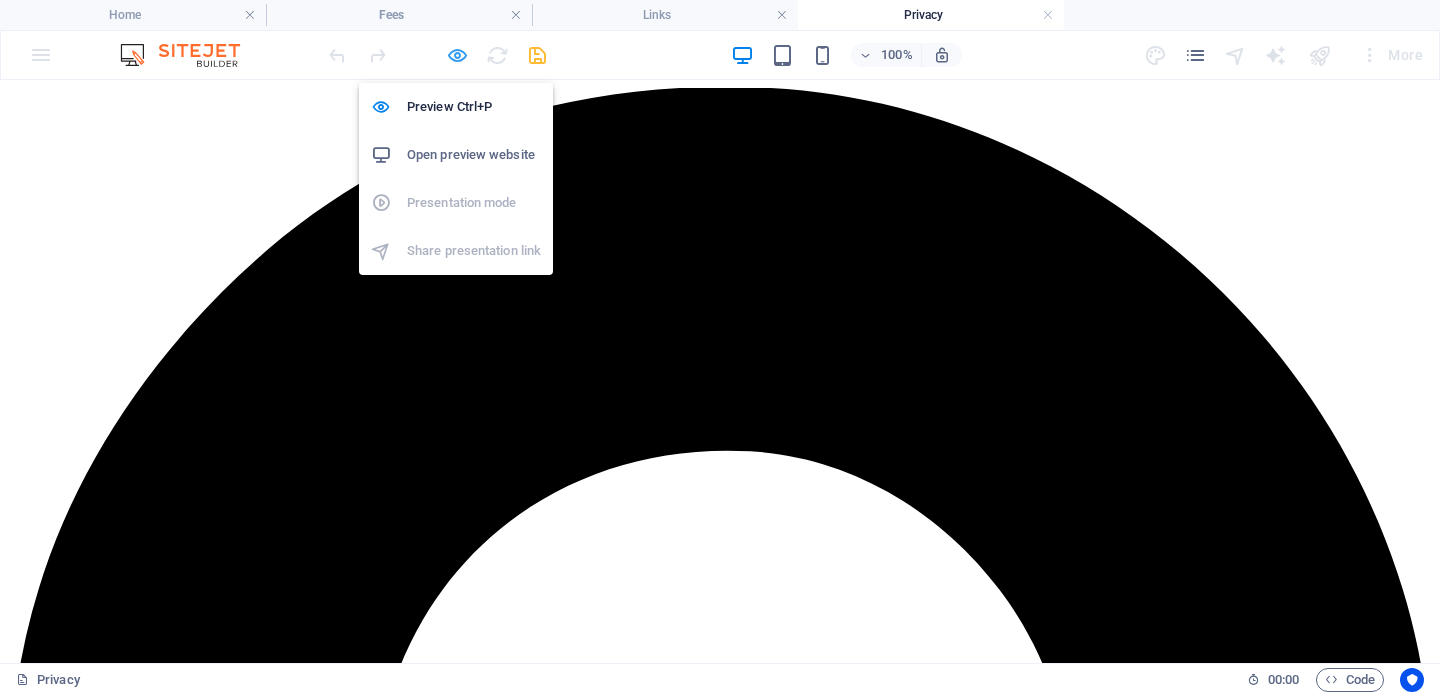 click at bounding box center [457, 55] 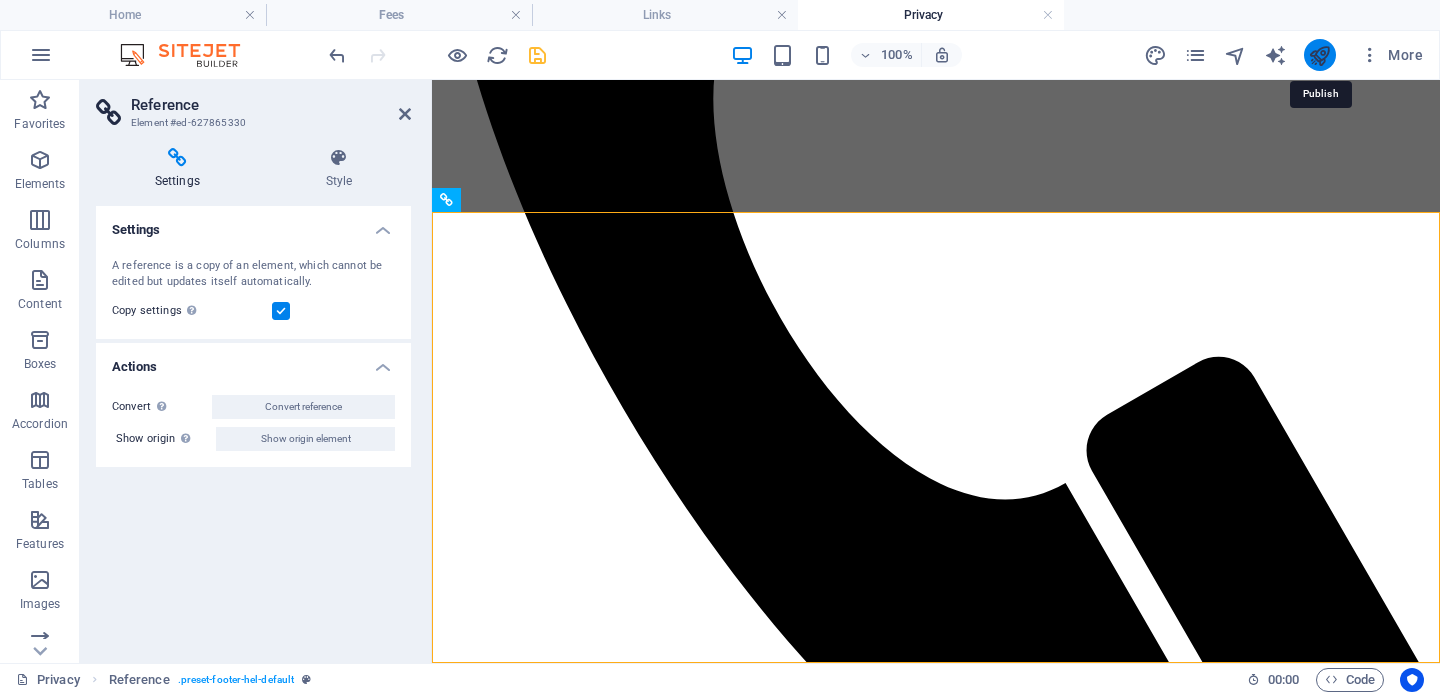 click at bounding box center (1319, 55) 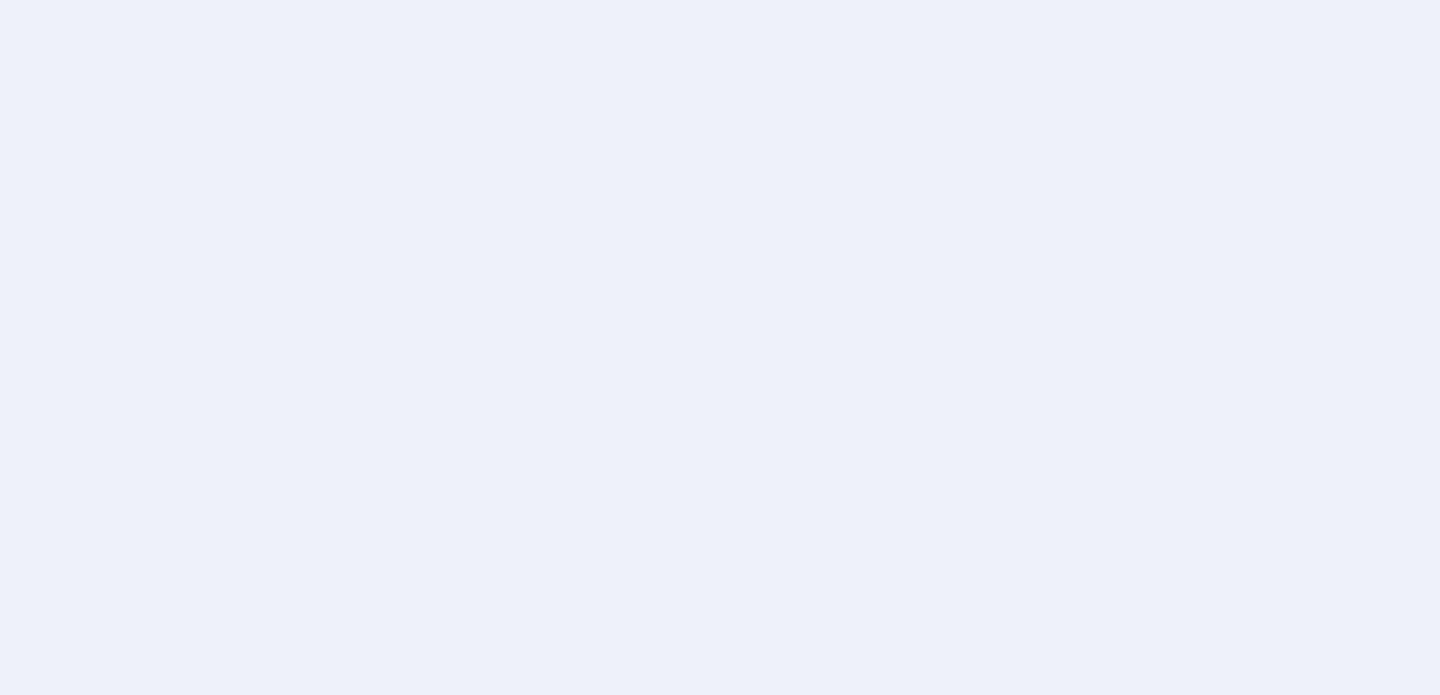 scroll, scrollTop: 0, scrollLeft: 0, axis: both 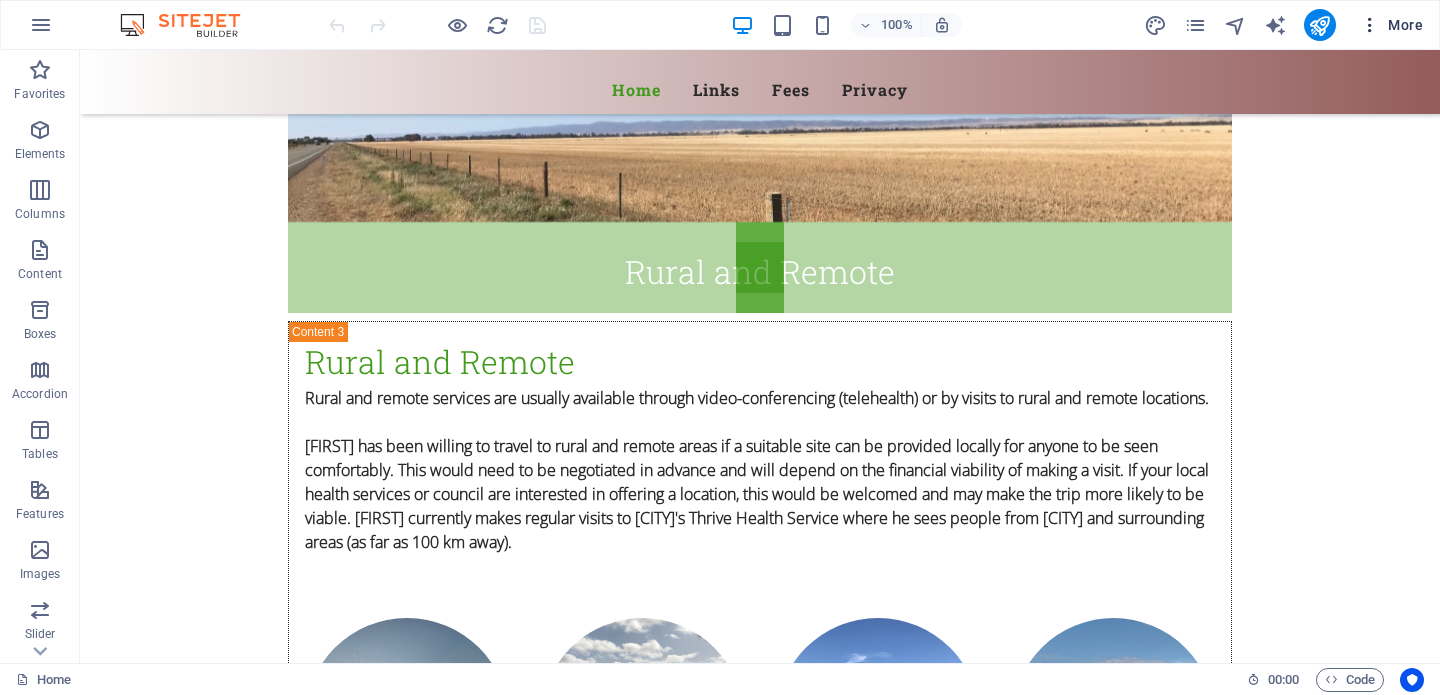 click on "More" at bounding box center [1391, 25] 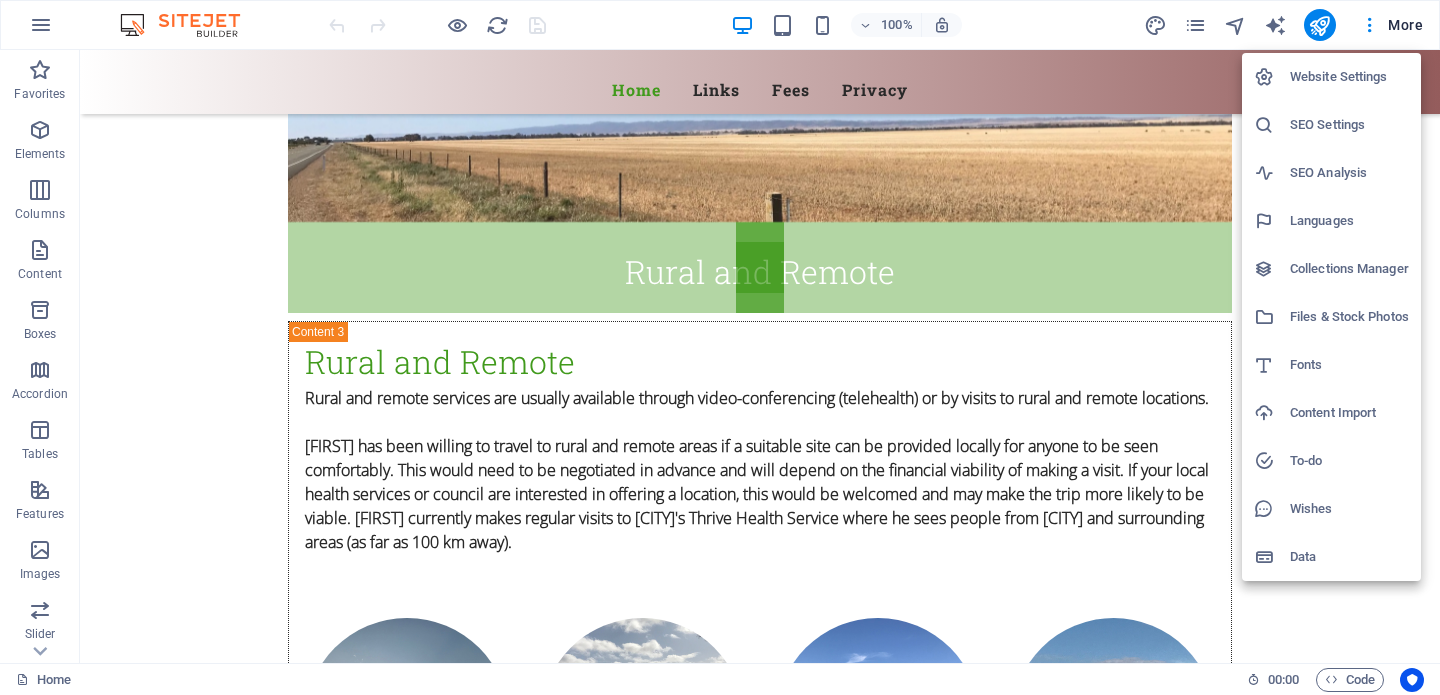 click on "Website Settings" at bounding box center [1349, 77] 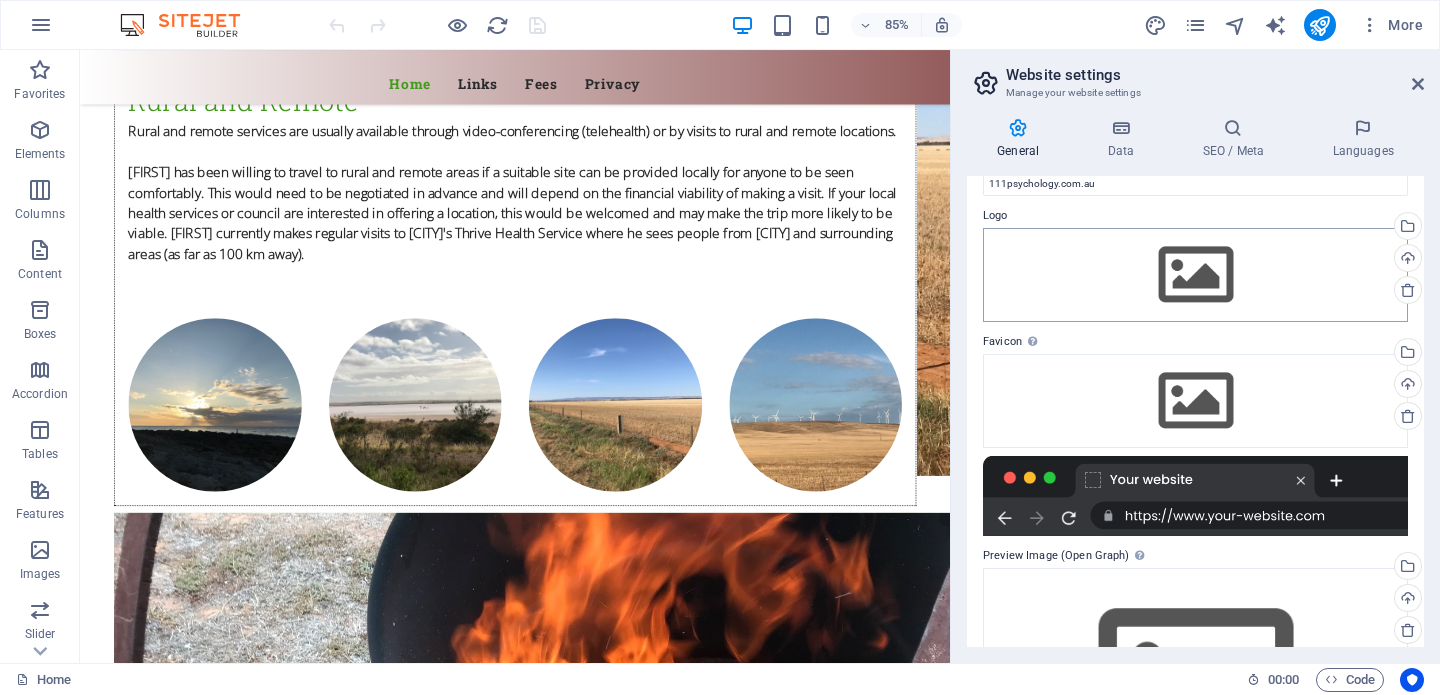 scroll, scrollTop: 0, scrollLeft: 0, axis: both 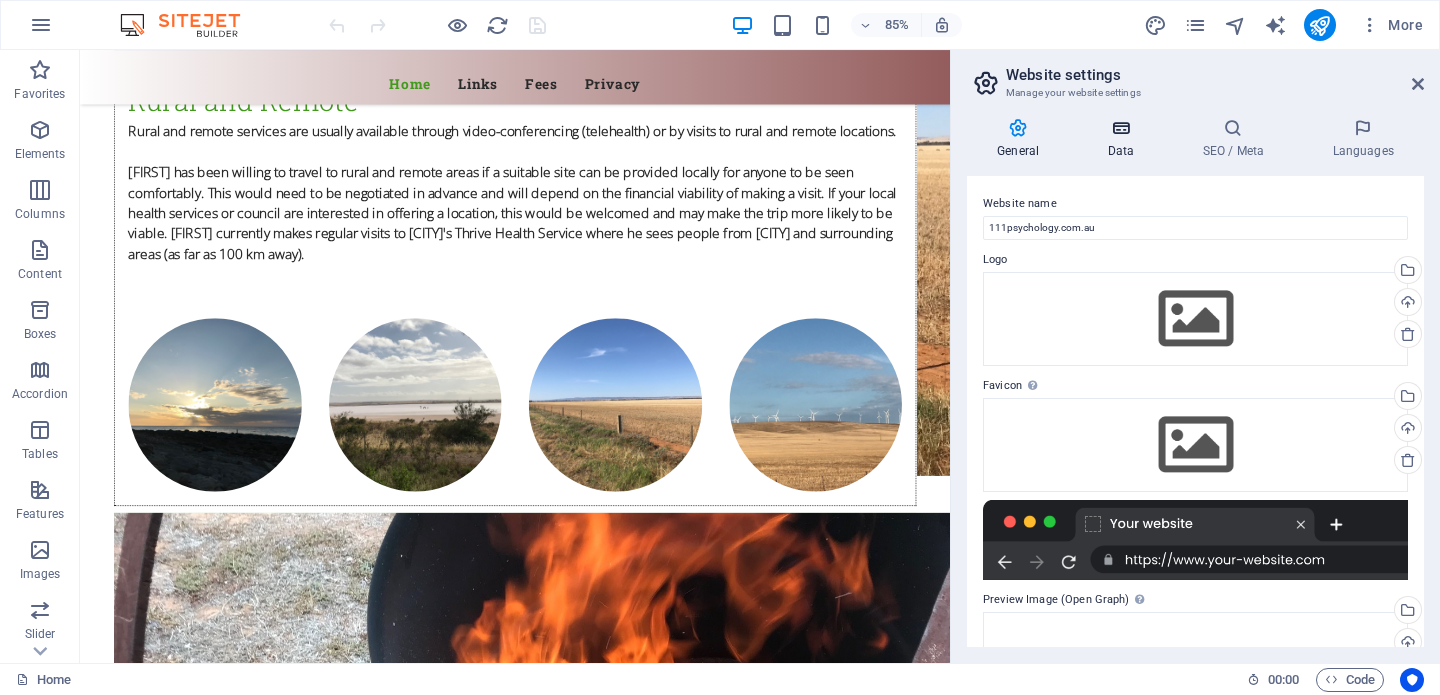 click at bounding box center [1120, 128] 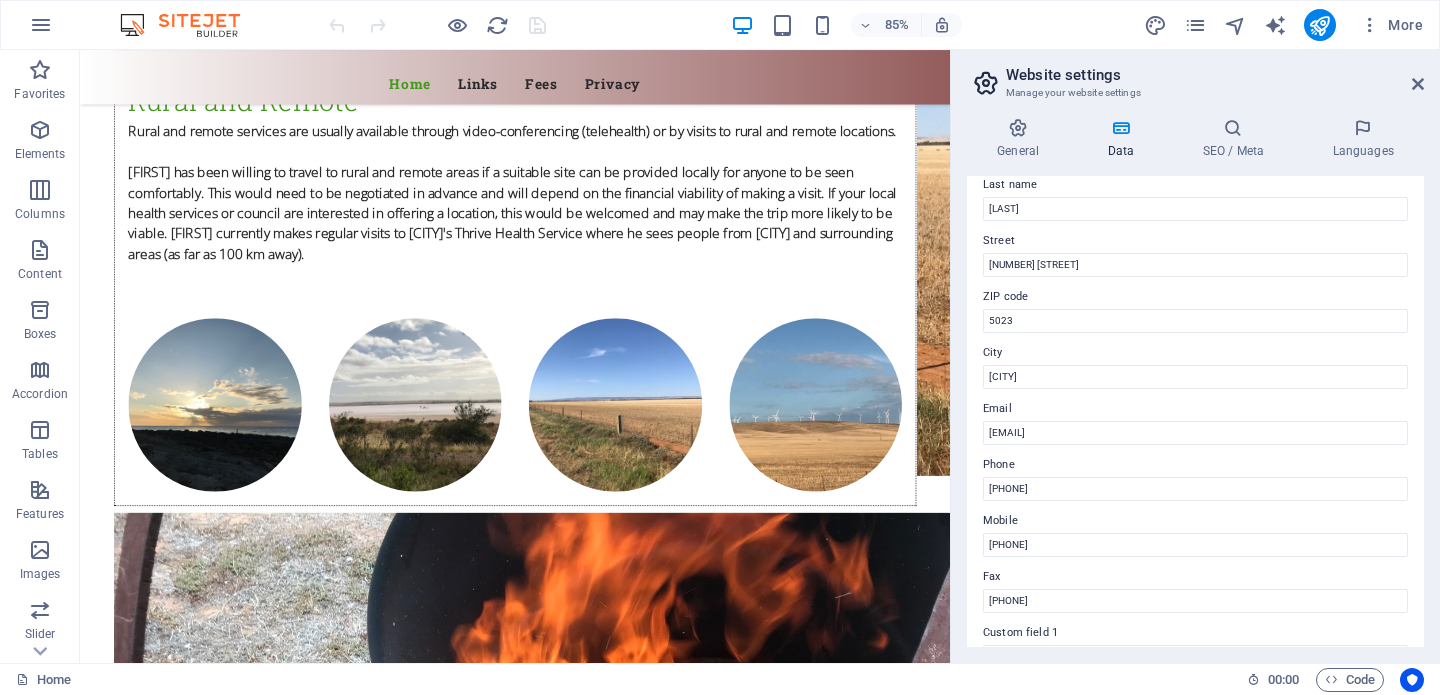 scroll, scrollTop: 179, scrollLeft: 0, axis: vertical 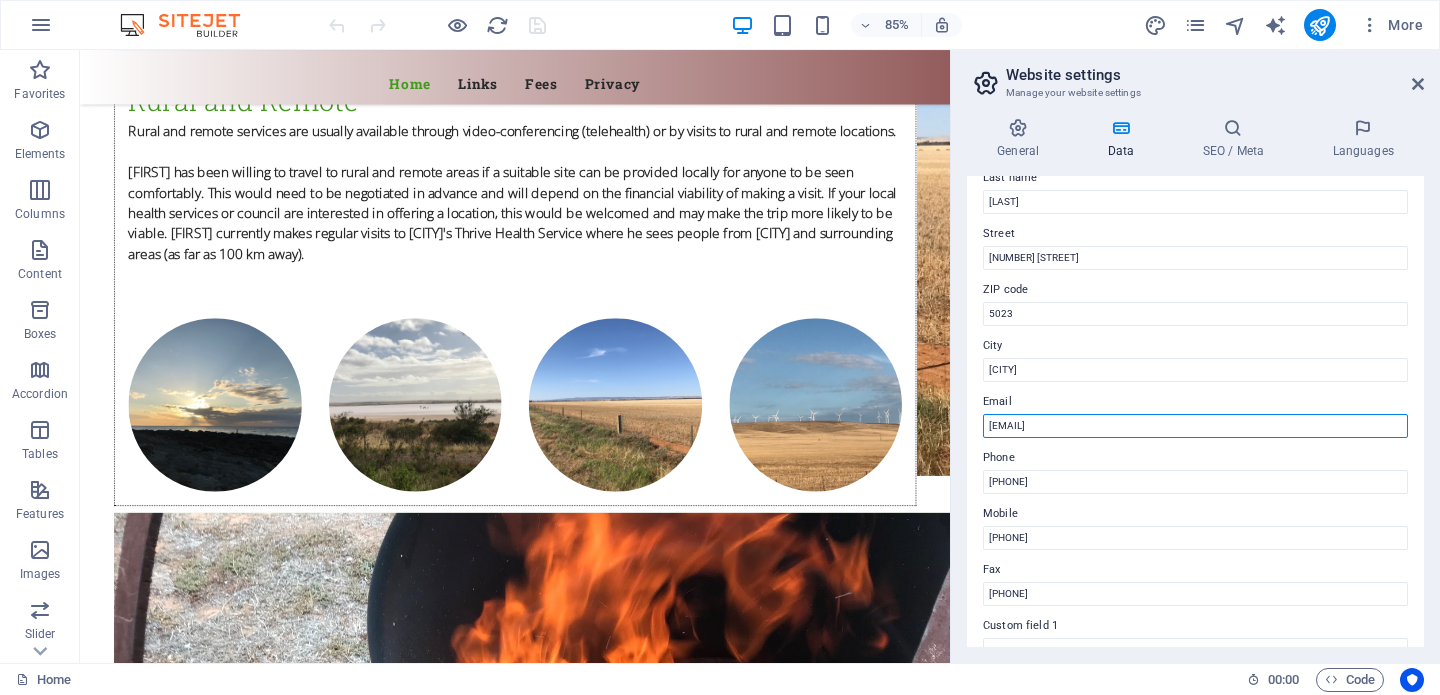 click on "[EMAIL]" at bounding box center (1195, 426) 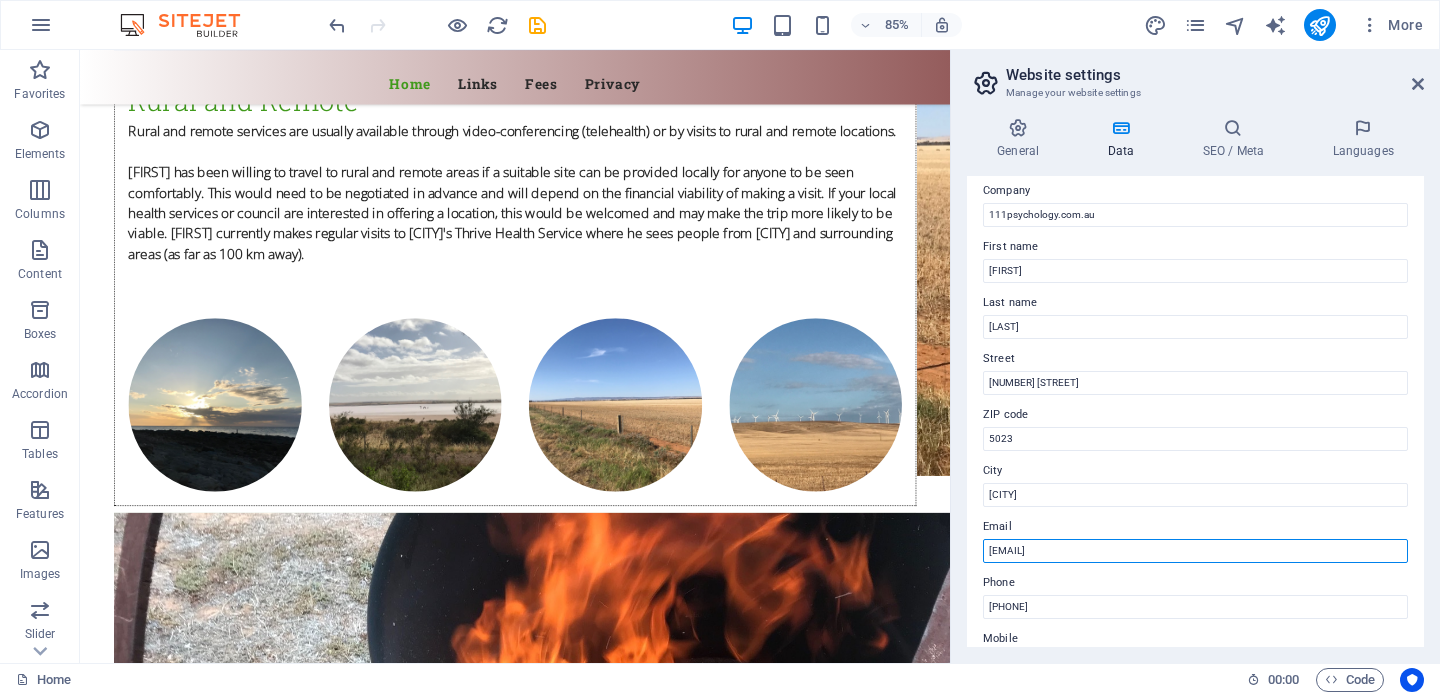 scroll, scrollTop: 0, scrollLeft: 0, axis: both 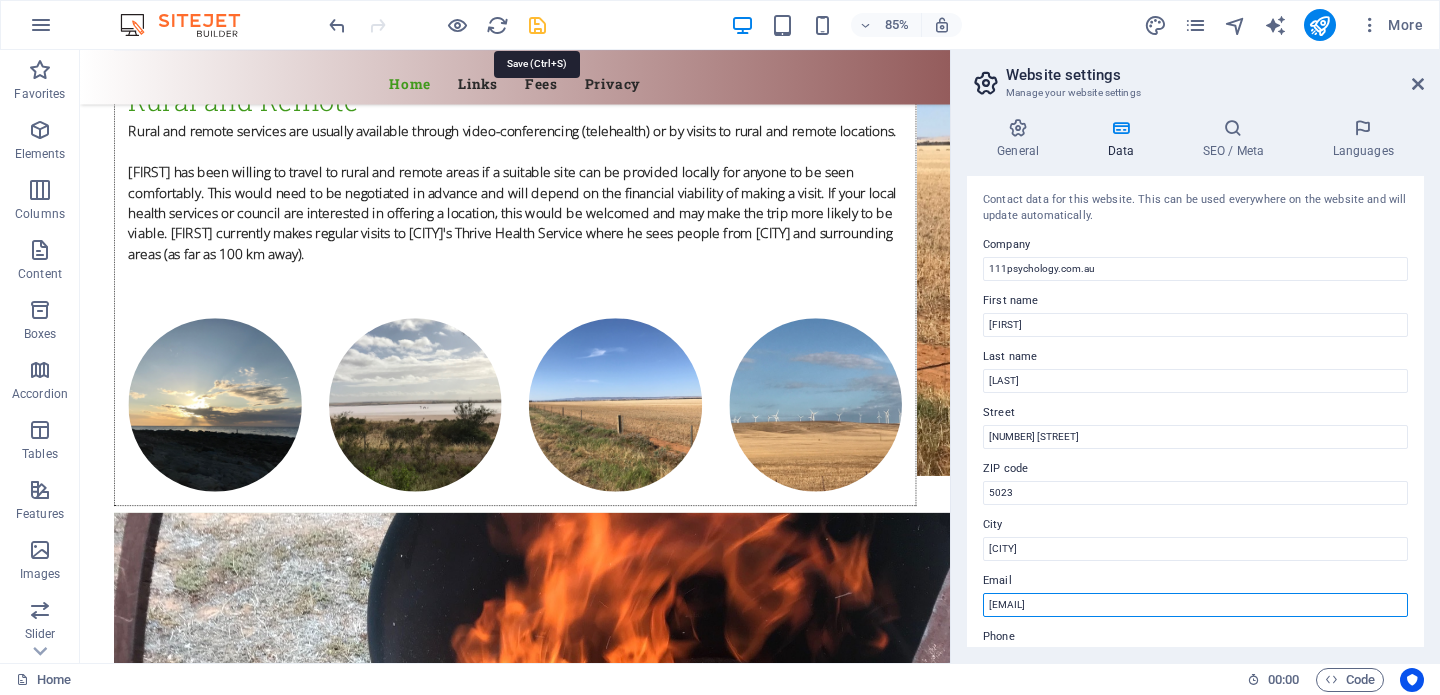 type on "[EMAIL]" 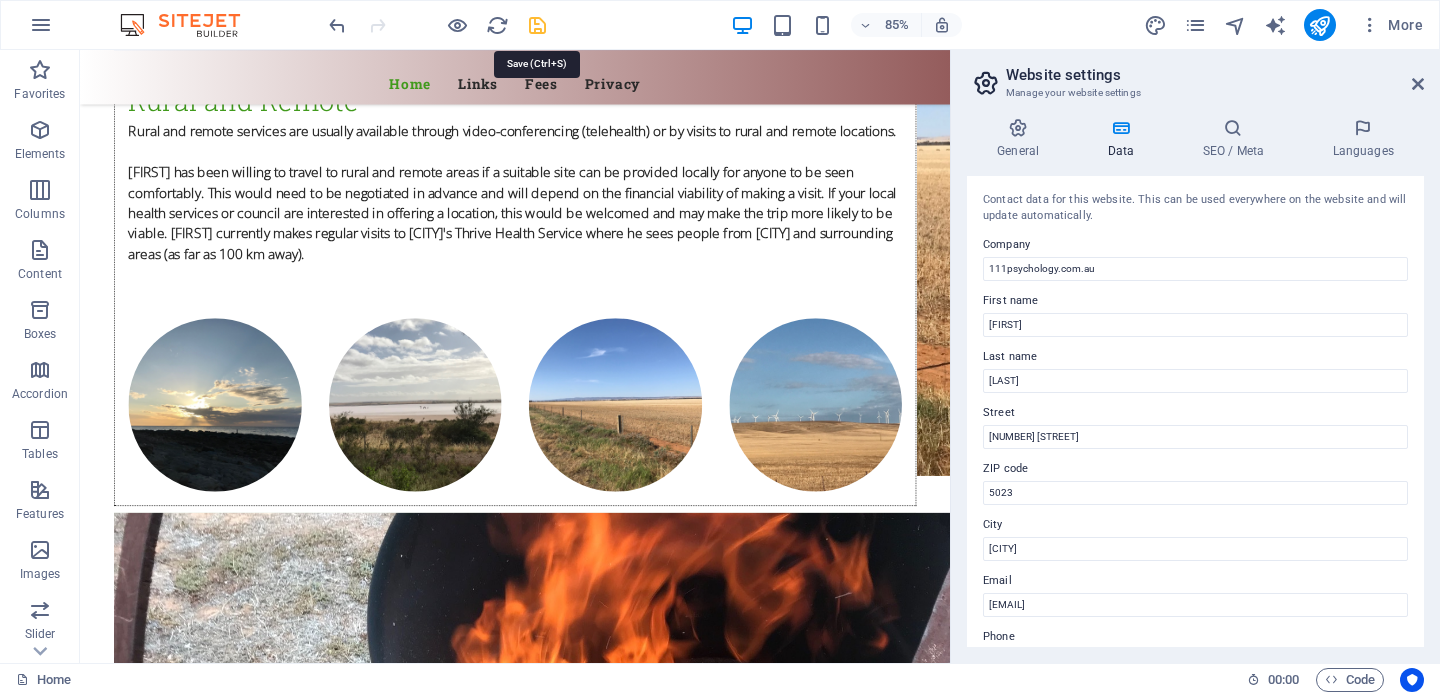 click at bounding box center (537, 25) 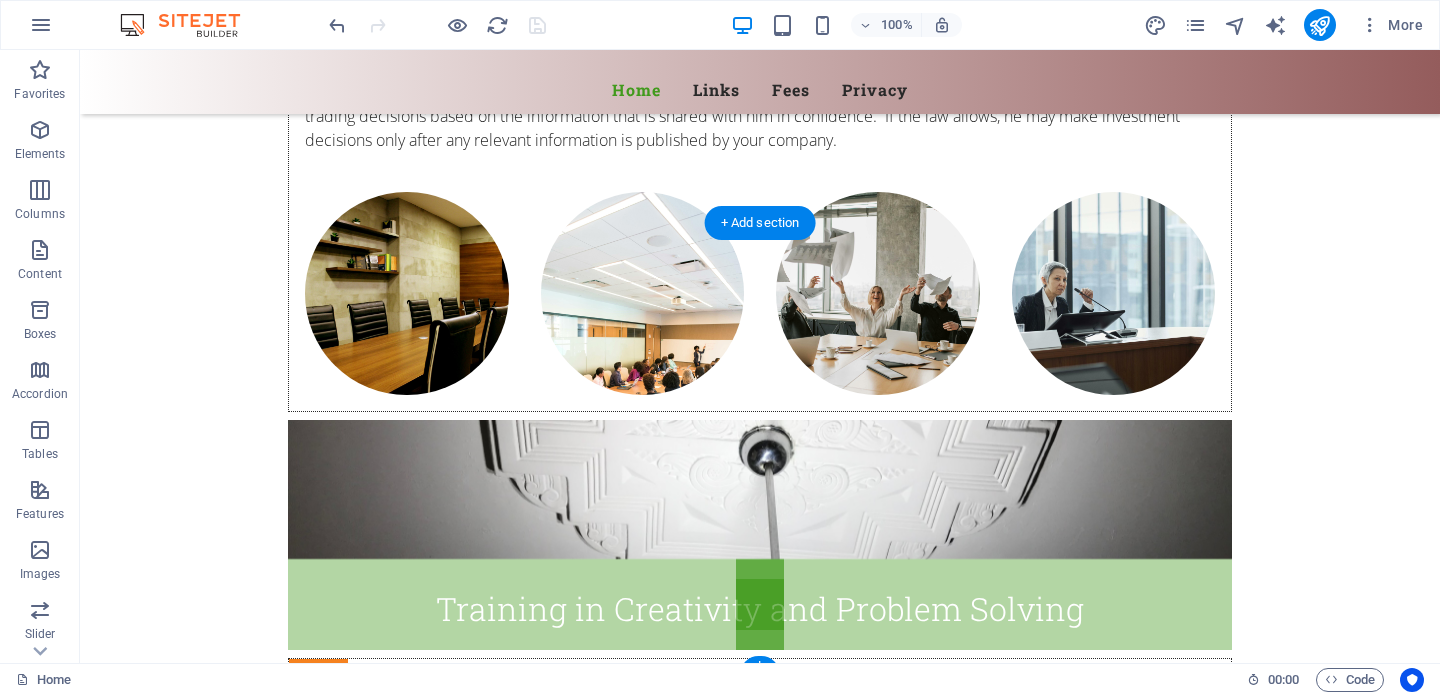scroll, scrollTop: 11646, scrollLeft: 0, axis: vertical 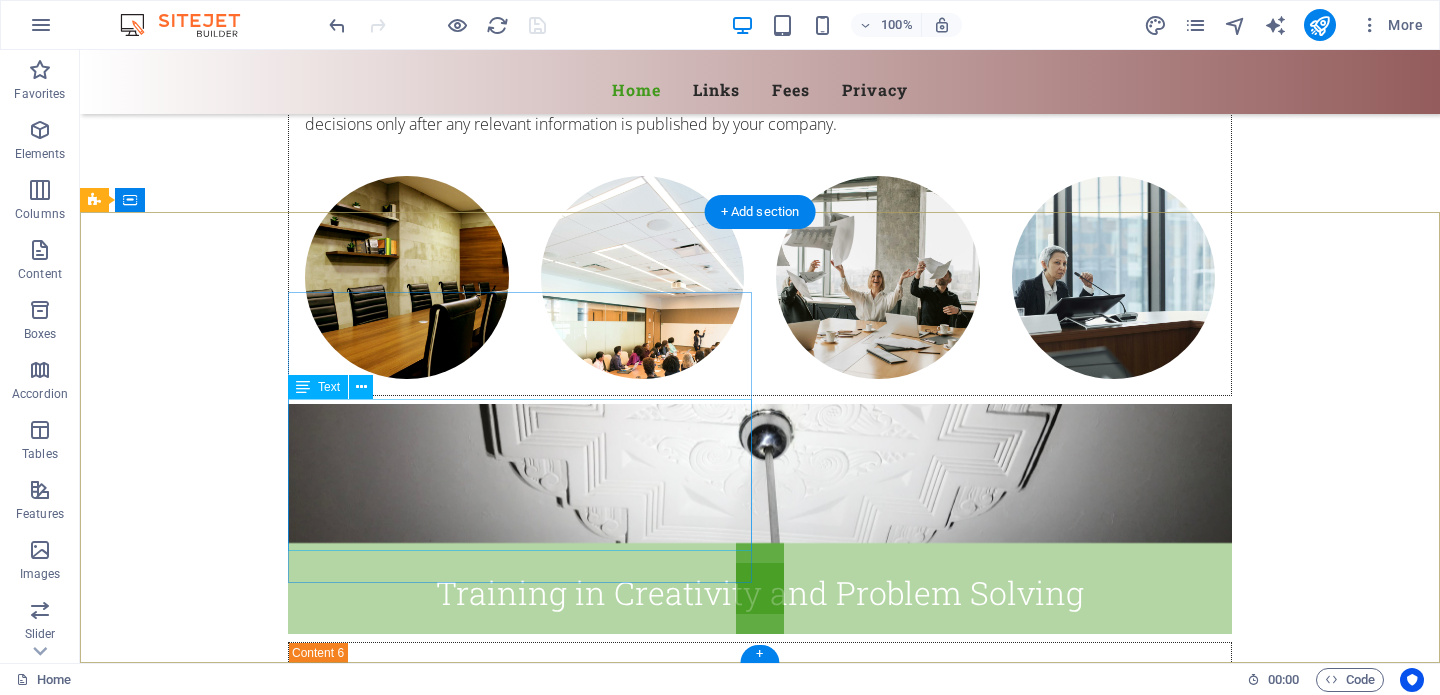 click on "111psychology.com.au   5 Alice Street ,  Findon   5023 0458 080 015 08 8345 4111 garry.raymond@bigpond.com bigpond.com" at bounding box center (568, 6576) 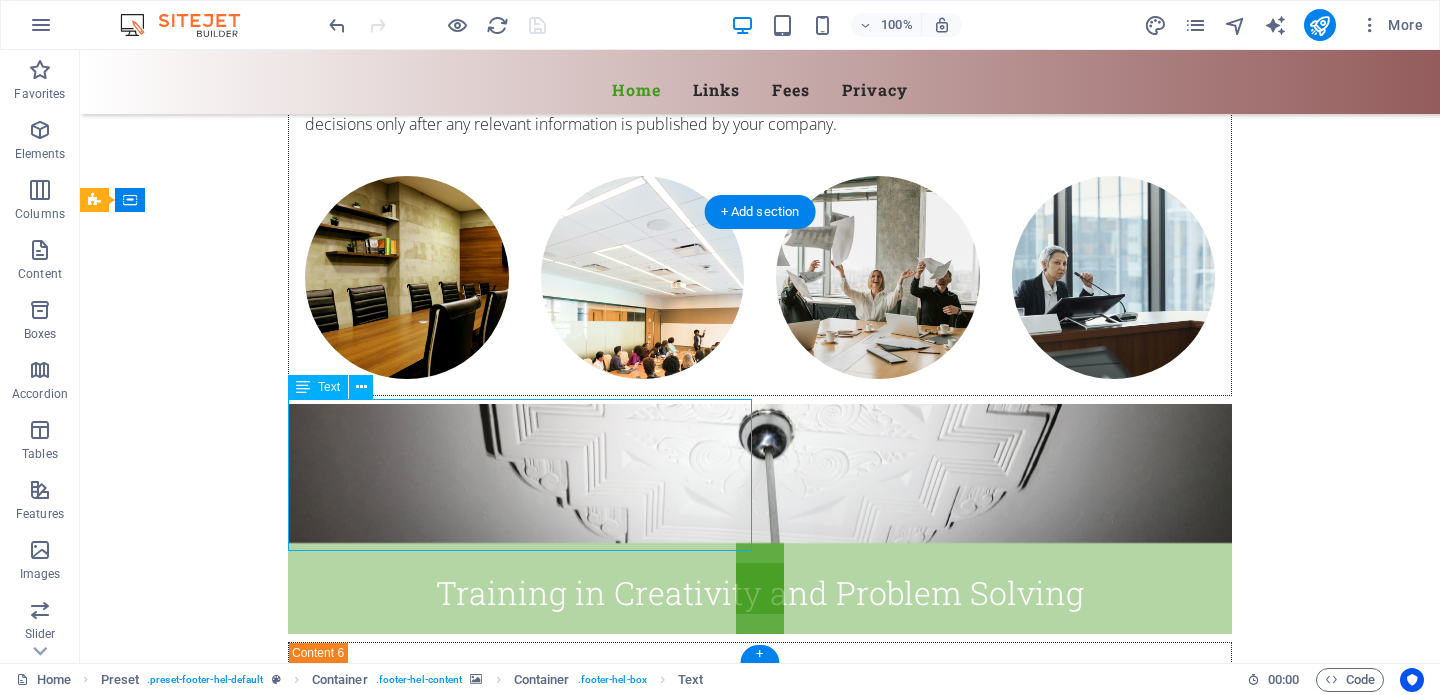 click on "111psychology.com.au   5 Alice Street ,  Findon   5023 0458 080 015 08 8345 4111 garry.raymond@bigpond.com bigpond.com" at bounding box center (568, 6576) 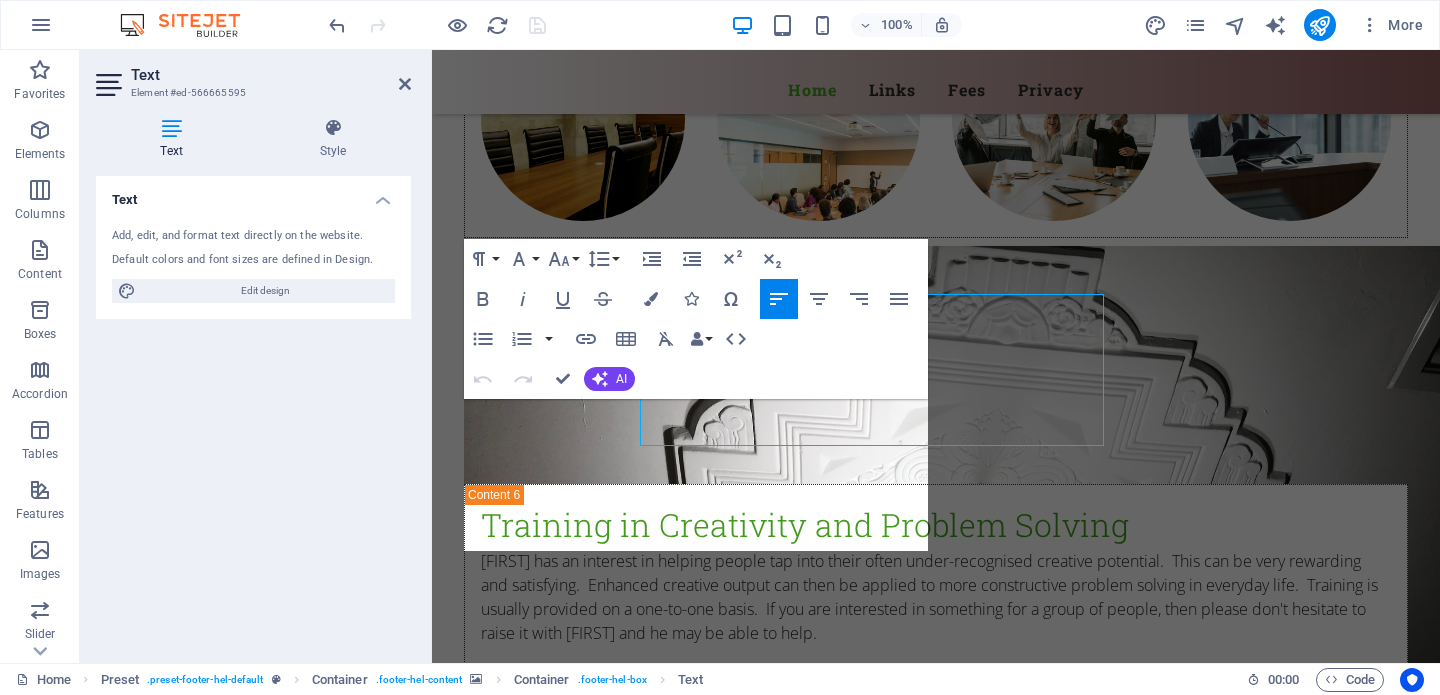 scroll, scrollTop: 11751, scrollLeft: 0, axis: vertical 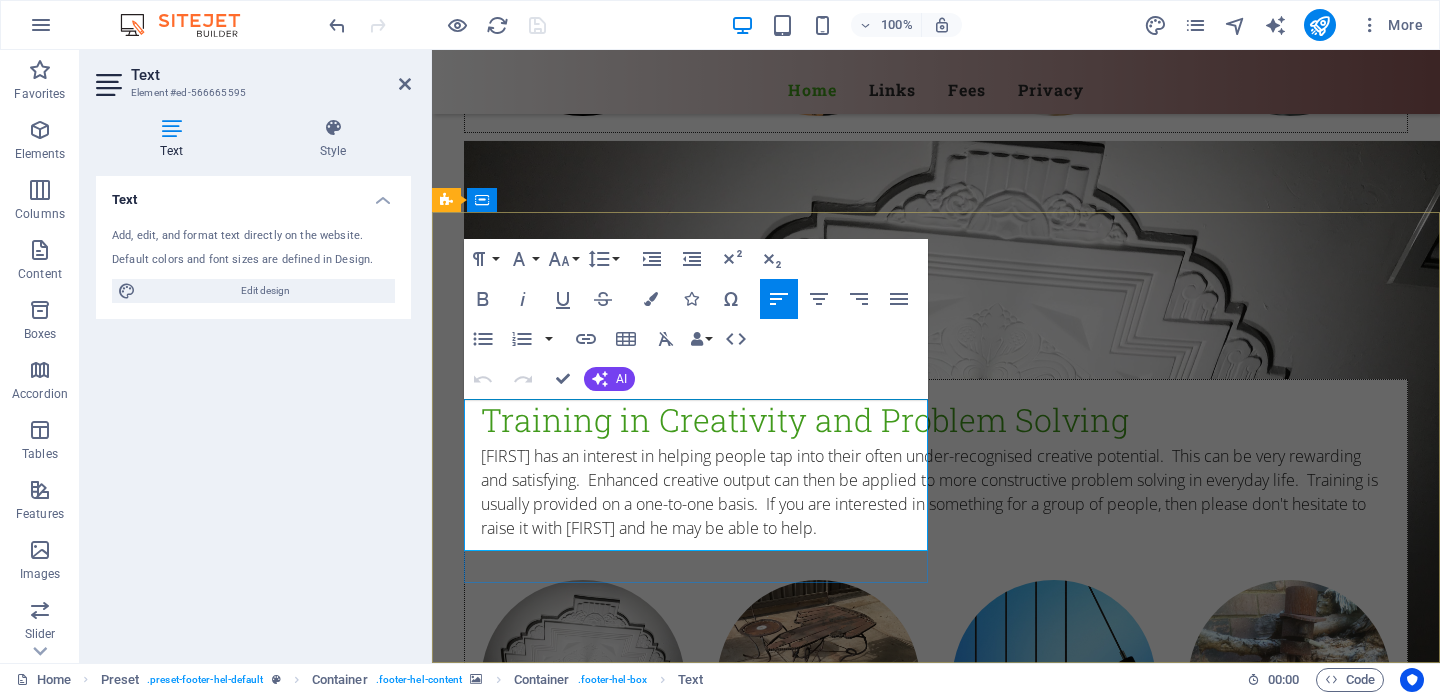 click on "garry.raymond@bigpond.com bigpond.com" at bounding box center [933, 6225] 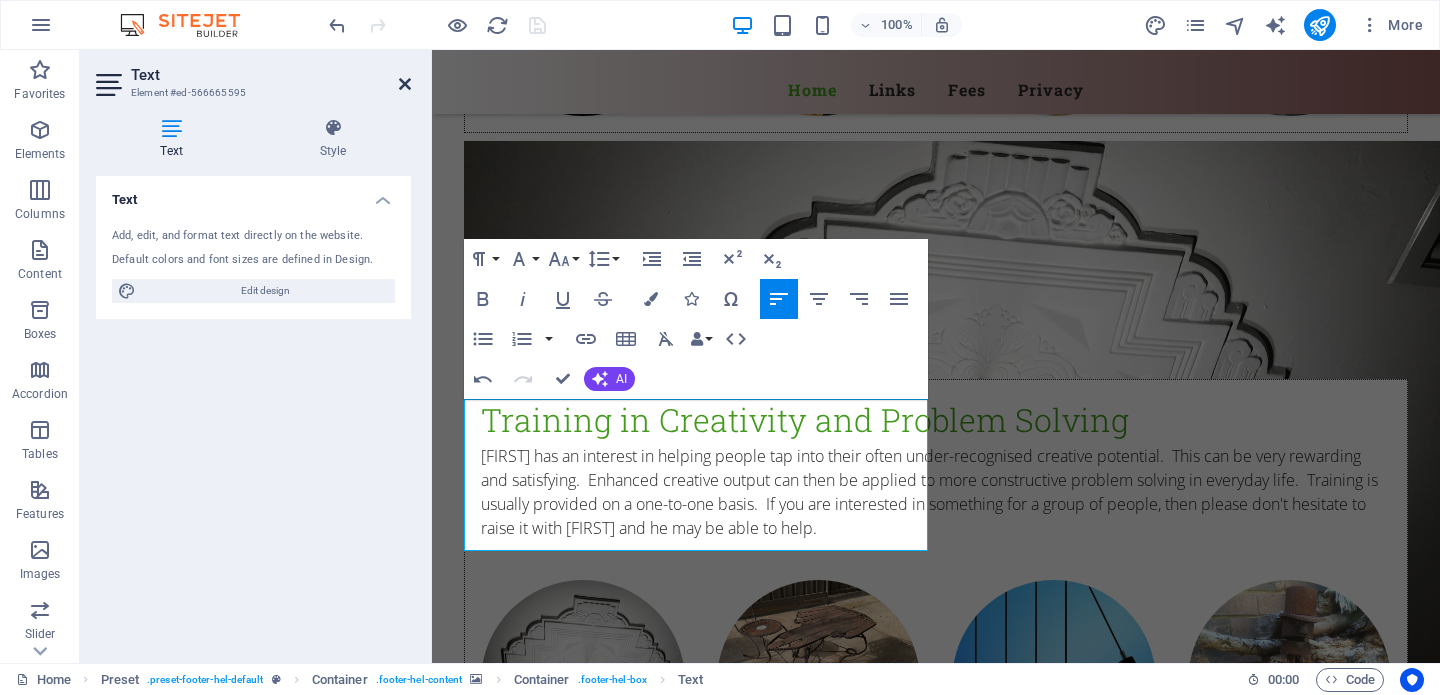 click at bounding box center (405, 84) 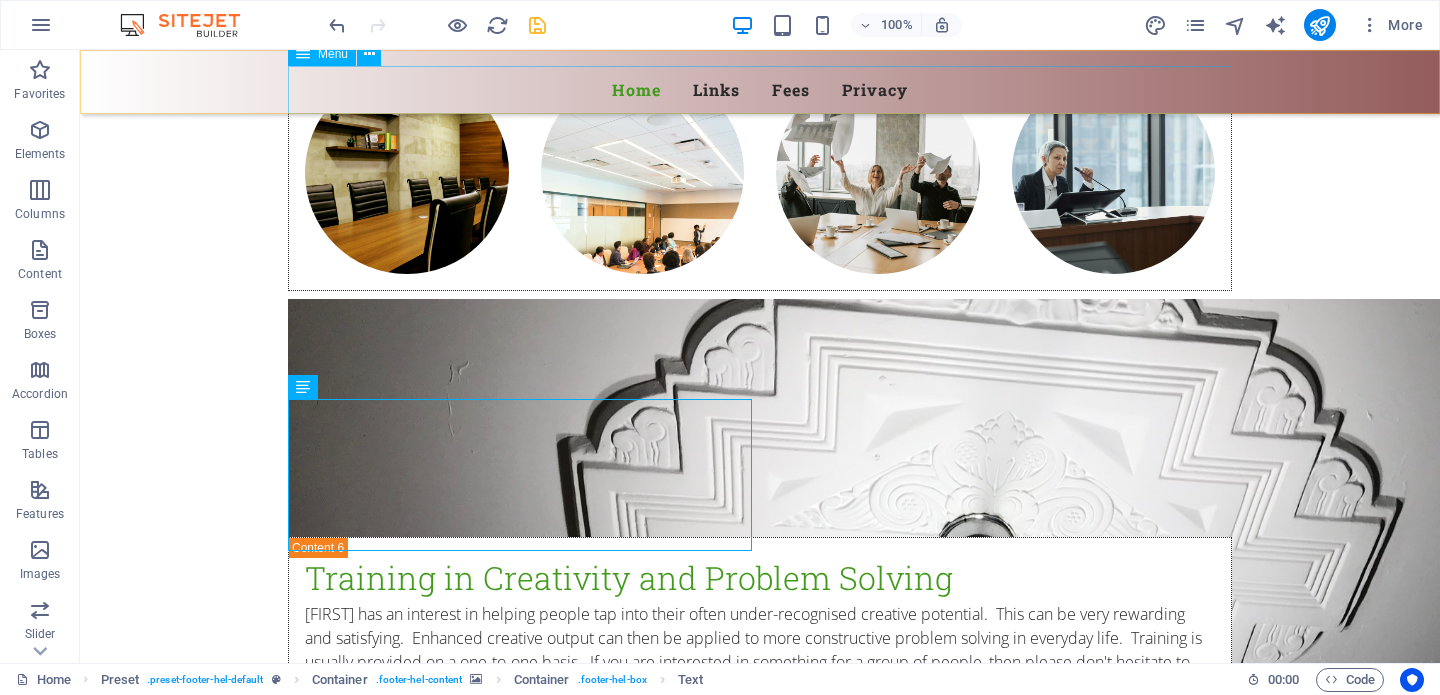 scroll, scrollTop: 11646, scrollLeft: 0, axis: vertical 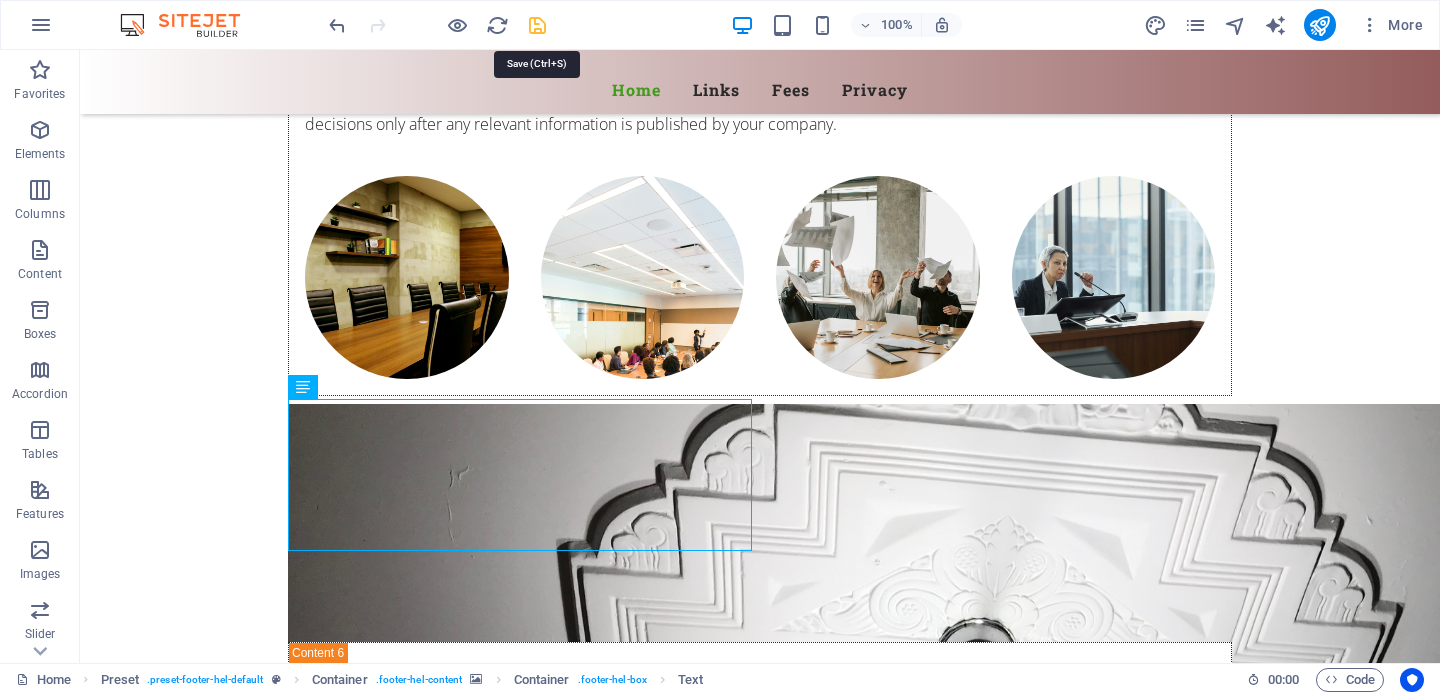 click at bounding box center [537, 25] 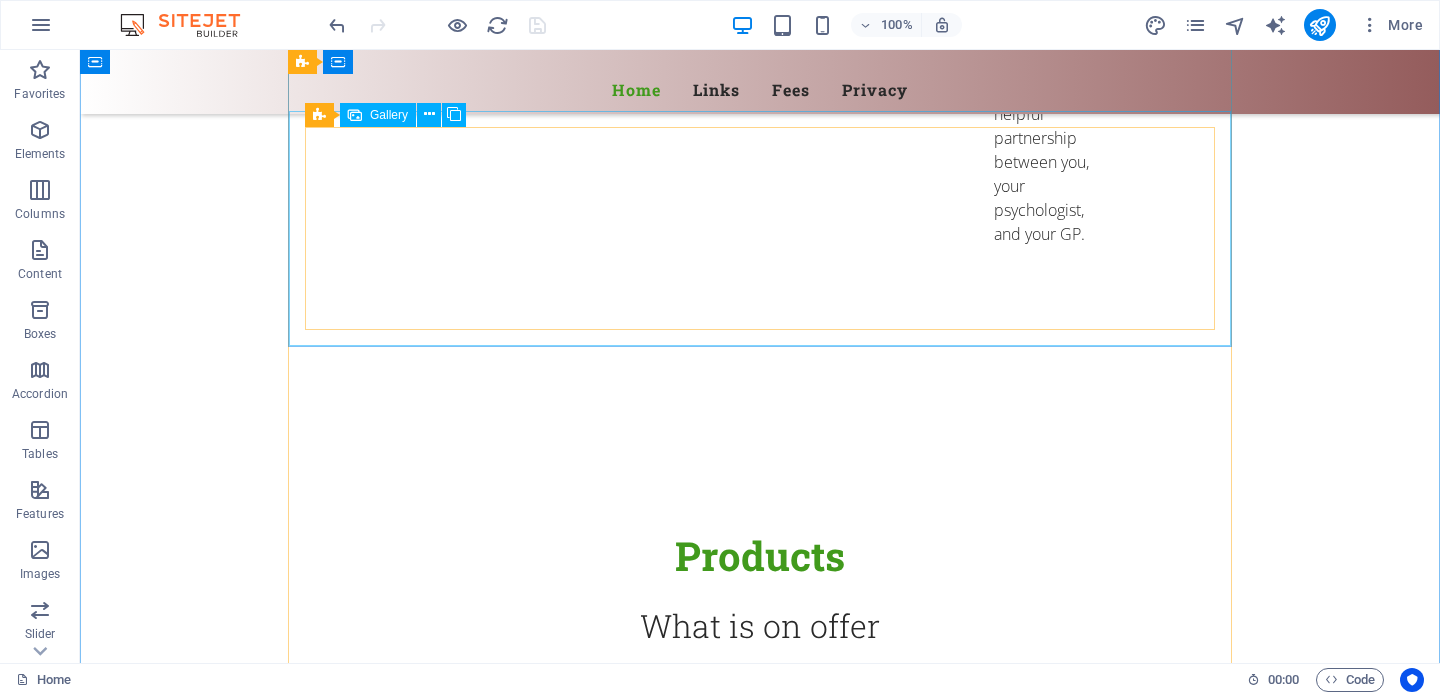 scroll, scrollTop: 6406, scrollLeft: 0, axis: vertical 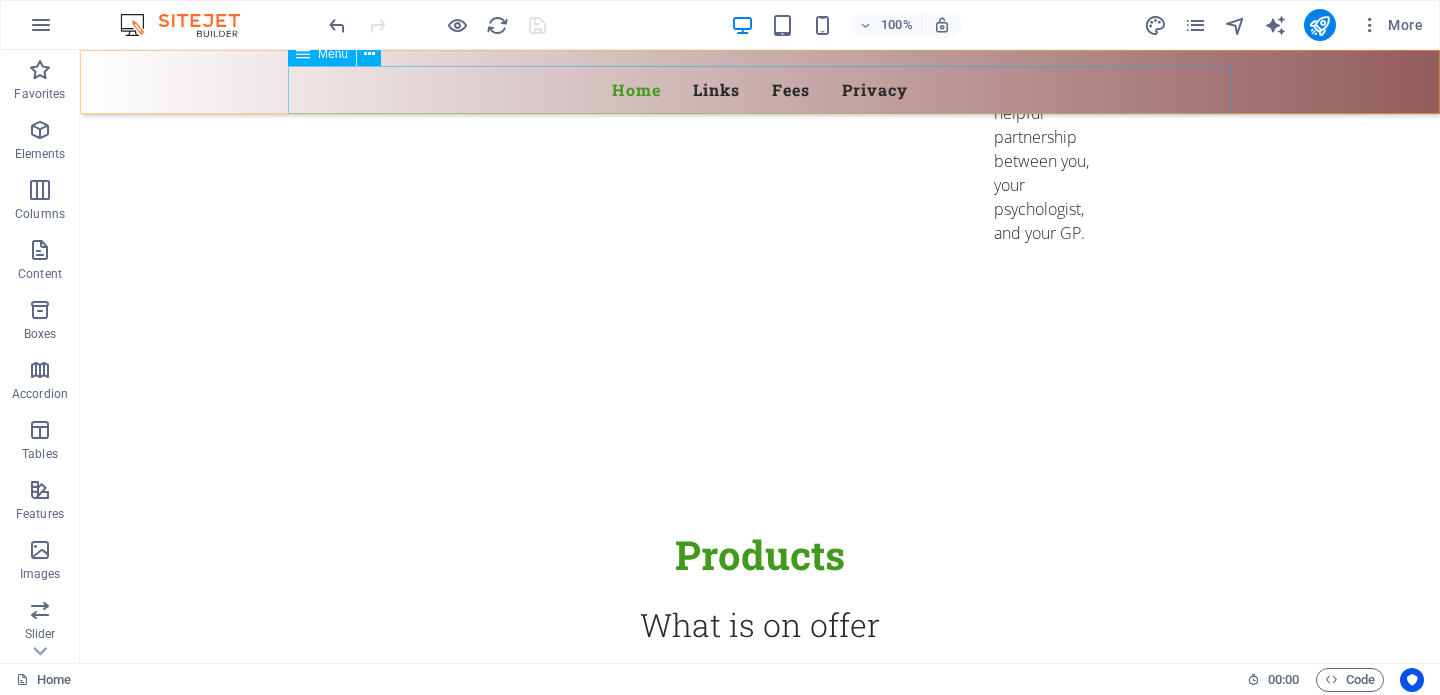 click on "Home Links Fees Privacy" at bounding box center [760, 90] 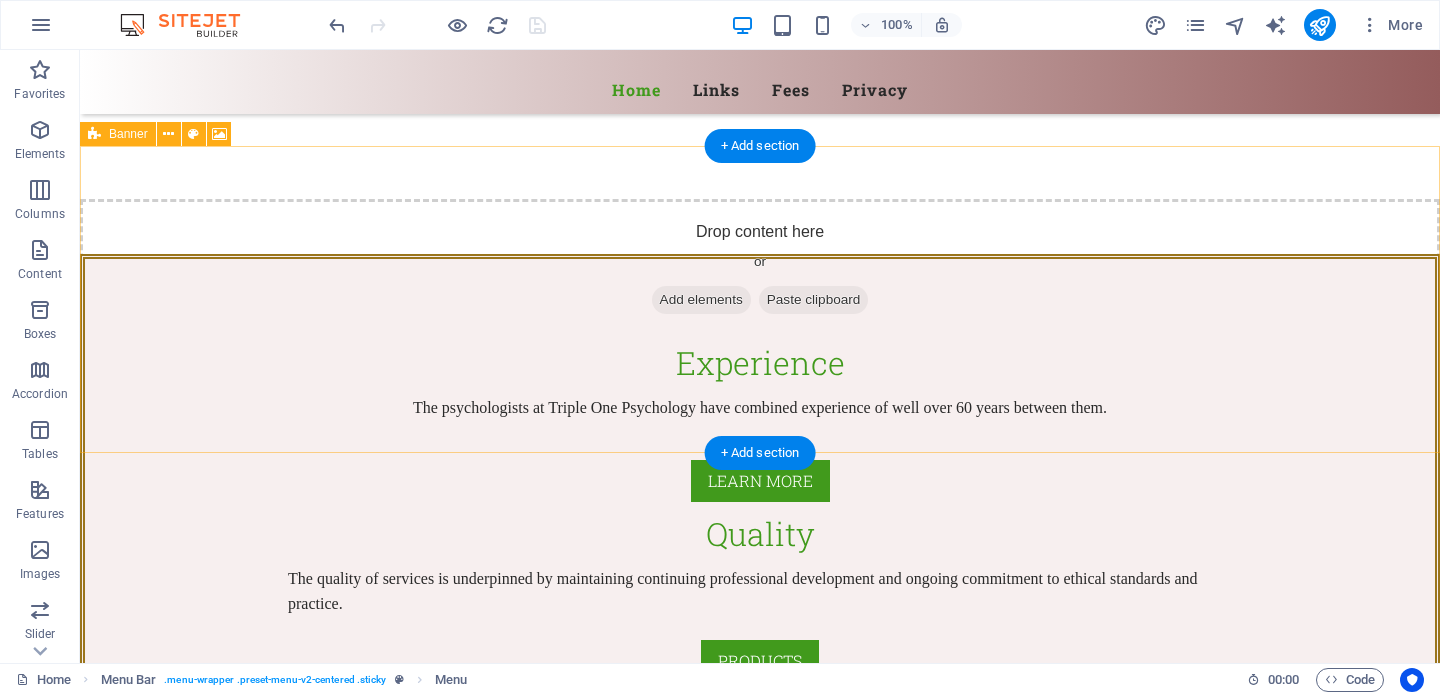 scroll, scrollTop: 0, scrollLeft: 0, axis: both 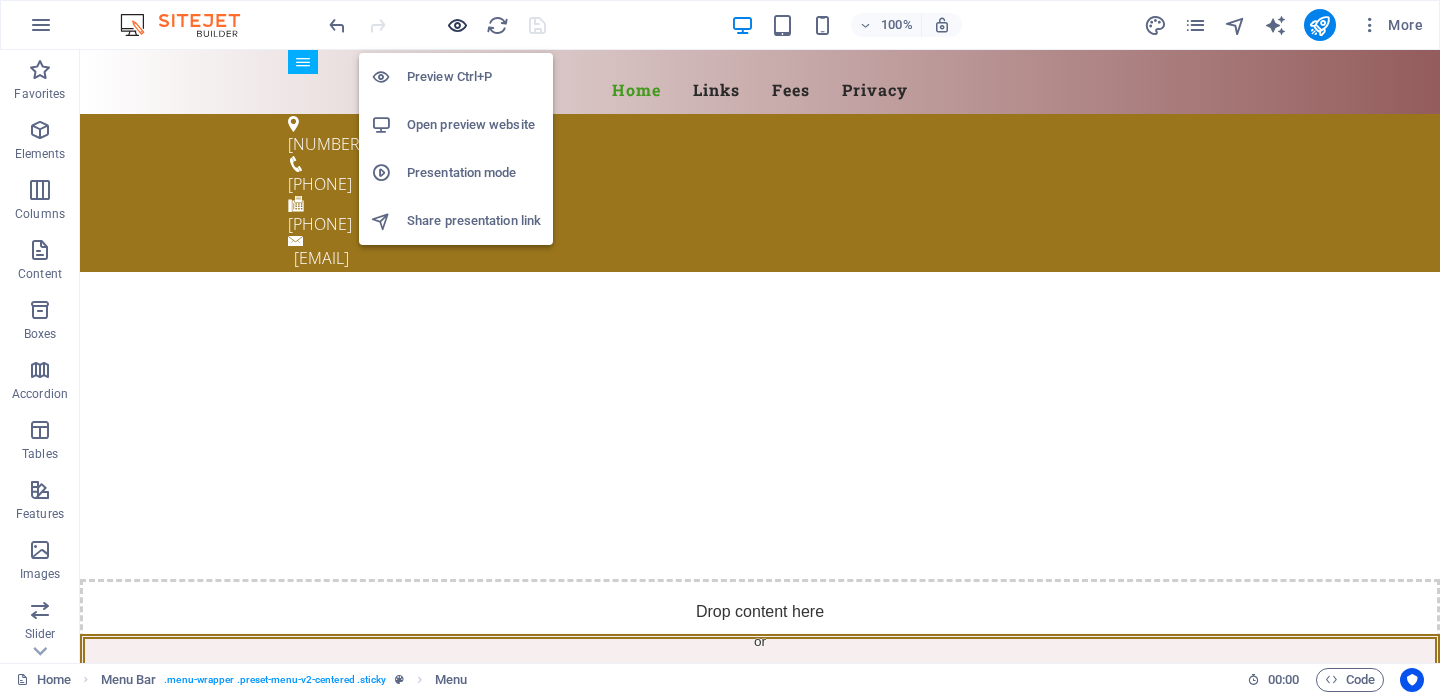 click at bounding box center (457, 25) 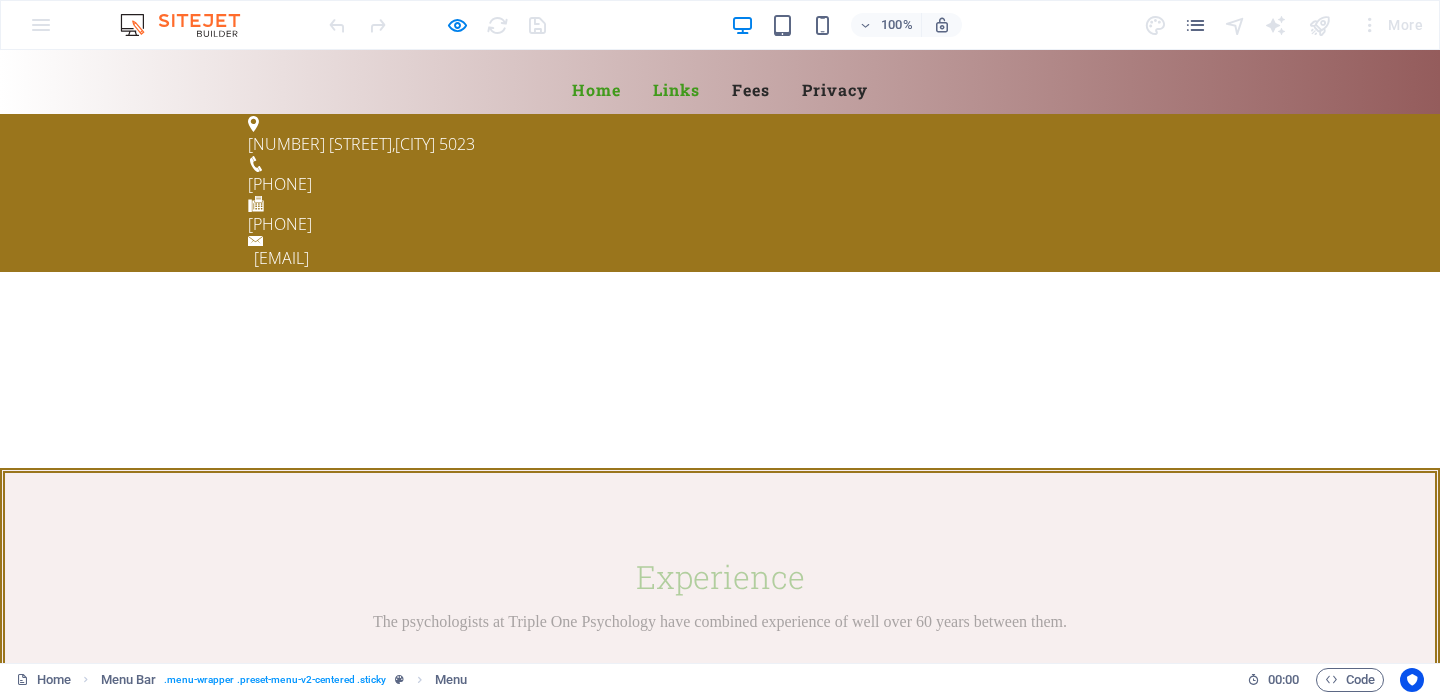 click on "Links" at bounding box center [676, 90] 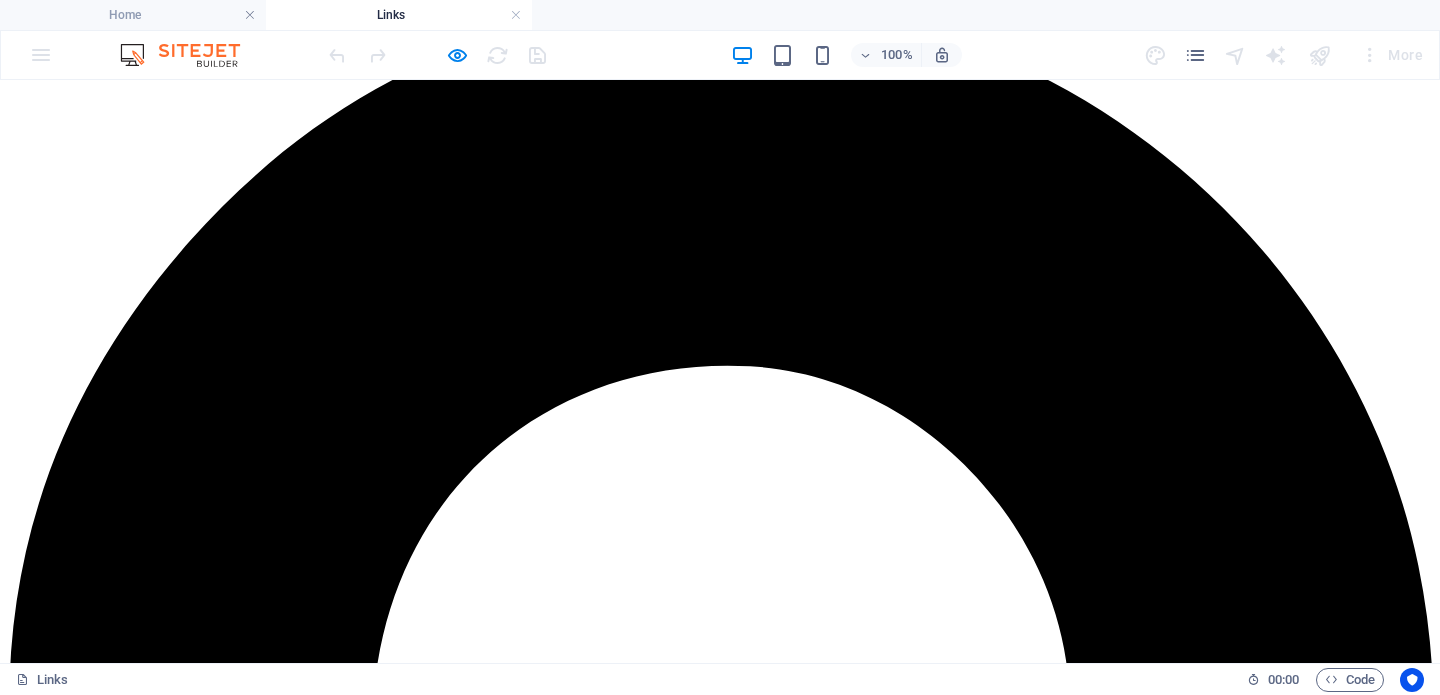 scroll, scrollTop: 0, scrollLeft: 0, axis: both 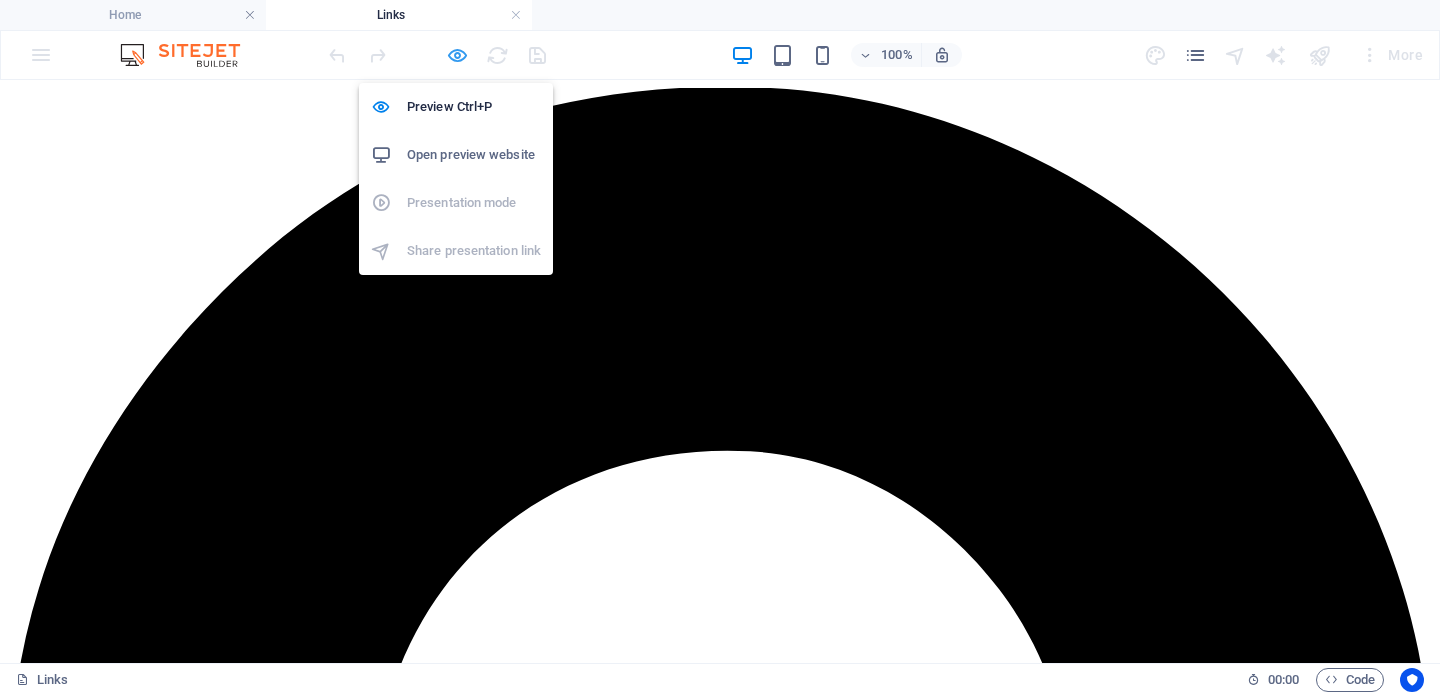 click at bounding box center [457, 55] 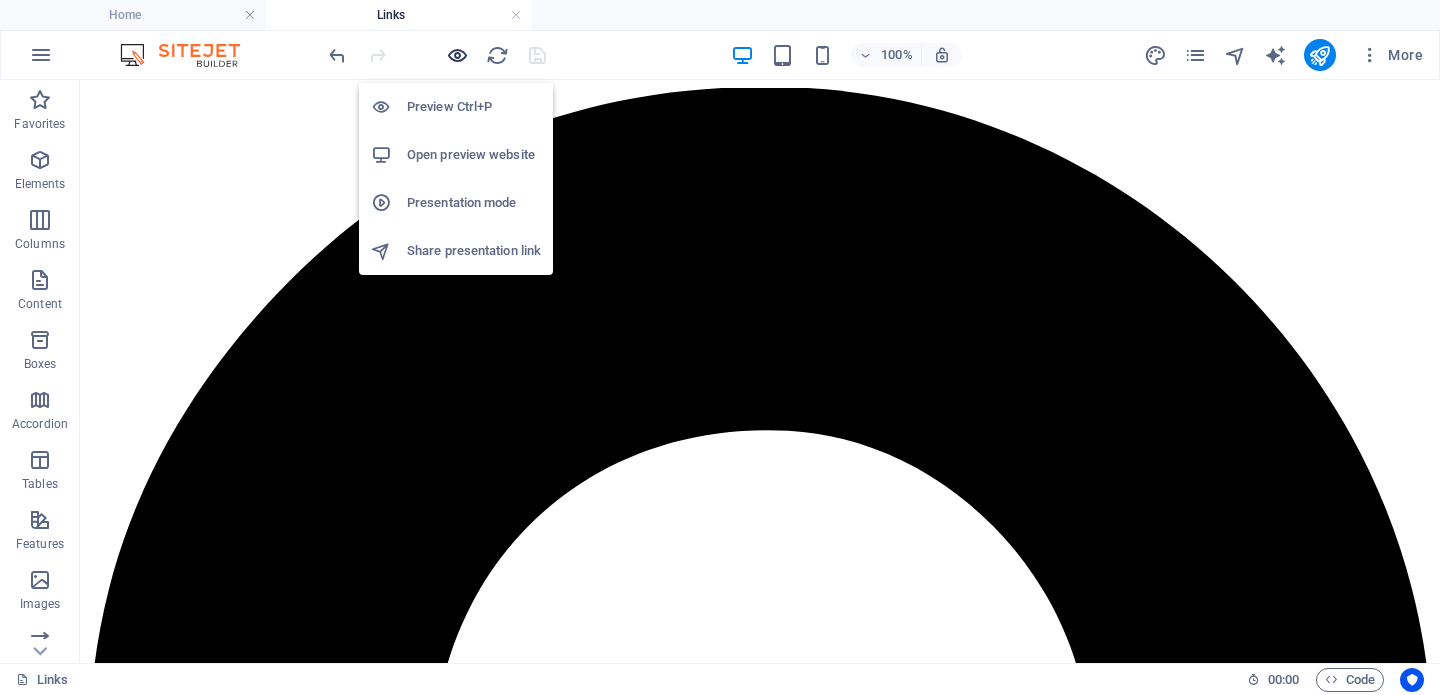 click at bounding box center [457, 55] 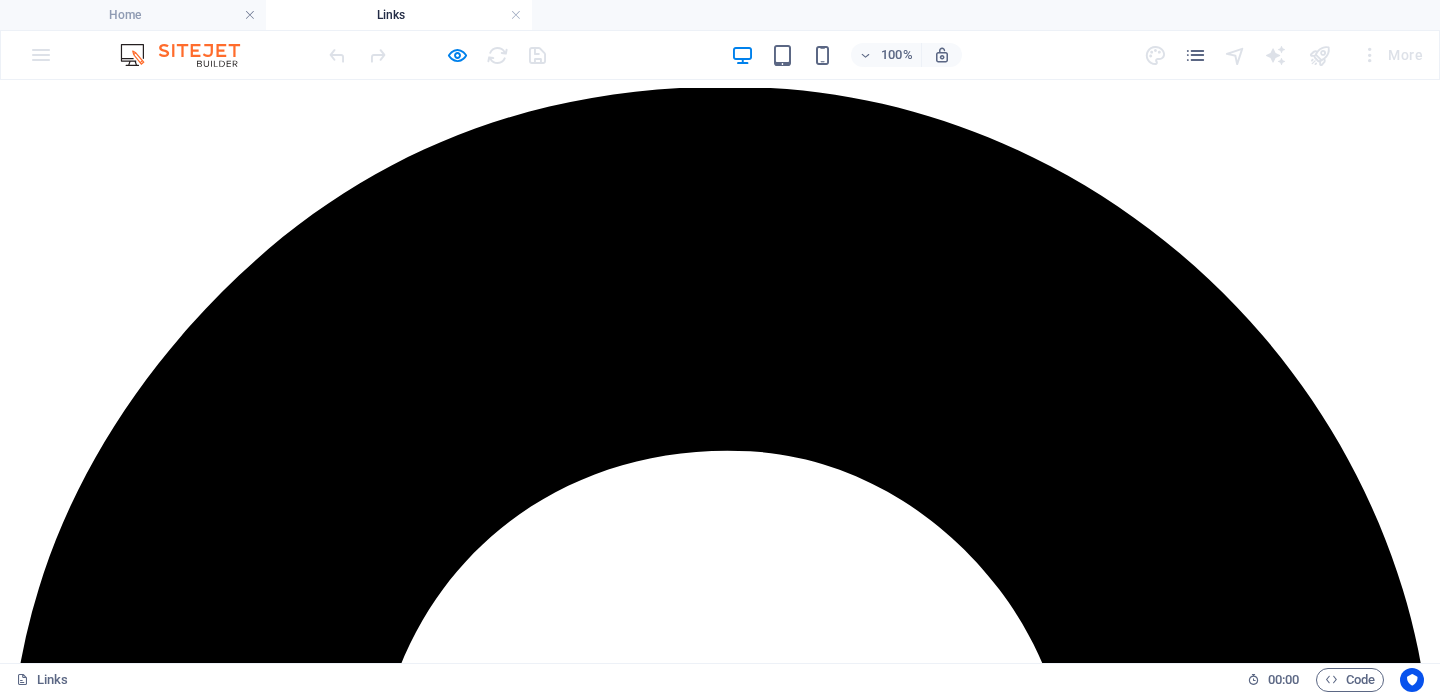 click on "Fees" at bounding box center (62, 8659) 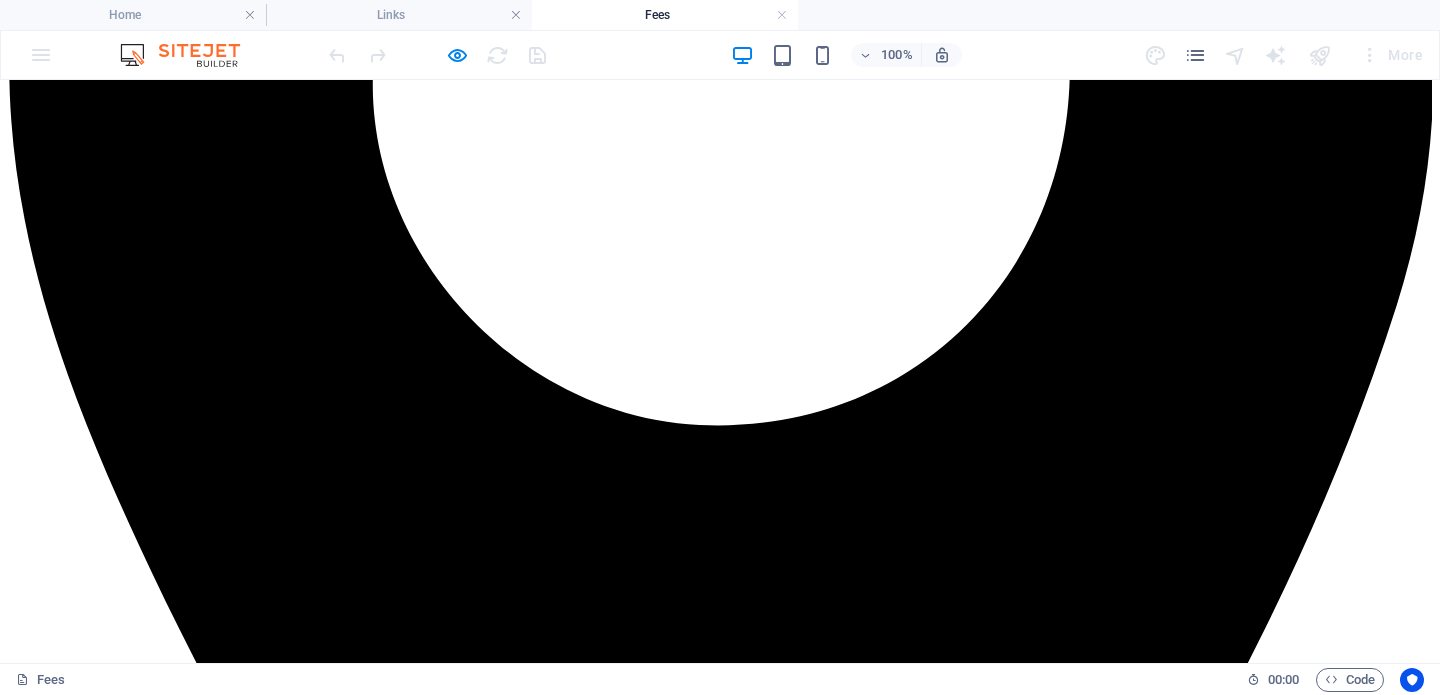 scroll, scrollTop: 671, scrollLeft: 0, axis: vertical 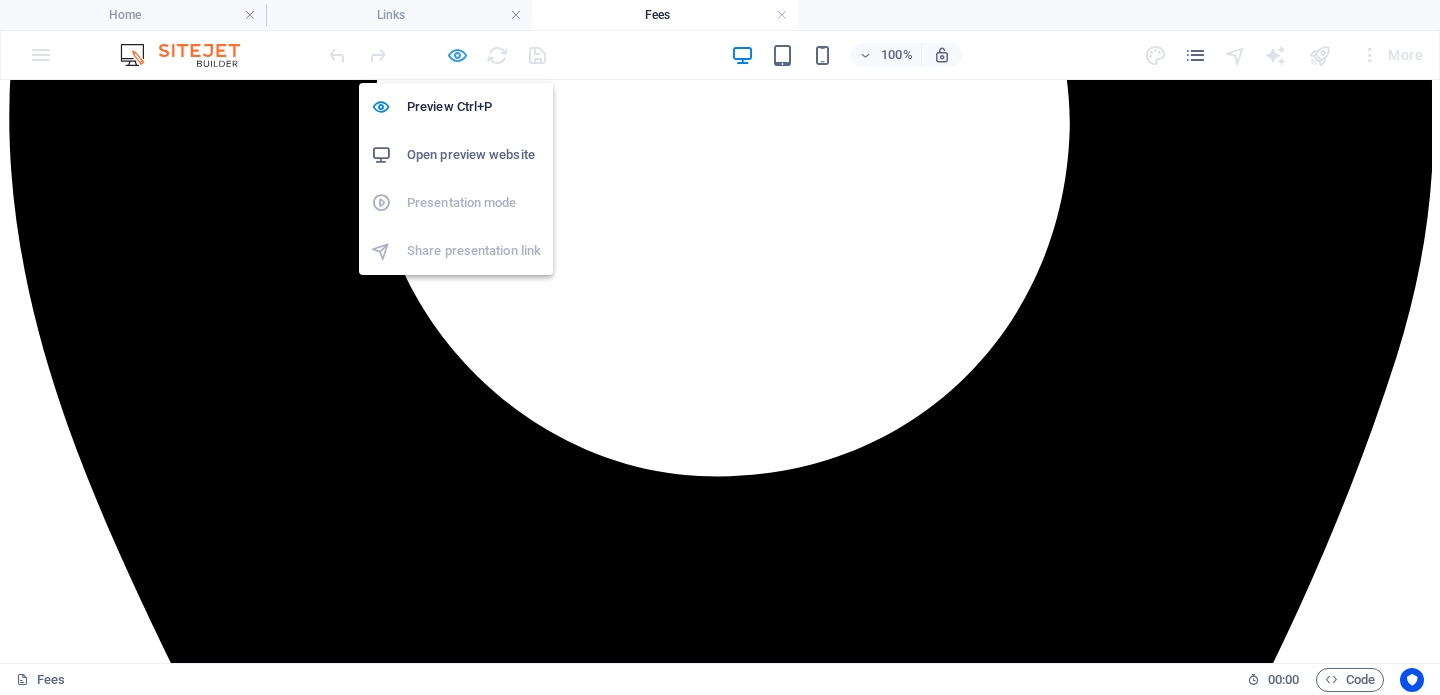 click at bounding box center (457, 55) 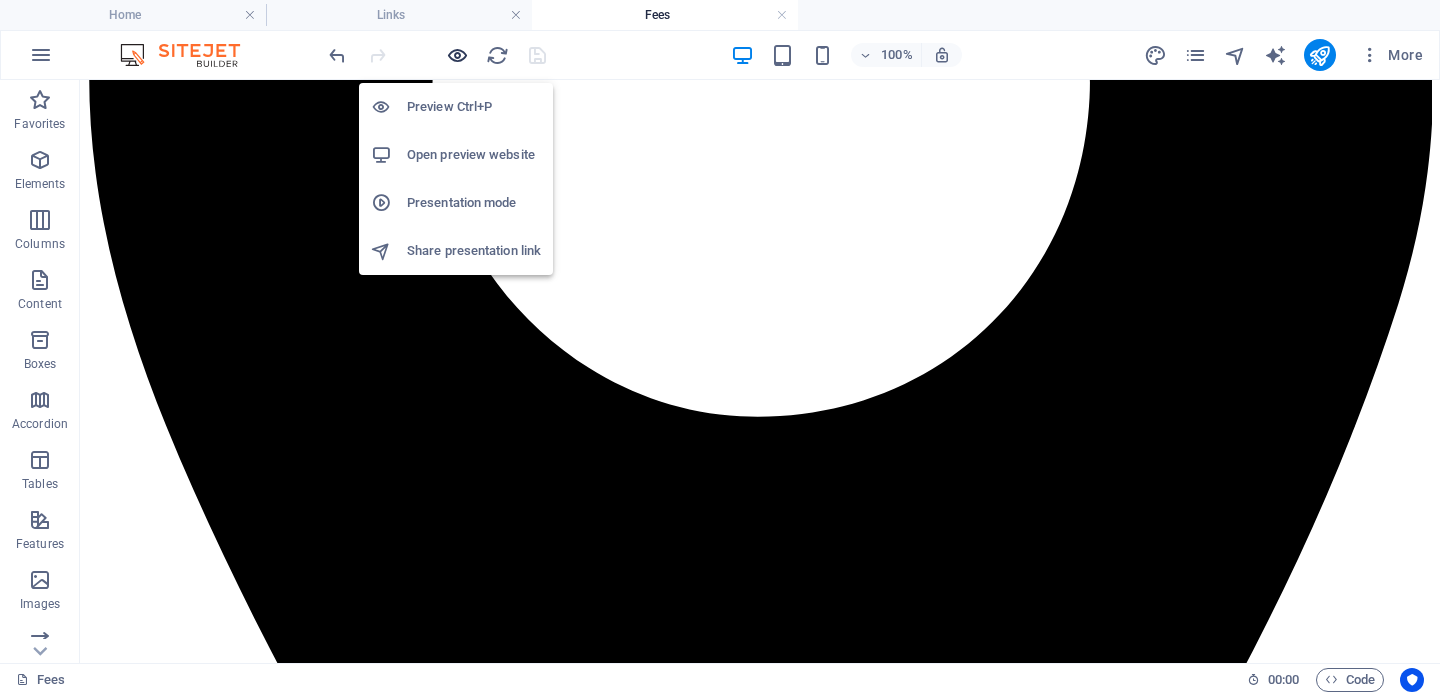 click at bounding box center (457, 55) 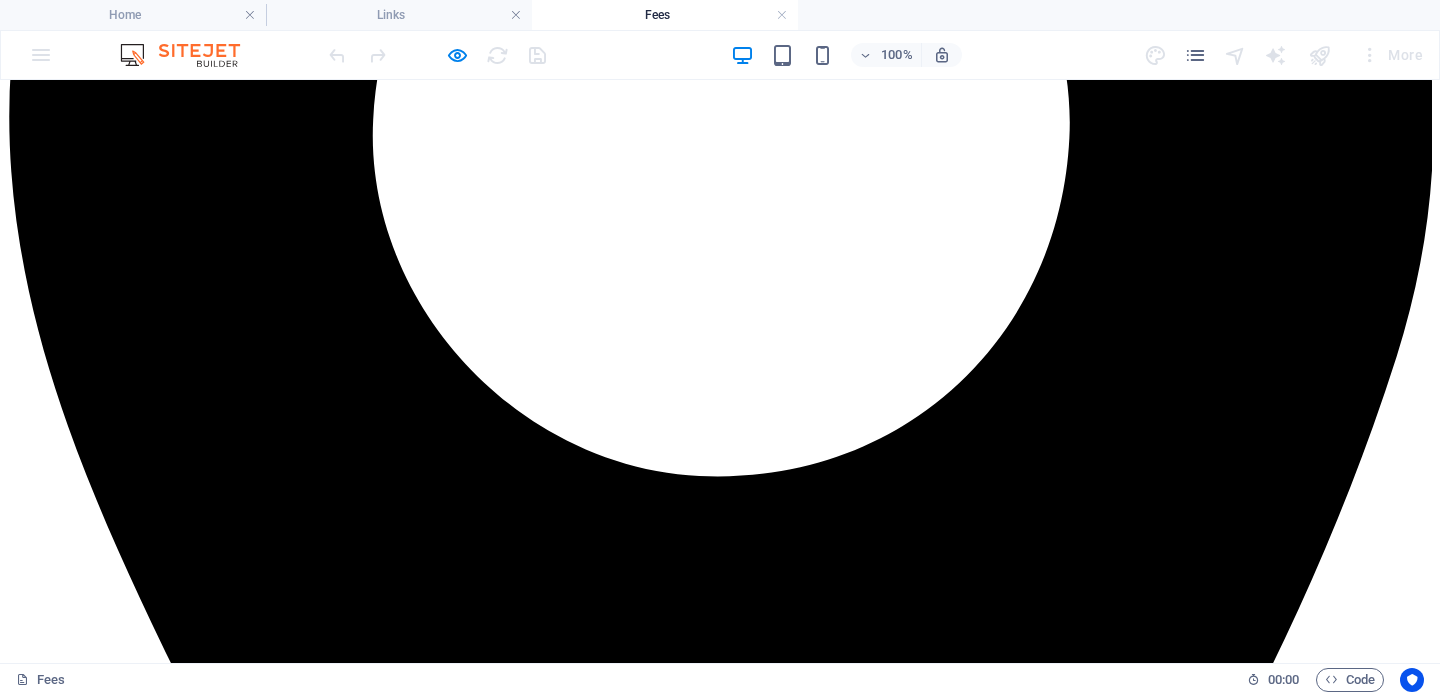 click on "Privacy" at bounding box center [72, 8006] 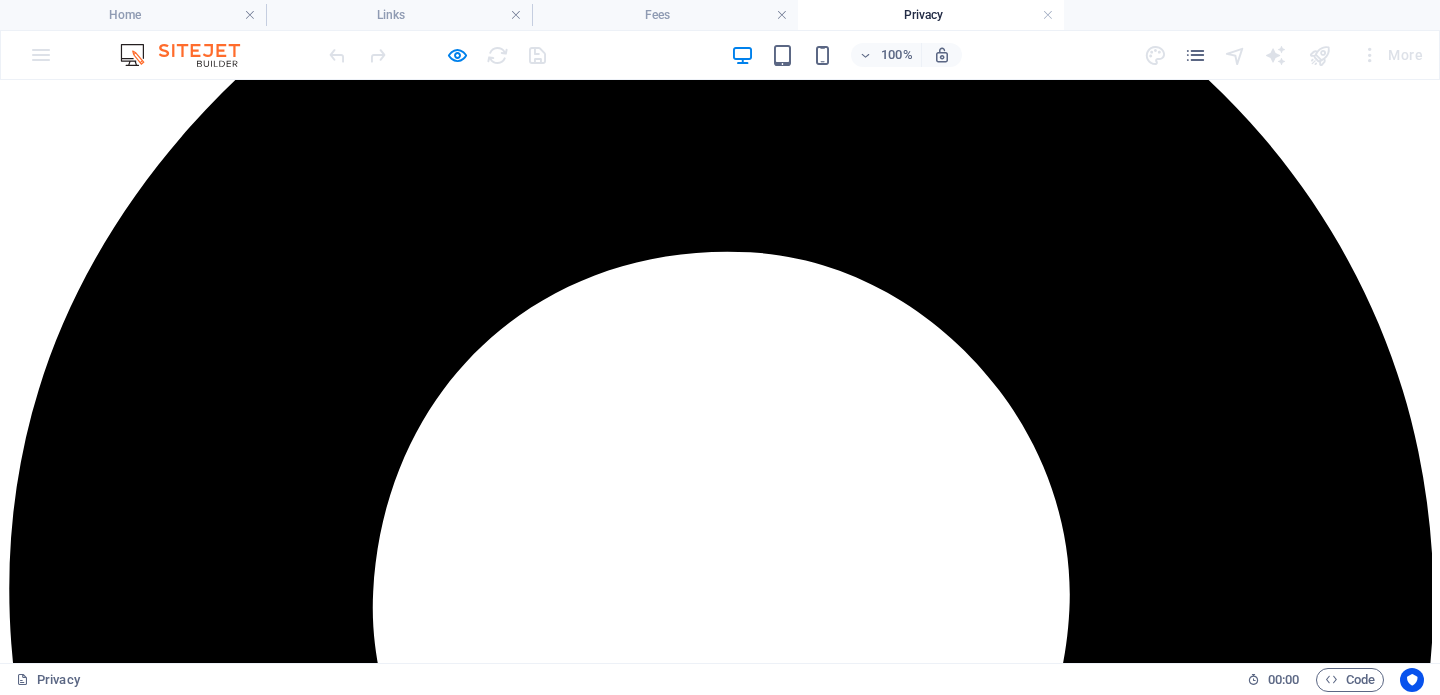 scroll, scrollTop: 0, scrollLeft: 0, axis: both 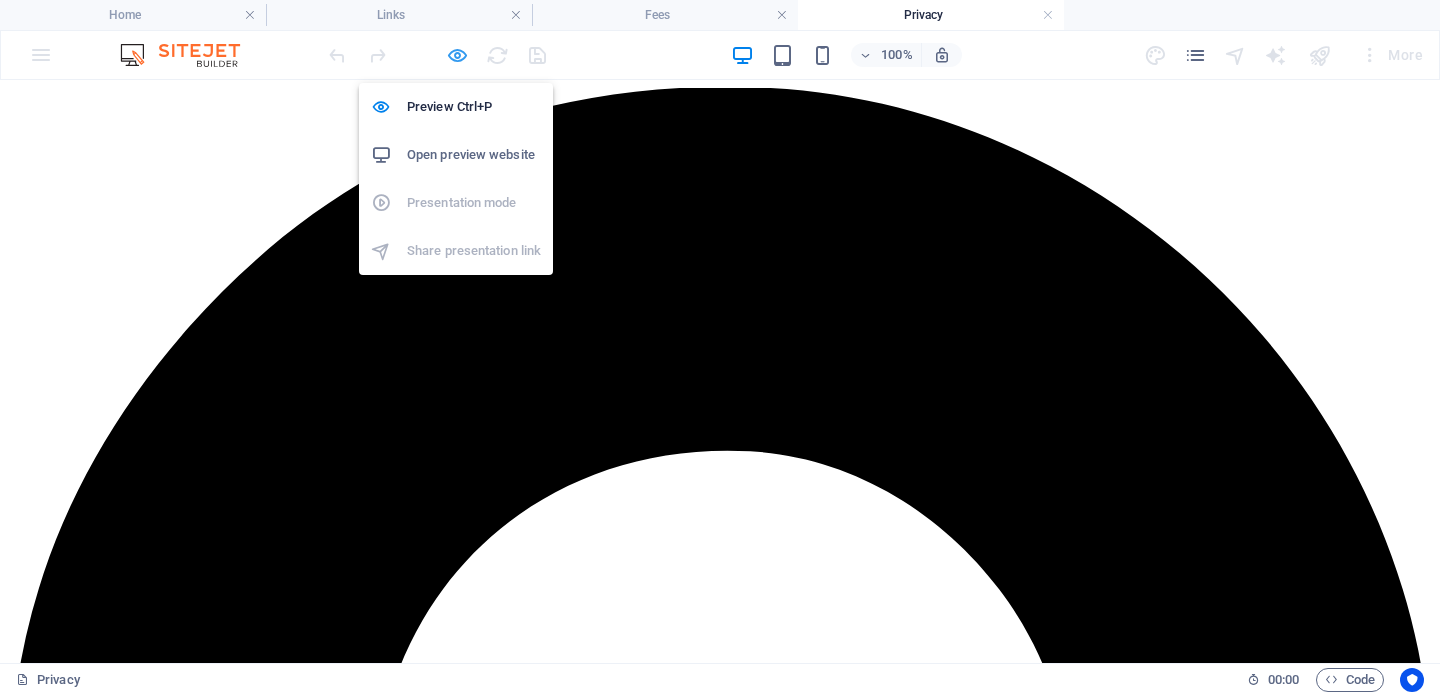 click at bounding box center (457, 55) 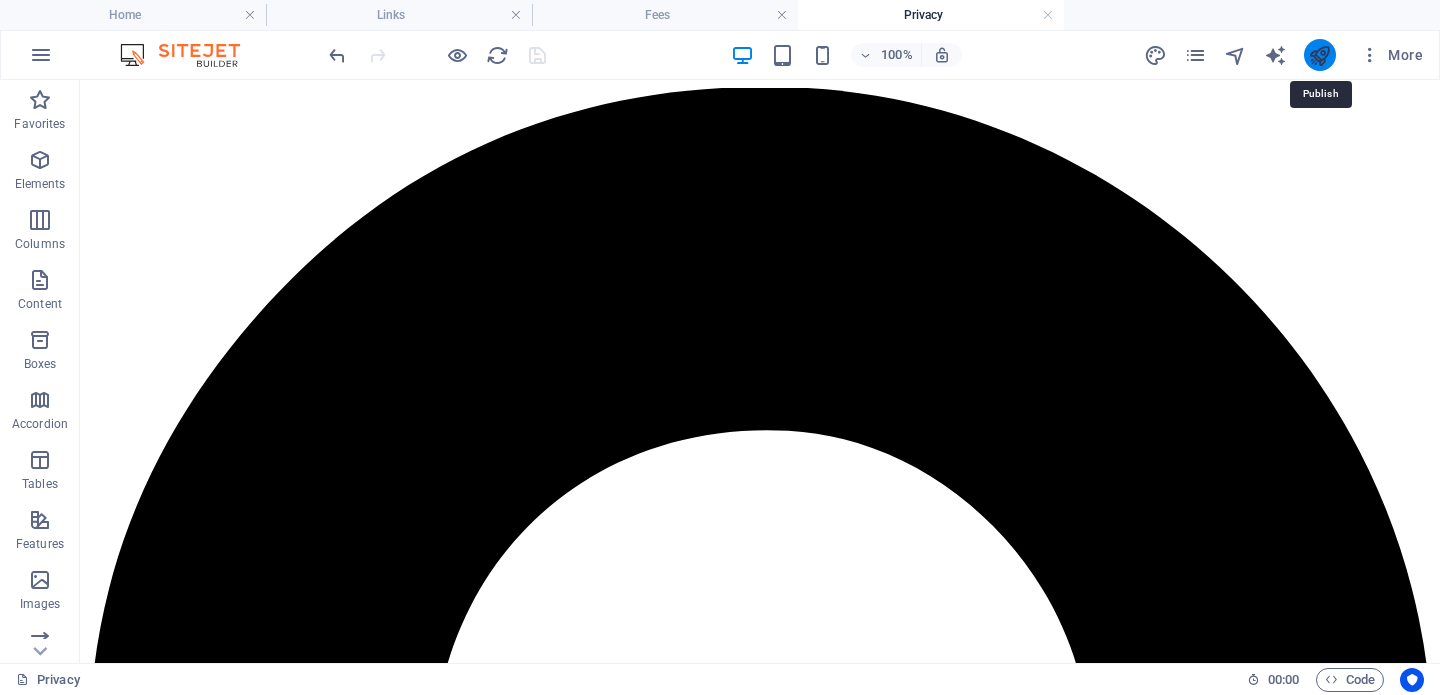 click at bounding box center (1319, 55) 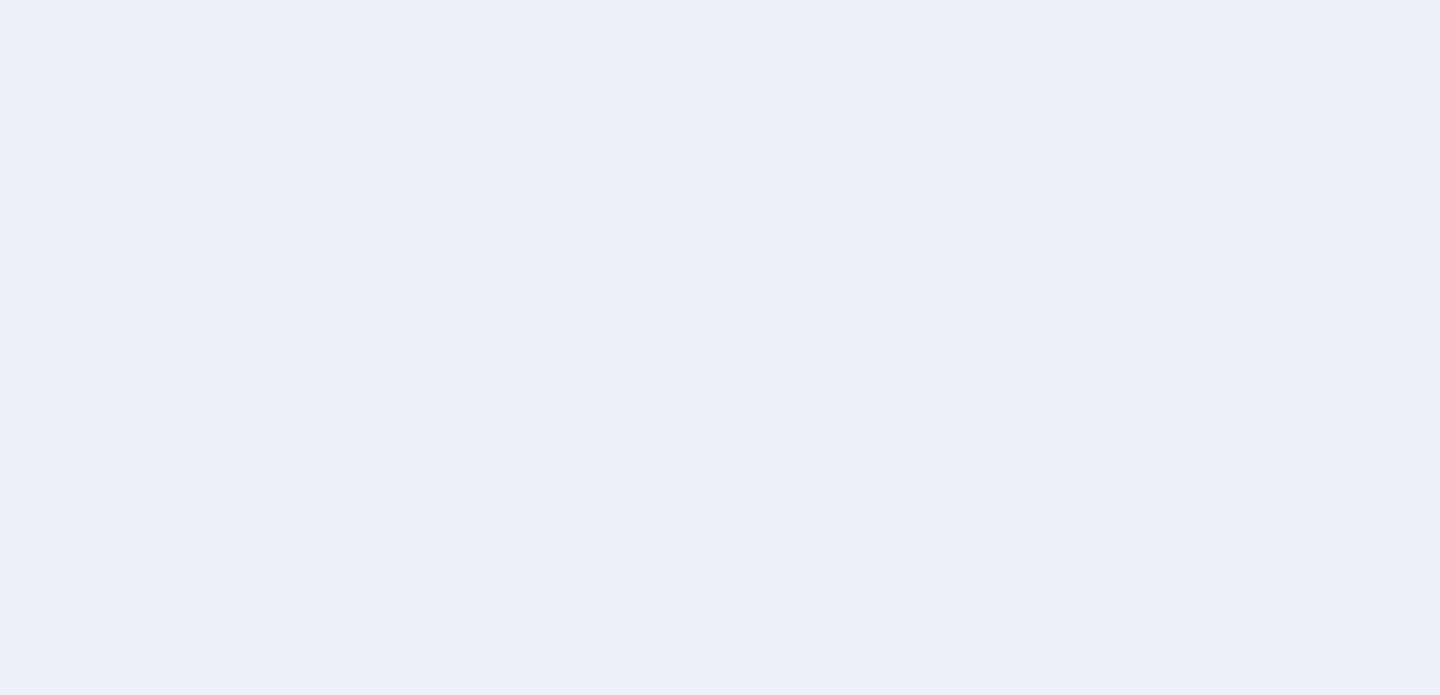 scroll, scrollTop: 0, scrollLeft: 0, axis: both 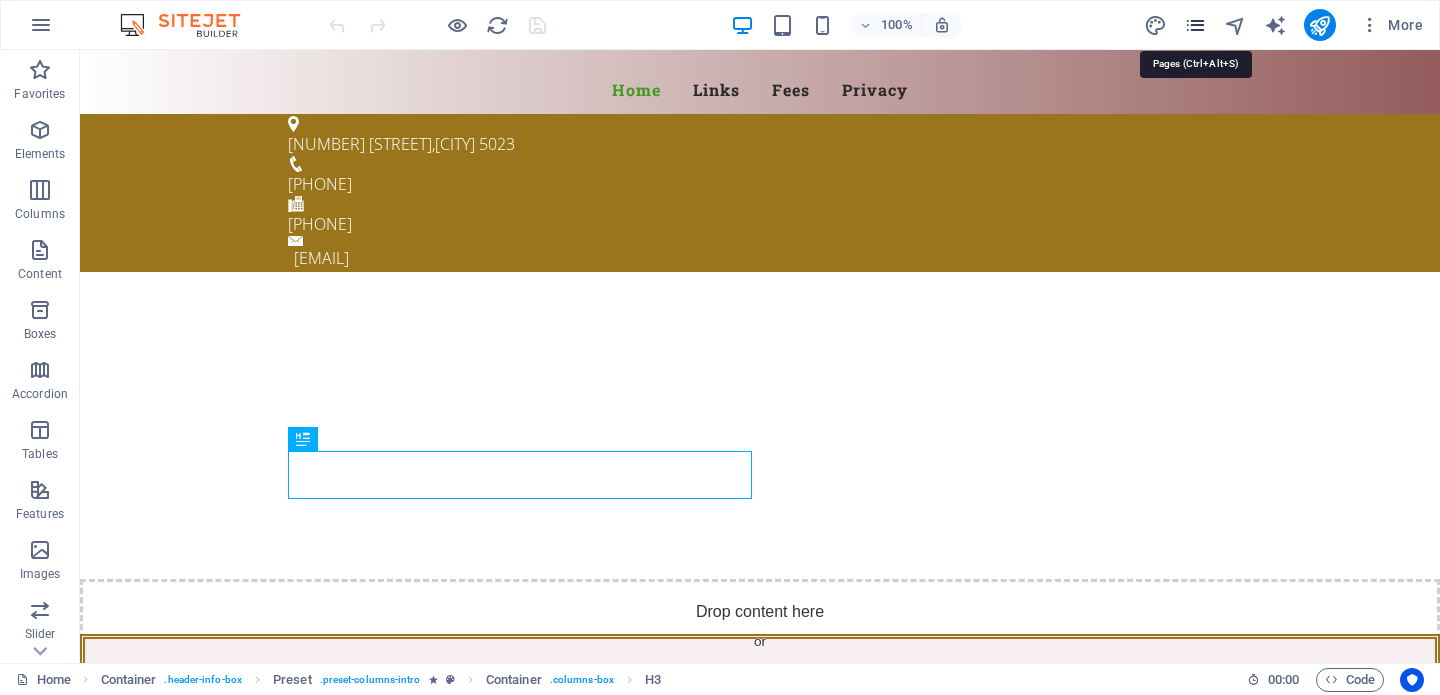 click at bounding box center (1195, 25) 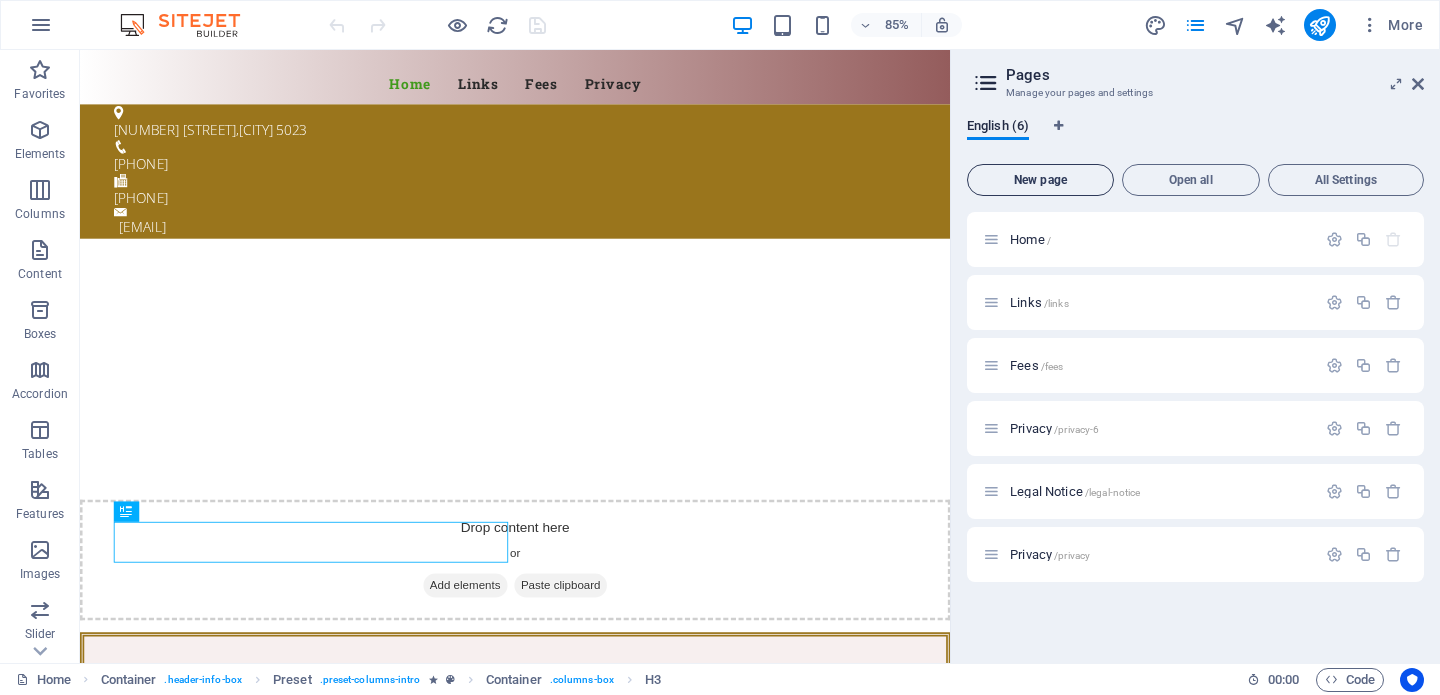 click on "New page" at bounding box center (1040, 180) 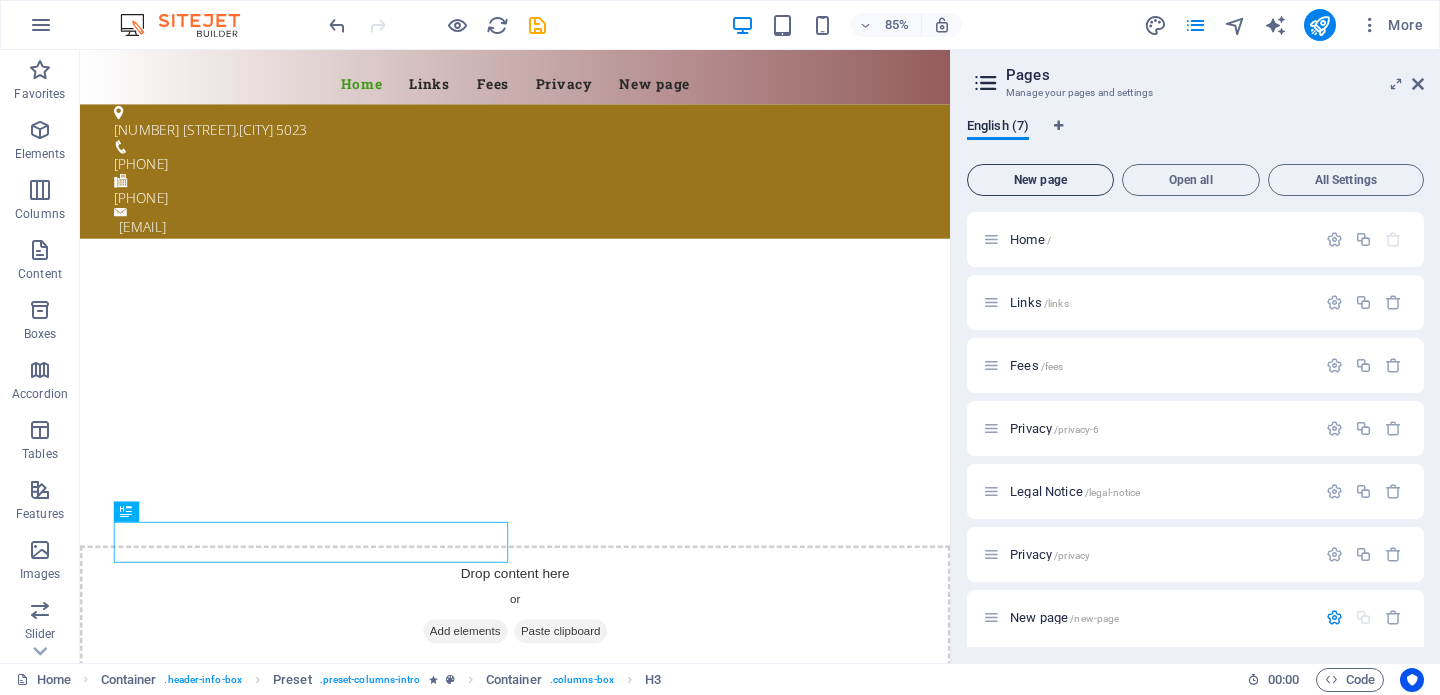 scroll, scrollTop: 263, scrollLeft: 0, axis: vertical 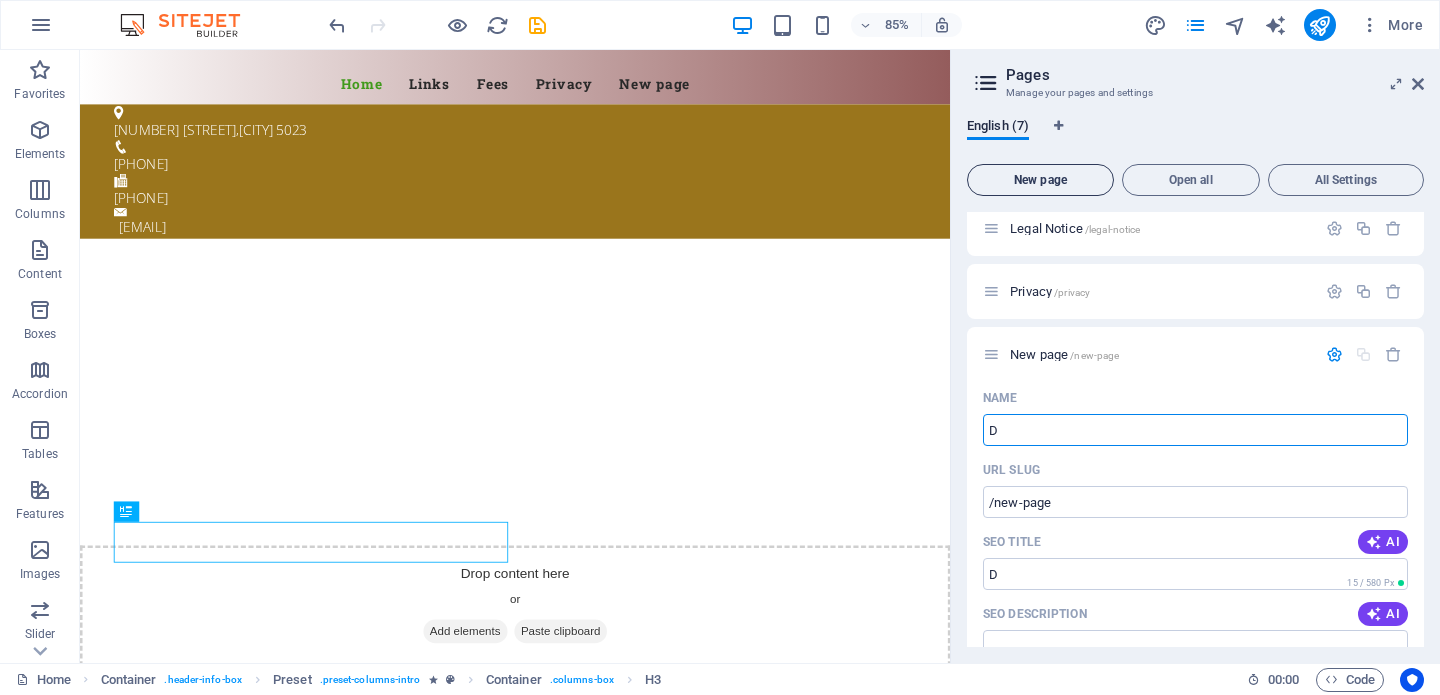 type on "D" 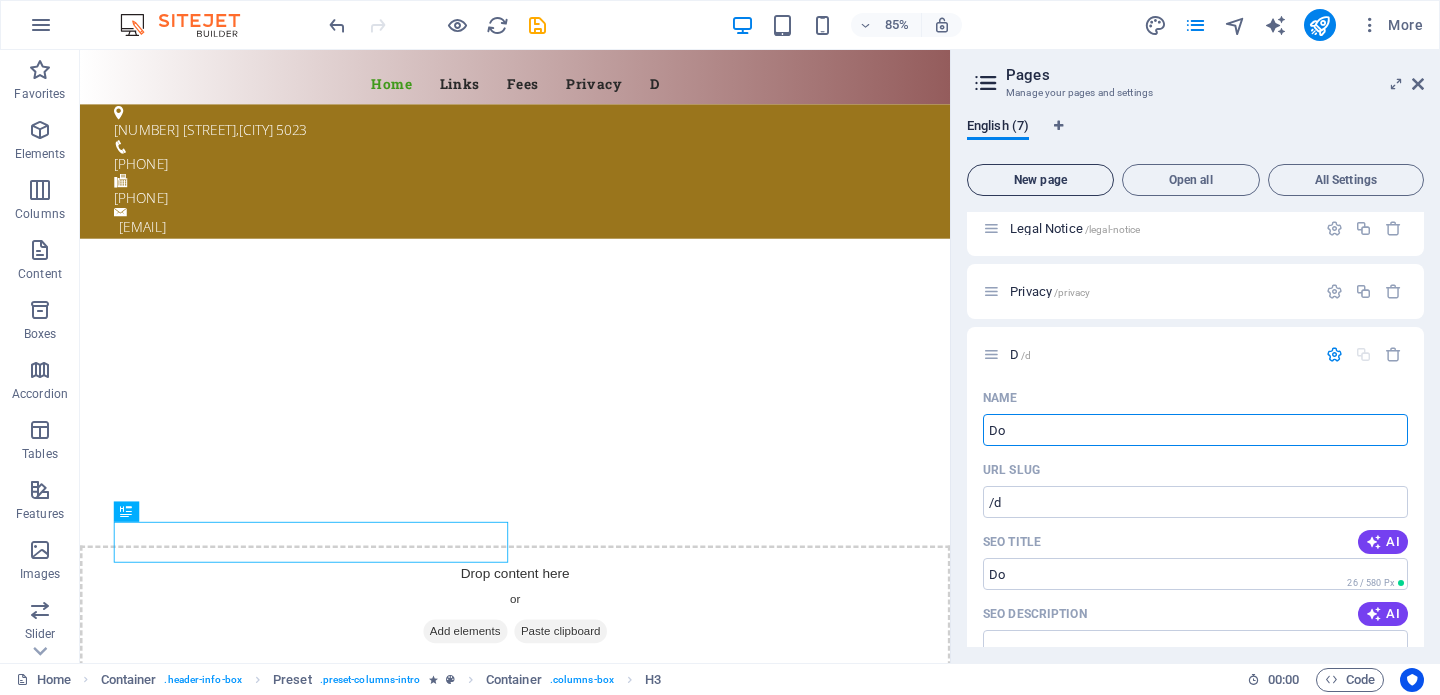 type on "Do" 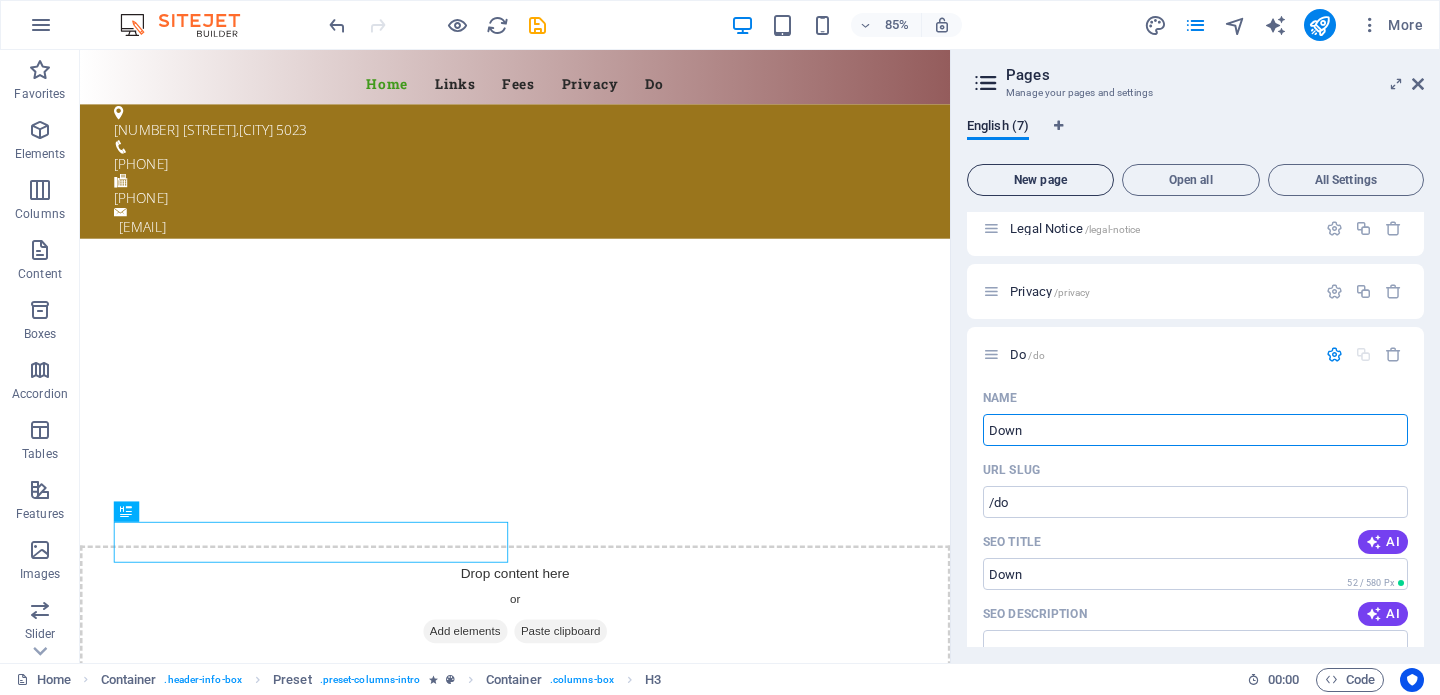 type on "Downl" 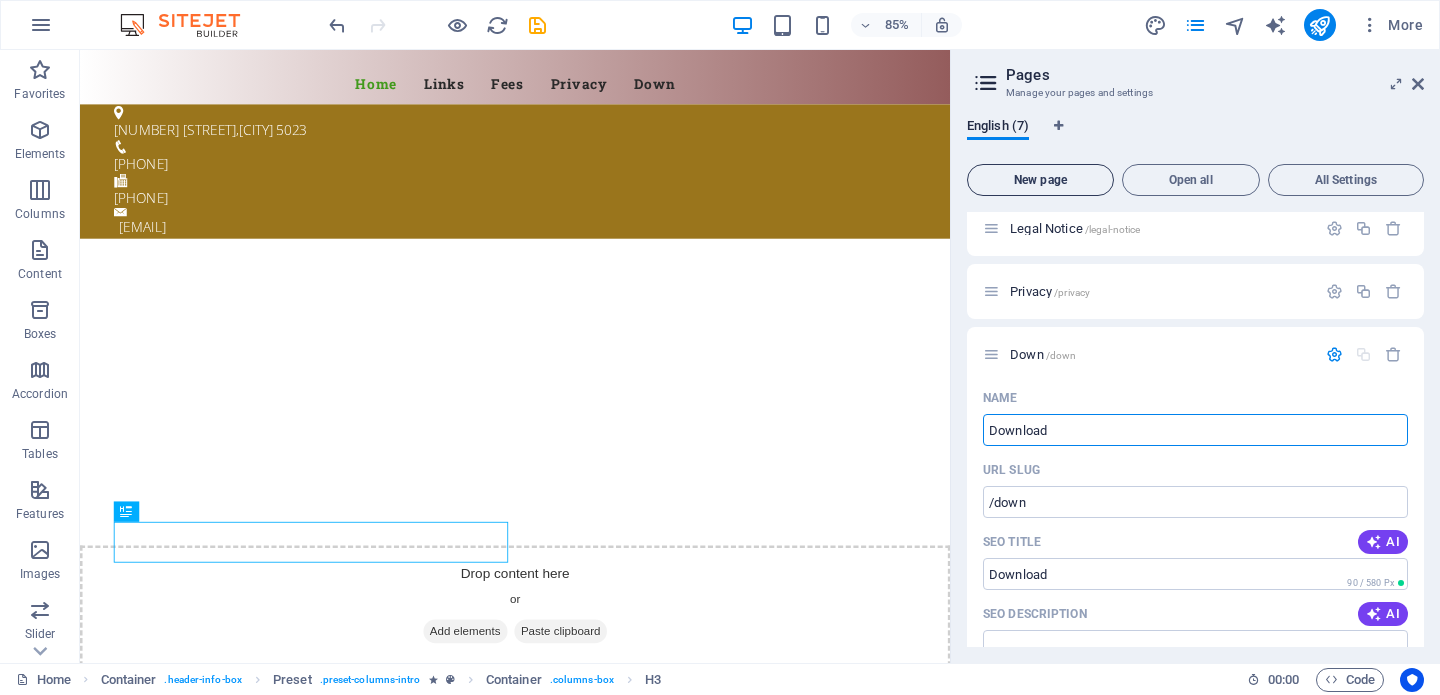 type on "Downloads" 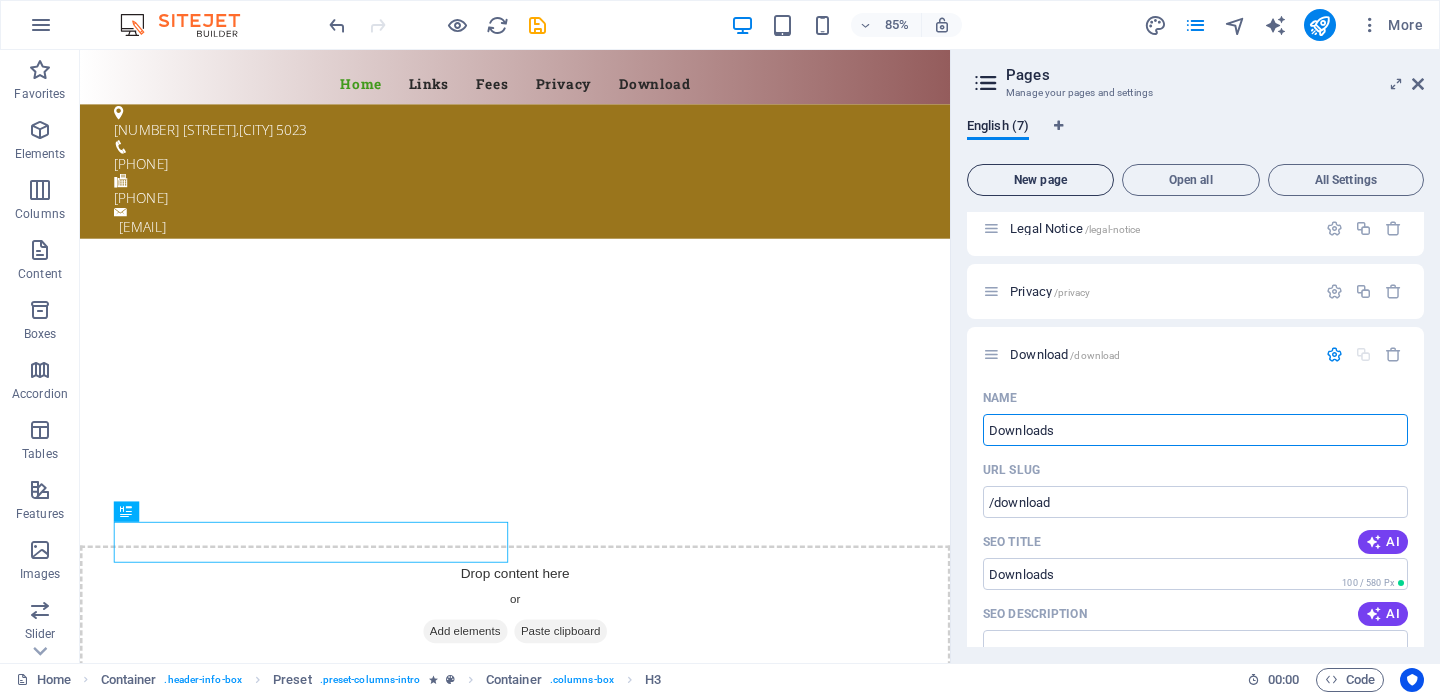 type on "Downloads" 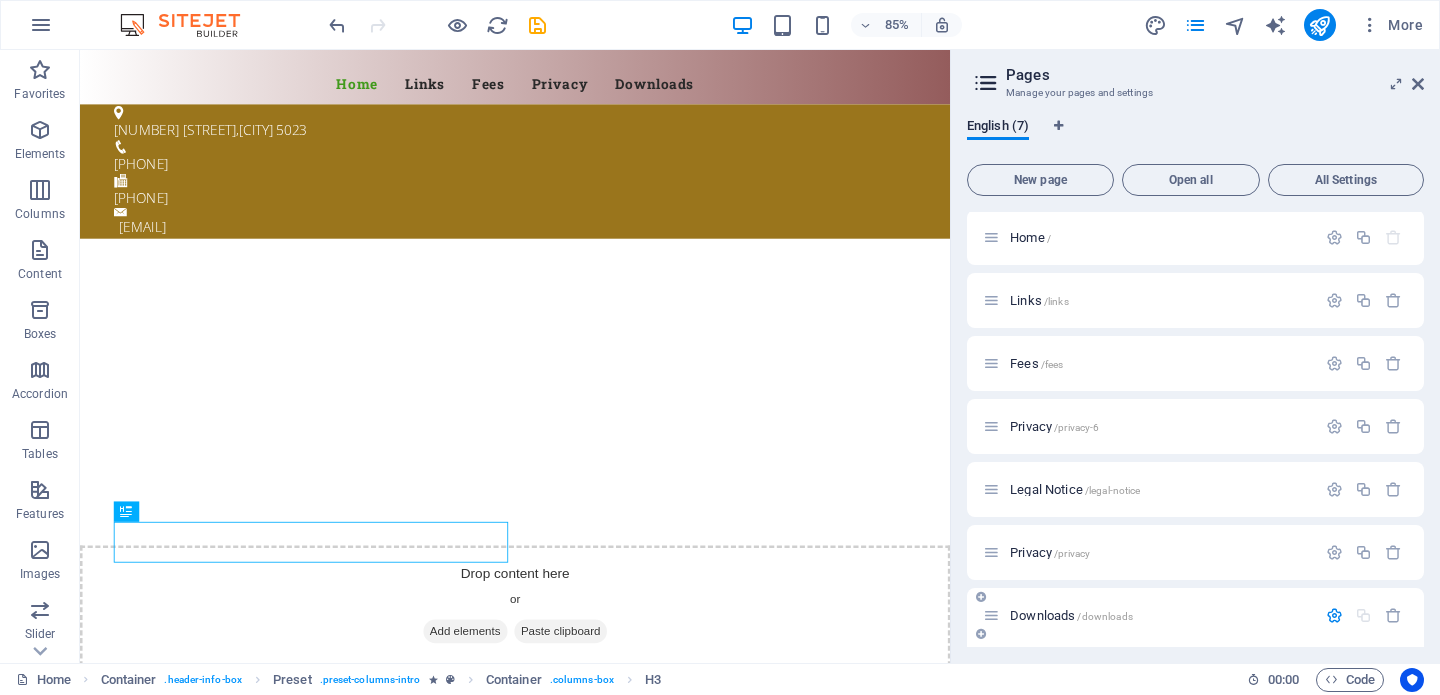 scroll, scrollTop: 0, scrollLeft: 0, axis: both 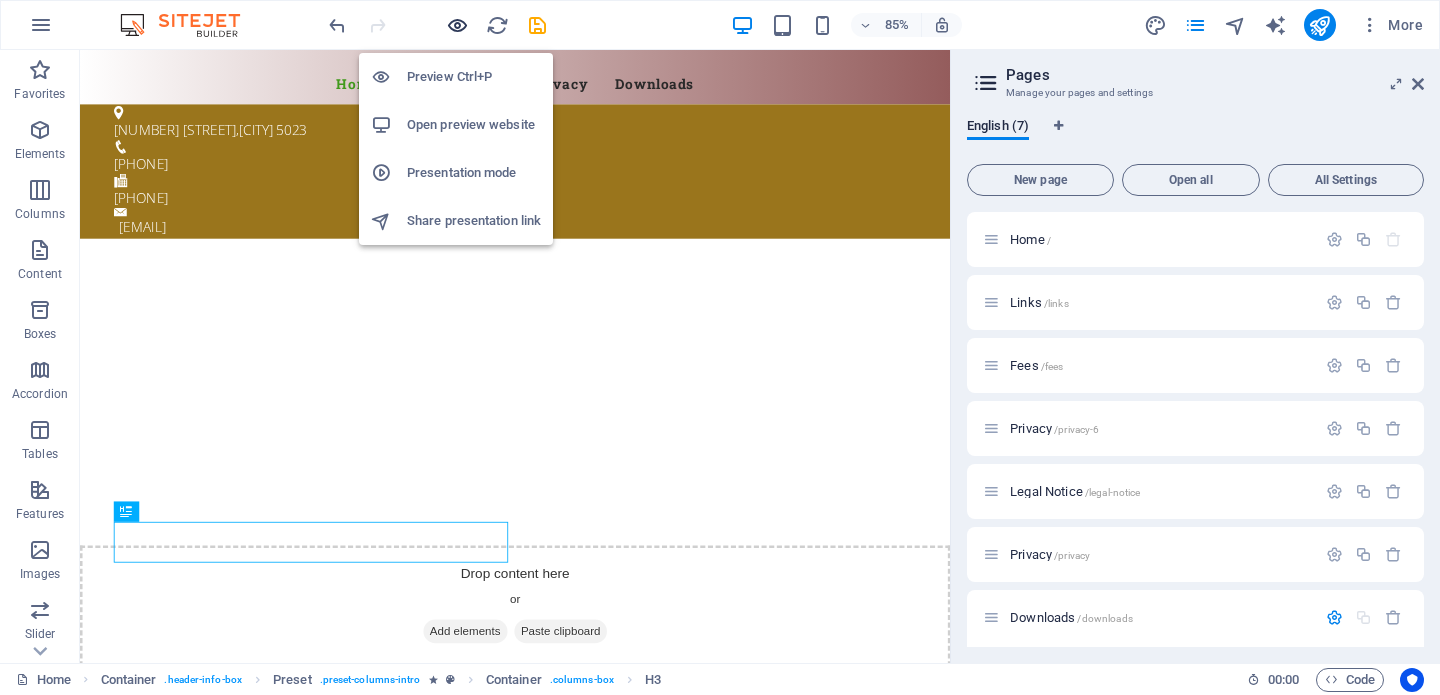 type on "Downloads" 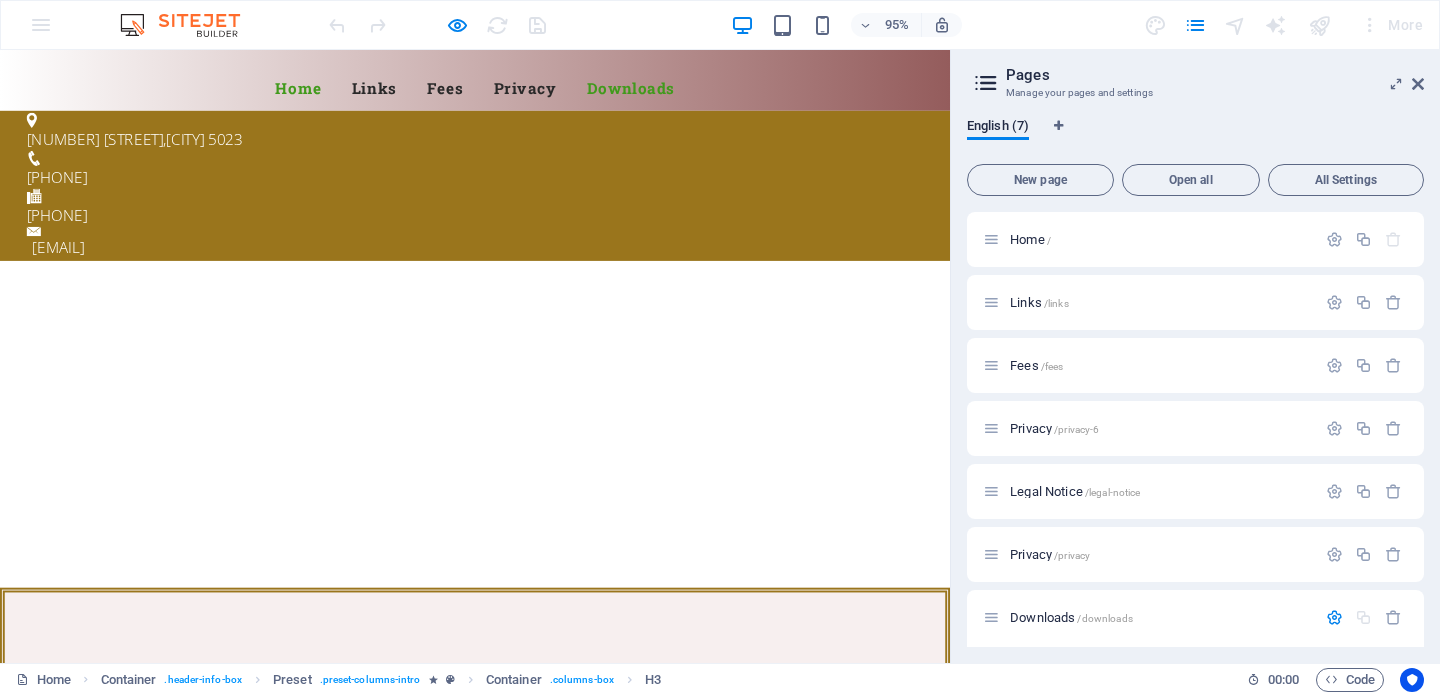 click on "Downloads" at bounding box center (664, 90) 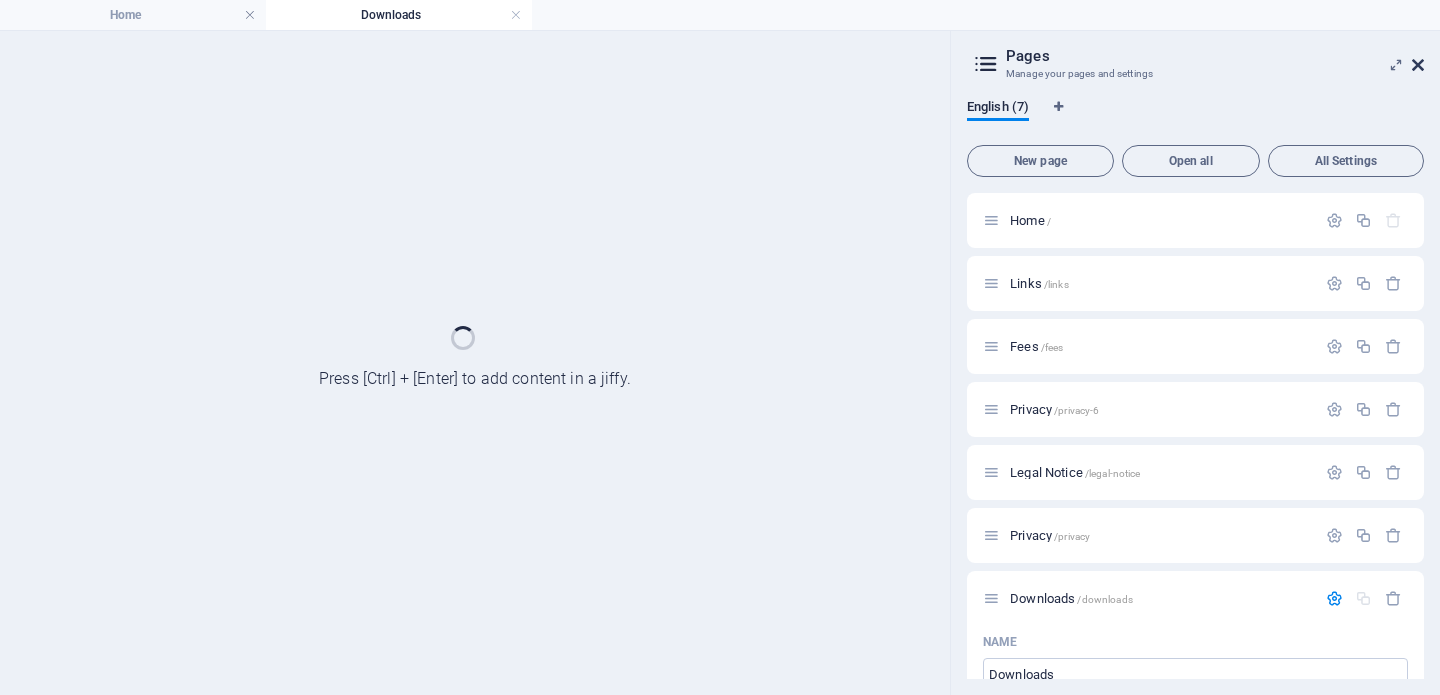 click at bounding box center [1418, 65] 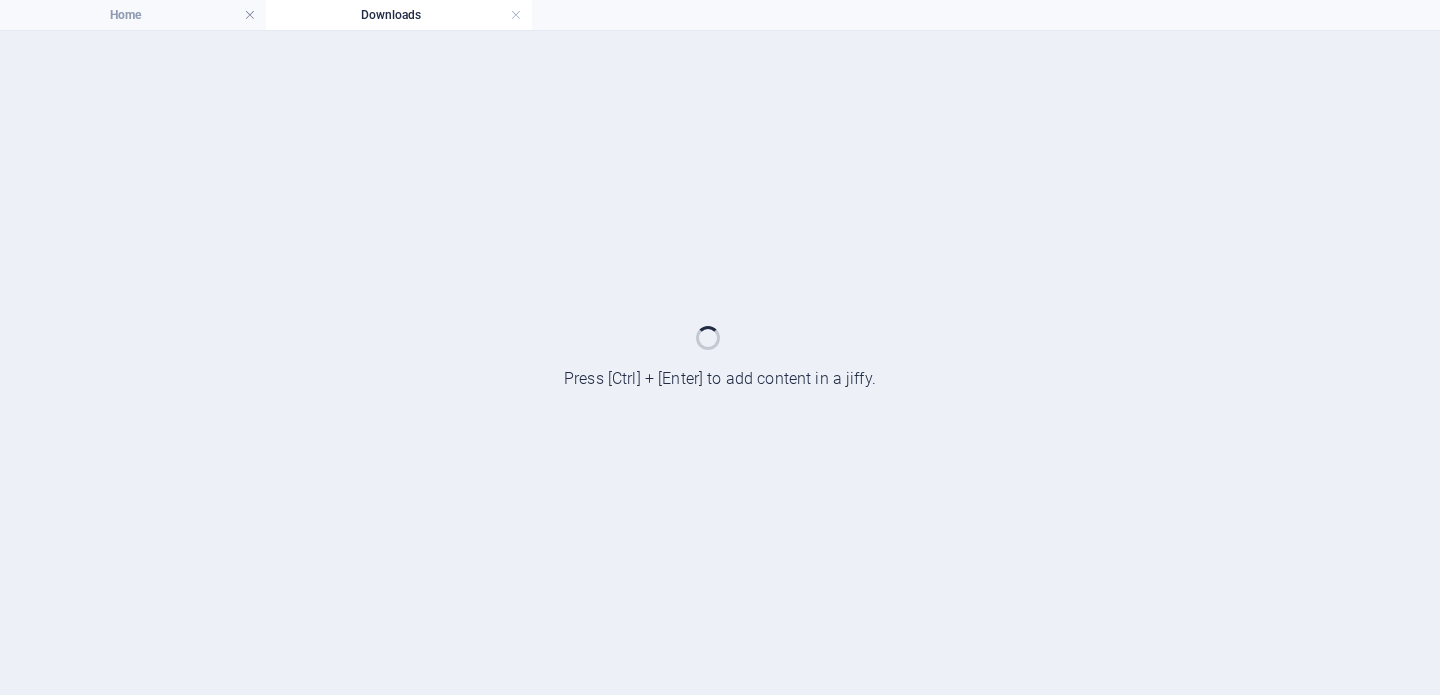 click on "Downloads" at bounding box center [399, 15] 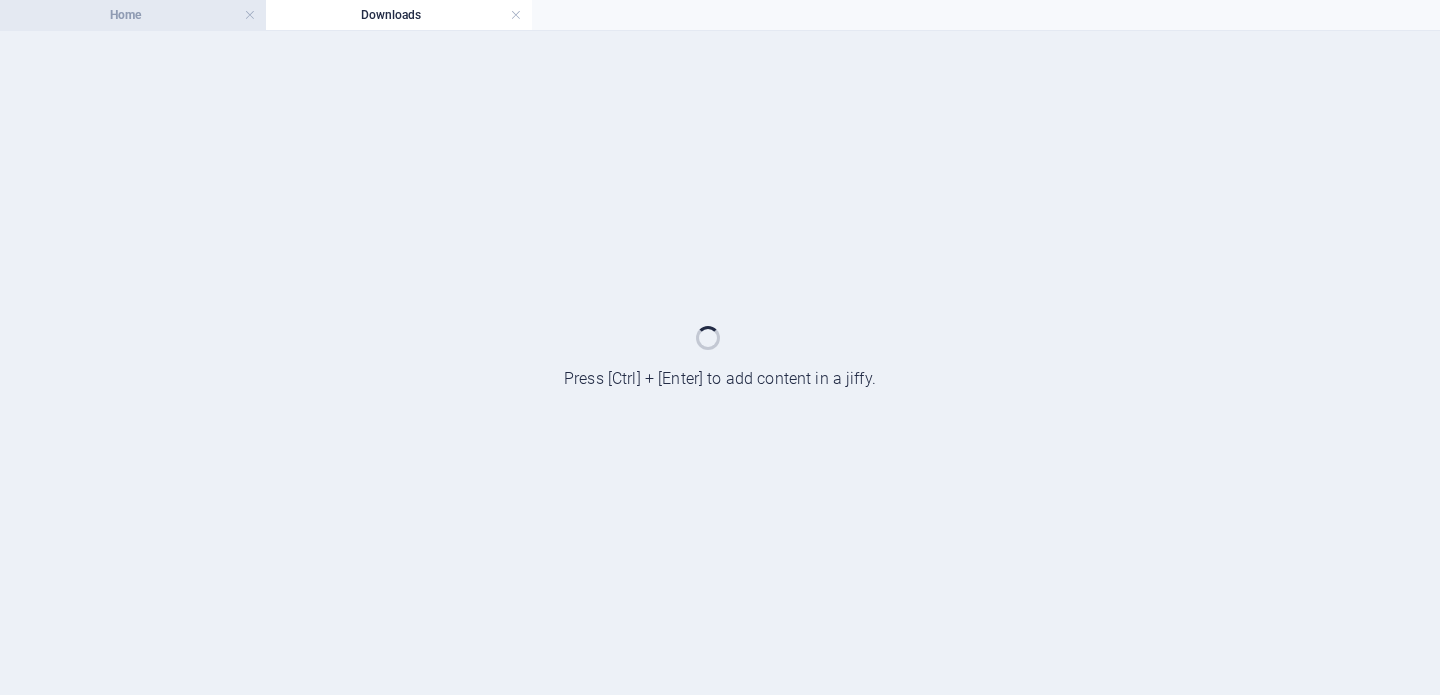 click on "Home" at bounding box center [133, 15] 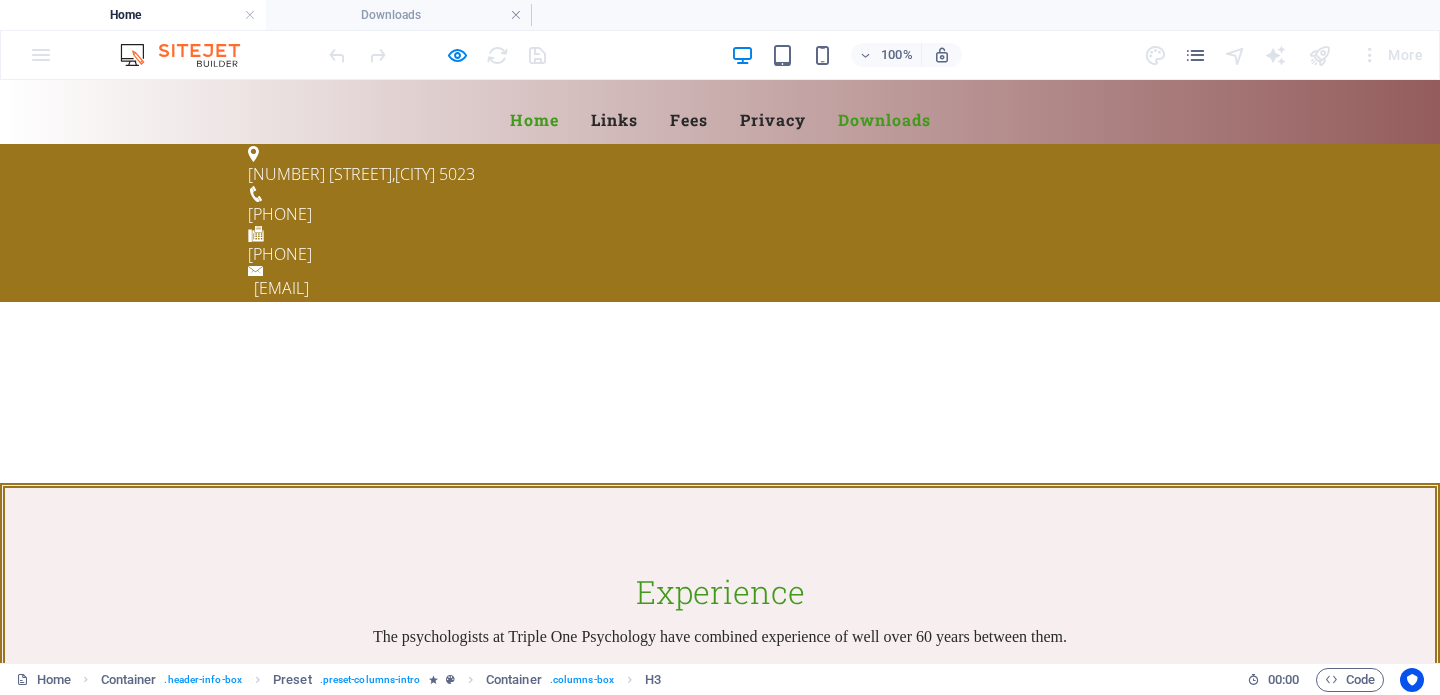 click on "Downloads" at bounding box center (884, 120) 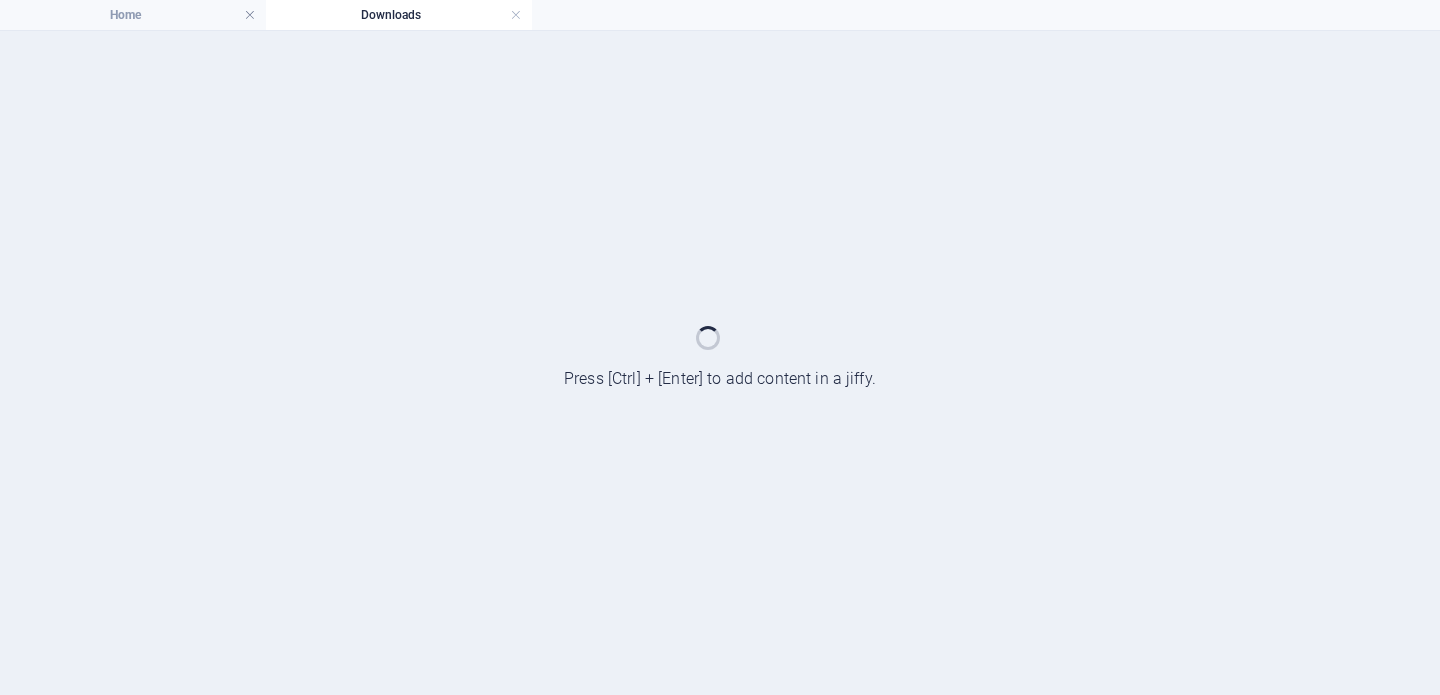 click at bounding box center [720, 363] 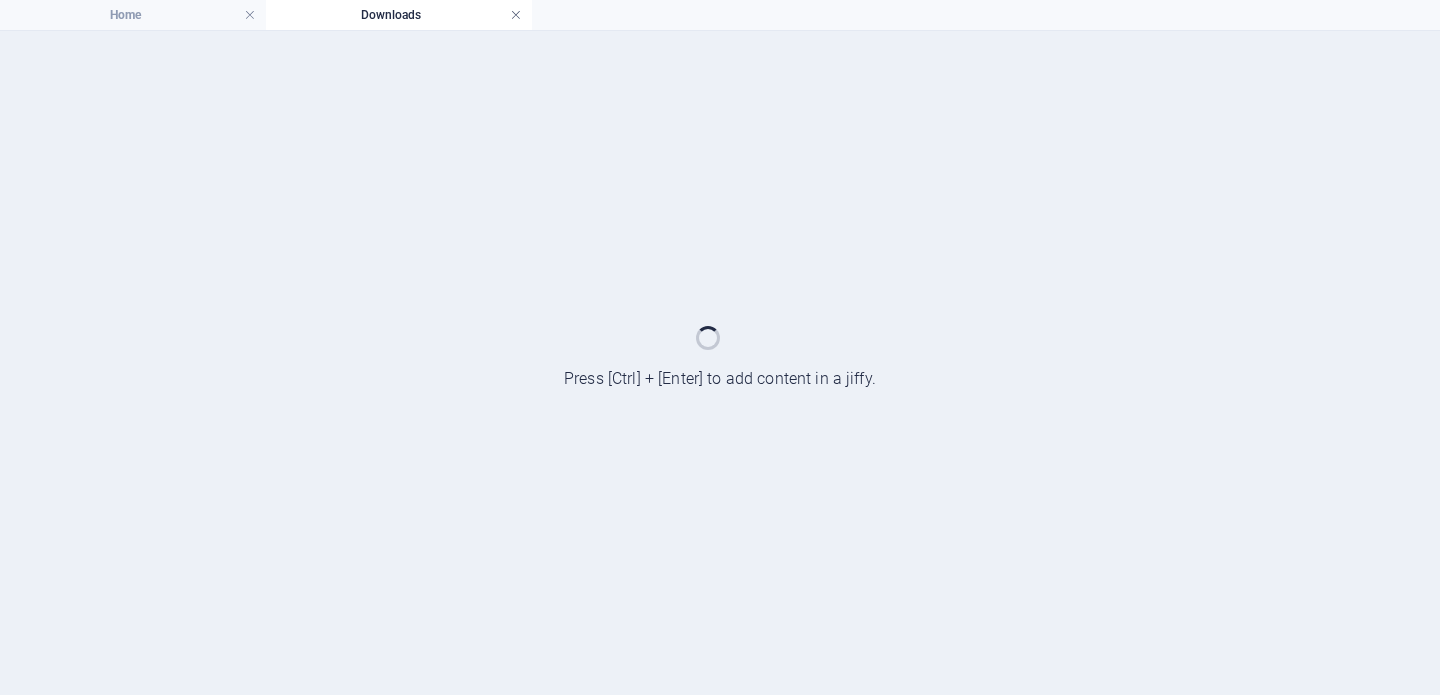 click at bounding box center [516, 15] 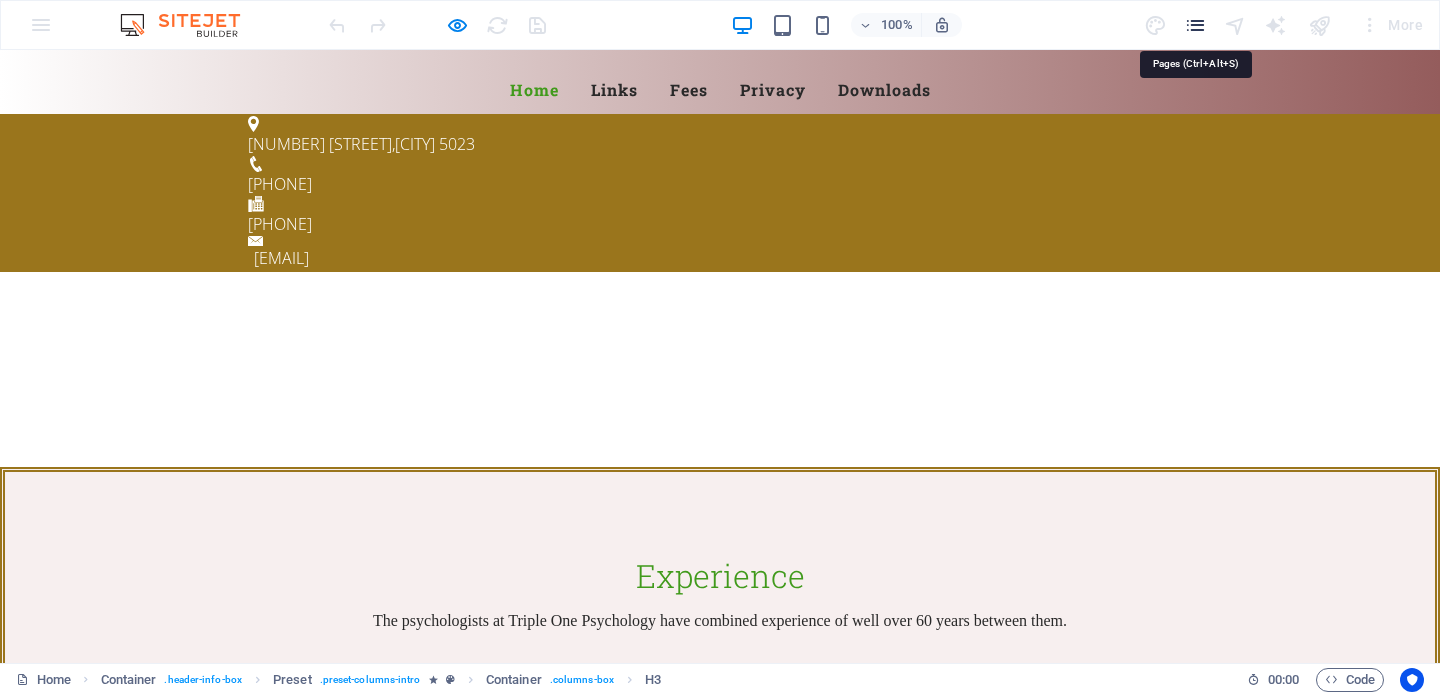 click at bounding box center [1195, 25] 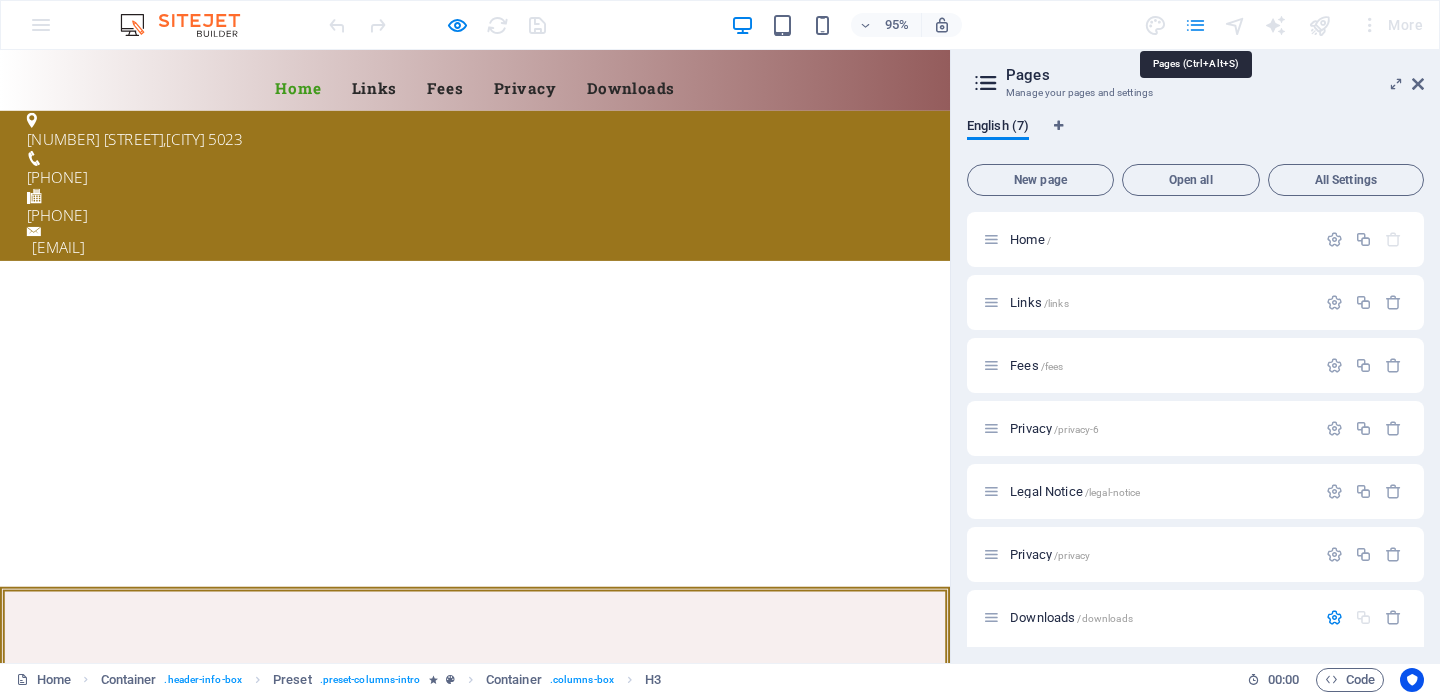 scroll, scrollTop: 263, scrollLeft: 0, axis: vertical 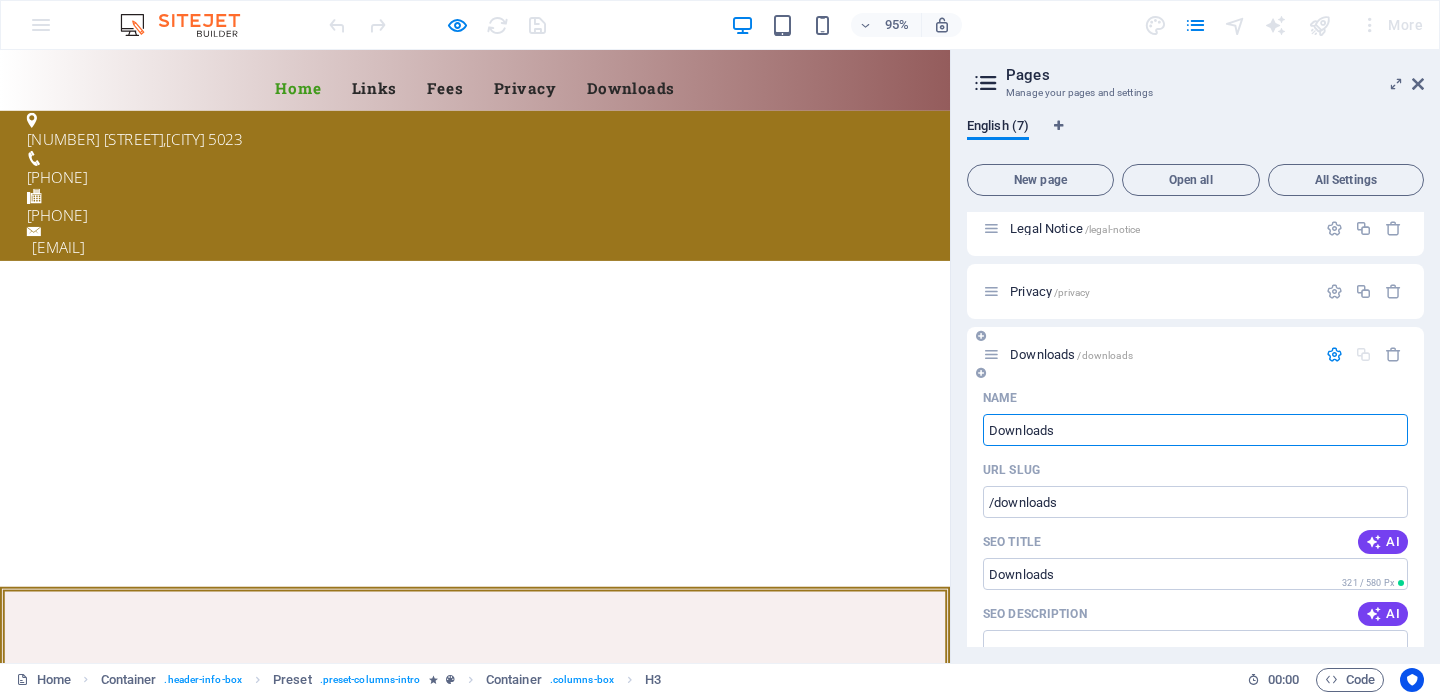 click on "Downloads" at bounding box center (1195, 430) 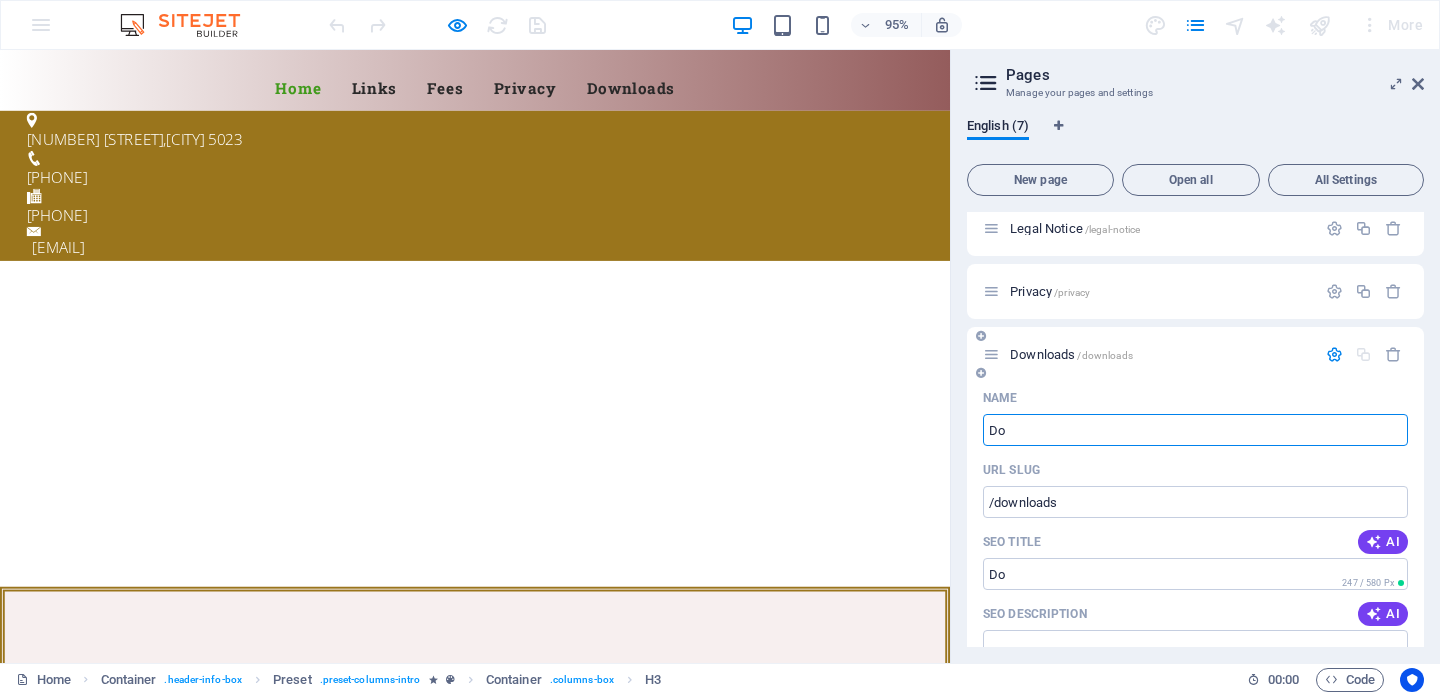 type on "Do" 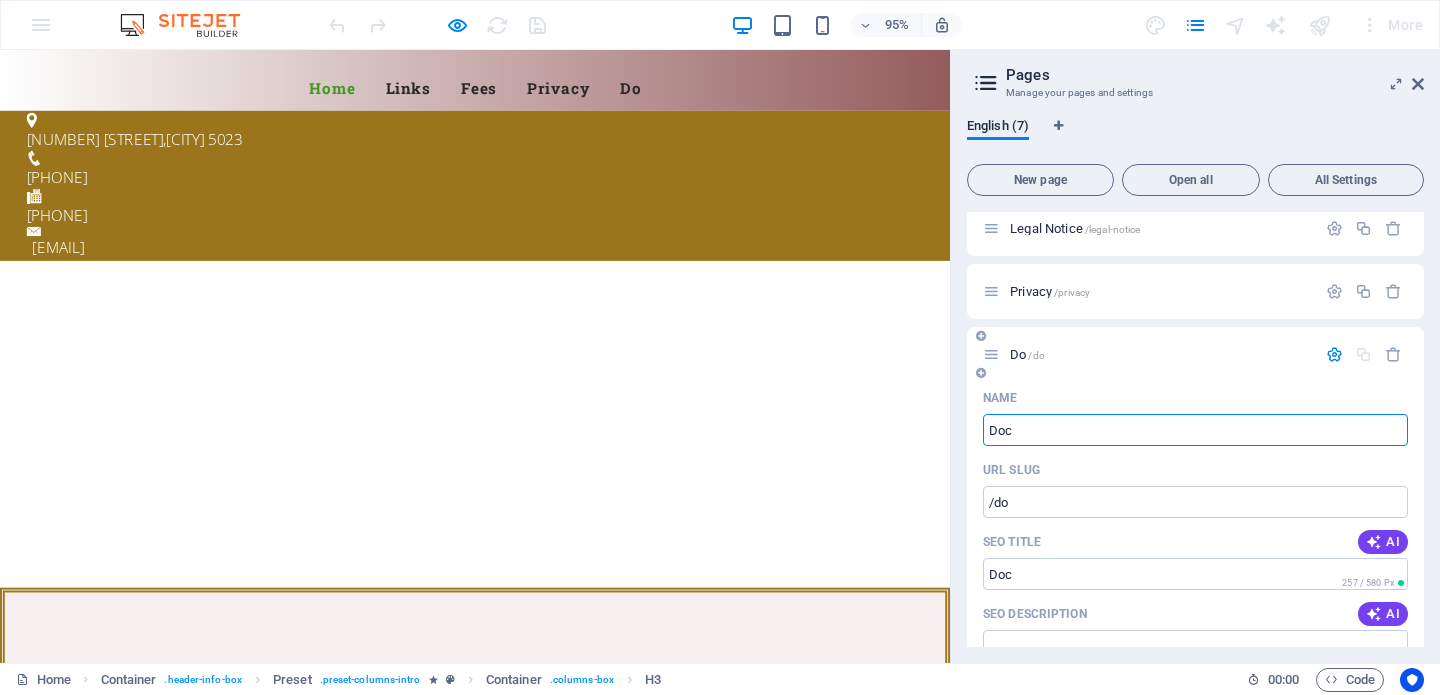 type on "Docu" 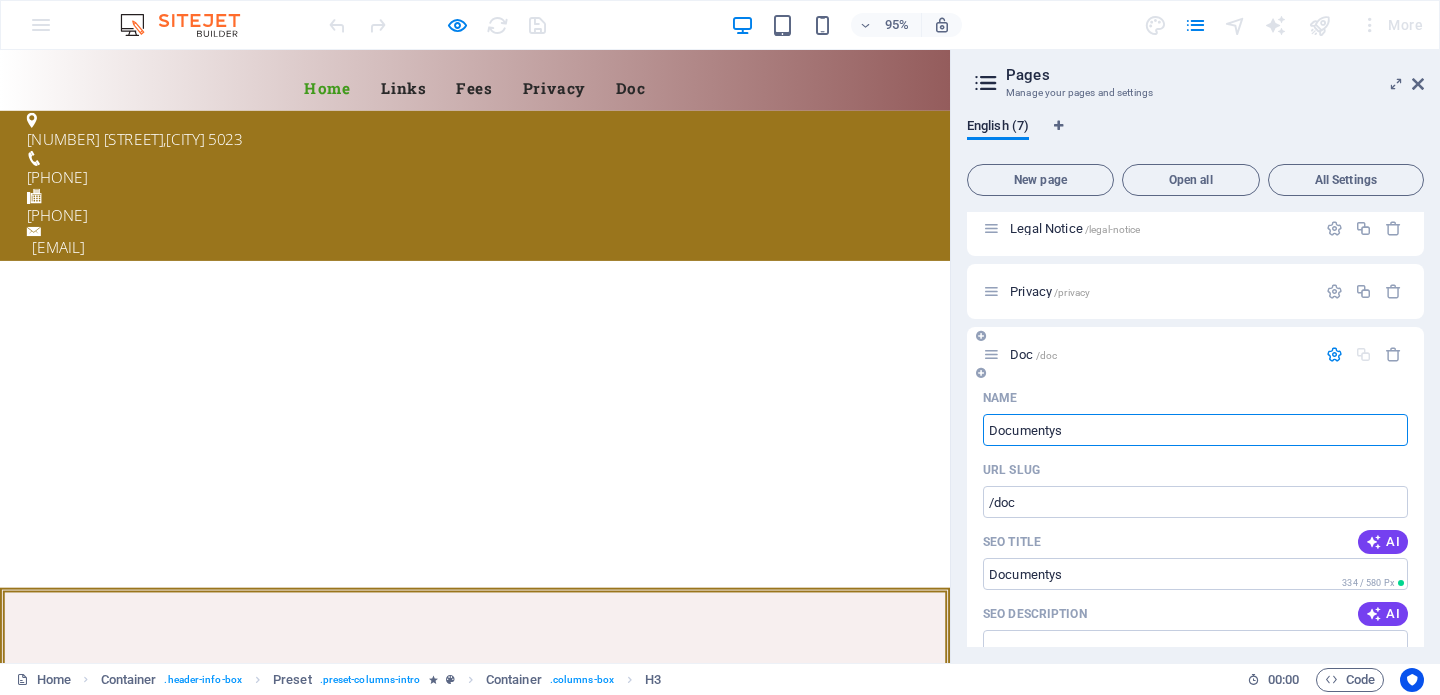 type on "Documentys" 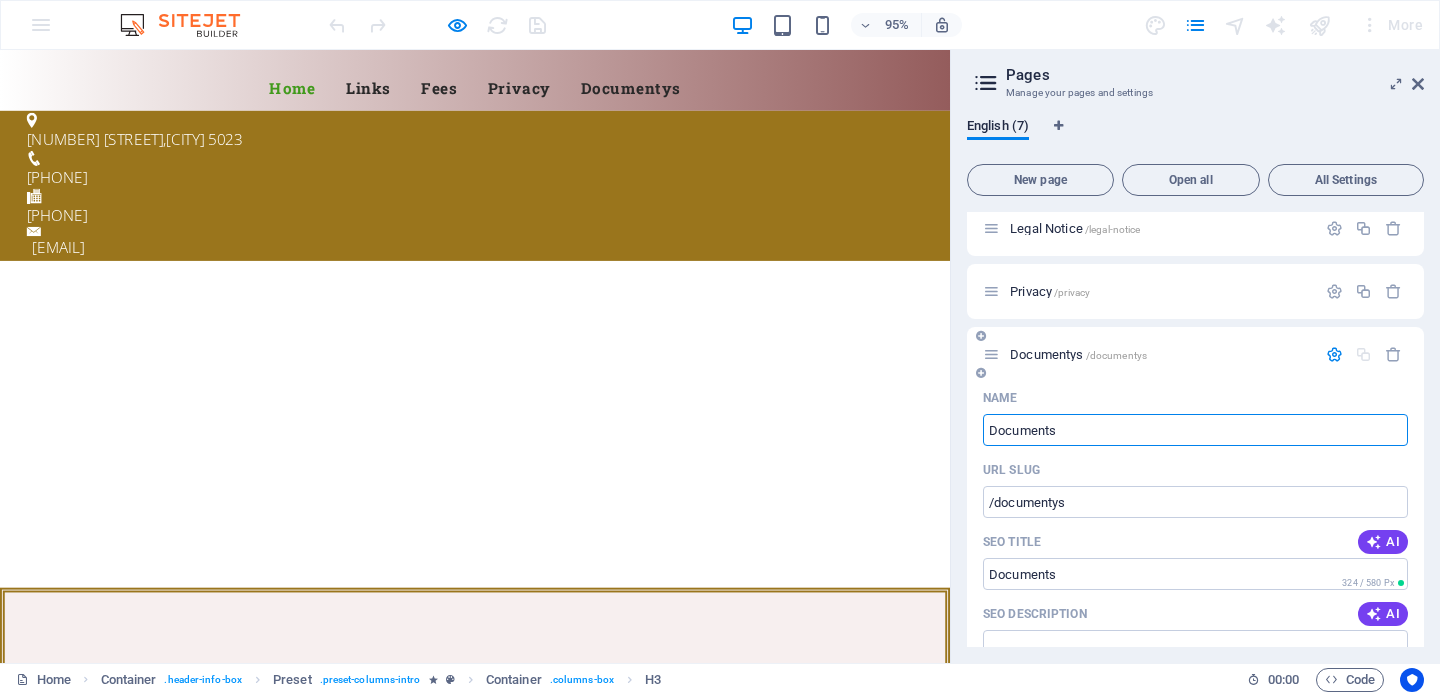 type on "Documents" 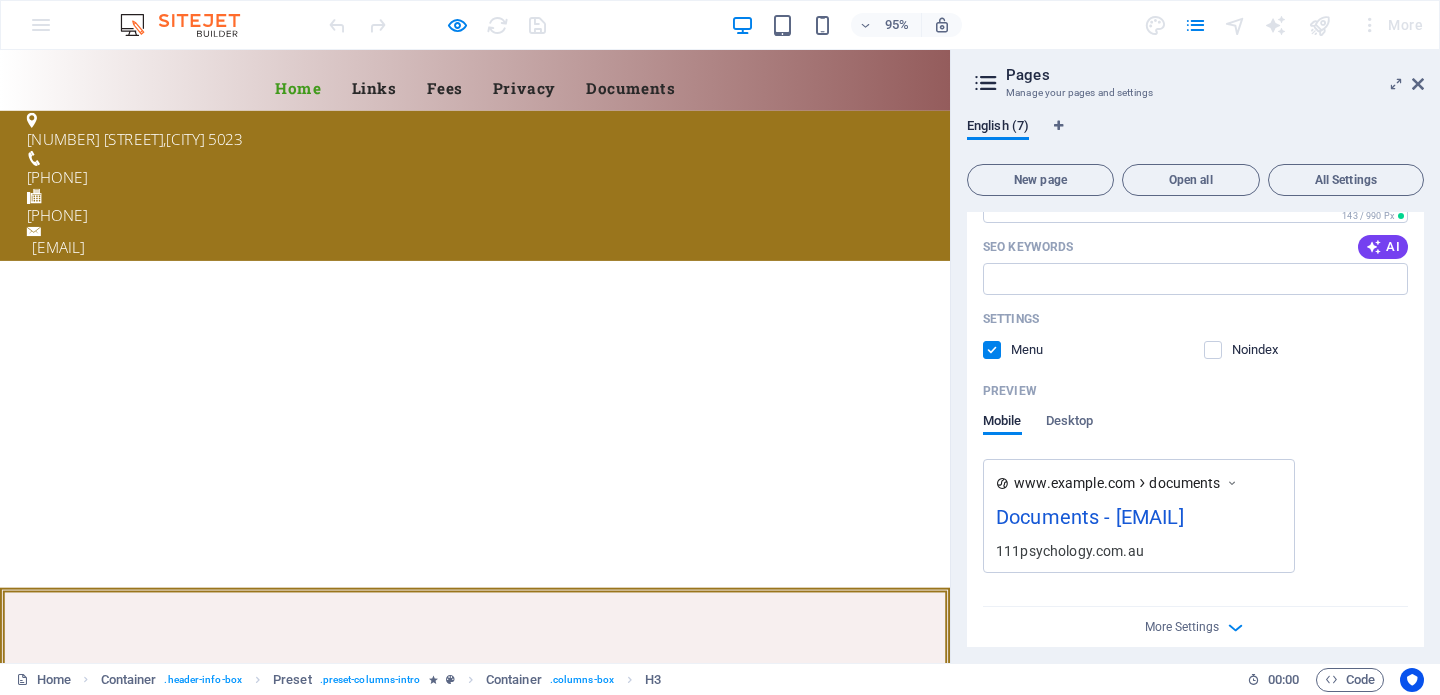 scroll, scrollTop: 747, scrollLeft: 0, axis: vertical 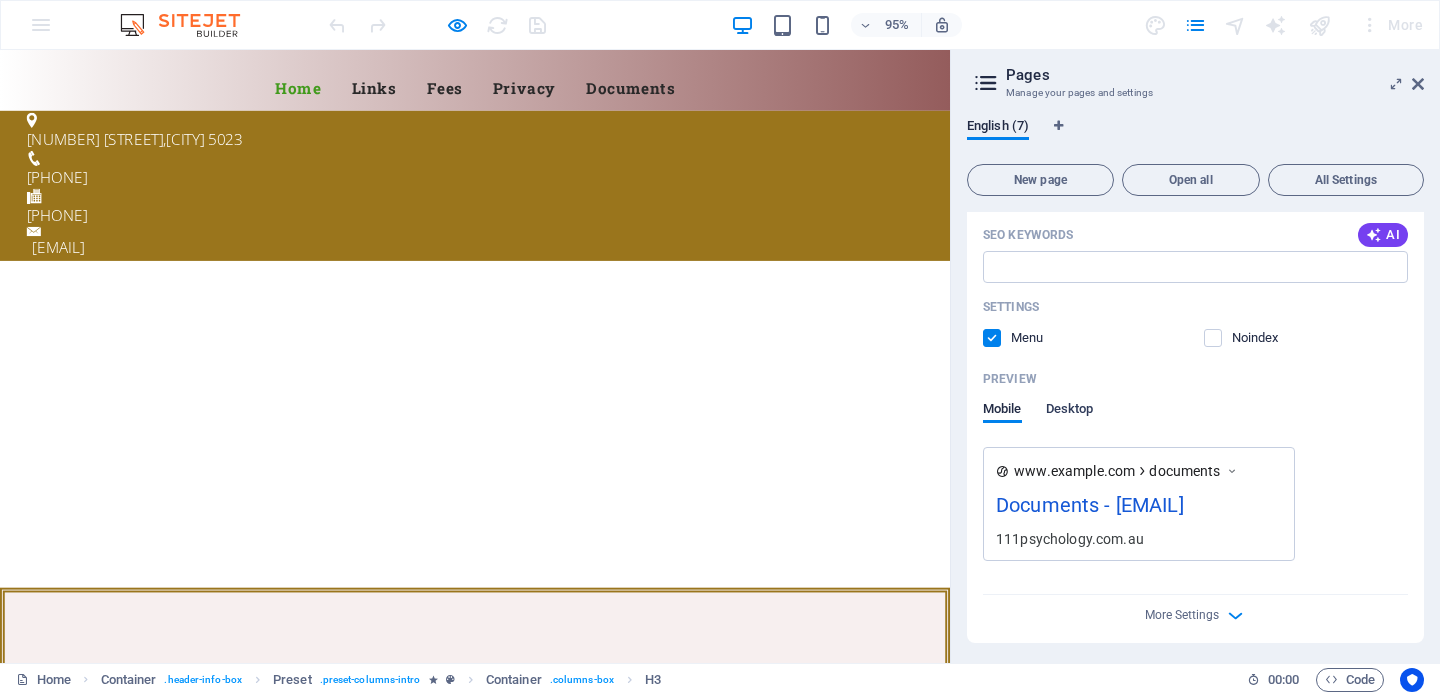 type on "Documents" 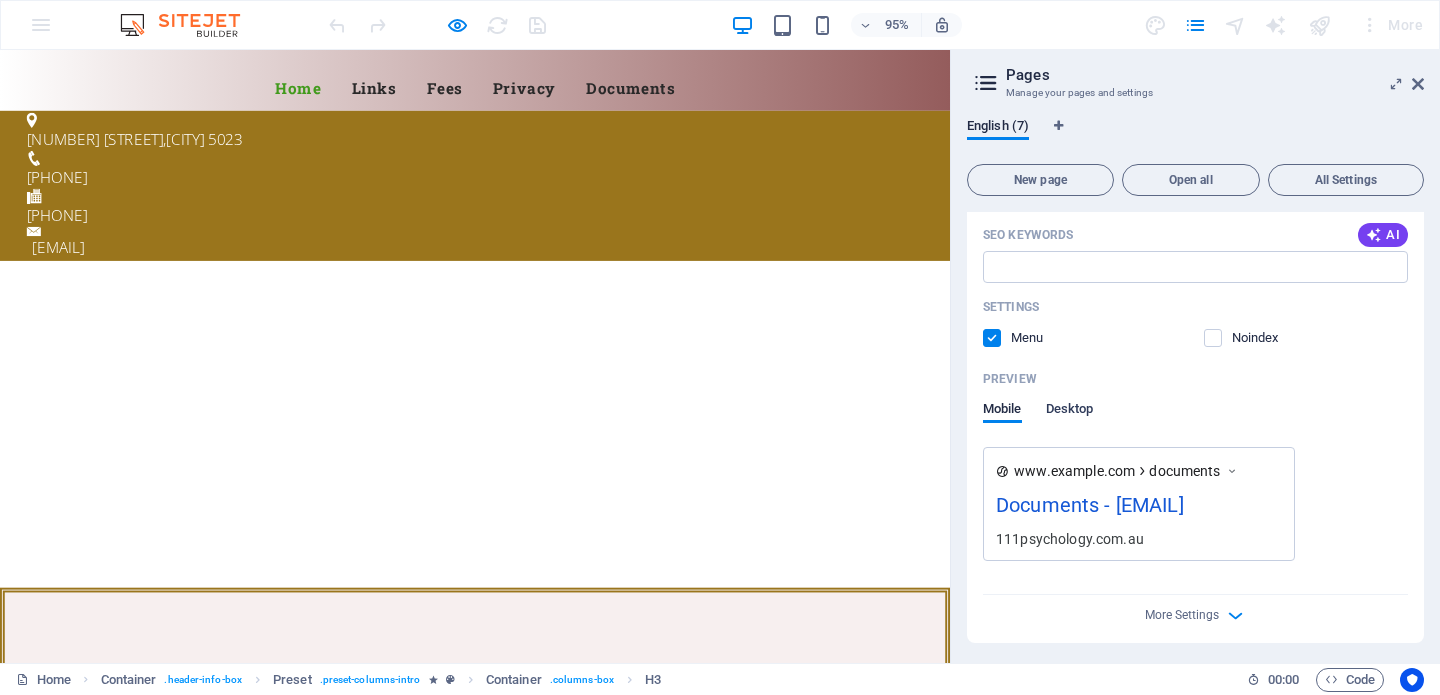 click on "Desktop" at bounding box center (1070, 411) 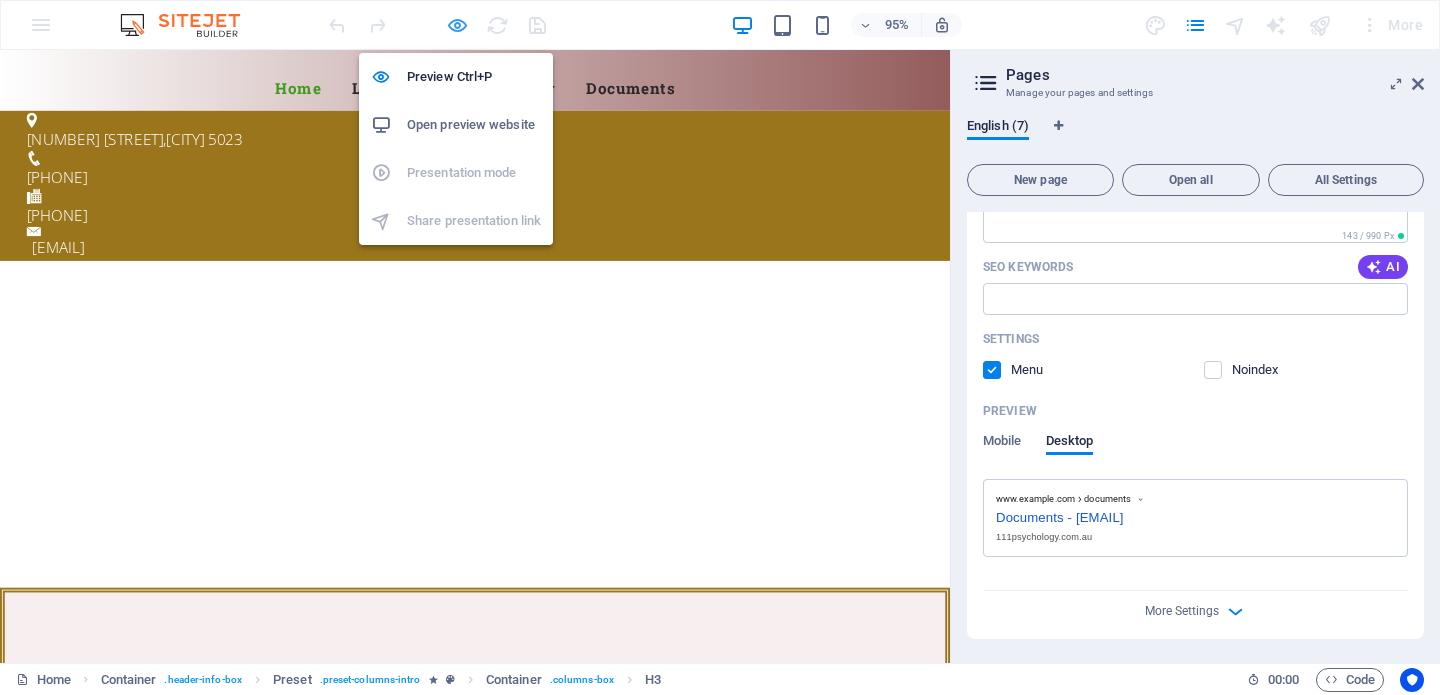 click at bounding box center (457, 25) 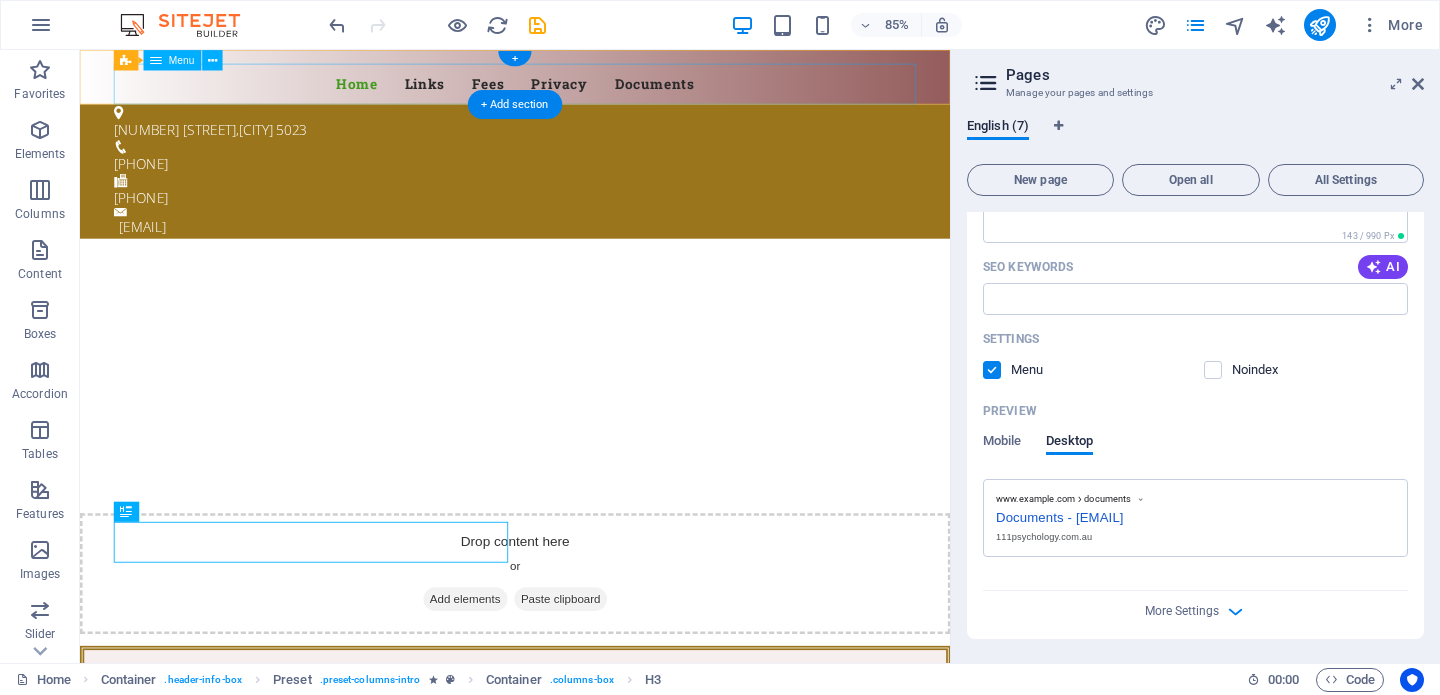 click on "Home Links Fees Privacy Documents" at bounding box center [592, 90] 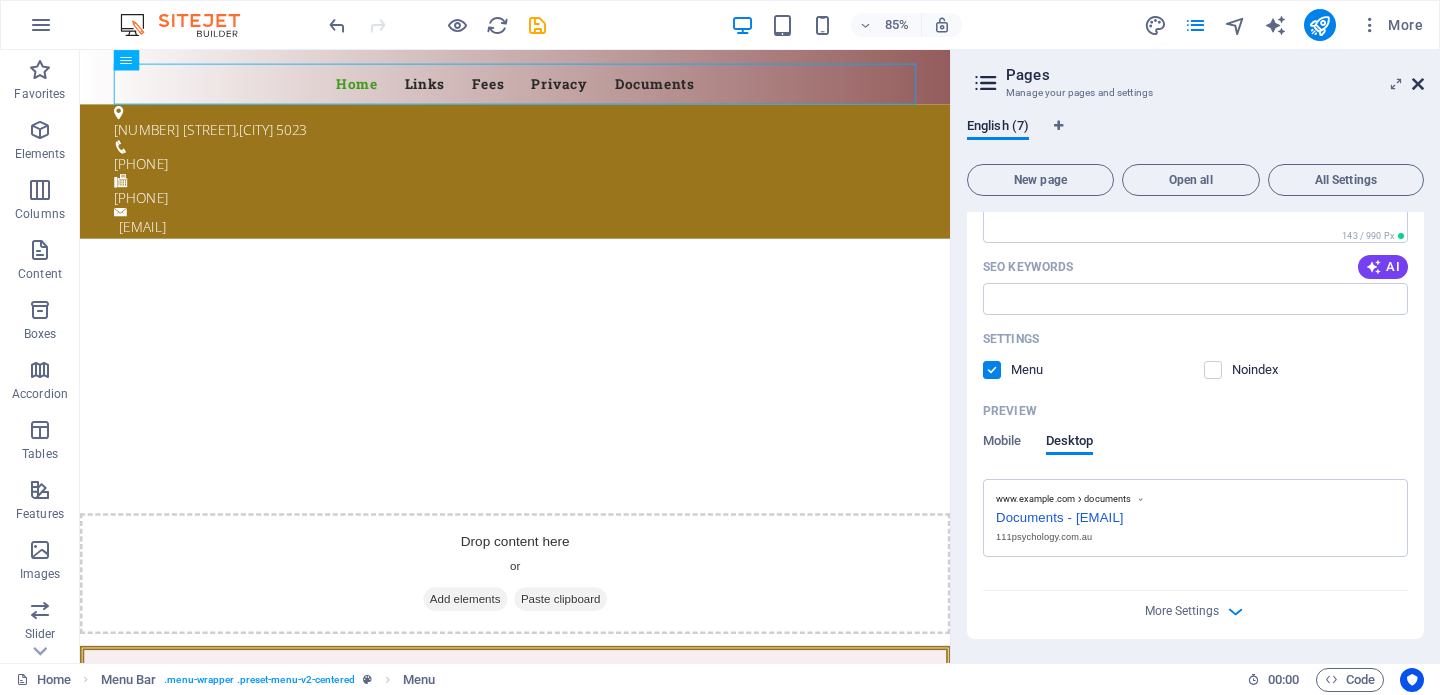 click at bounding box center [1418, 84] 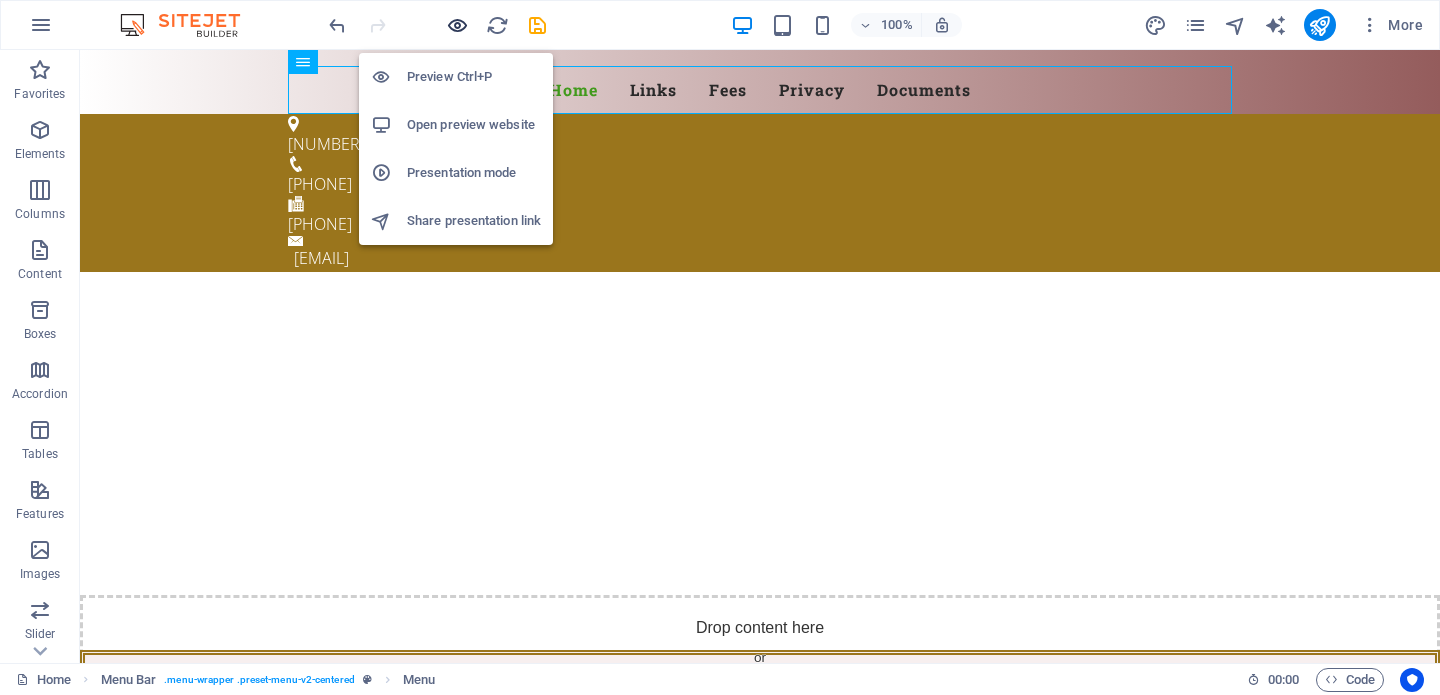 click at bounding box center (457, 25) 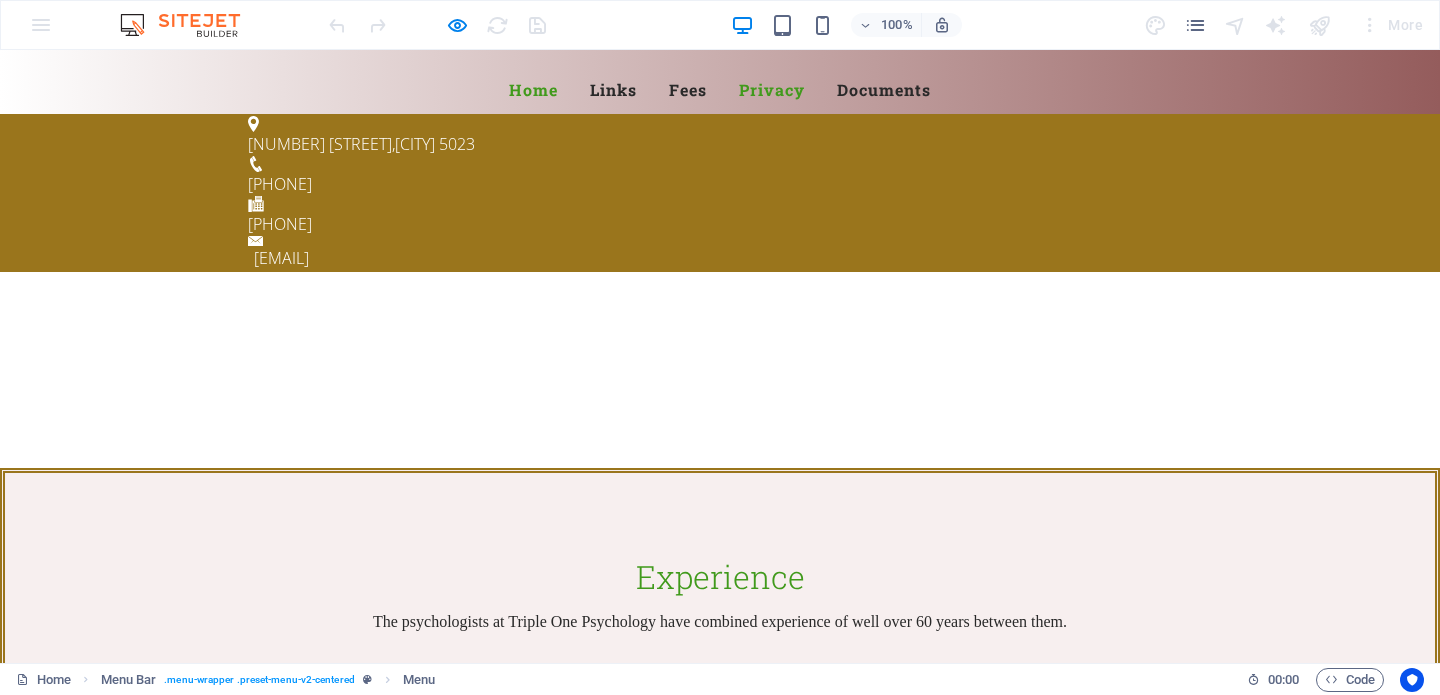 click on "Privacy" at bounding box center (772, 90) 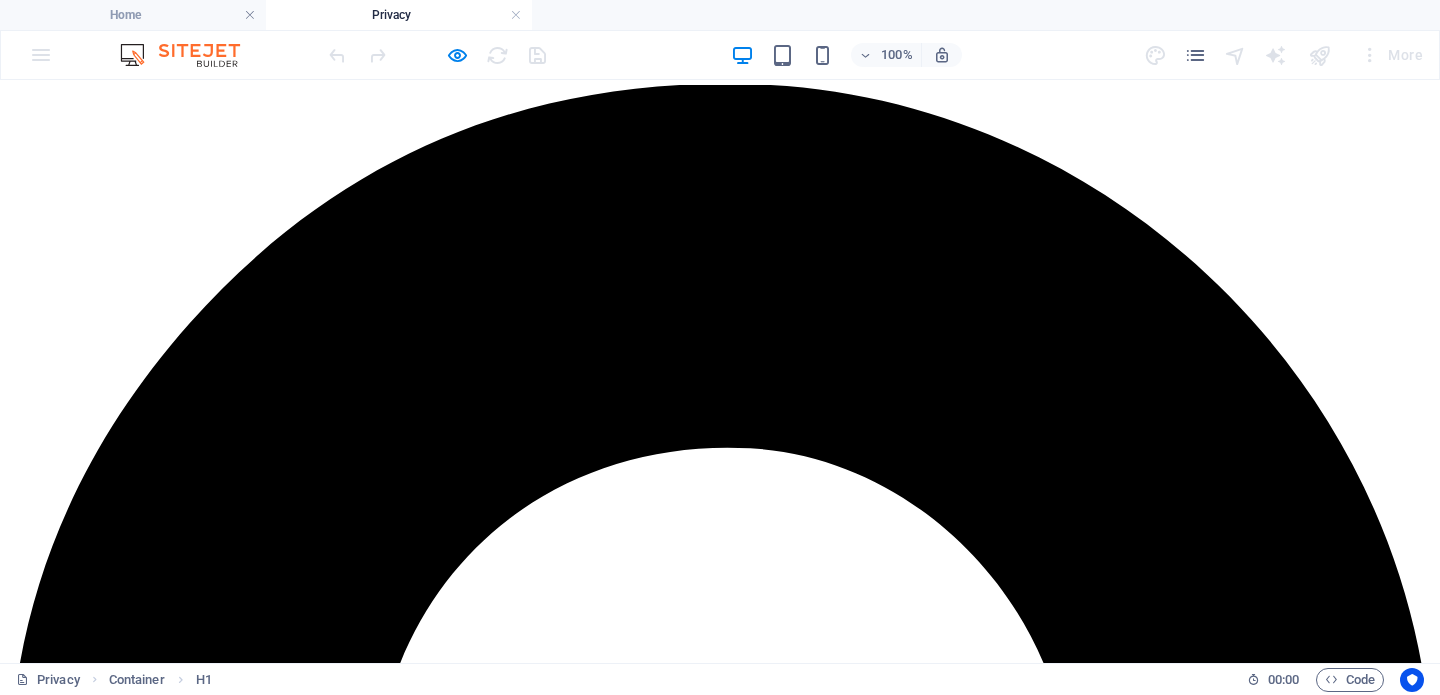 scroll, scrollTop: 0, scrollLeft: 0, axis: both 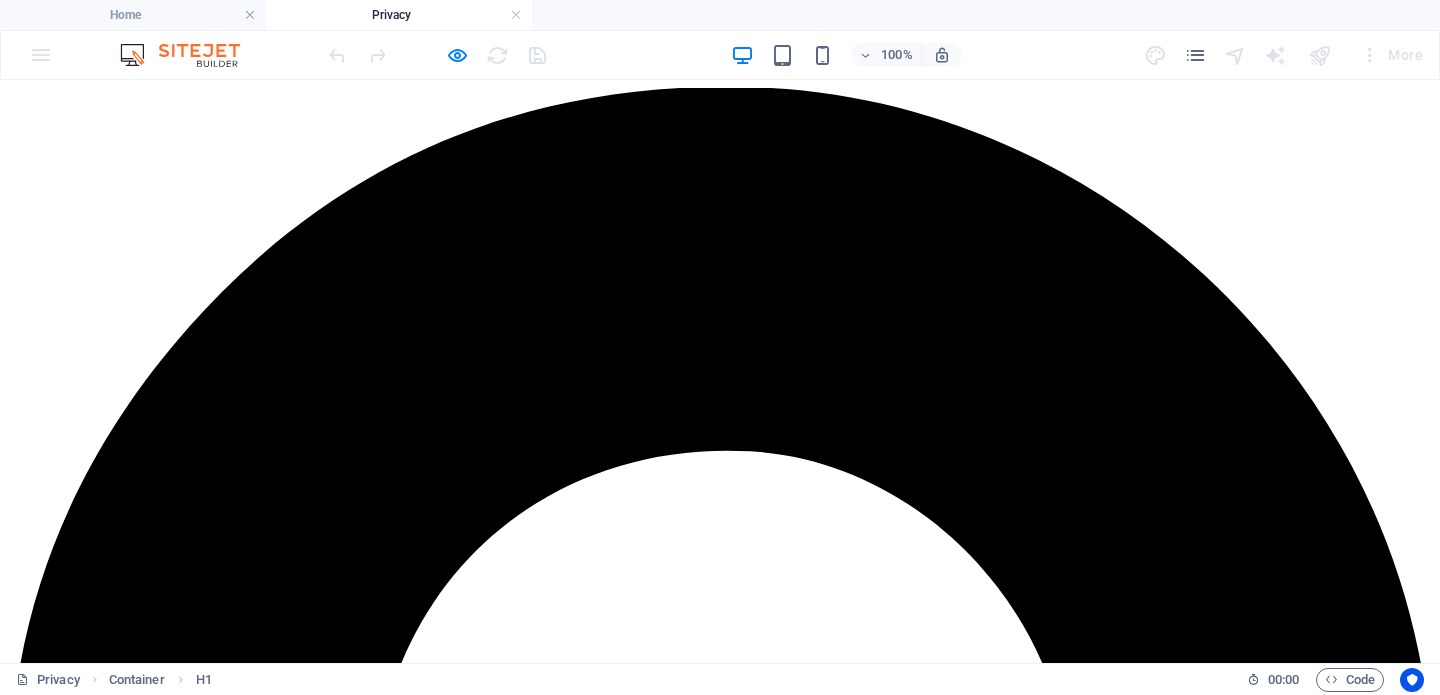 click on "Privacy Policy" at bounding box center [720, 6828] 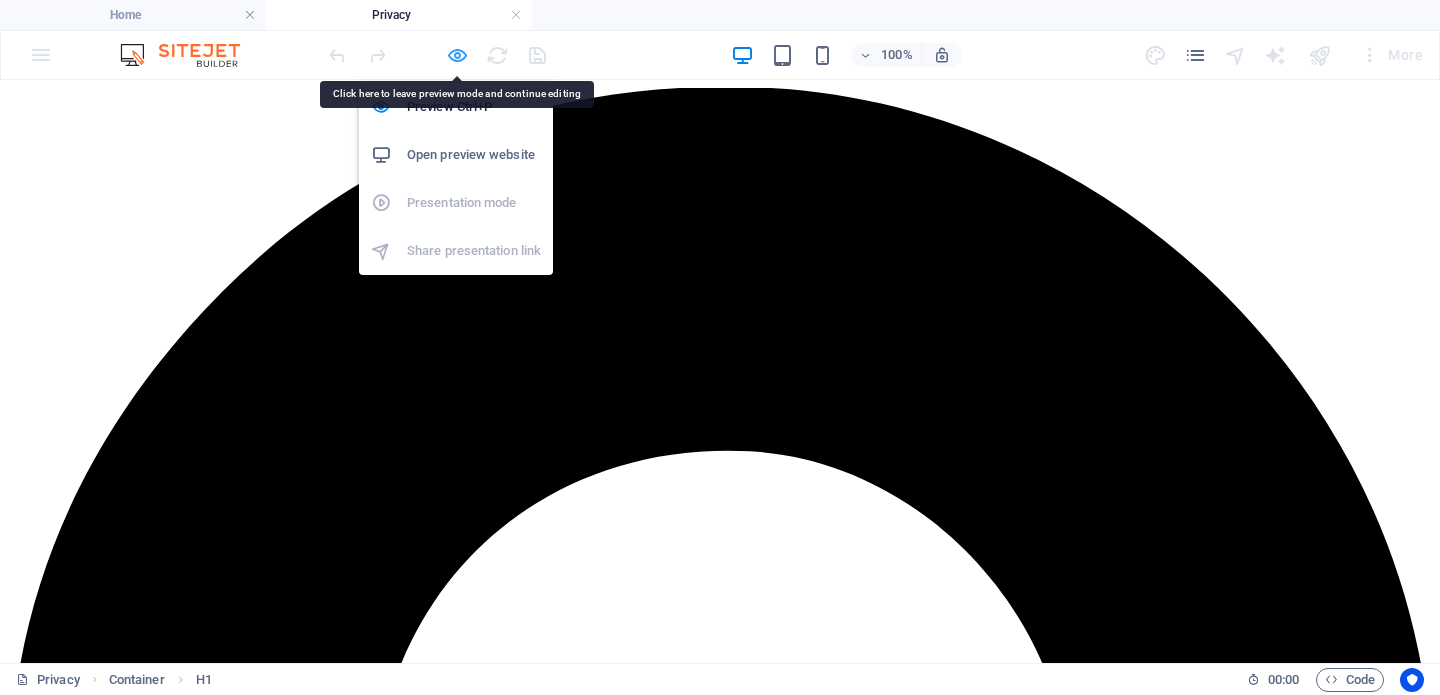 click at bounding box center [457, 55] 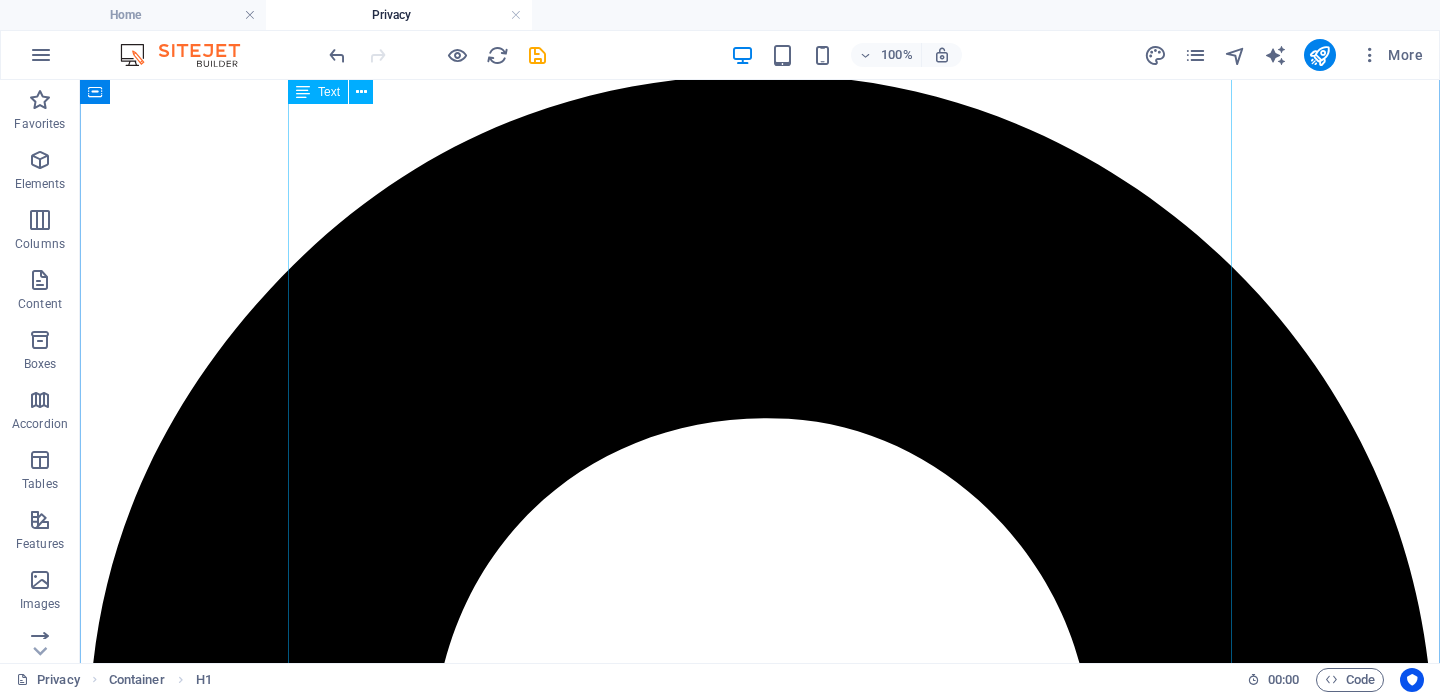 scroll, scrollTop: 0, scrollLeft: 0, axis: both 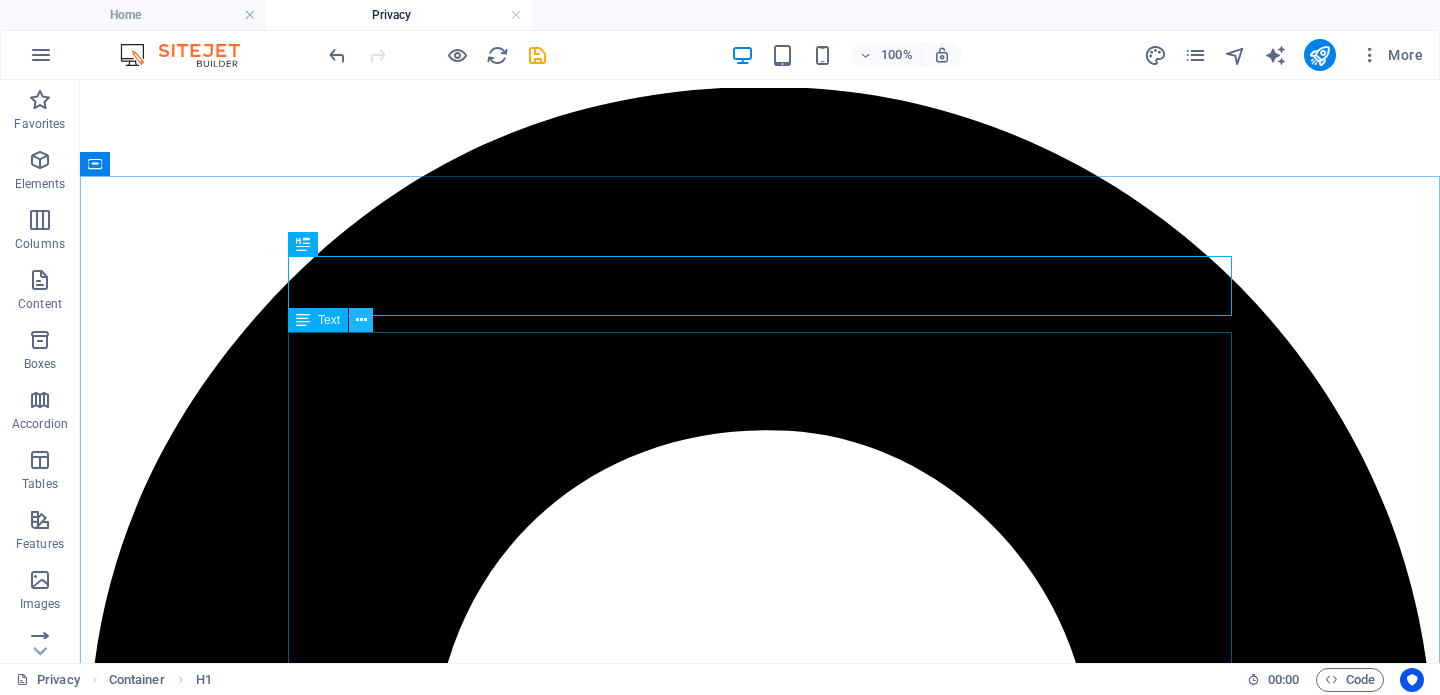 click at bounding box center [361, 320] 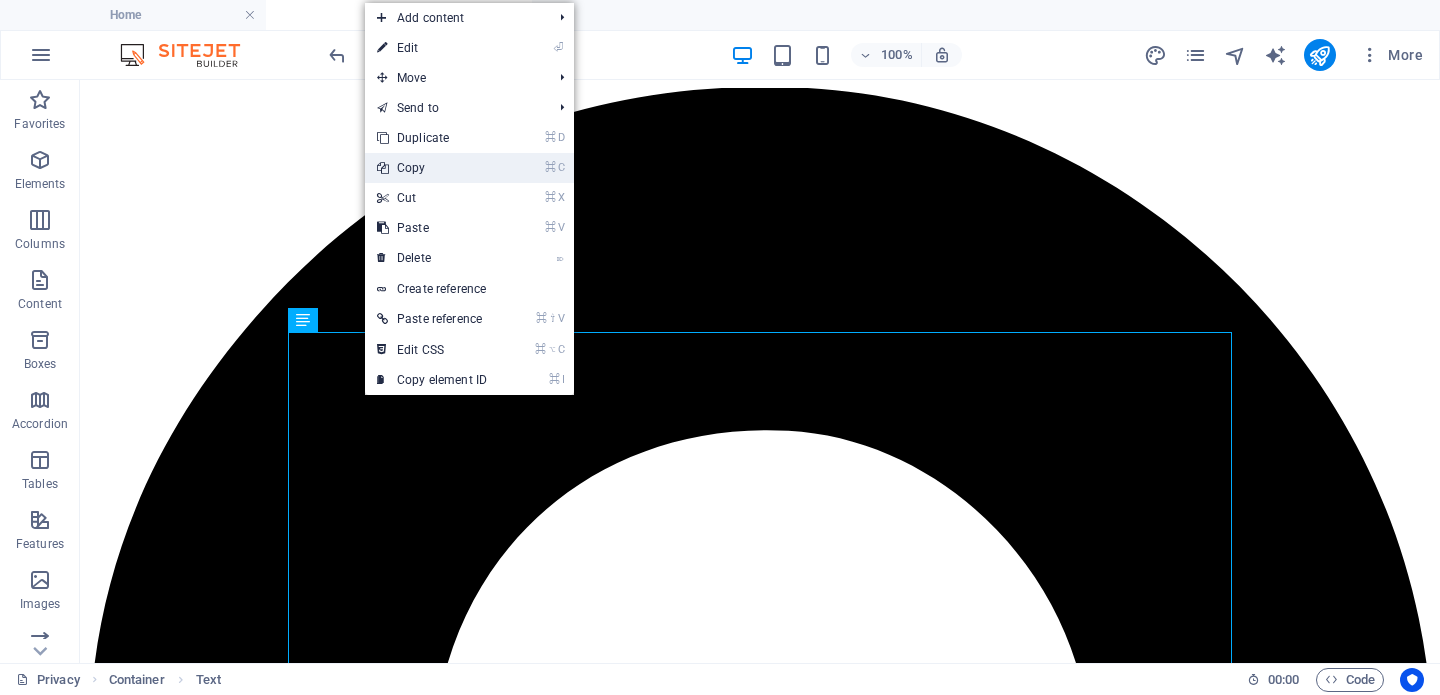 click on "⌘ C  Copy" at bounding box center [432, 168] 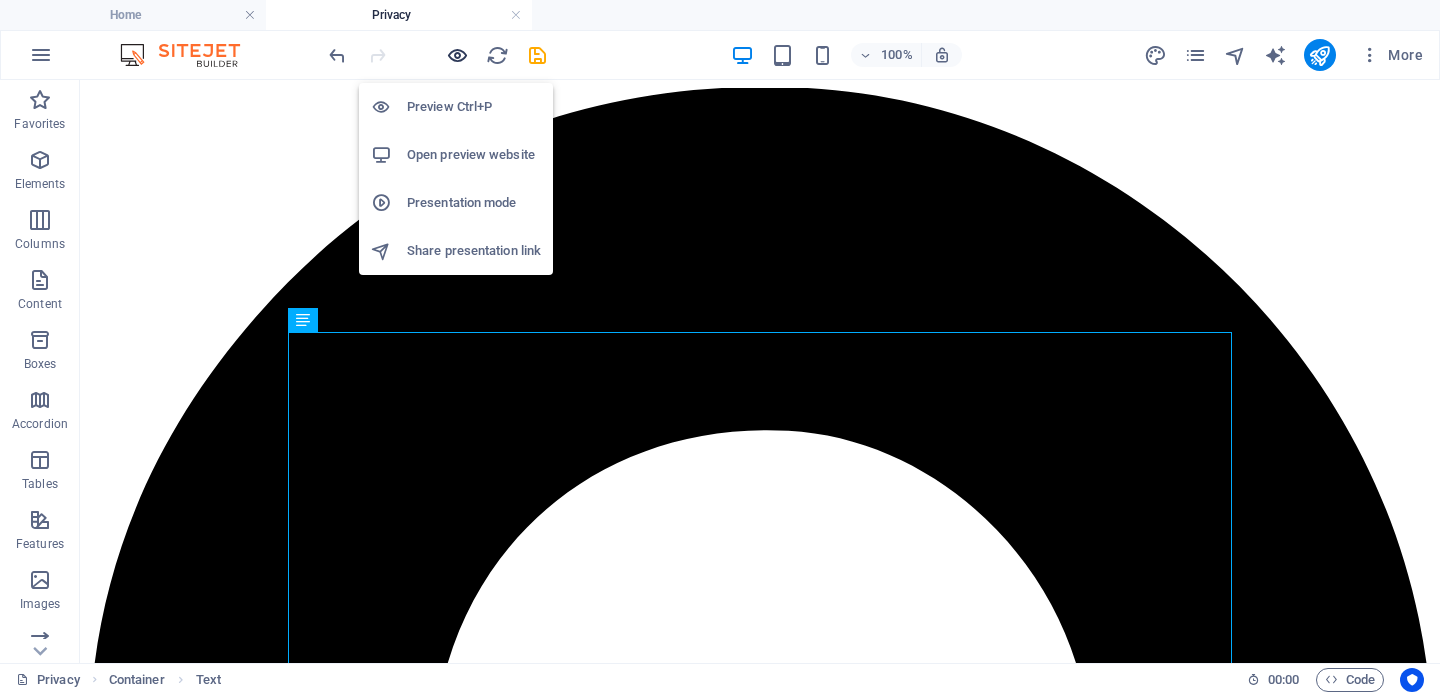 click at bounding box center [457, 55] 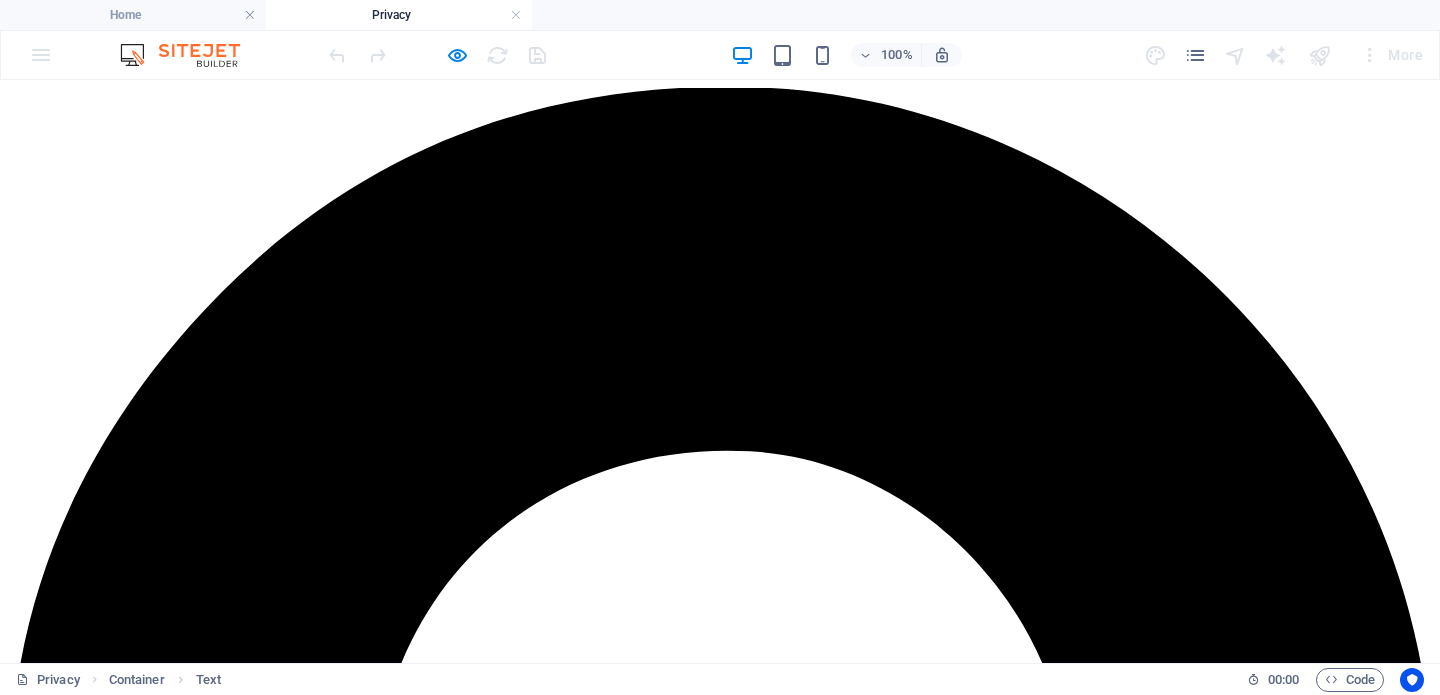click on "Documents" at bounding box center (84, 8695) 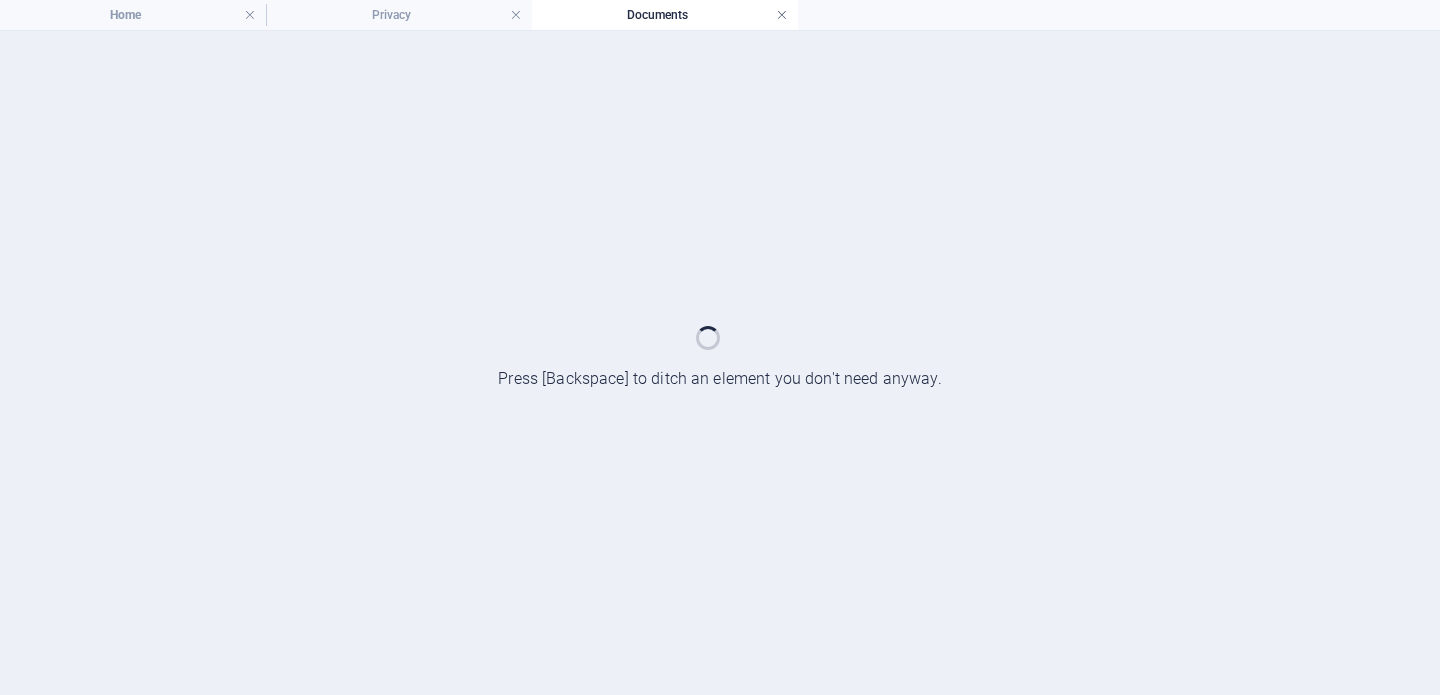 click at bounding box center (782, 15) 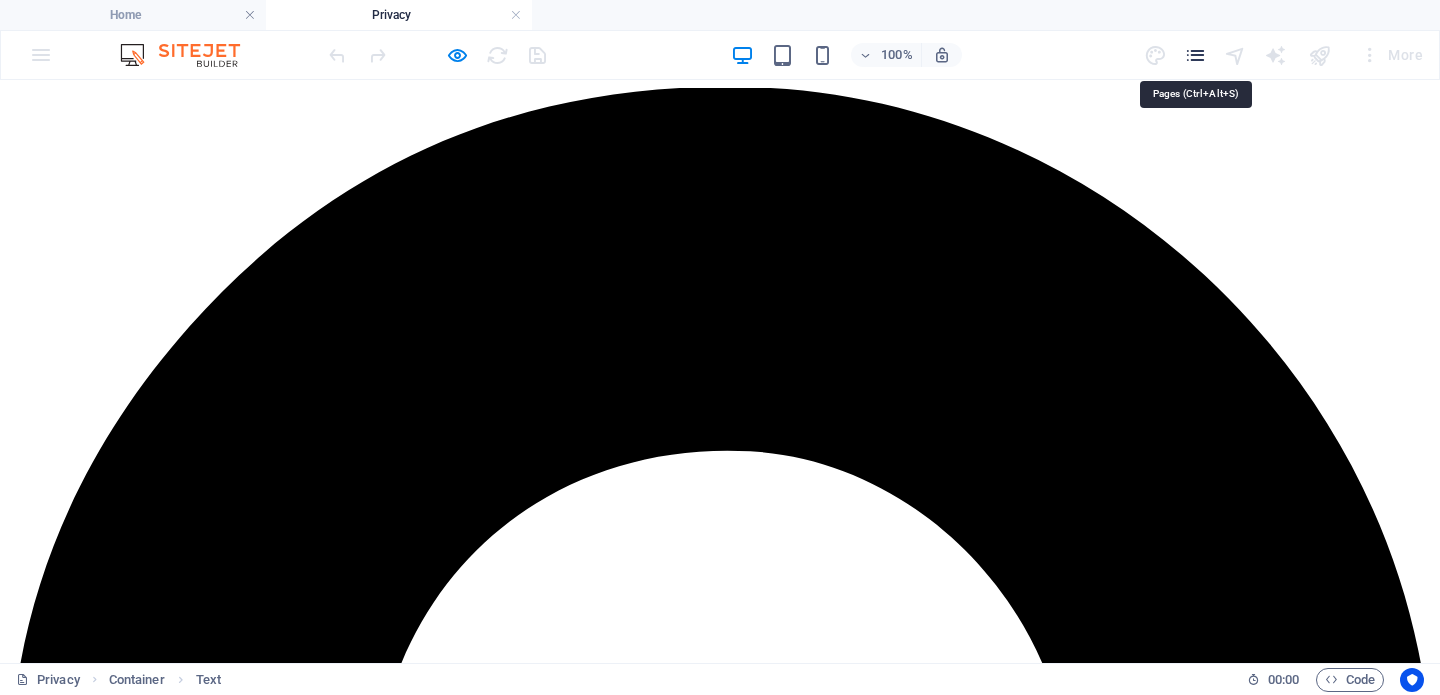 click at bounding box center (1195, 55) 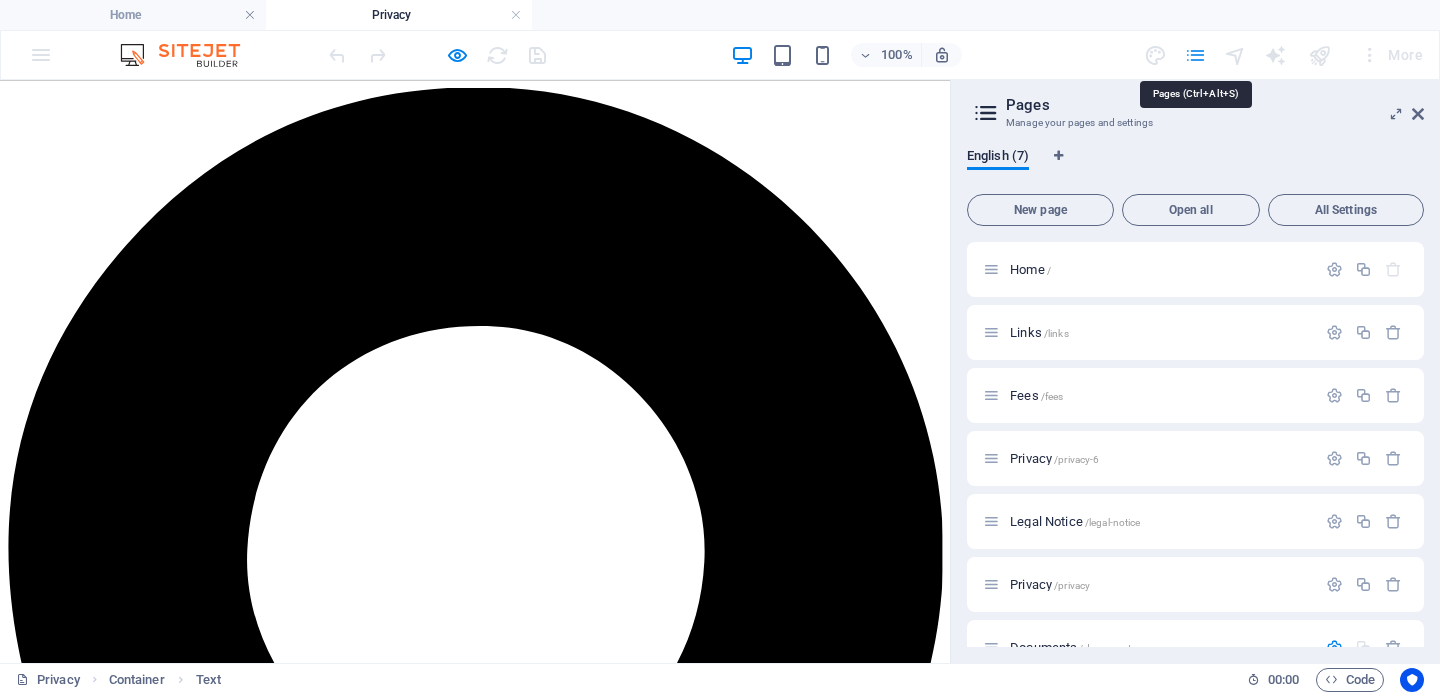 scroll, scrollTop: 278, scrollLeft: 0, axis: vertical 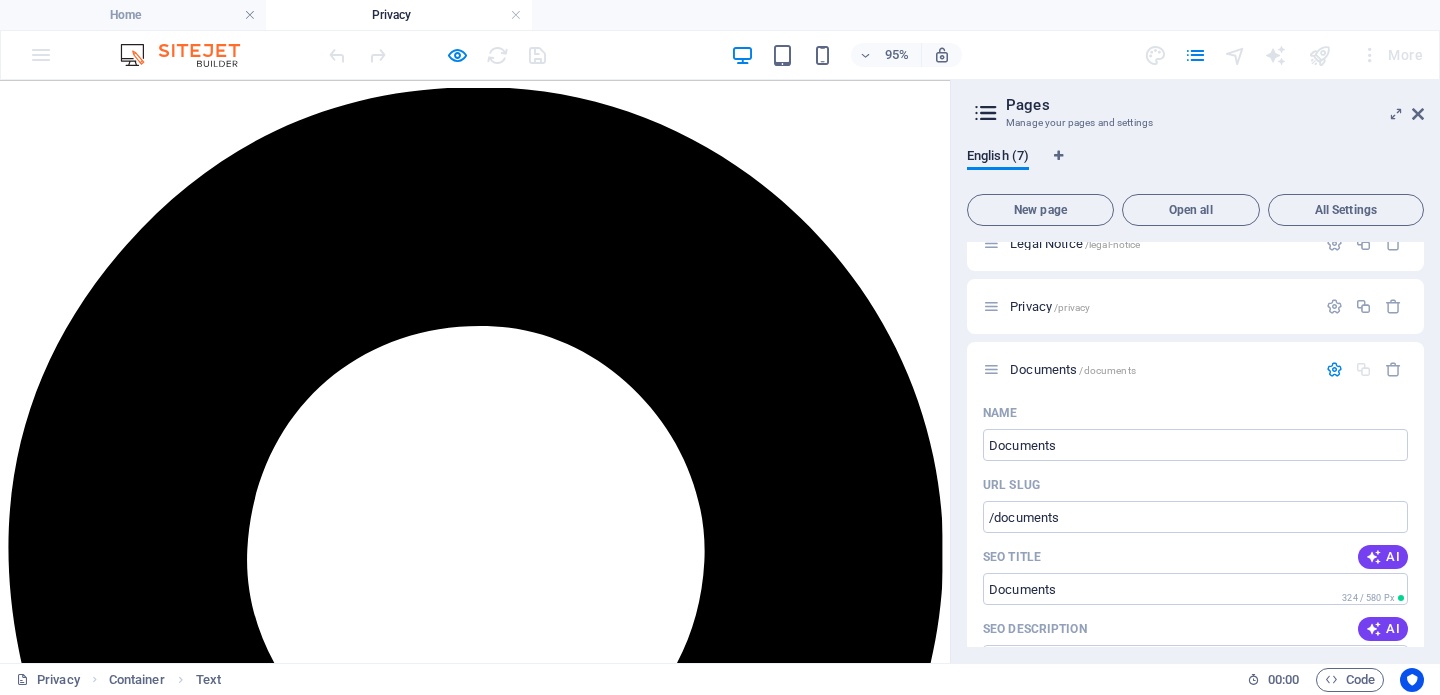 click on "Privacy" at bounding box center [72, 6108] 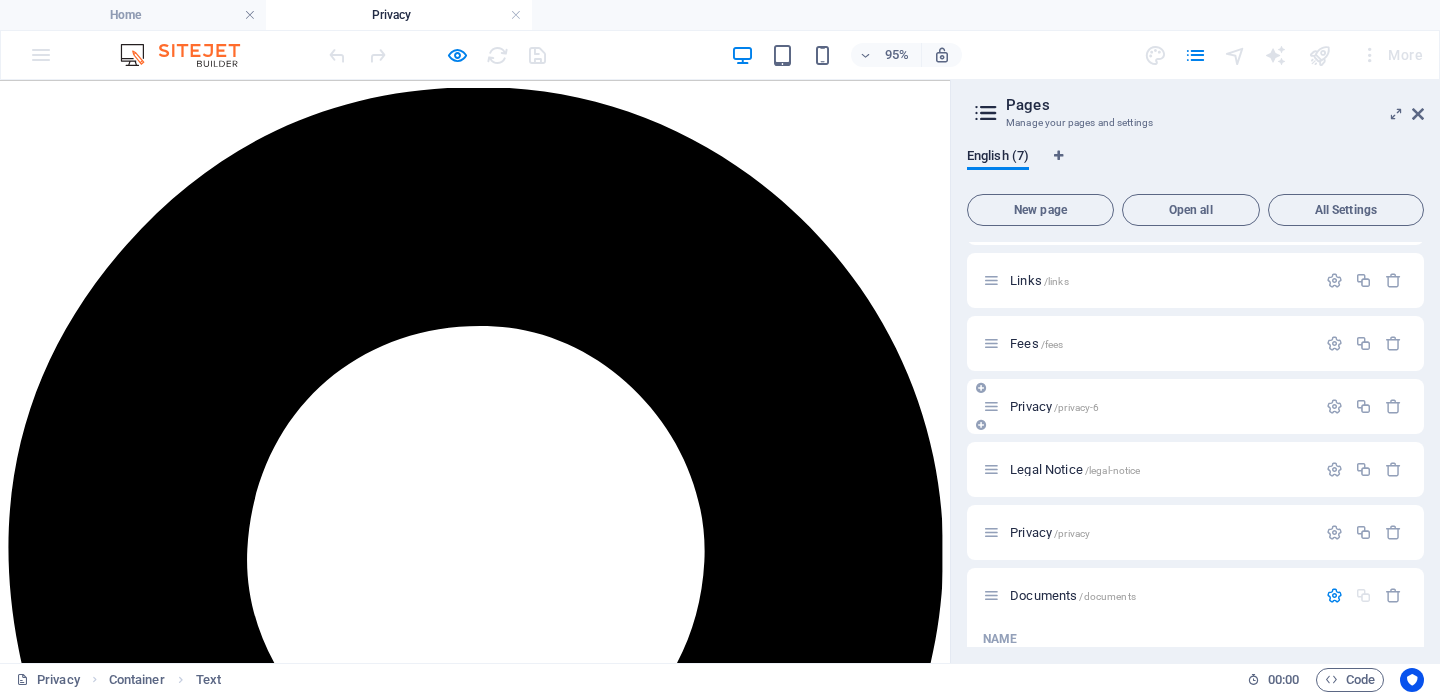 scroll, scrollTop: 50, scrollLeft: 0, axis: vertical 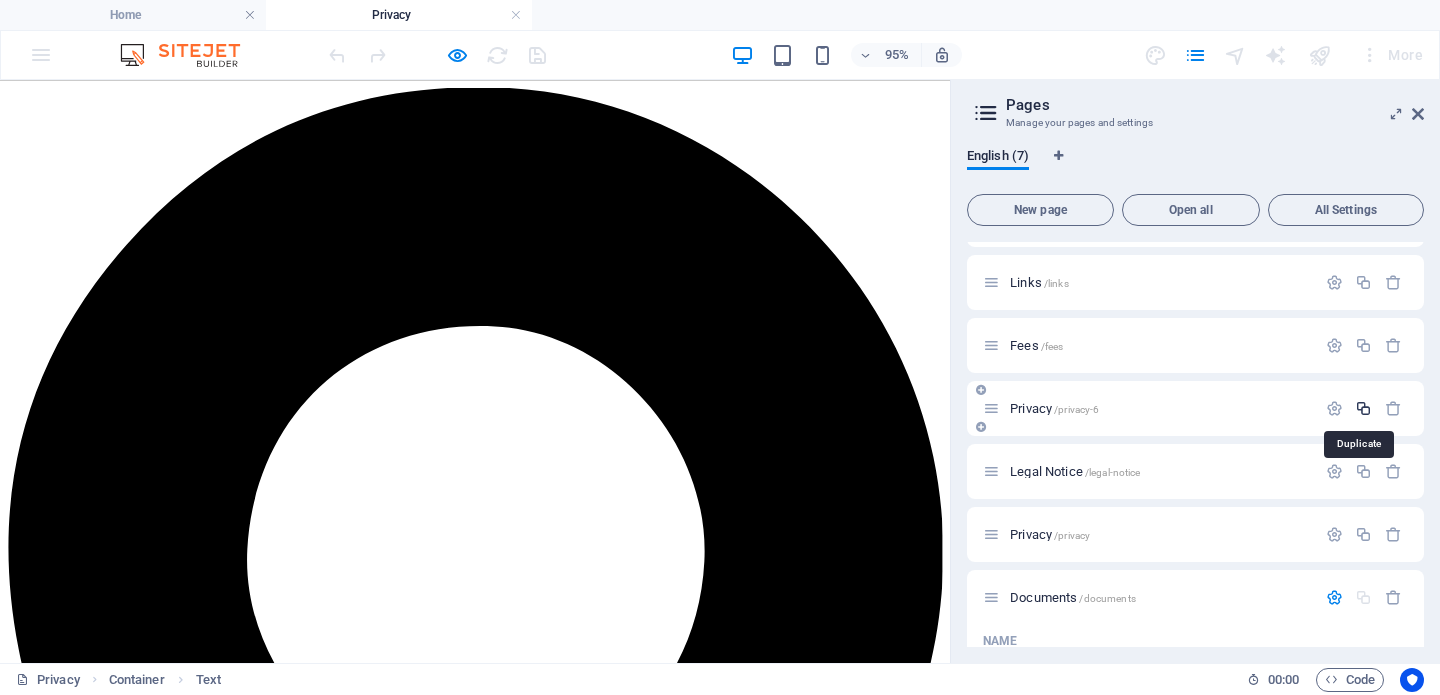 click at bounding box center [1363, 408] 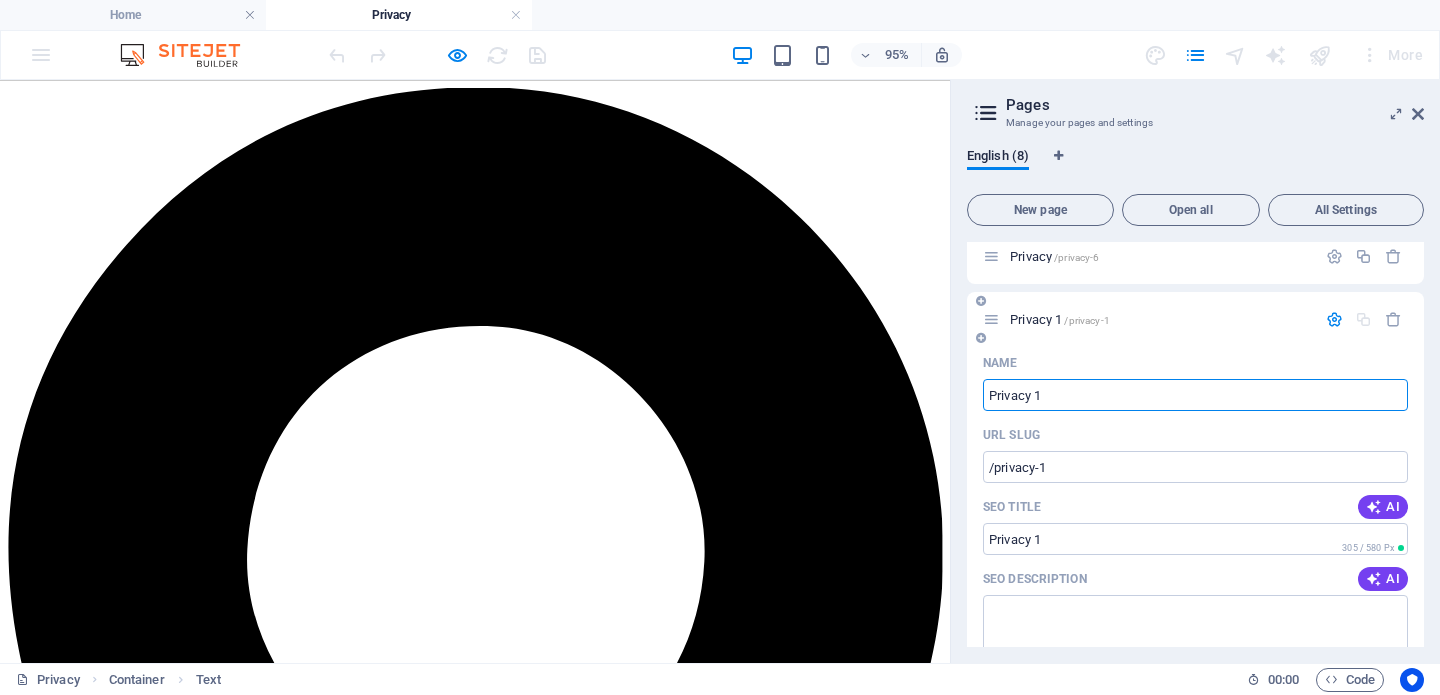 scroll, scrollTop: 204, scrollLeft: 0, axis: vertical 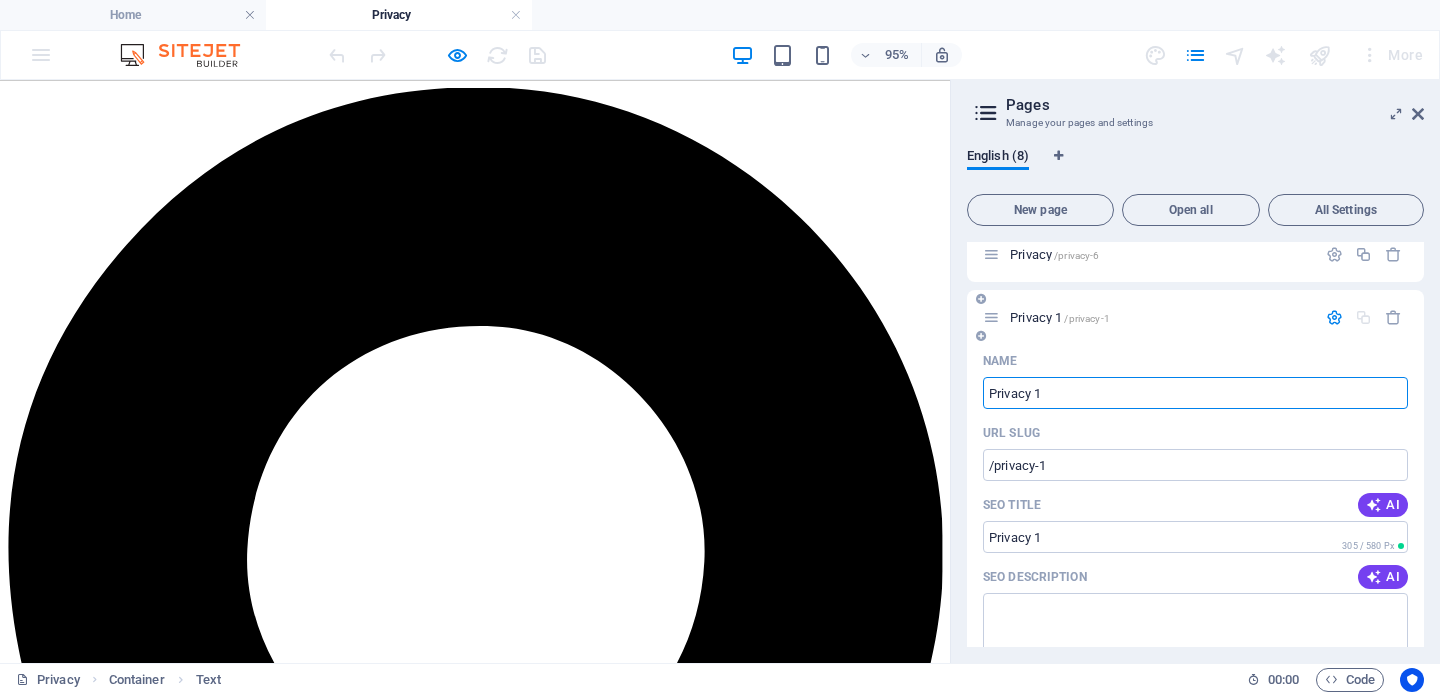 click on "Privacy 1" at bounding box center [1195, 393] 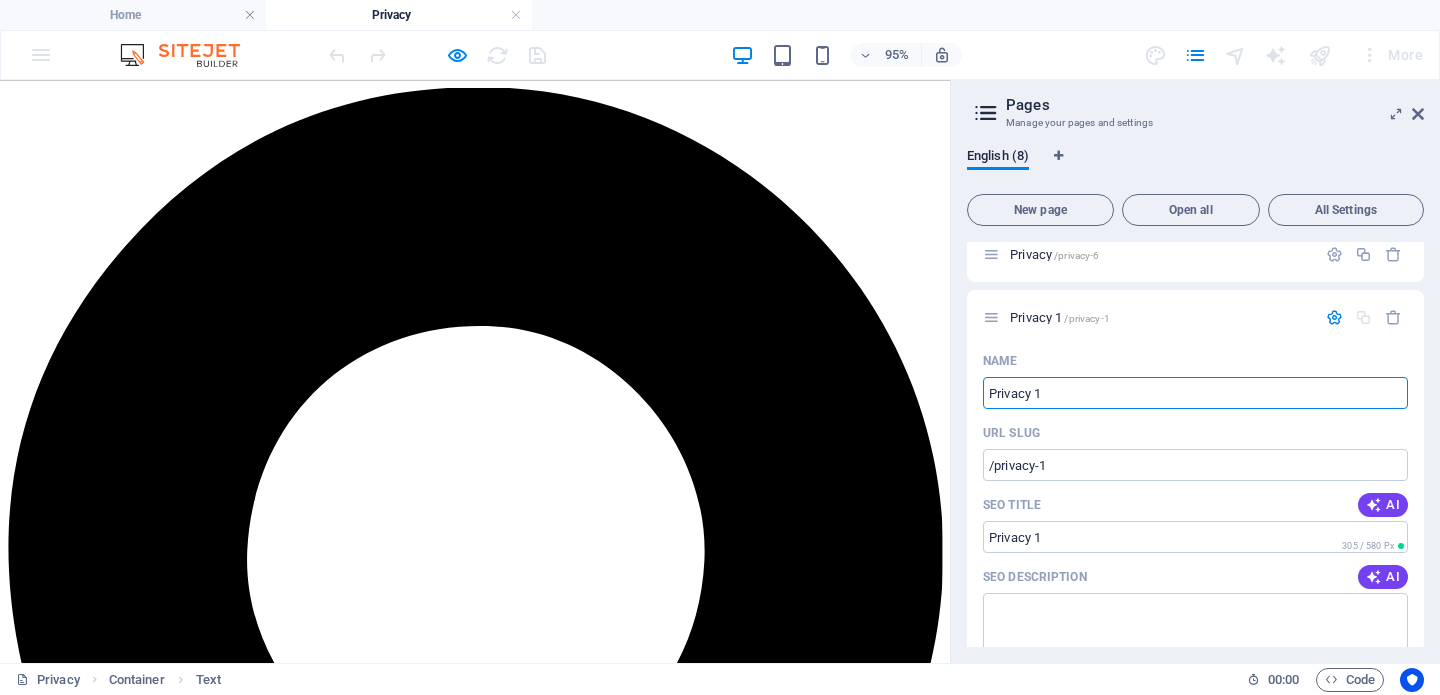 drag, startPoint x: 1073, startPoint y: 391, endPoint x: 957, endPoint y: 394, distance: 116.03879 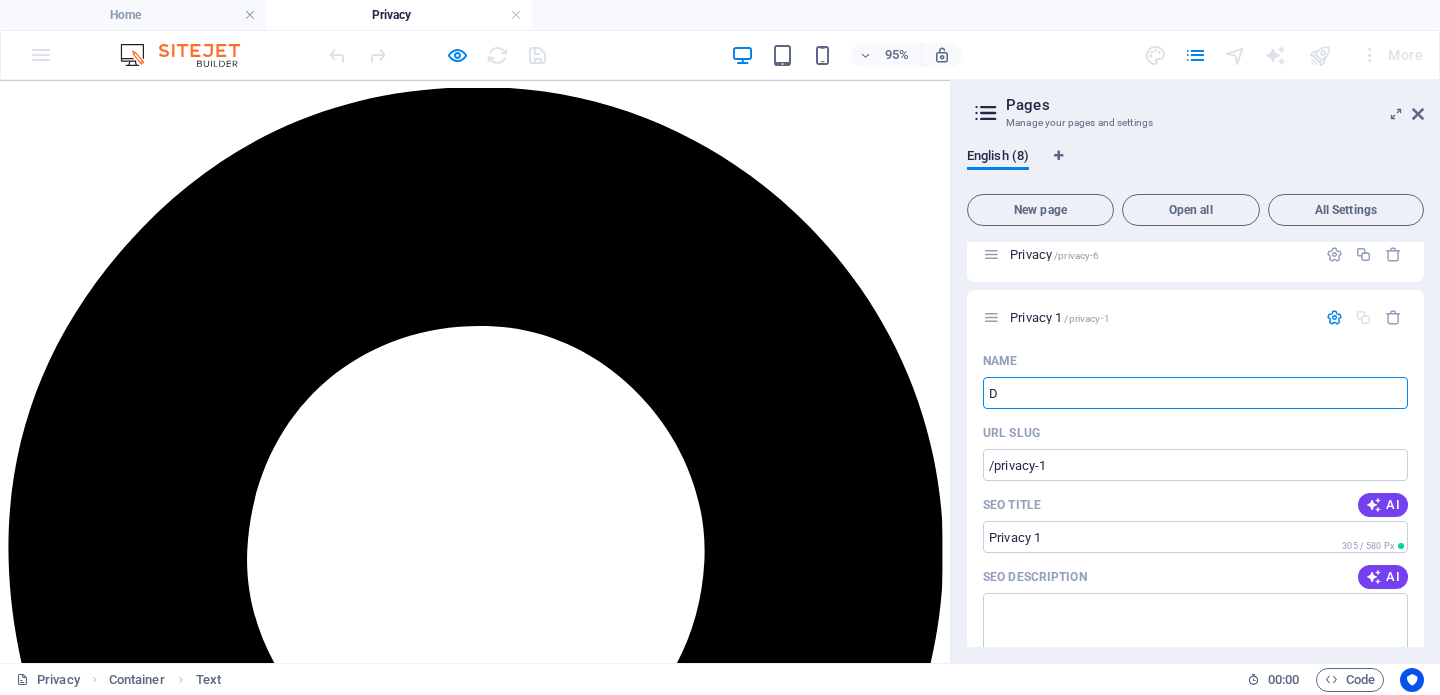 type on "D" 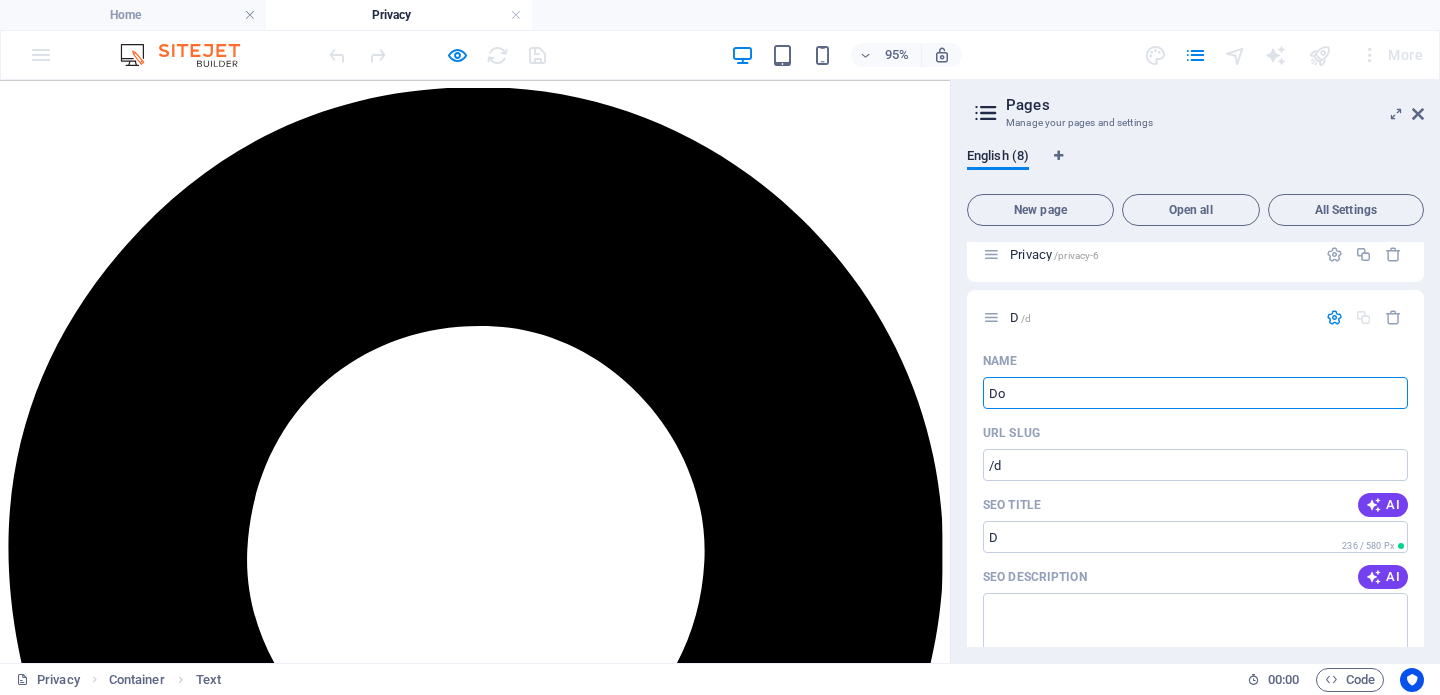type on "Do" 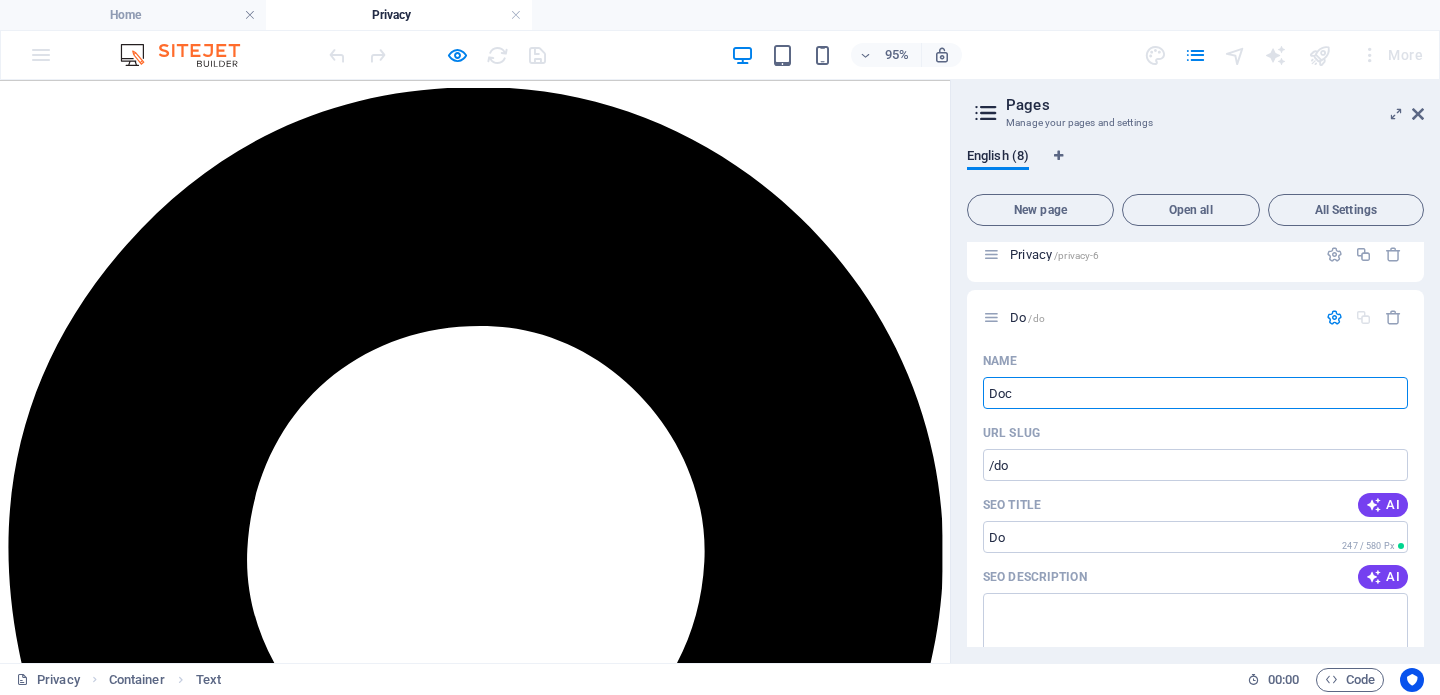 type on "Docu" 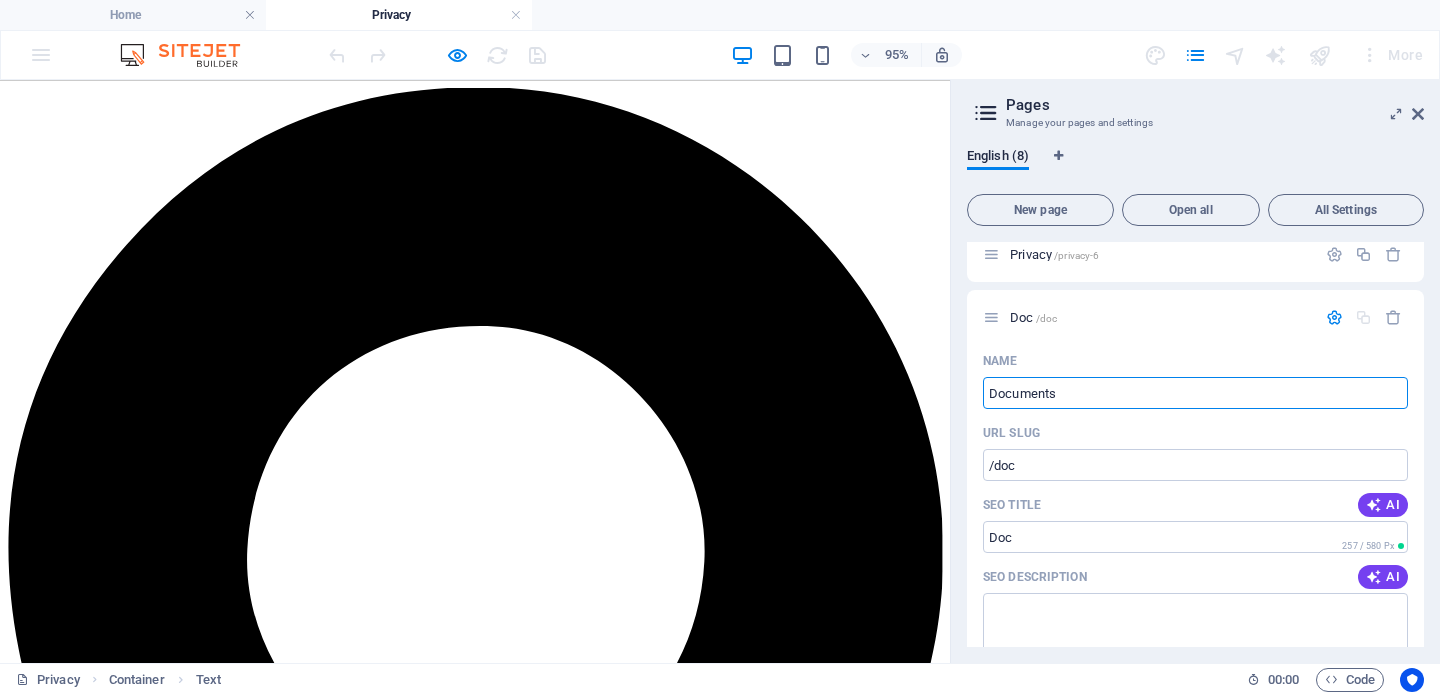 type on "Documents" 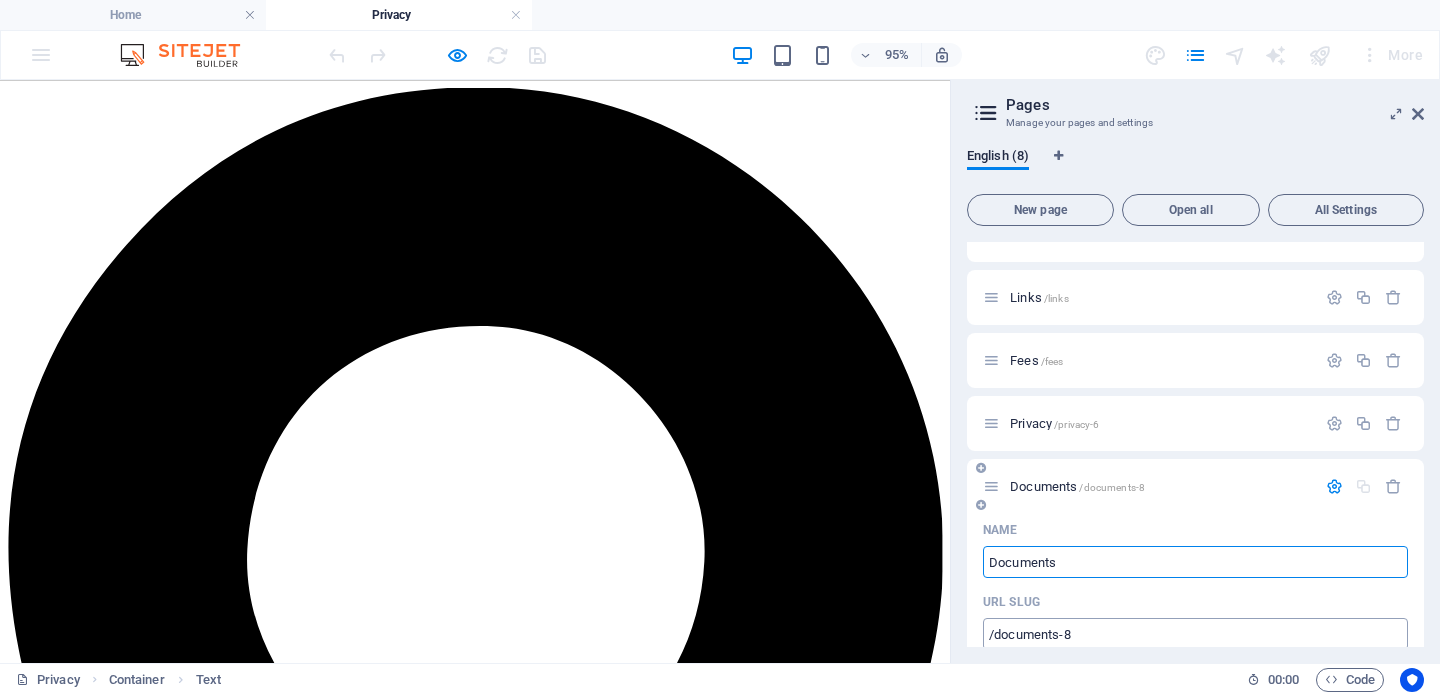 scroll, scrollTop: 0, scrollLeft: 0, axis: both 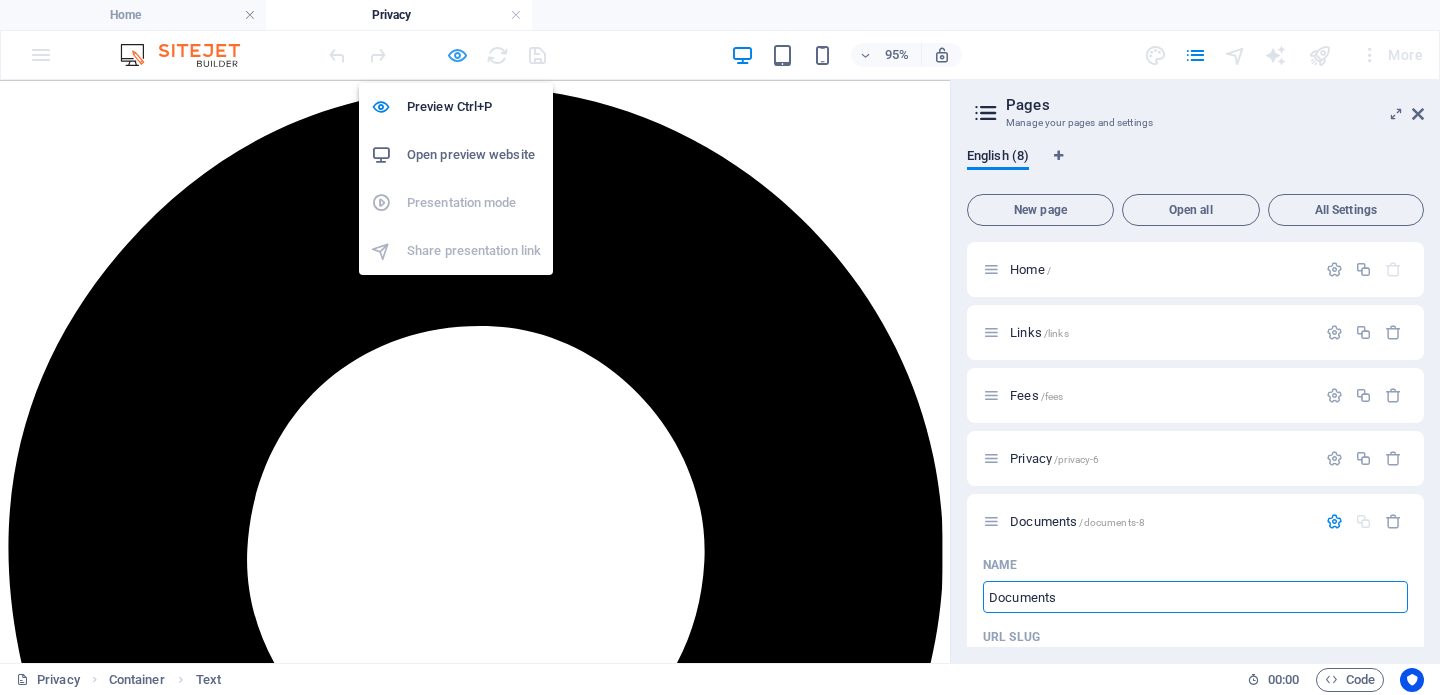 type on "Documents" 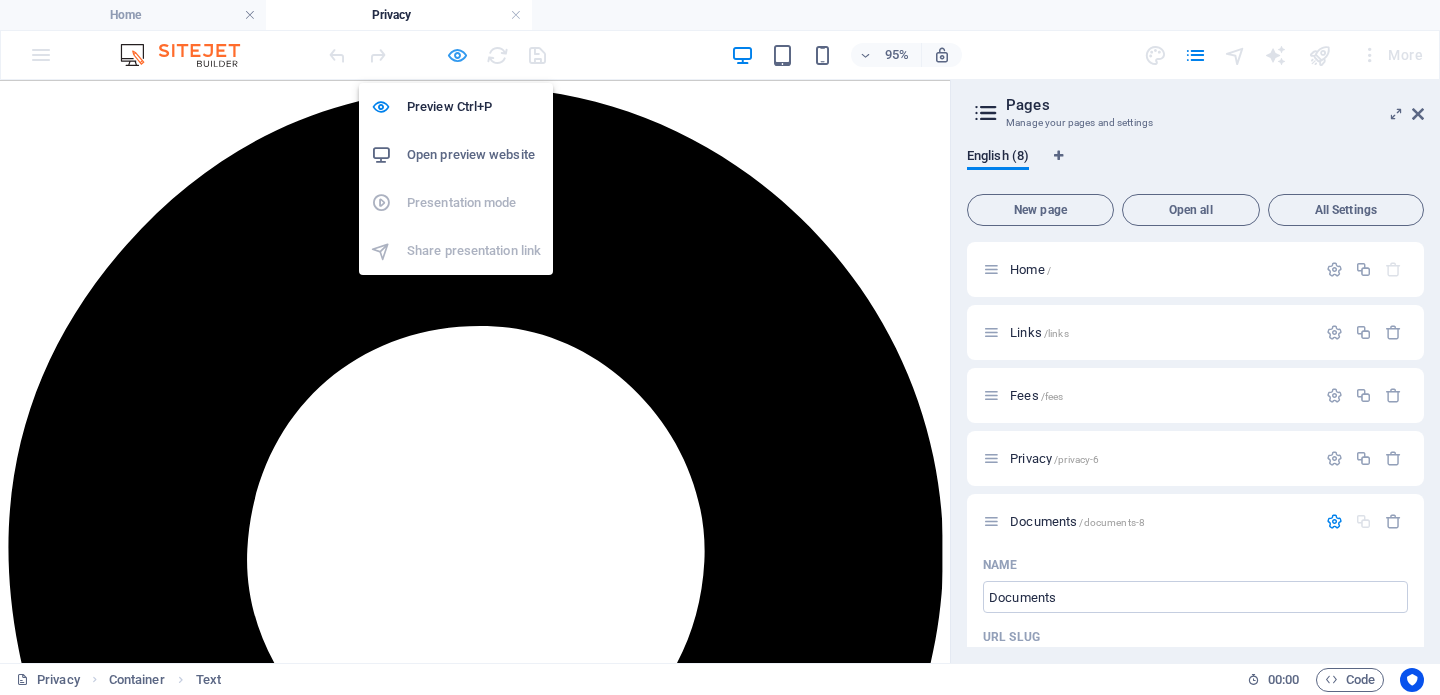 click at bounding box center [457, 55] 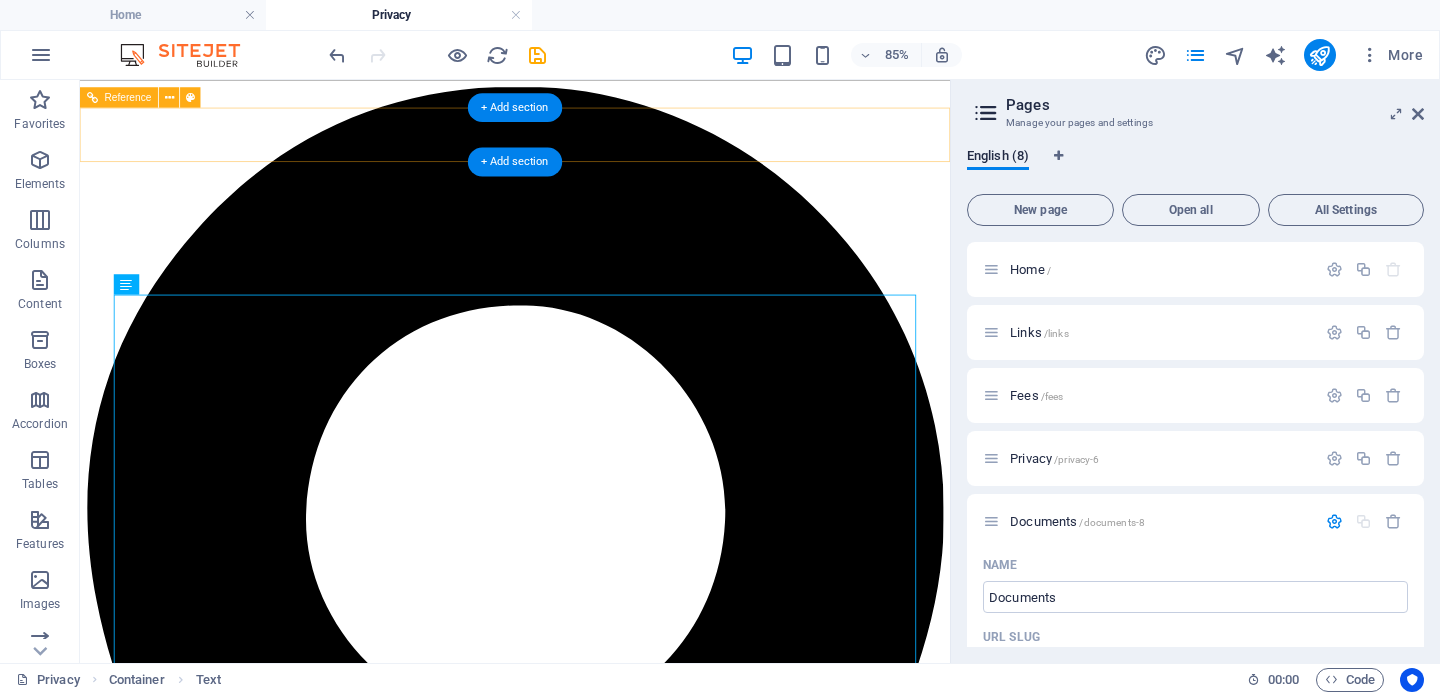 click on "Home Links Fees Privacy Documents" at bounding box center (592, 6231) 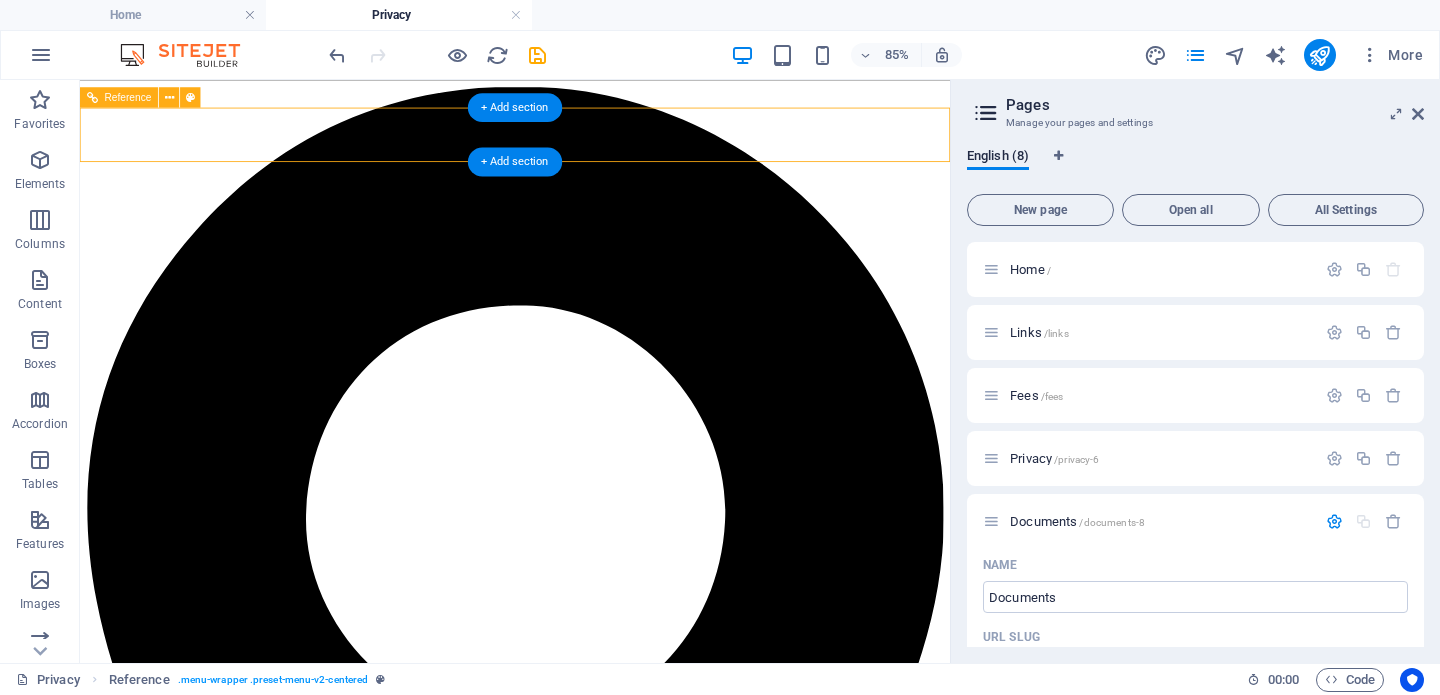 click on "Home Links Fees Privacy Documents" at bounding box center (592, 6231) 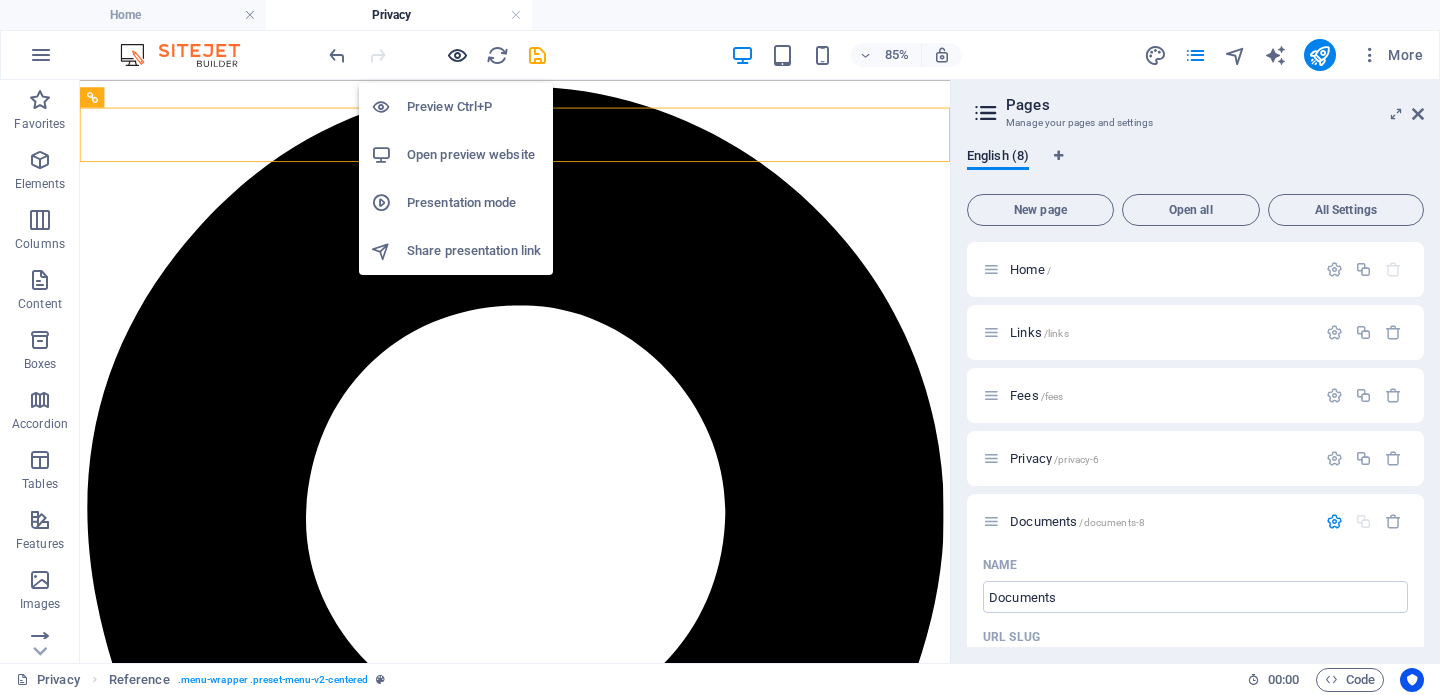 click at bounding box center [457, 55] 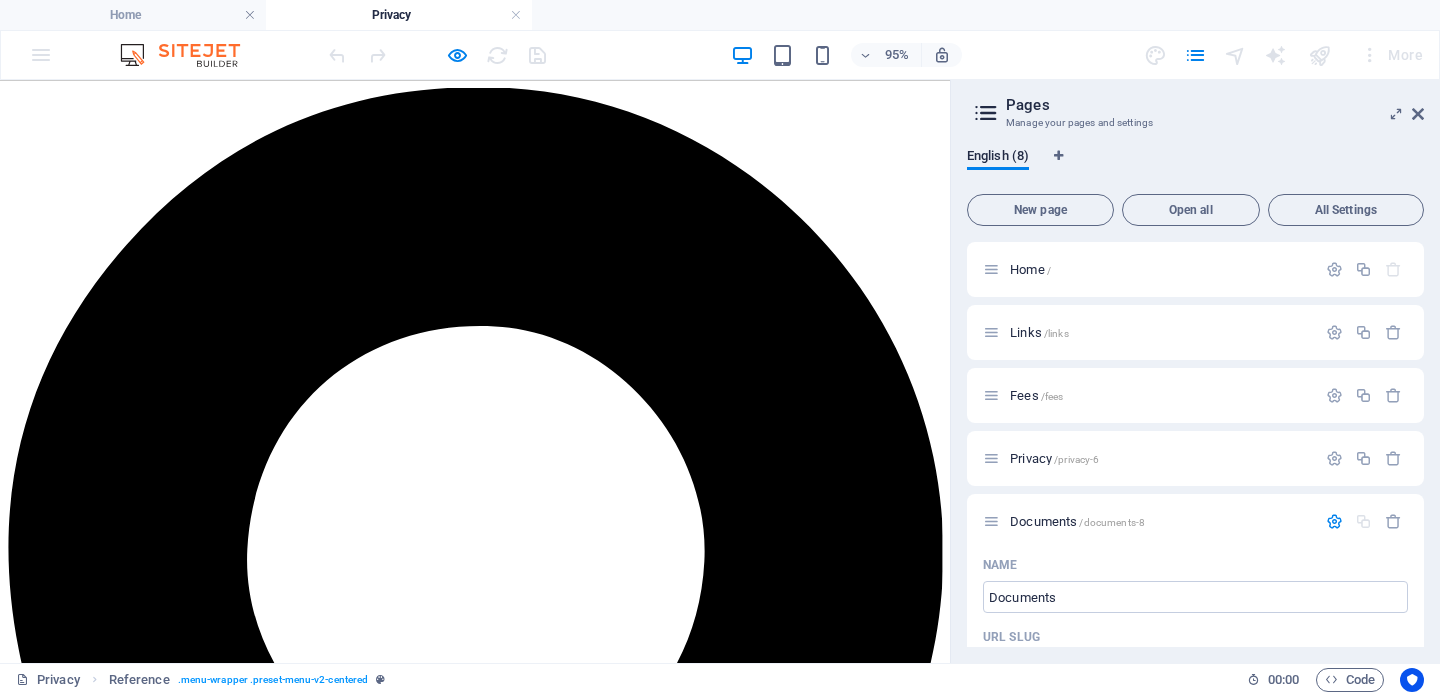 click on "Documents" at bounding box center [84, 6126] 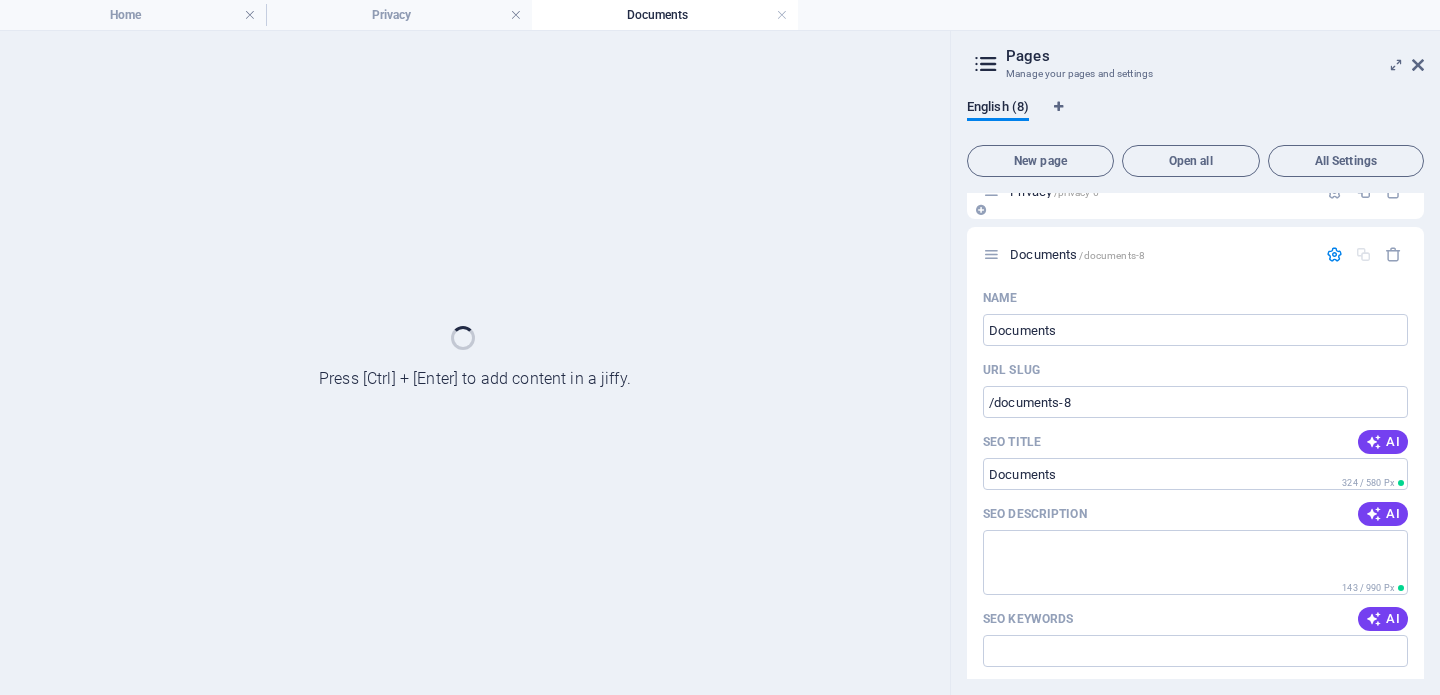scroll, scrollTop: 216, scrollLeft: 0, axis: vertical 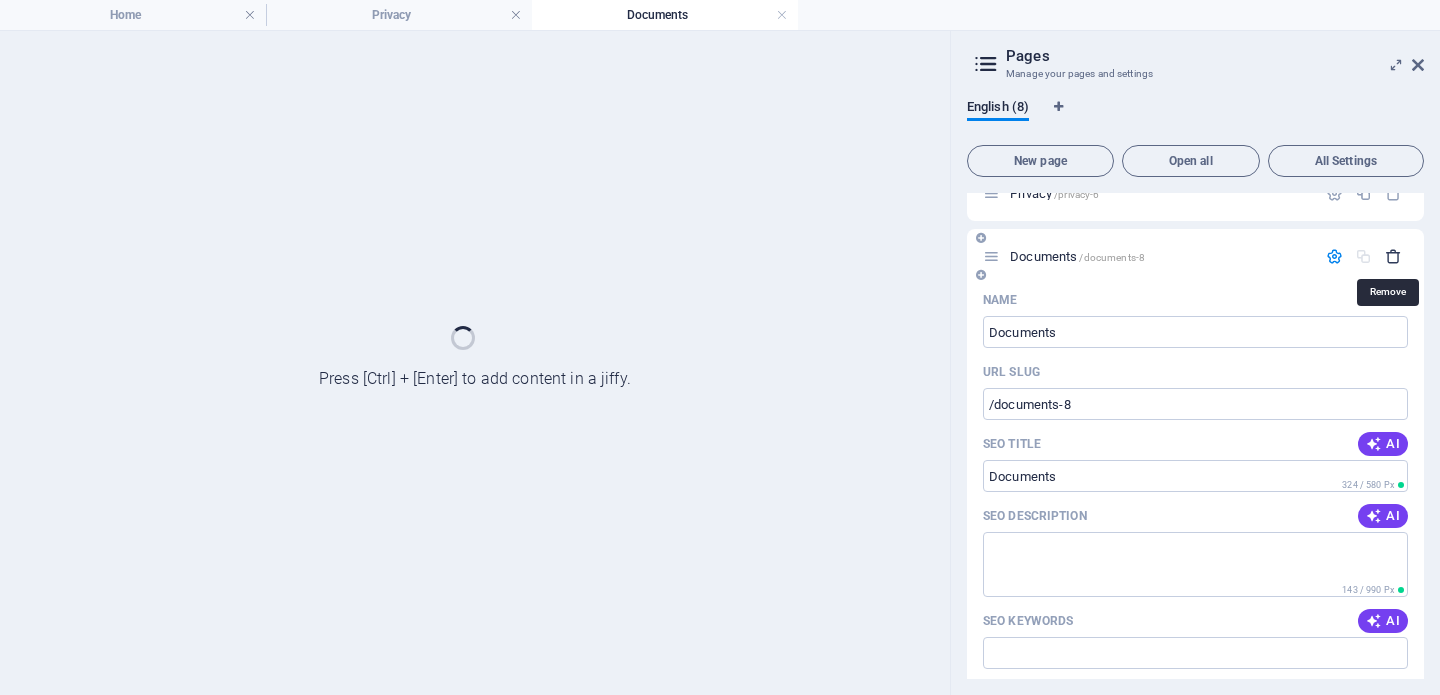 click at bounding box center (1393, 256) 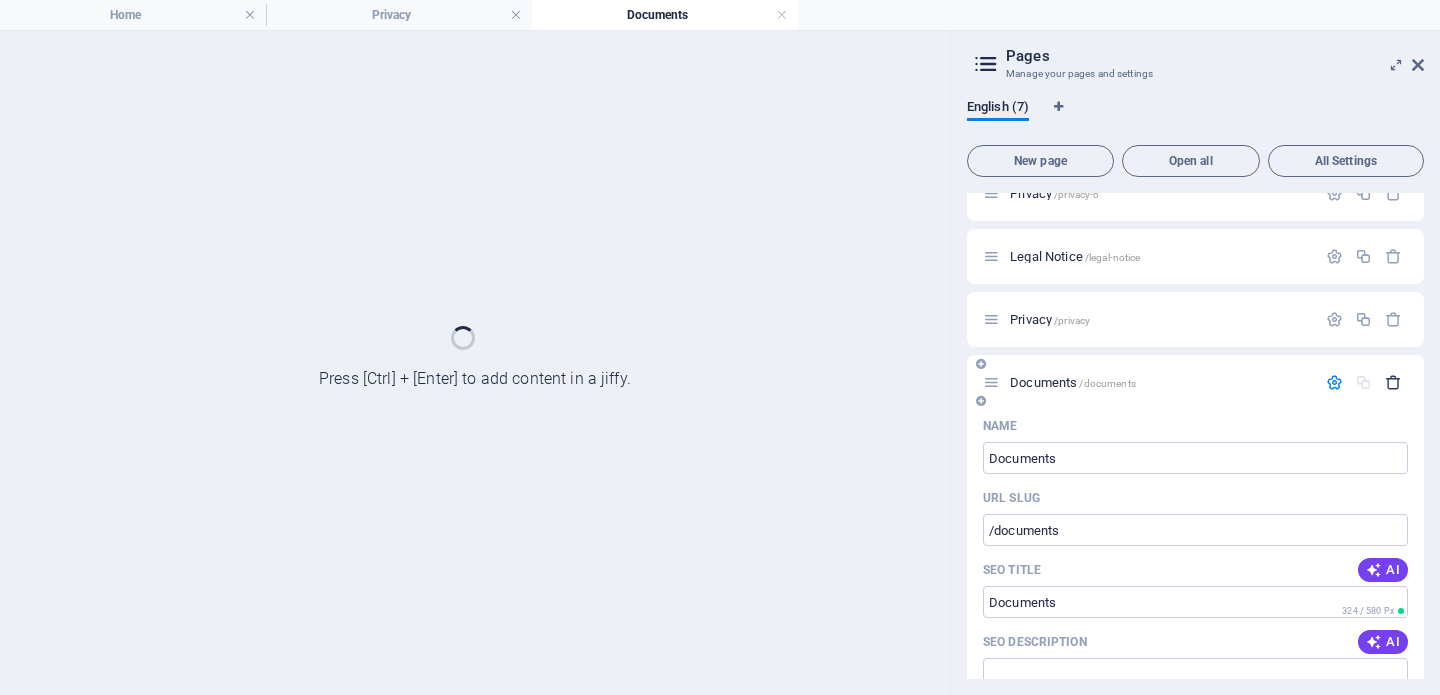 click at bounding box center [1393, 382] 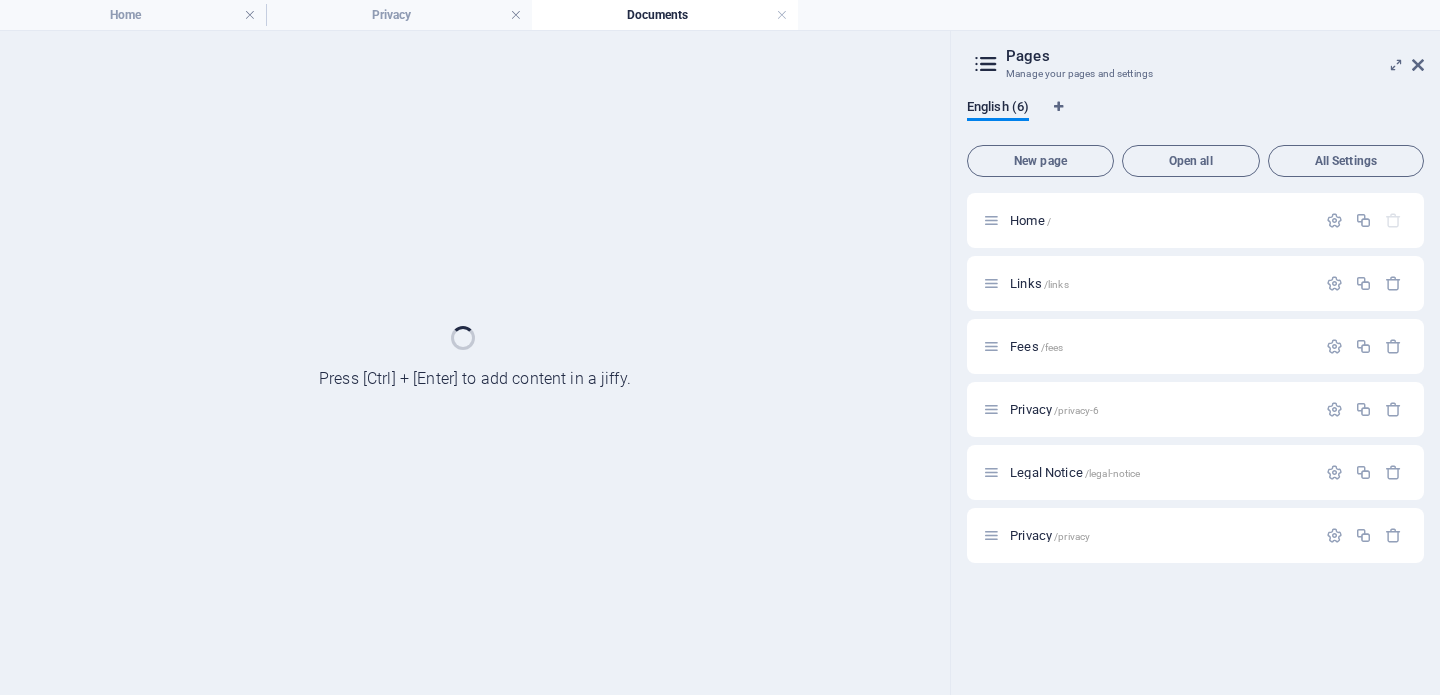 scroll, scrollTop: 0, scrollLeft: 0, axis: both 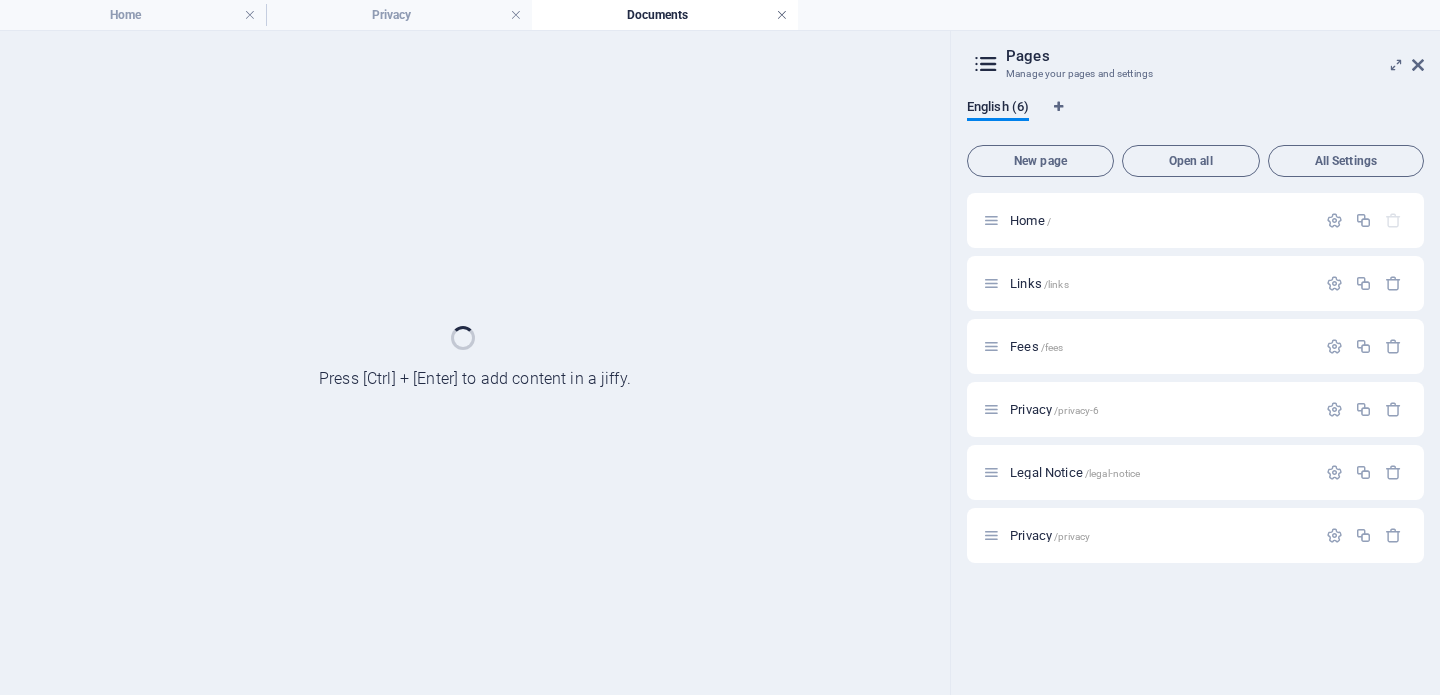 click at bounding box center [782, 15] 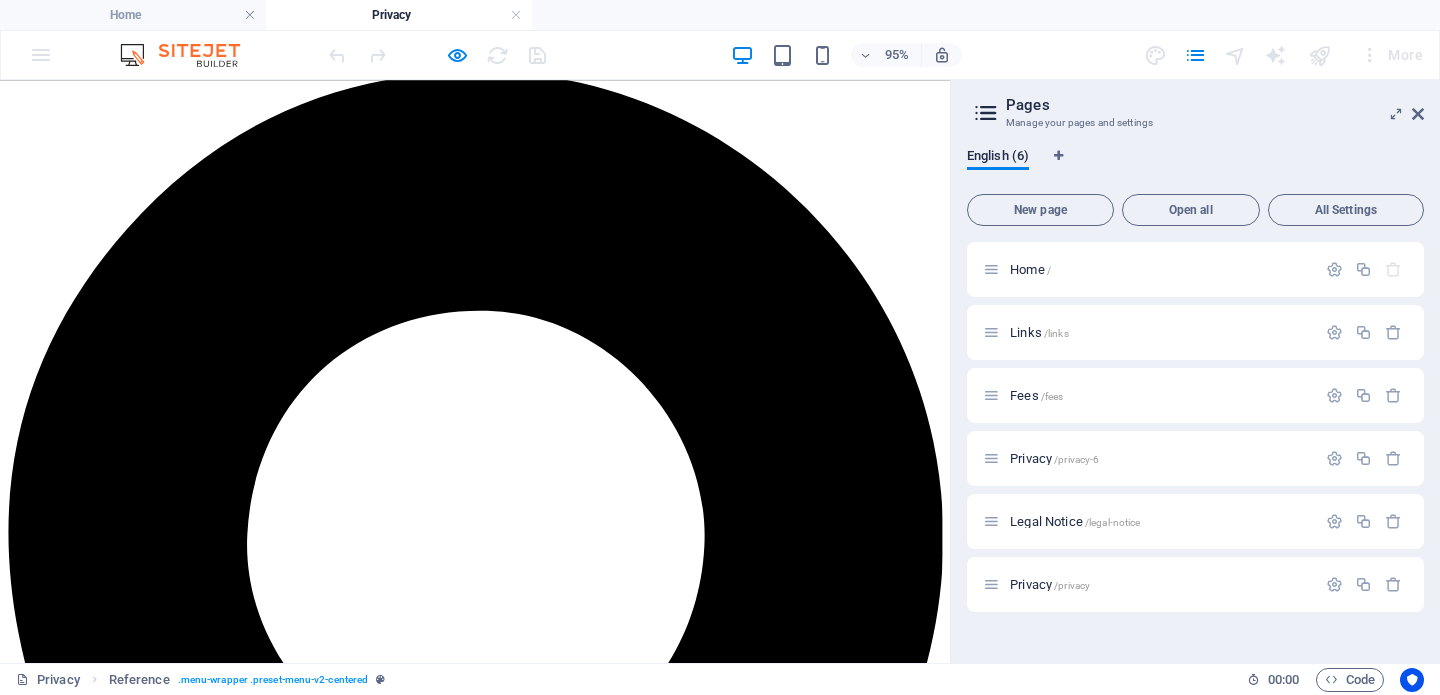 scroll, scrollTop: 0, scrollLeft: 0, axis: both 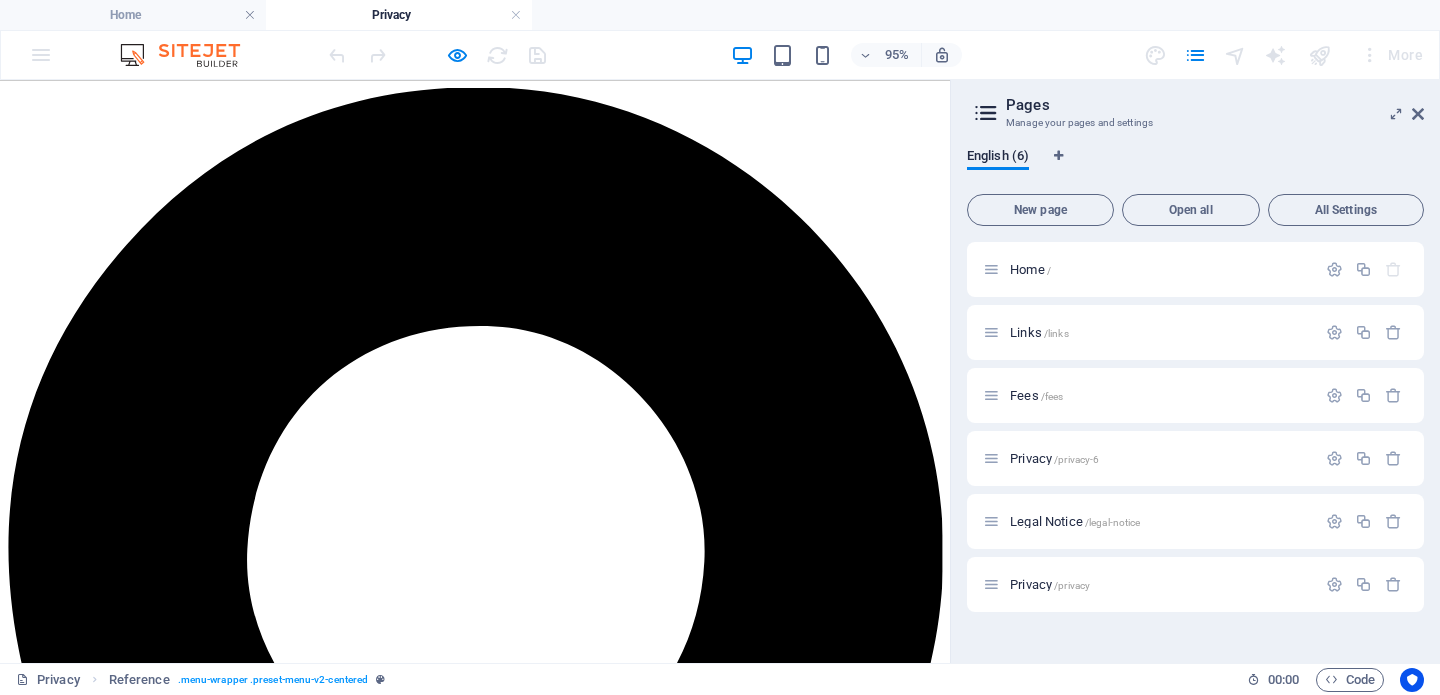 click on "Documents" at bounding box center [84, 6126] 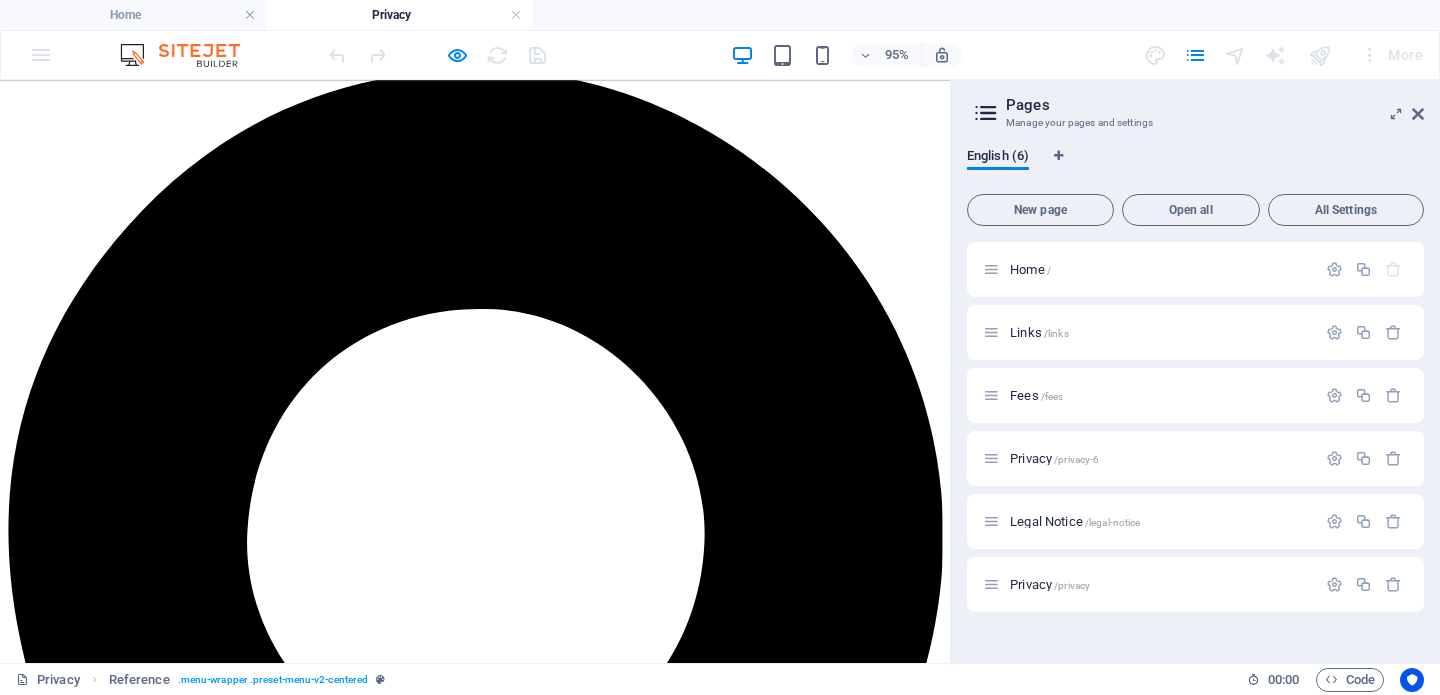 scroll, scrollTop: 0, scrollLeft: 0, axis: both 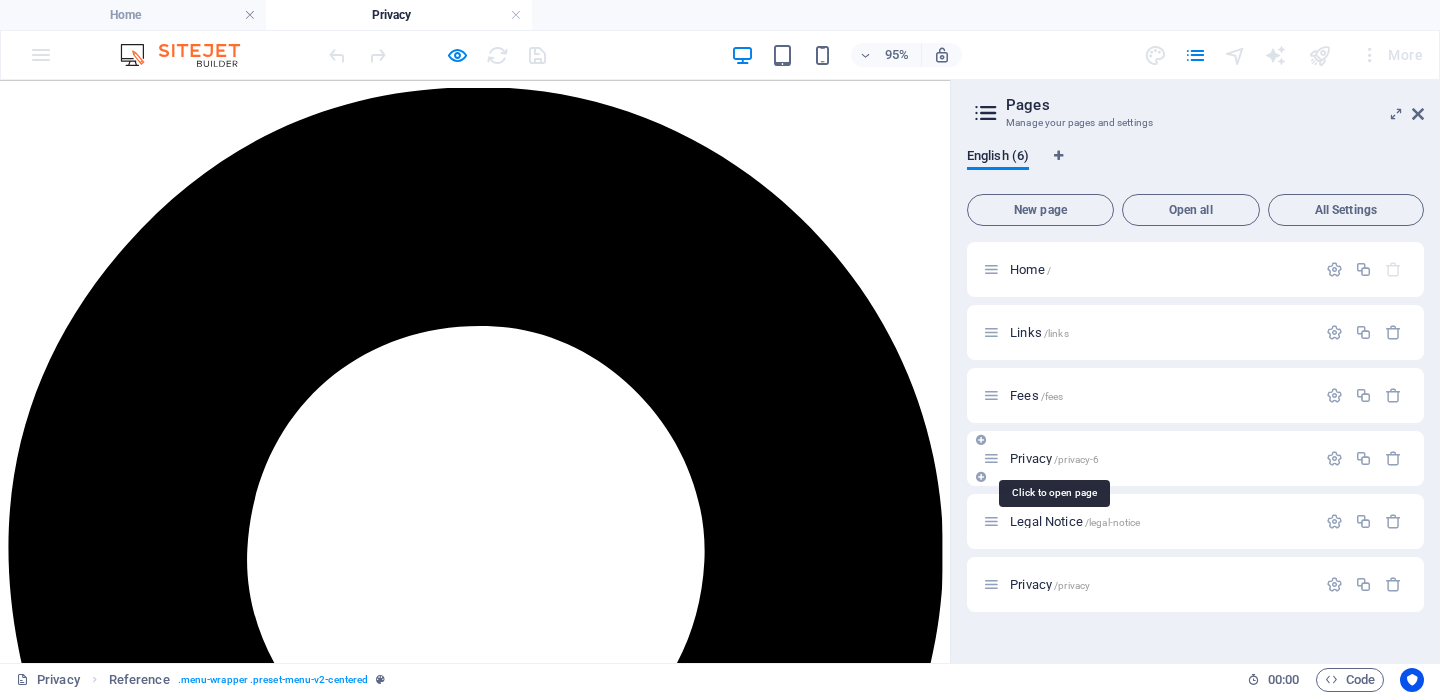 click on "Privacy /privacy-6" at bounding box center [1054, 458] 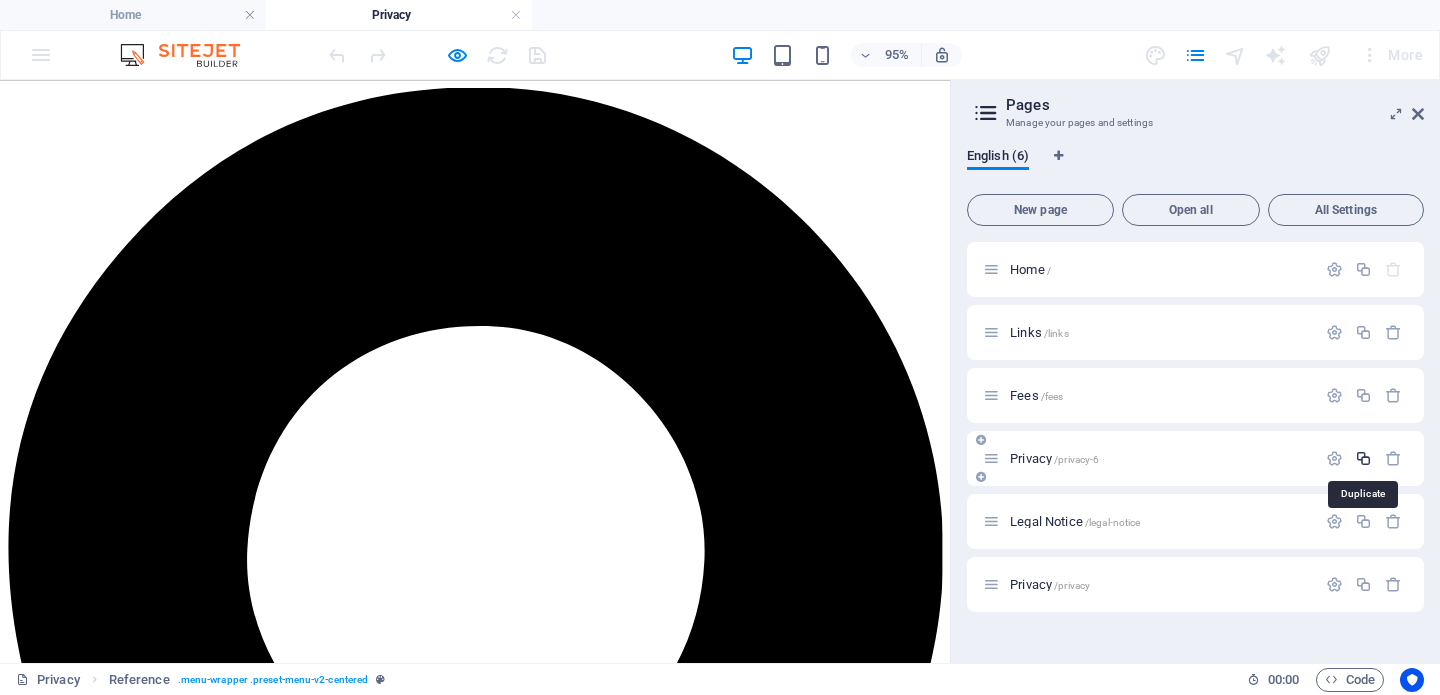 click at bounding box center [1363, 458] 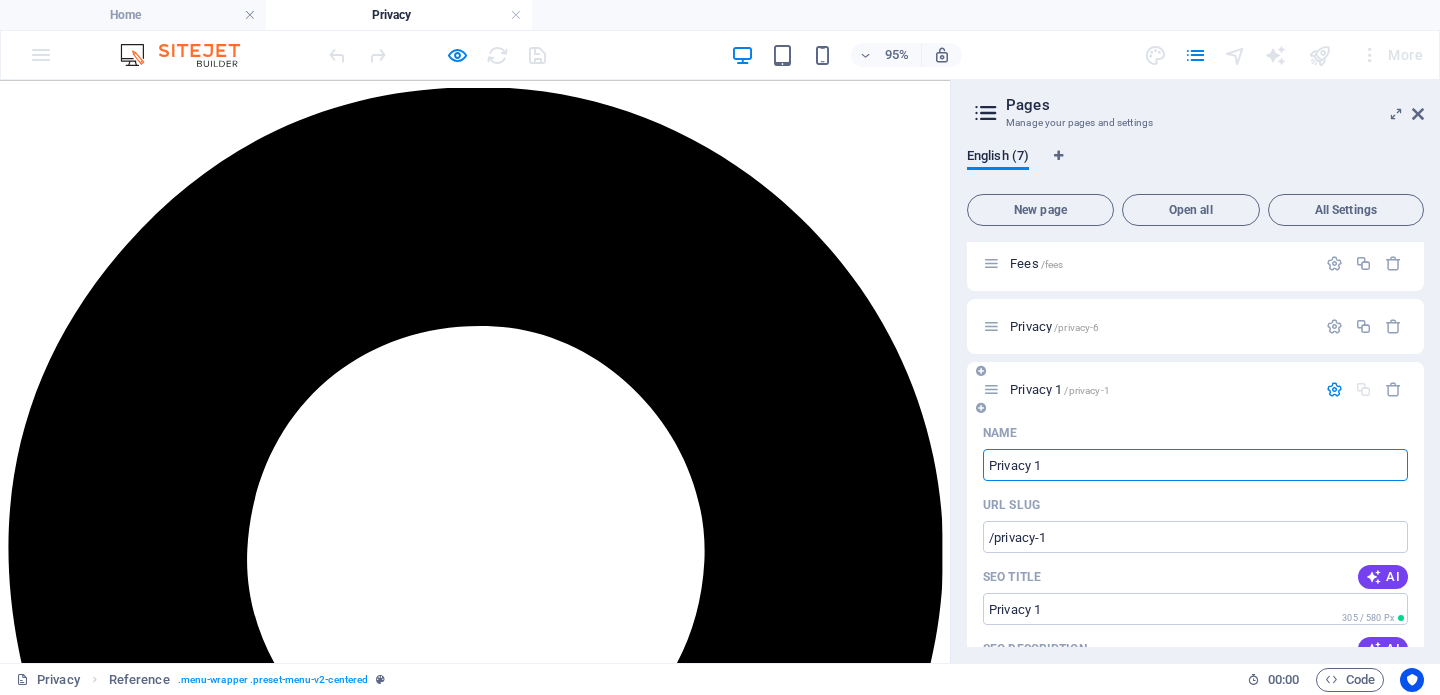 scroll, scrollTop: 216, scrollLeft: 0, axis: vertical 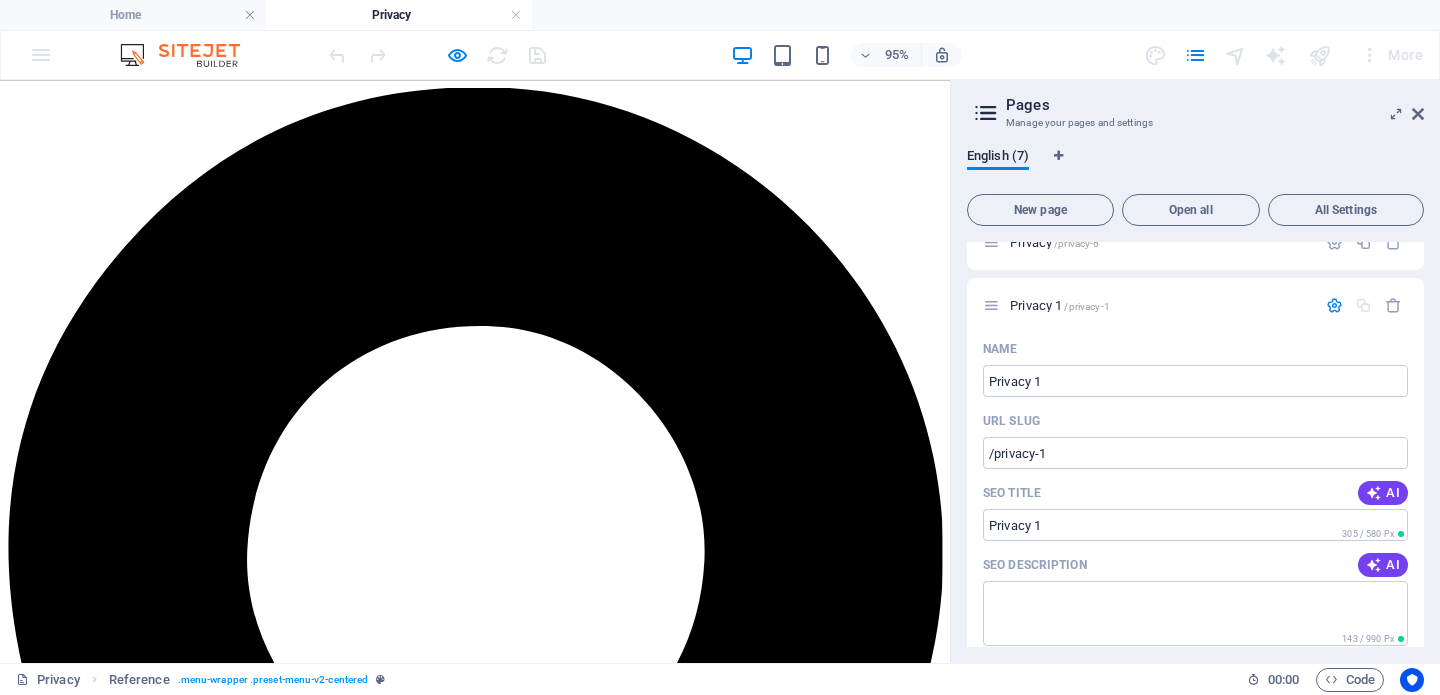 click on "Privacy Policy Triple One Psychology   Privacy Policy for Management of Personal Information   This document describes the privacy policy of Garry Raymond trading as Triple One Psychology for the management of clients’ personal information. The psychological service provided is bound by the legal requirements of the Australian Privacy Principles set out in the Privacy Act 1988 (Cth).   Client information Client files are held in secure filing cabinets and secure electronic document management systems which are accessible only to the authorised service provider(s). The information on each file includes personal information such as name, address, contact phone numbers, medical history, and other personal information collected as part of providing the psychological service.   How clients' personal information is collected   Consequence of not providing personal information   Purpose of holding personal information   Disclosure of personal information   disclose the information in another way; or" at bounding box center [500, 5917] 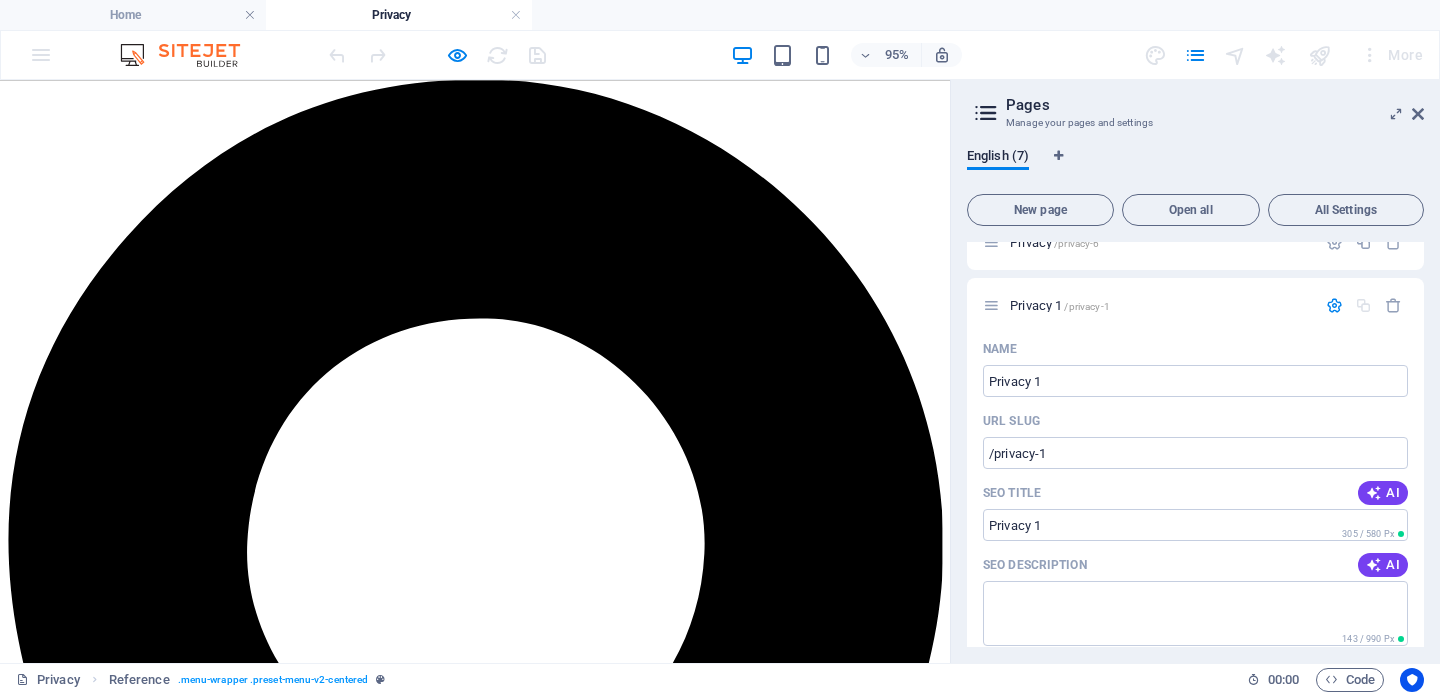 scroll, scrollTop: 0, scrollLeft: 0, axis: both 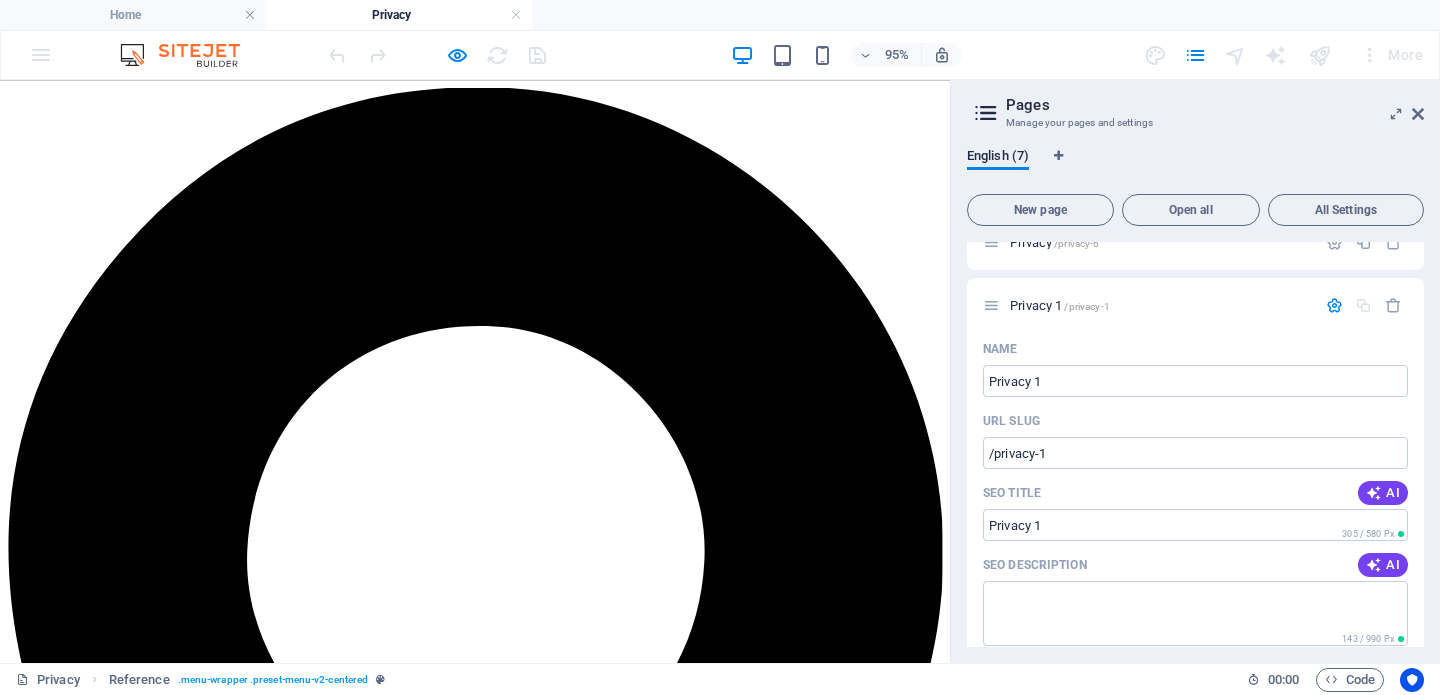 click on "Privacy Policy Triple One Psychology   Privacy Policy for Management of Personal Information   This document describes the privacy policy of Garry Raymond trading as Triple One Psychology for the management of clients’ personal information. The psychological service provided is bound by the legal requirements of the Australian Privacy Principles set out in the Privacy Act 1988 (Cth).   Client information Client files are held in secure filing cabinets and secure electronic document management systems which are accessible only to the authorised service provider(s). The information on each file includes personal information such as name, address, contact phone numbers, medical history, and other personal information collected as part of providing the psychological service.   How clients' personal information is collected   Consequence of not providing personal information   Purpose of holding personal information   Disclosure of personal information   disclose the information in another way; or" at bounding box center (500, 5917) 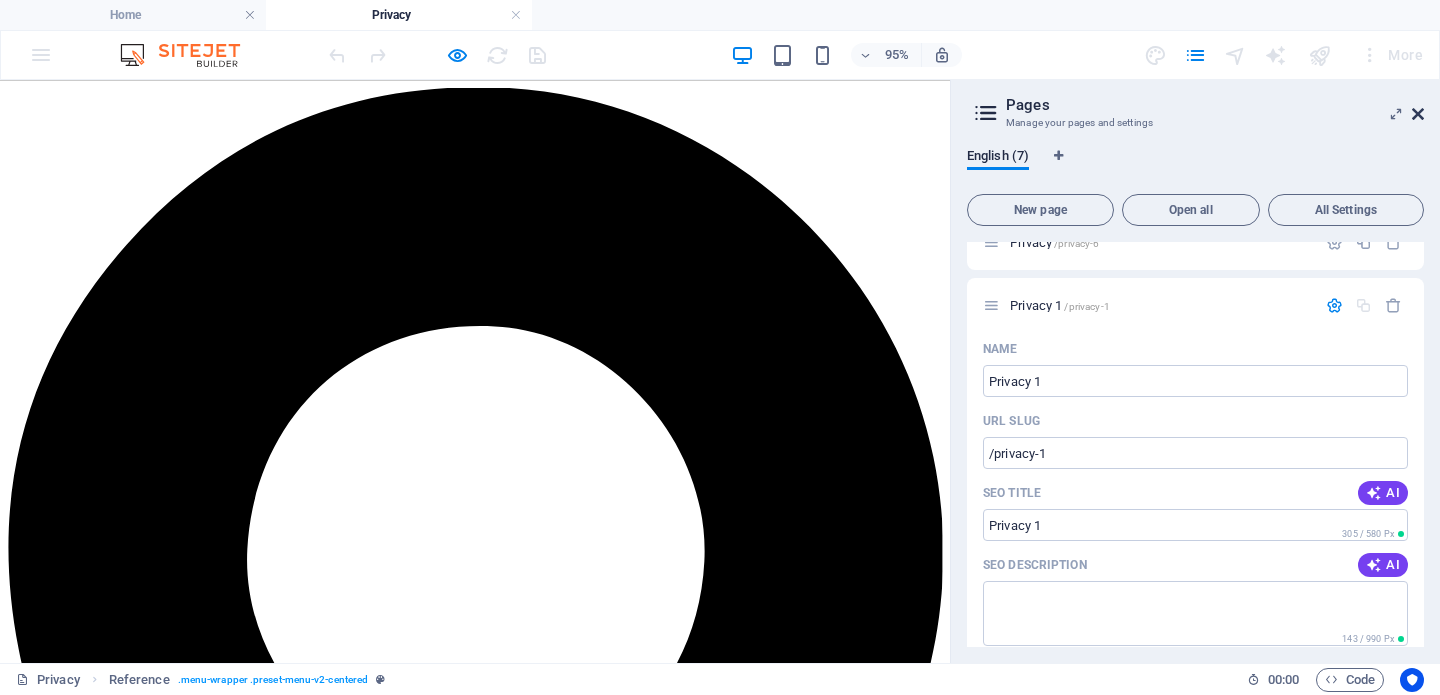 click at bounding box center (1418, 114) 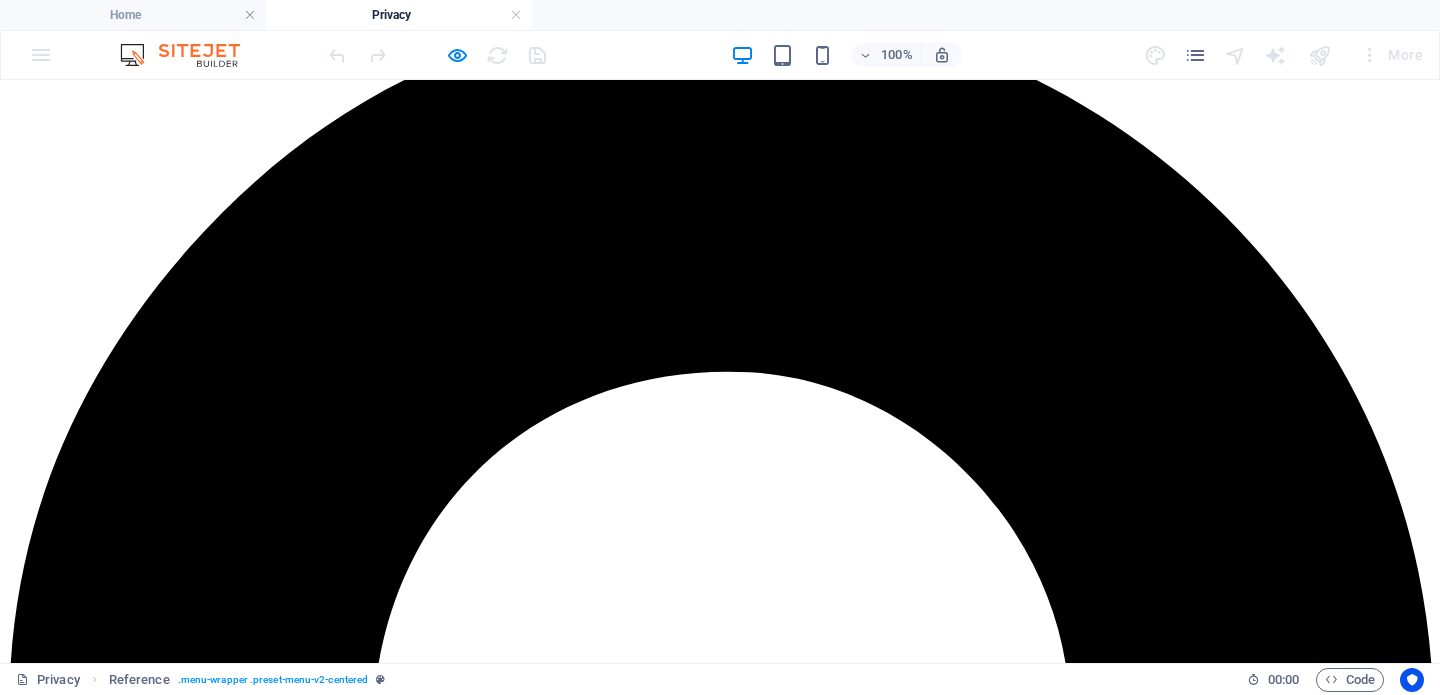 scroll, scrollTop: 0, scrollLeft: 0, axis: both 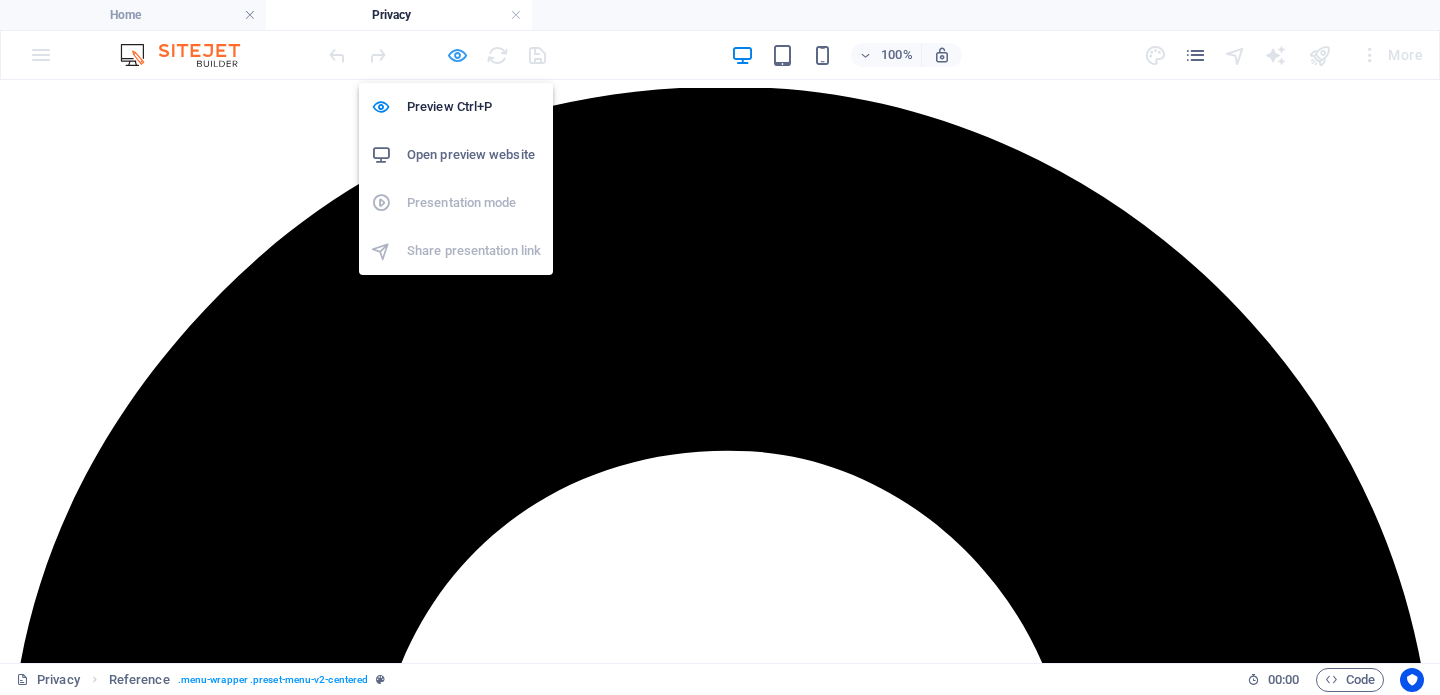 click at bounding box center [457, 55] 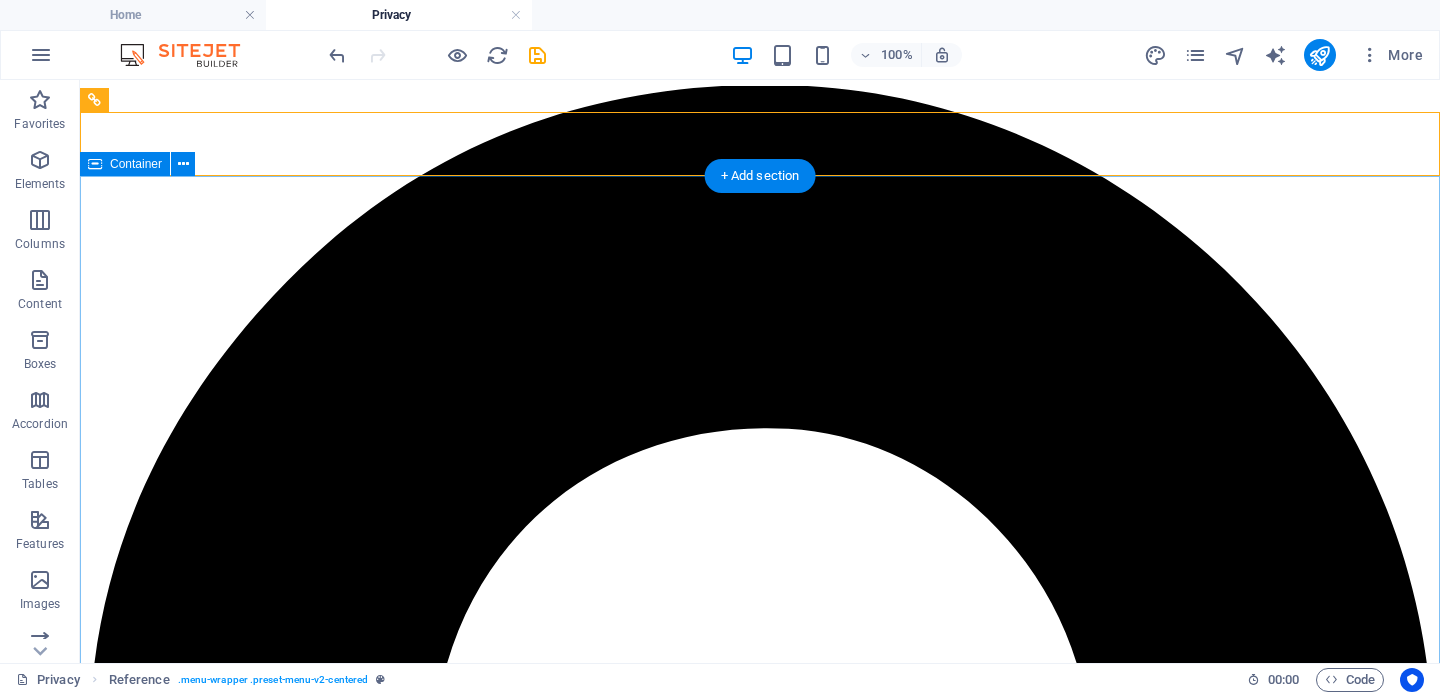 scroll, scrollTop: 0, scrollLeft: 0, axis: both 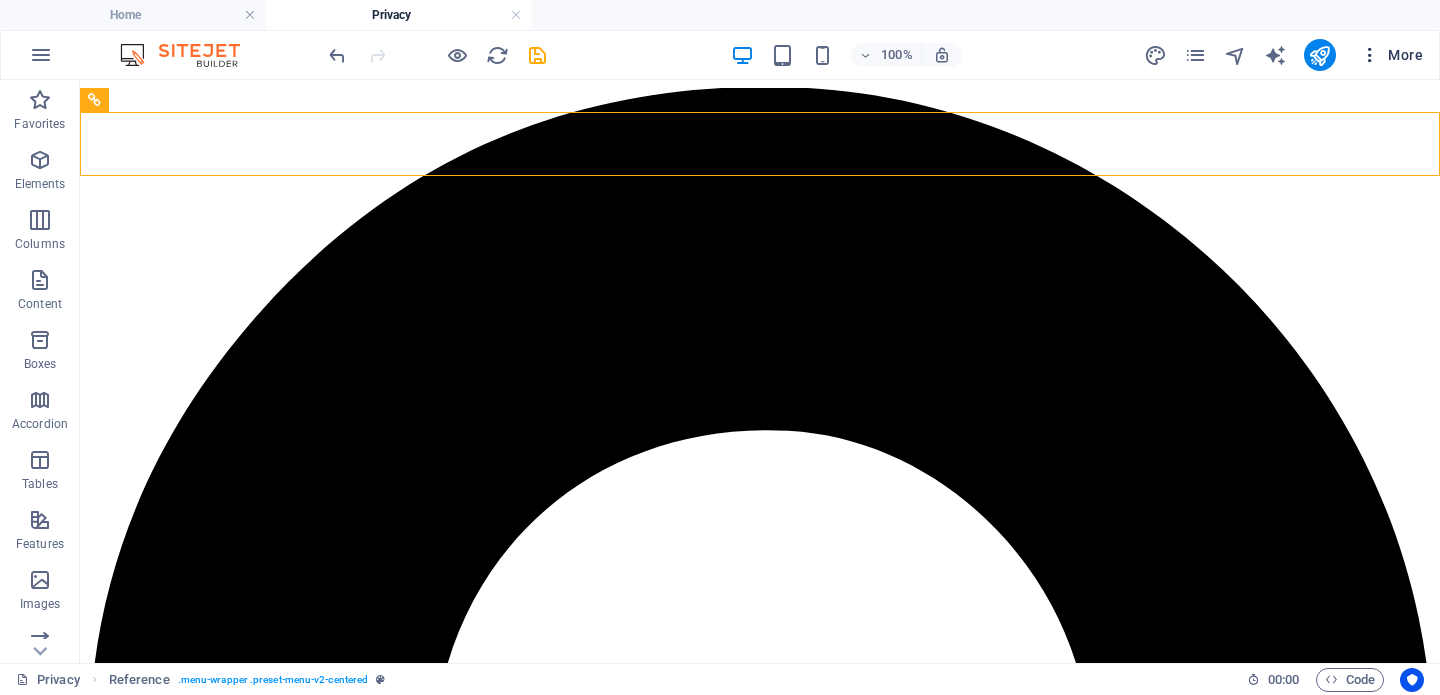 click on "More" at bounding box center (1391, 55) 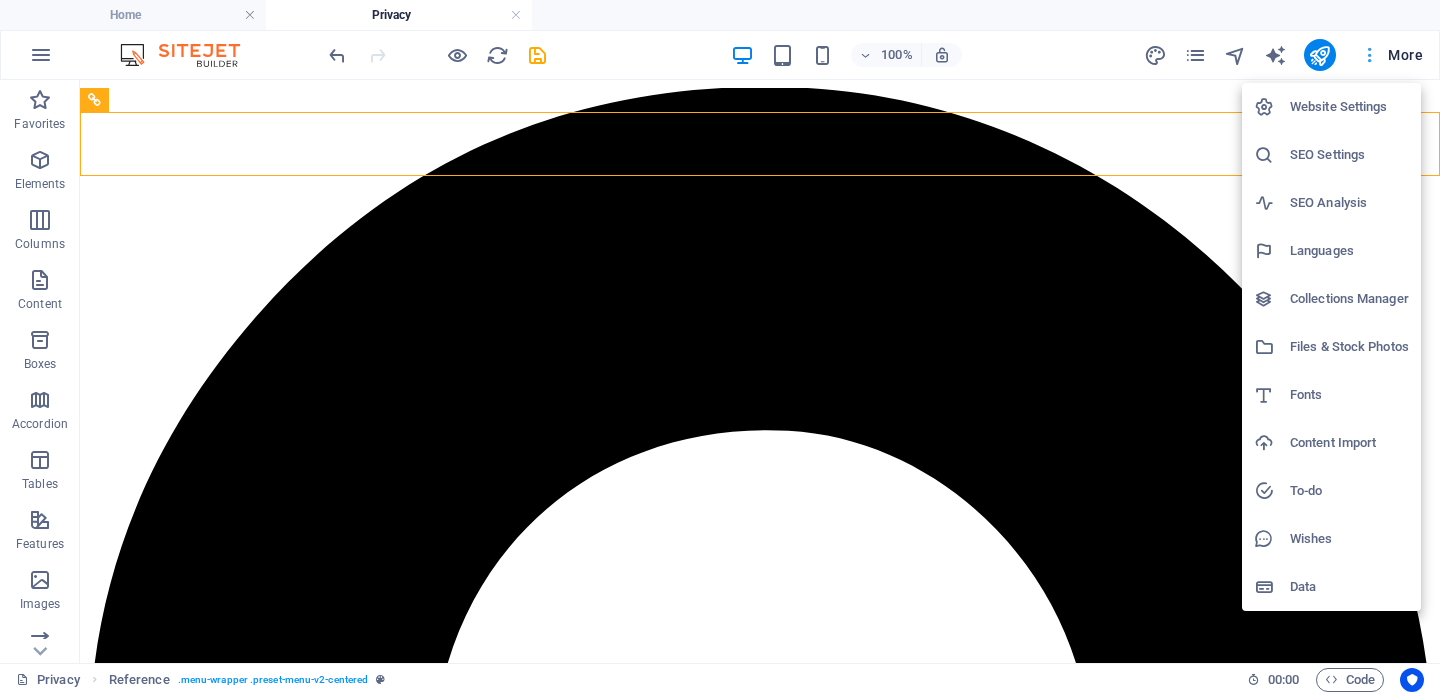 click at bounding box center [720, 347] 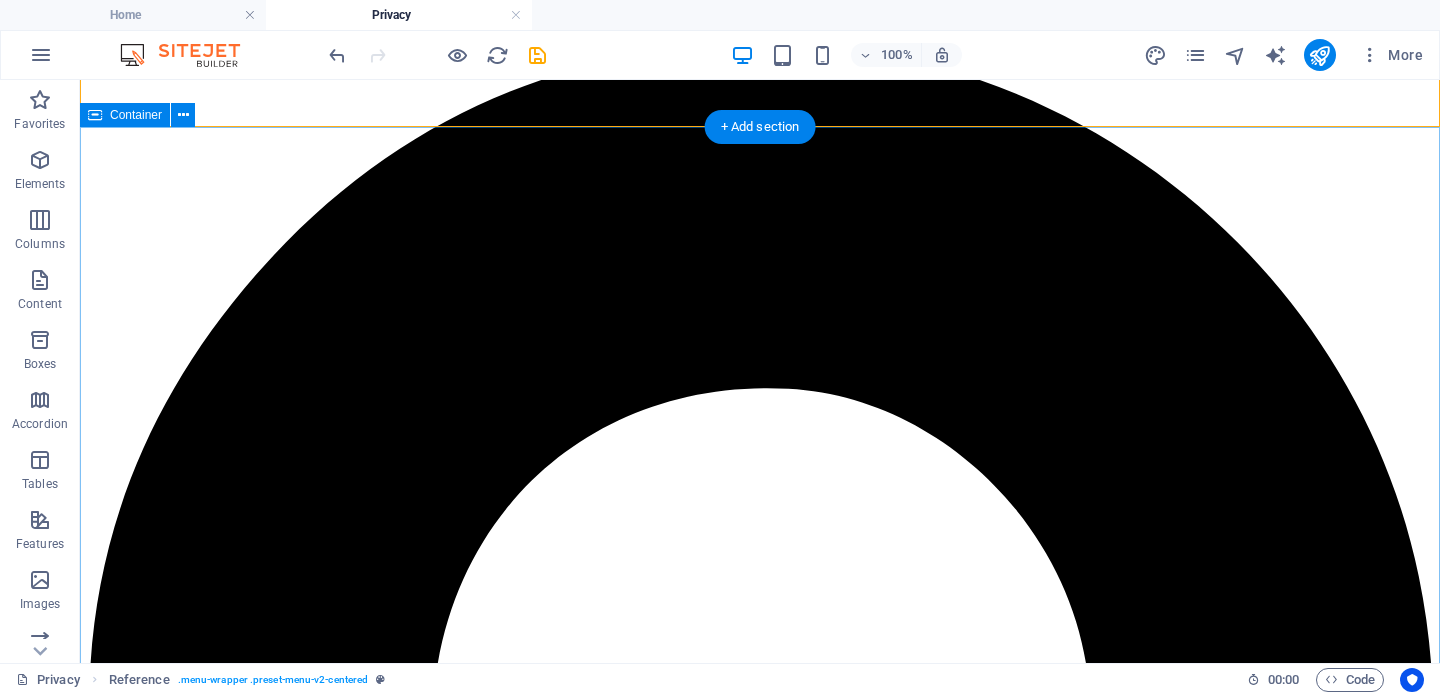 scroll, scrollTop: 0, scrollLeft: 0, axis: both 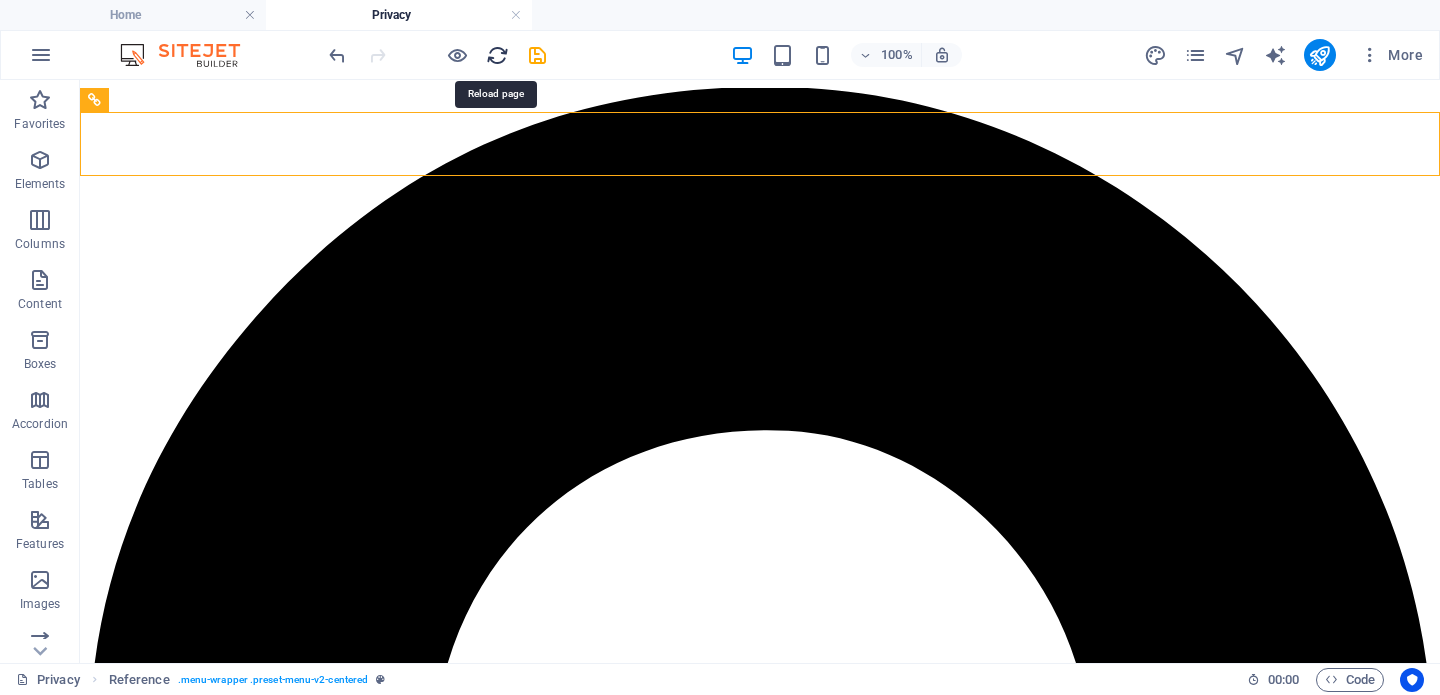 drag, startPoint x: 494, startPoint y: 55, endPoint x: 681, endPoint y: 144, distance: 207.09901 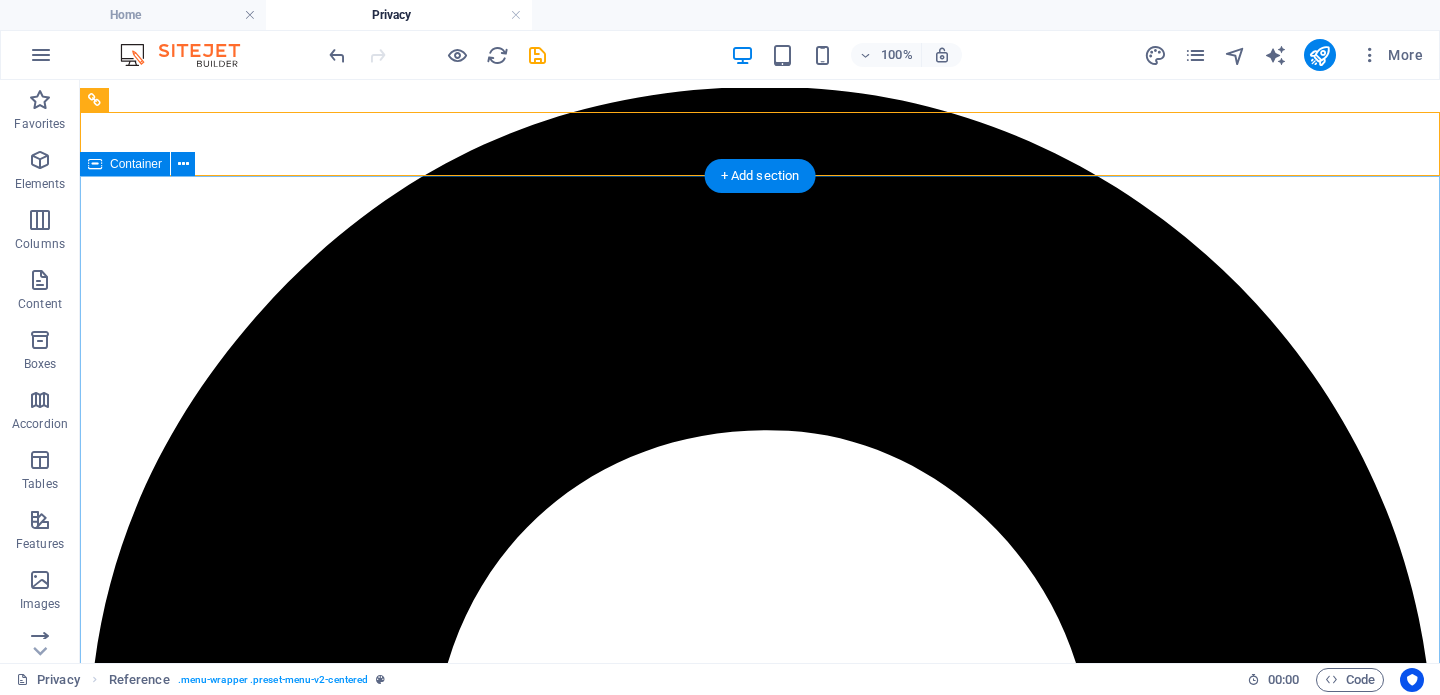scroll, scrollTop: 0, scrollLeft: 0, axis: both 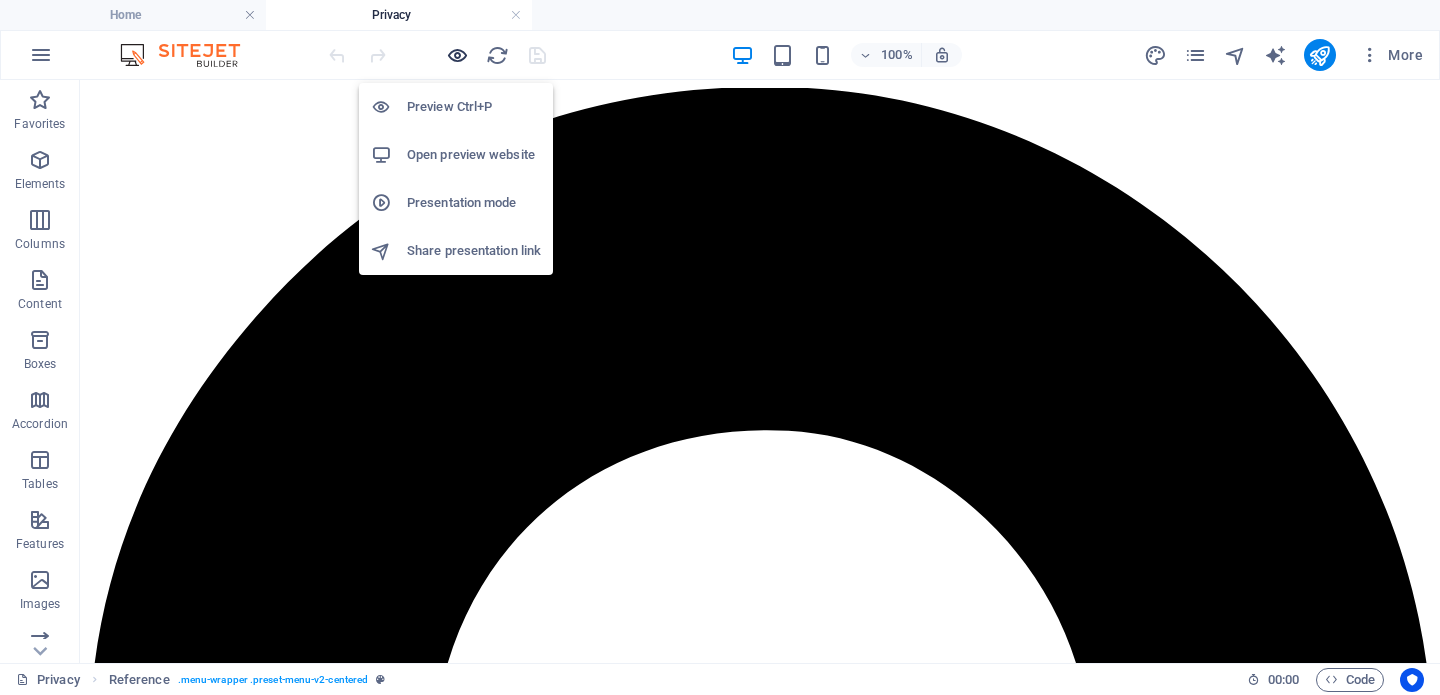 click at bounding box center [457, 55] 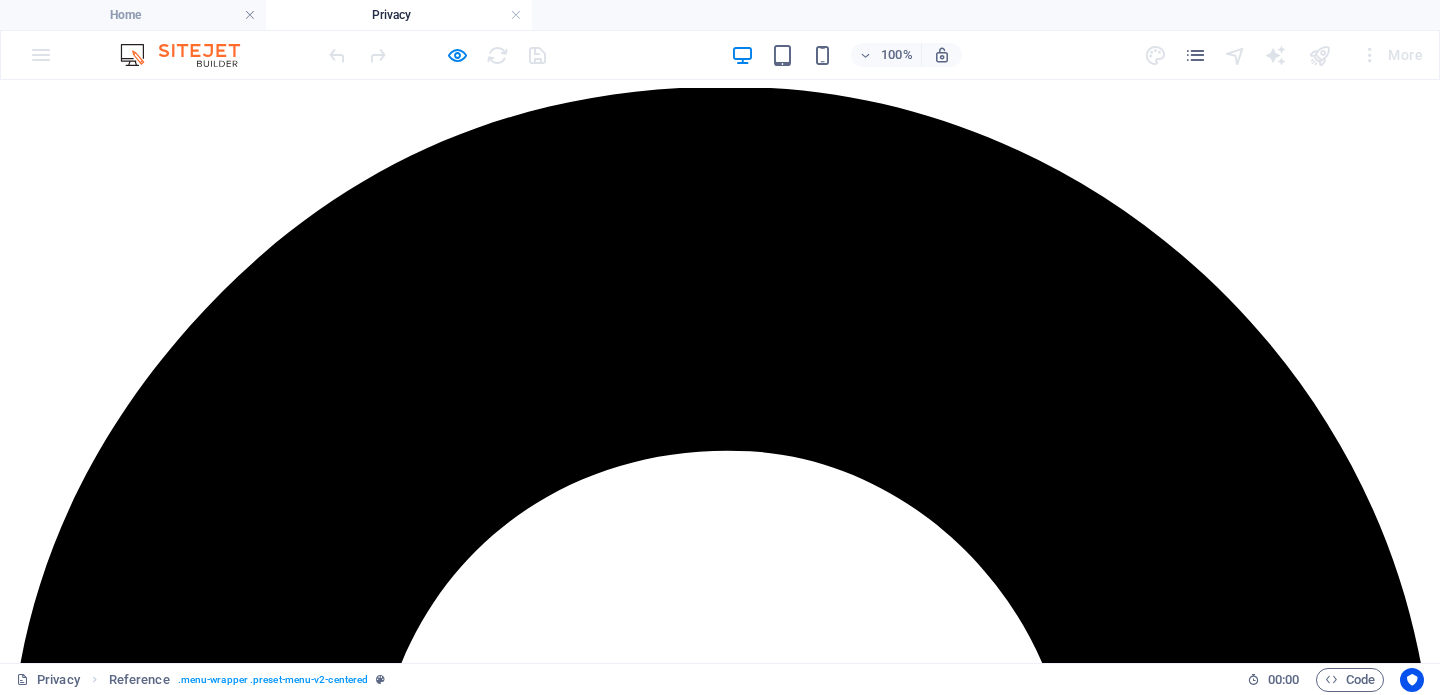 click on "Privacy 1" at bounding box center (78, 8695) 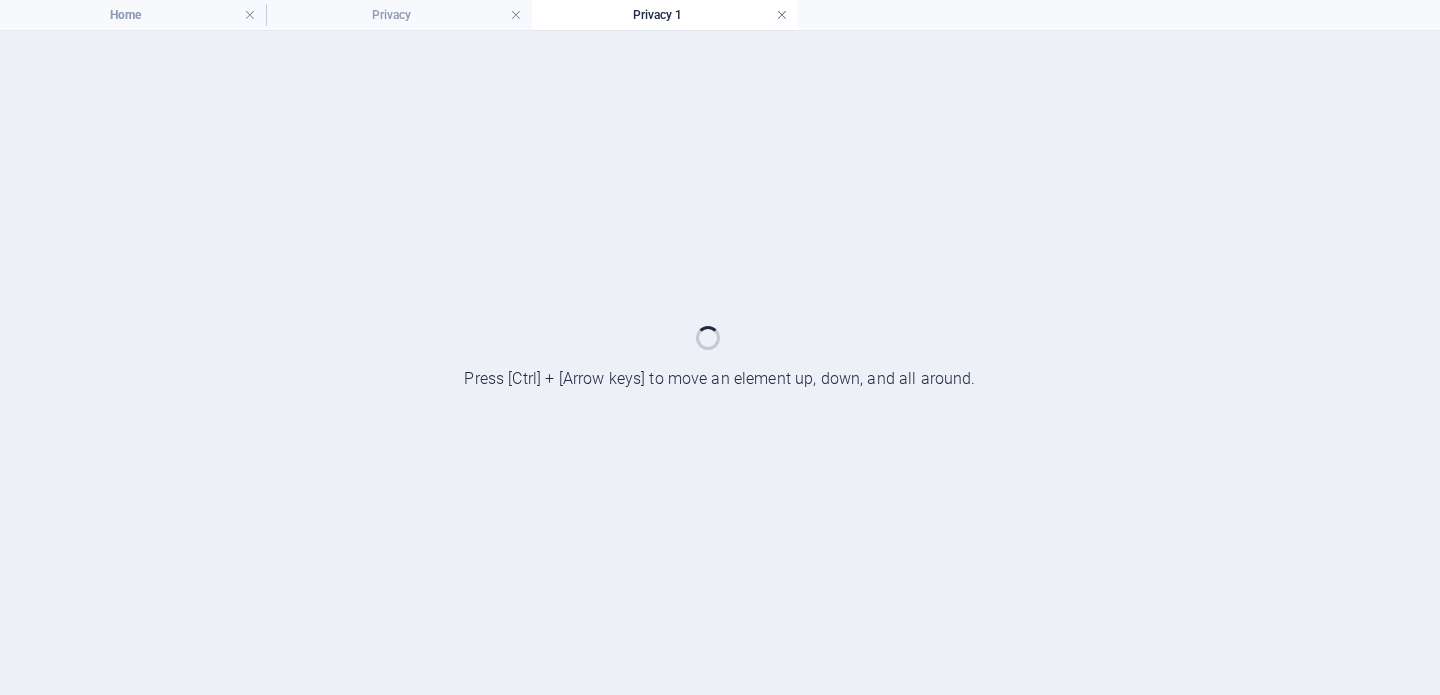 click at bounding box center [782, 15] 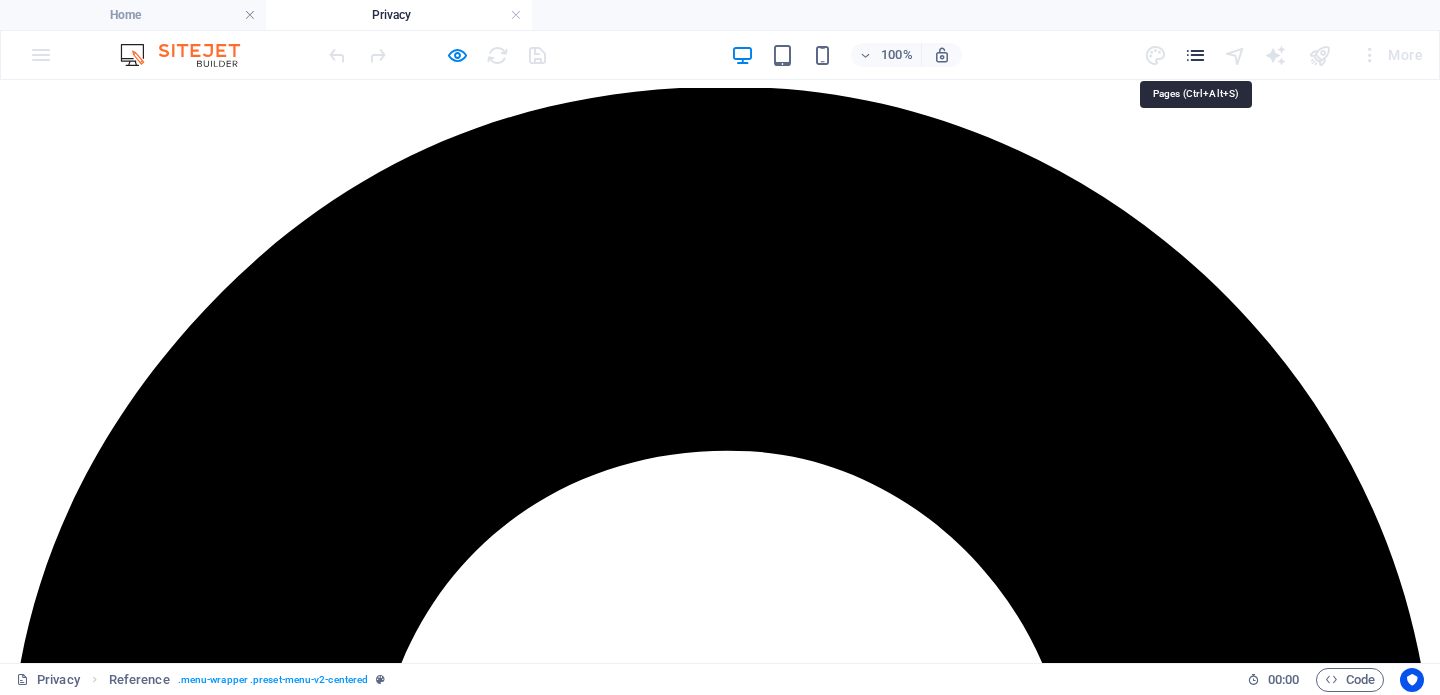 click at bounding box center [1195, 55] 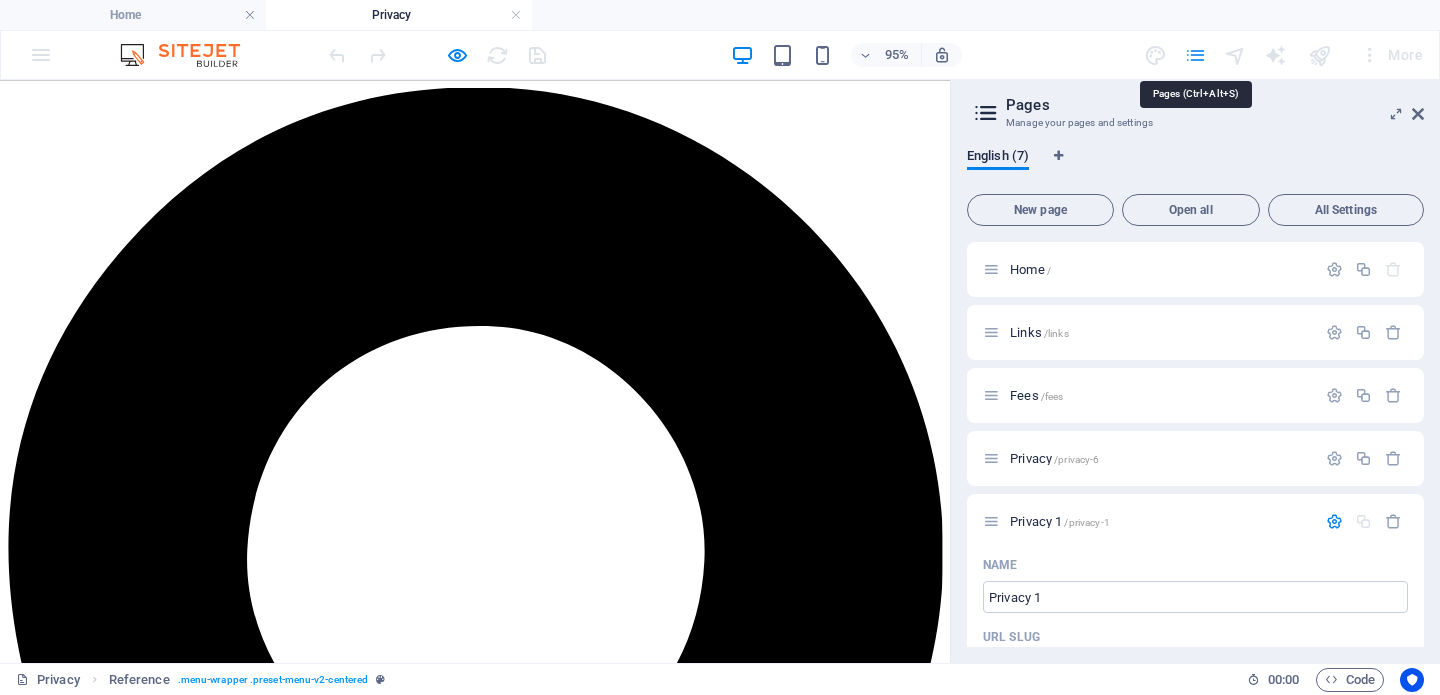 click at bounding box center (1195, 55) 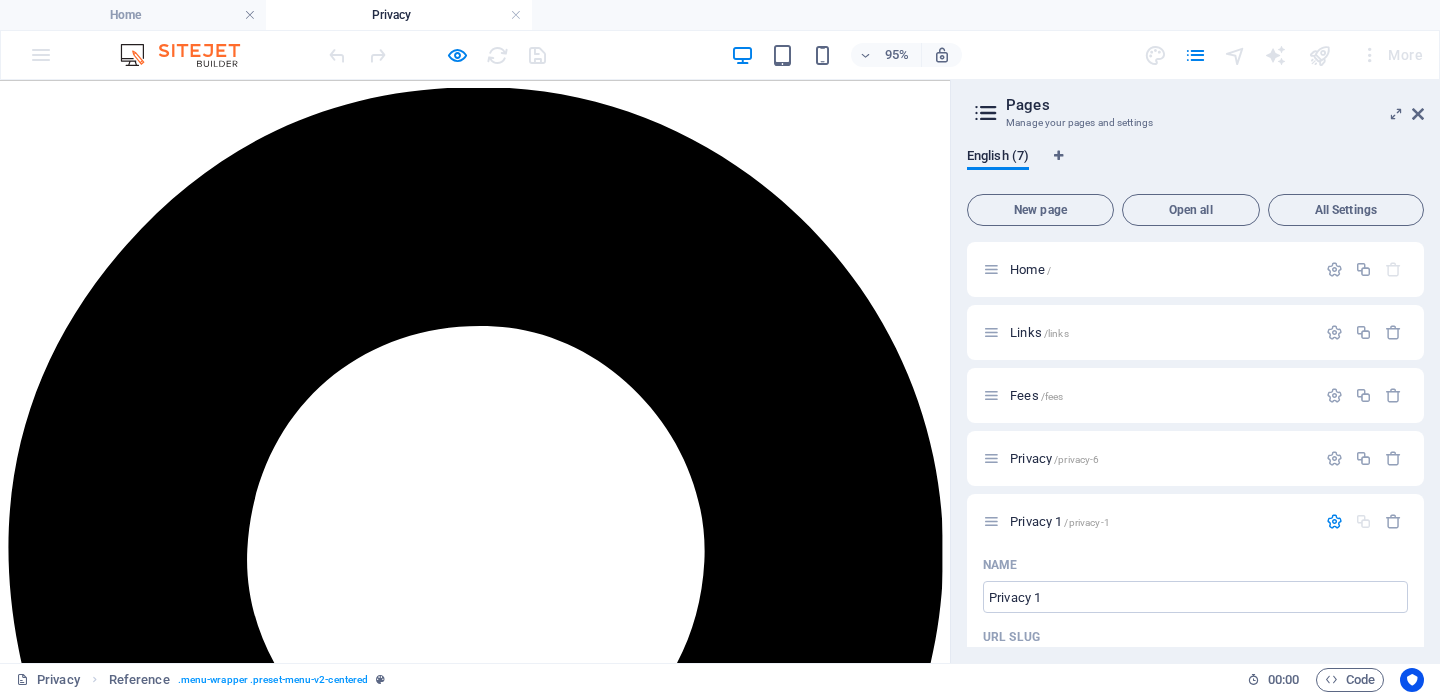 click on "95% More" at bounding box center [878, 55] 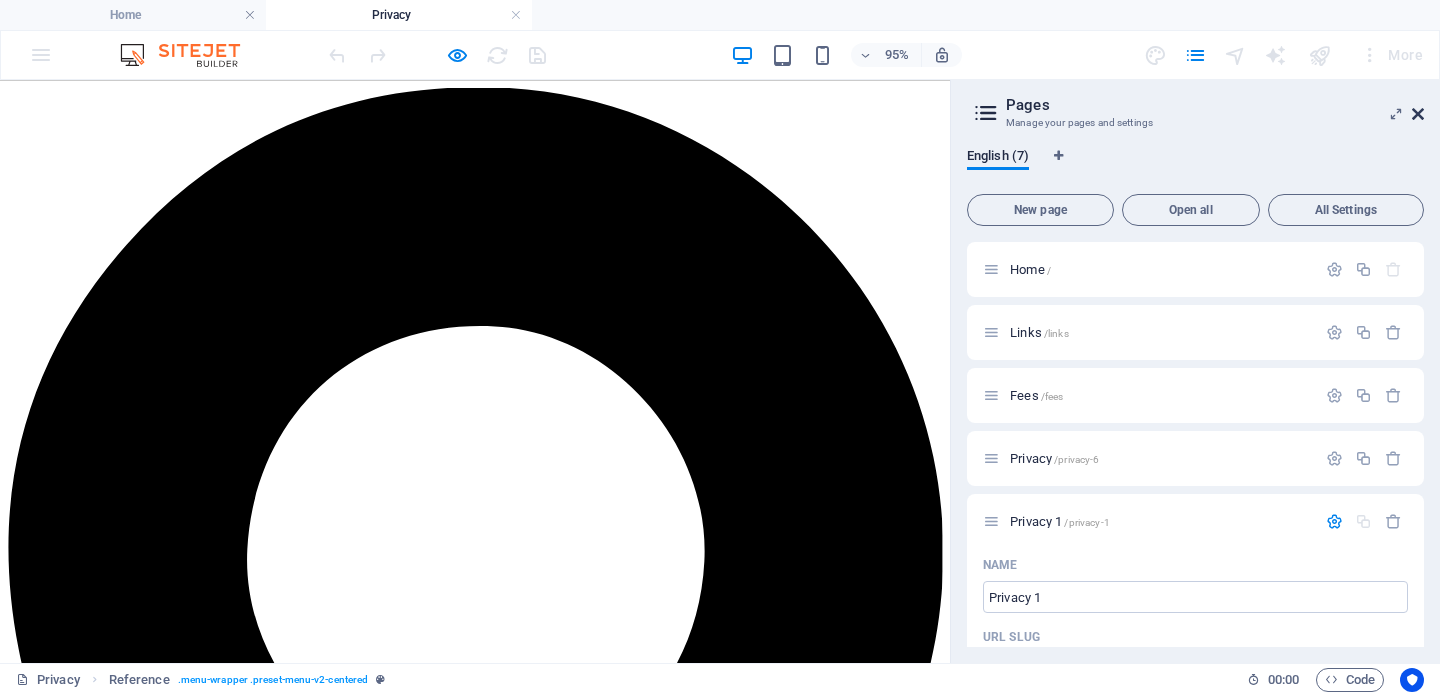 click at bounding box center [1418, 114] 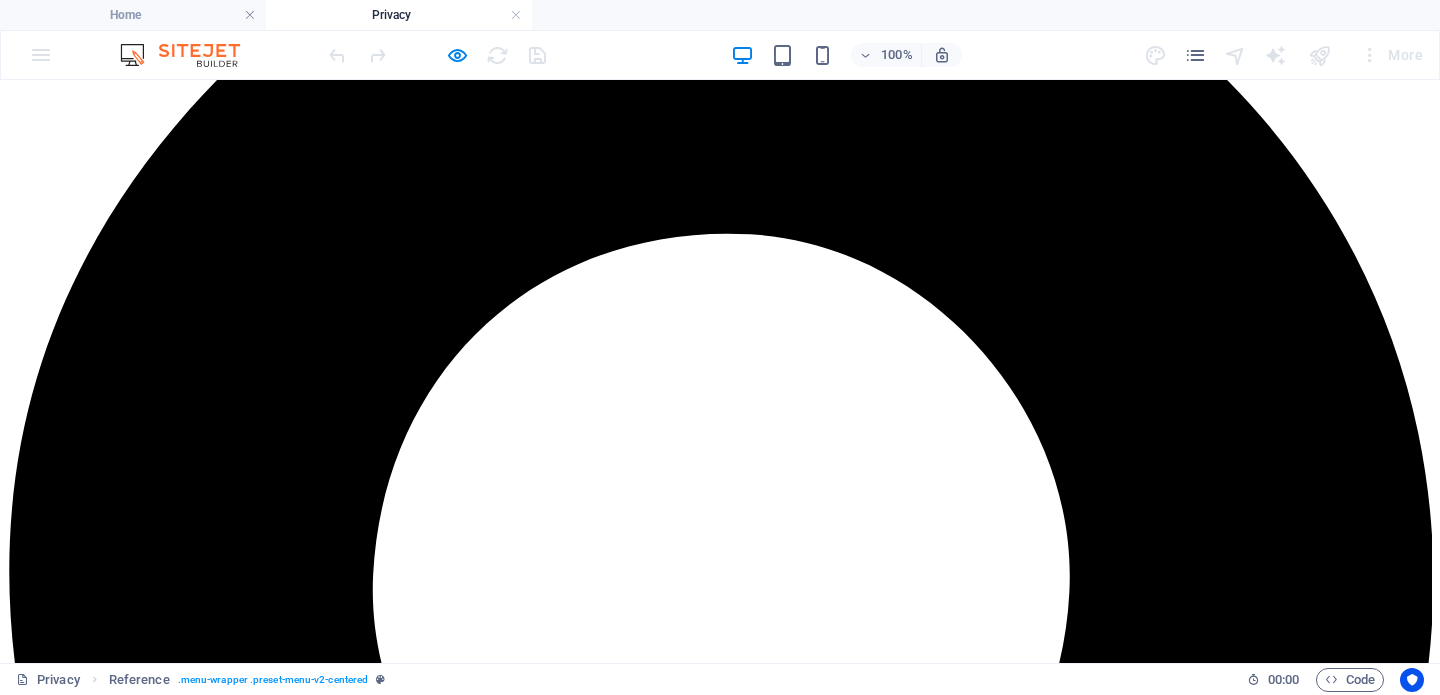 scroll, scrollTop: 0, scrollLeft: 0, axis: both 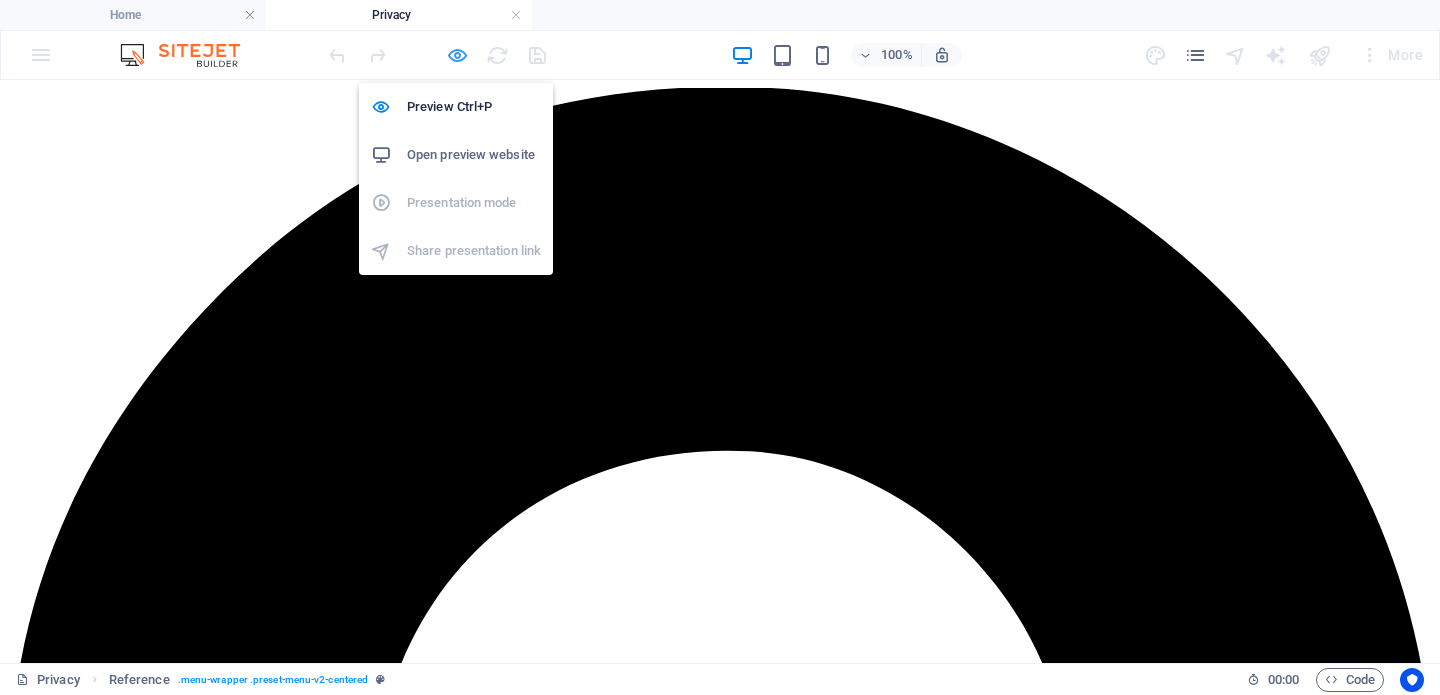 click at bounding box center [457, 55] 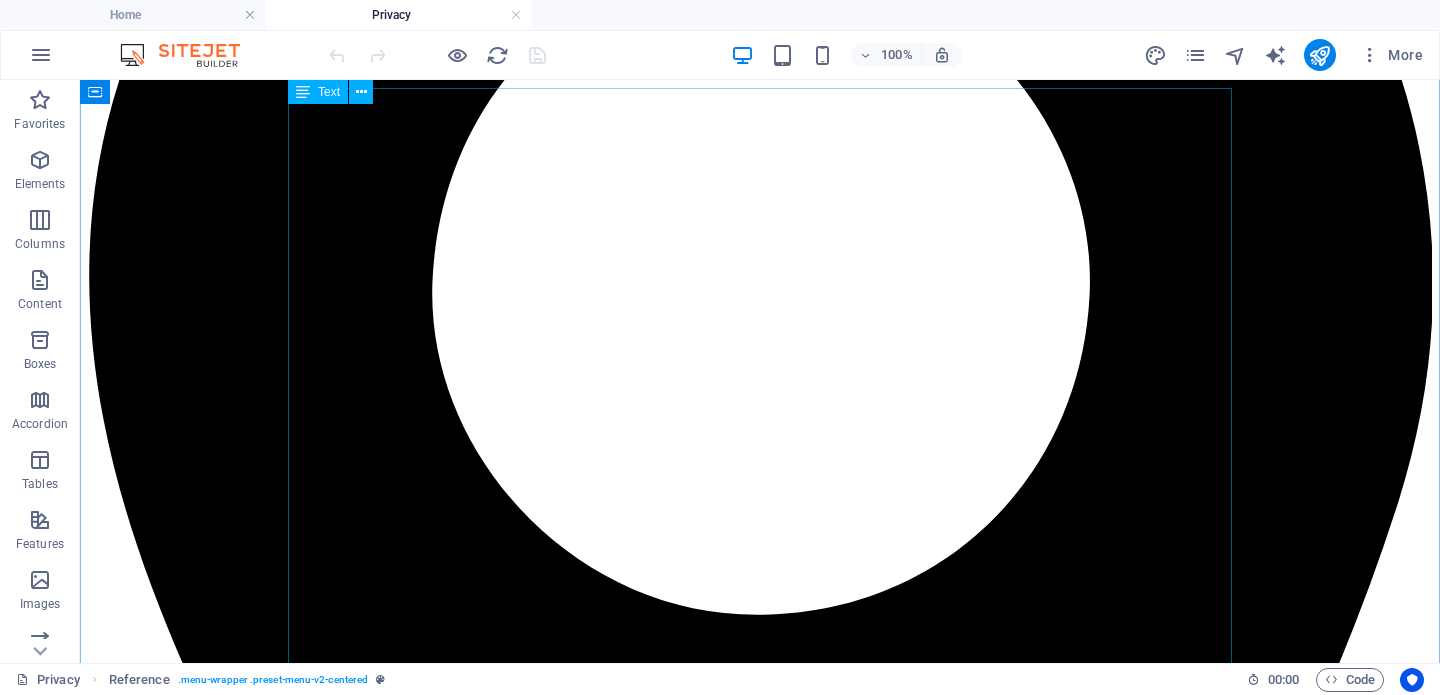 scroll, scrollTop: 0, scrollLeft: 0, axis: both 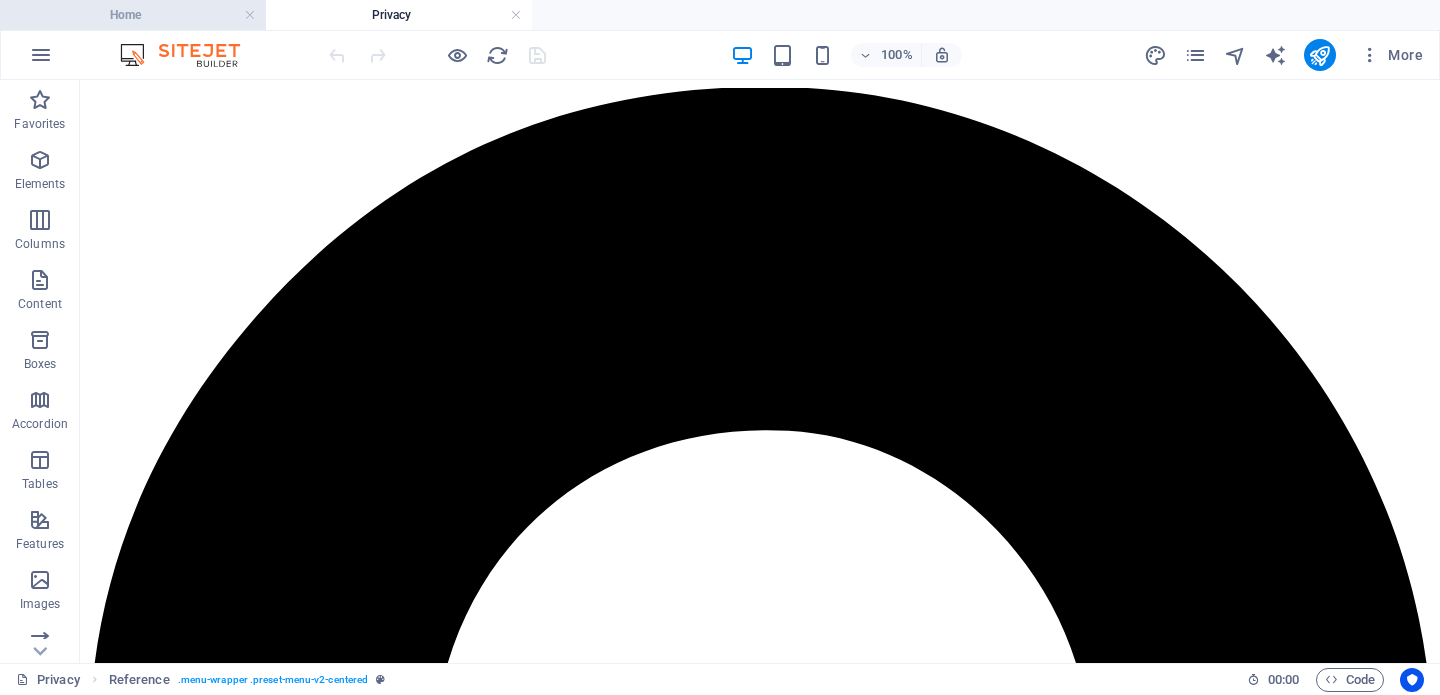 click on "Home" at bounding box center [133, 15] 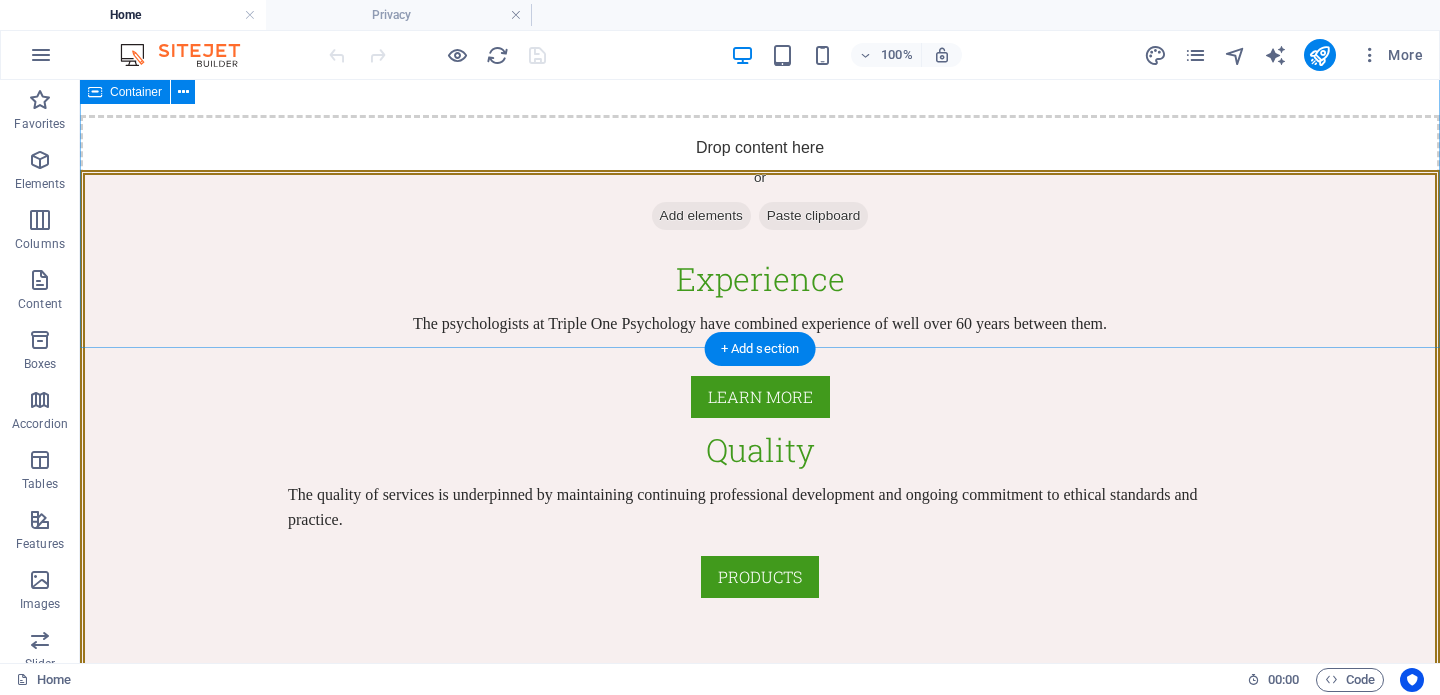 scroll, scrollTop: 0, scrollLeft: 0, axis: both 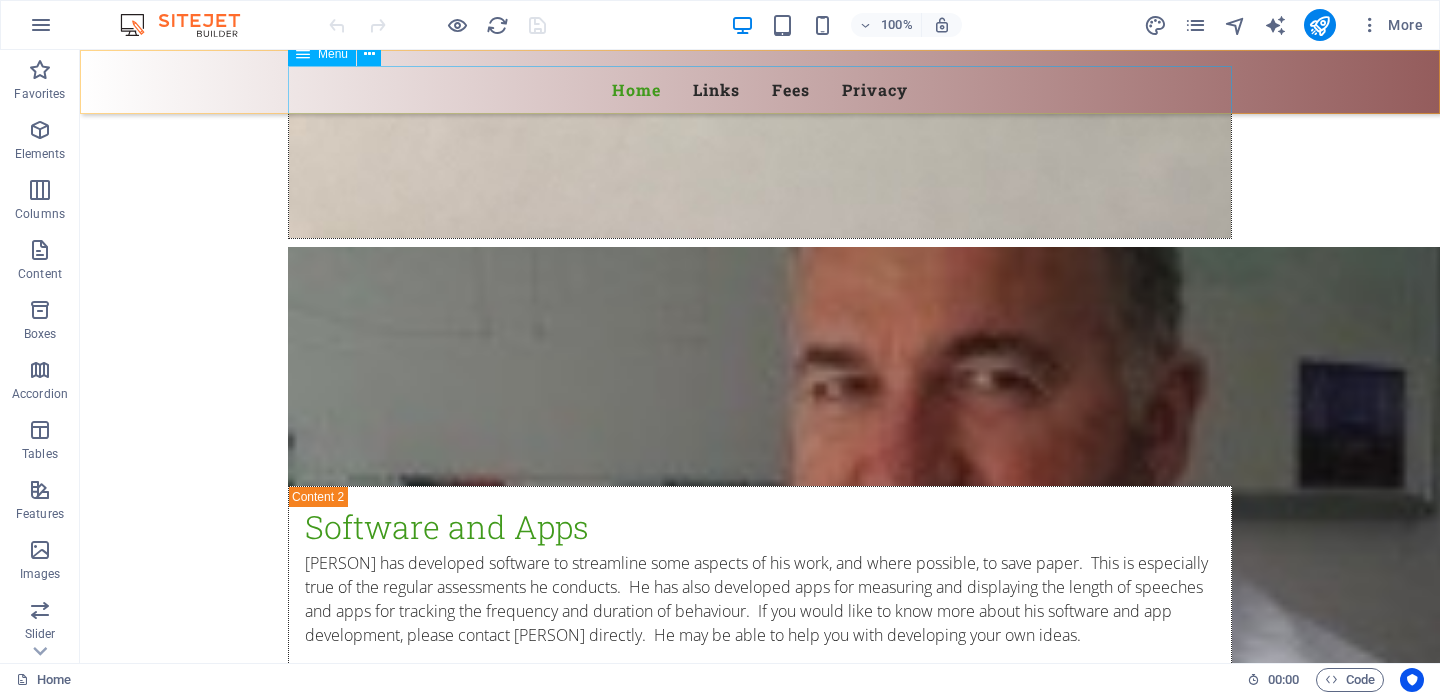 click on "Home Links Fees Privacy" at bounding box center [760, 90] 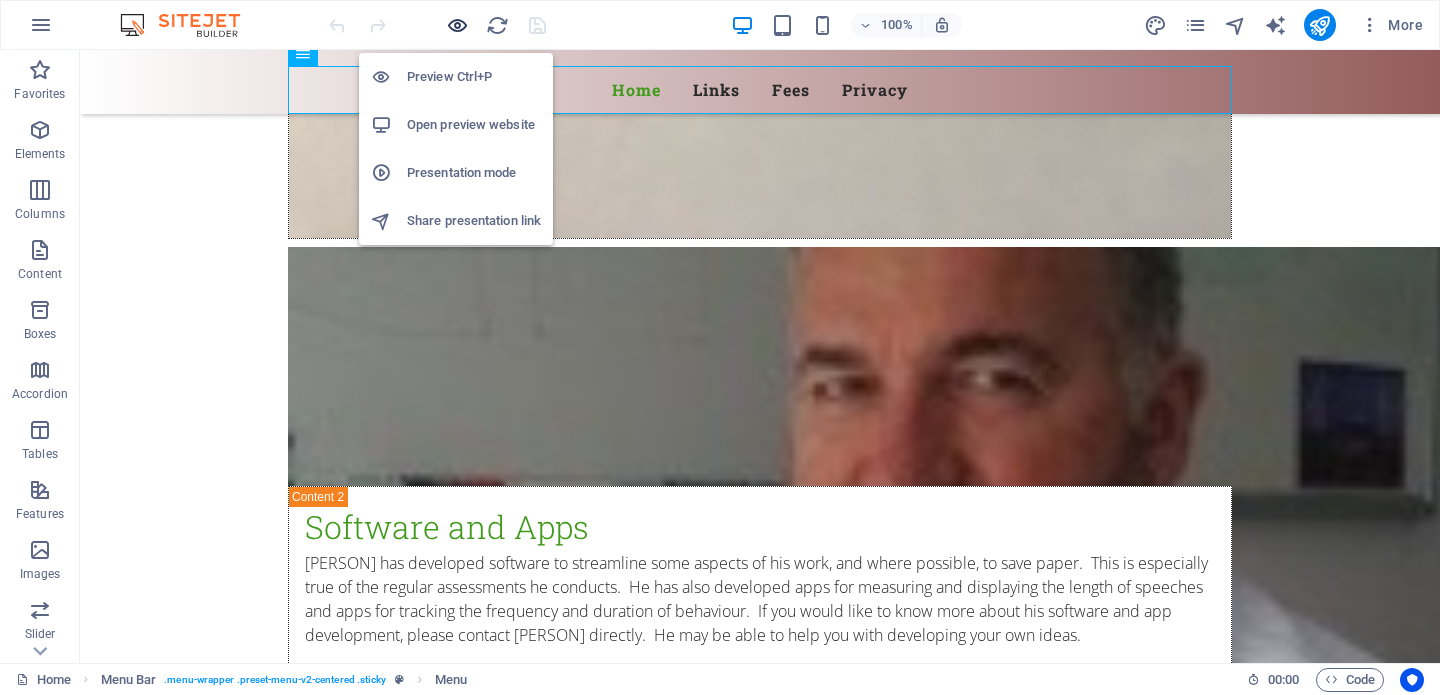 click at bounding box center (457, 25) 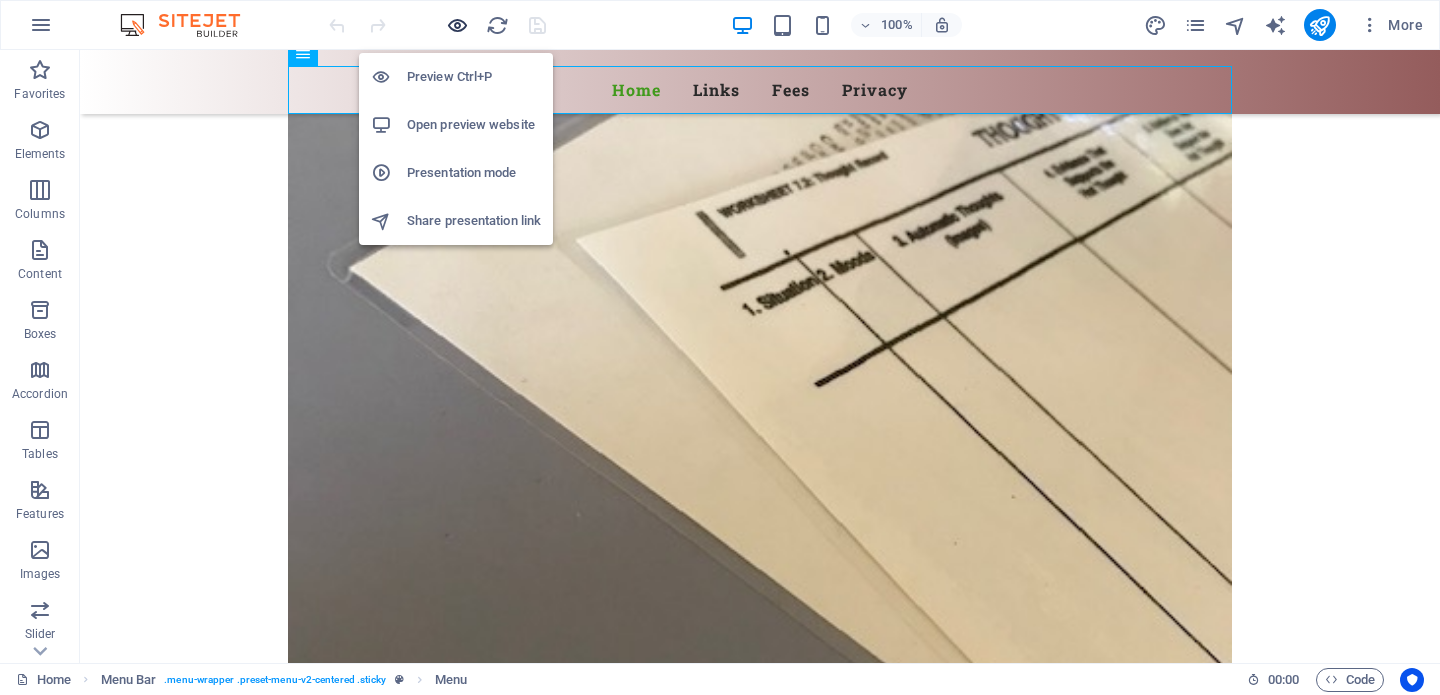 scroll, scrollTop: 6730, scrollLeft: 0, axis: vertical 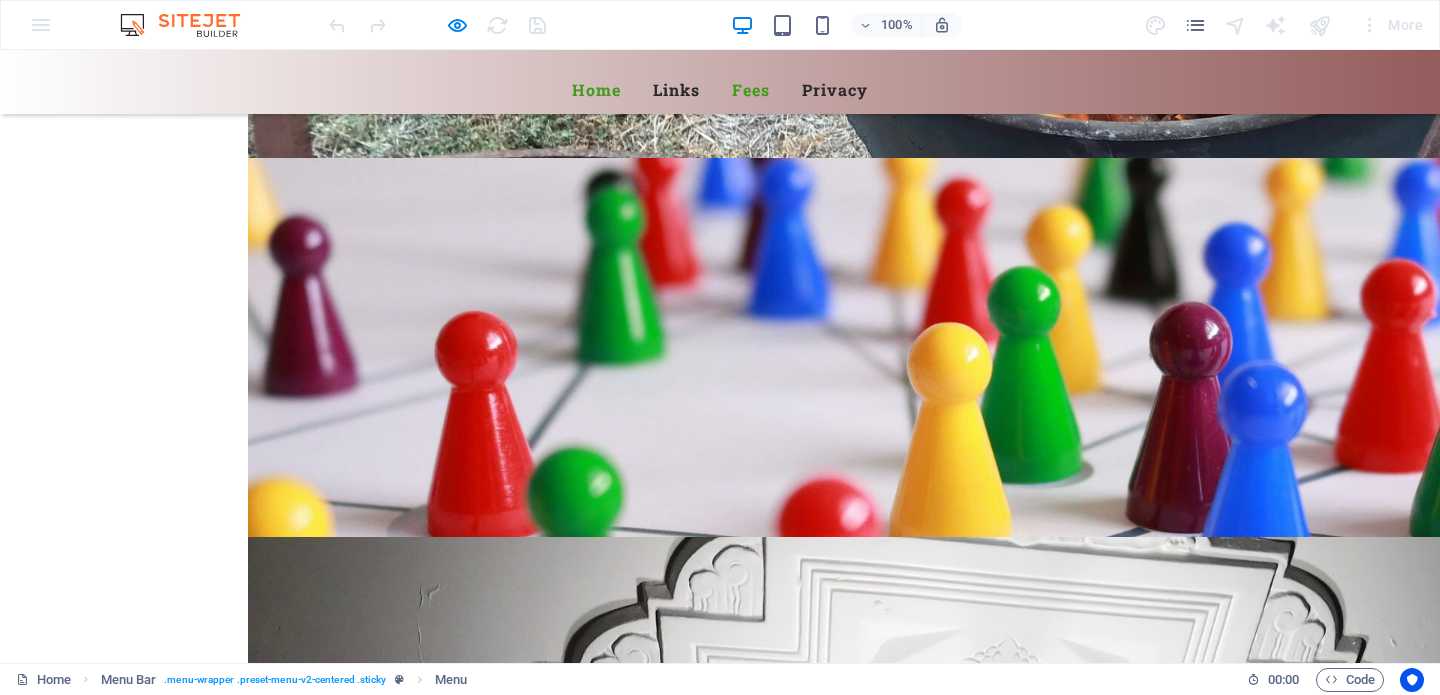 click on "Fees" at bounding box center [751, 90] 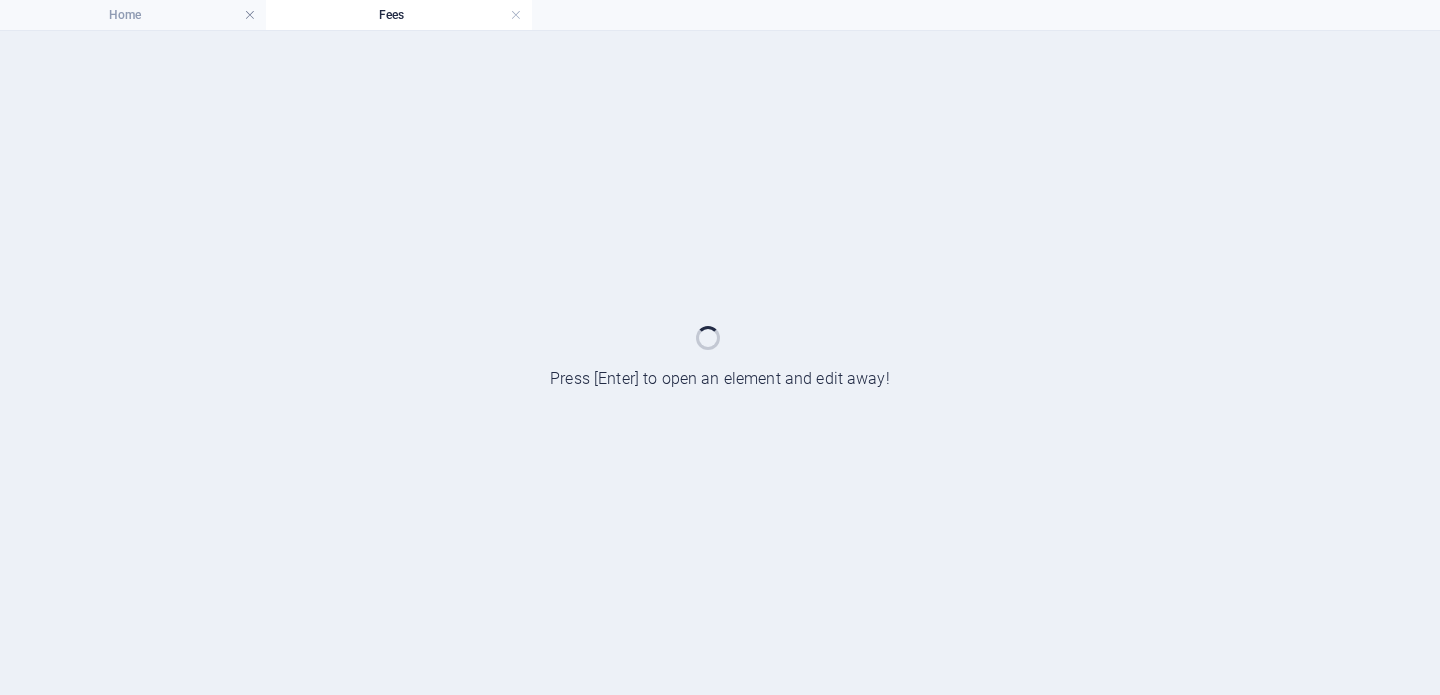 scroll, scrollTop: 0, scrollLeft: 0, axis: both 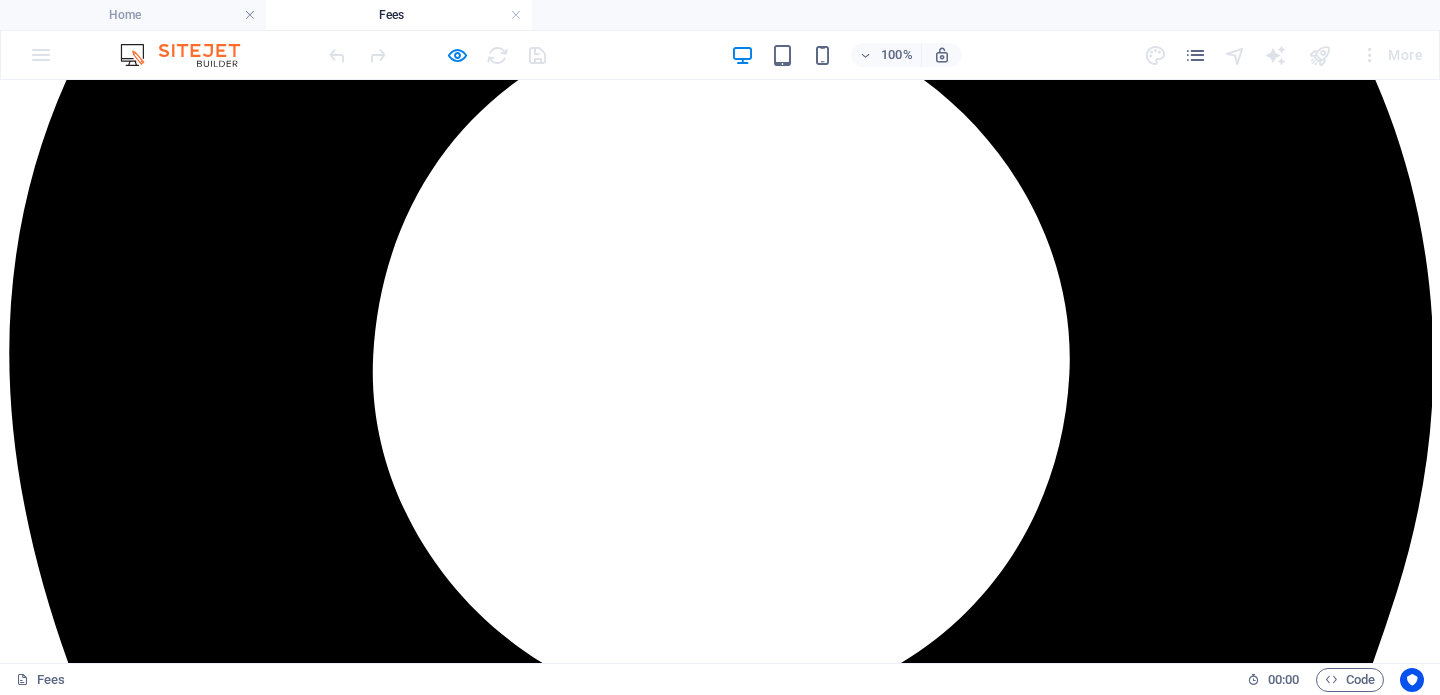 click on "FEES Triple One Psychology   Each psychologist sets their own fees.  Fees need to be paid in full on the day of receiving a service. The fees may vary substantially  below  or  above t he recommended fees depending on the service being provided.   If you and your family have high medical and allied health costs you may be eligible for more relief through Medicare Safety Nets: https://www.servicesaustralia.gov.au/medicare-safety-nets      The Australian Psychological Society (APS) Recommended Fees The APS has a recommended fee schedule published each year.  The current recommended hourly rate (45-60 minutes) to see a psychologist is $318.00.   The Australian Association of Psychologists incorporated (AAPi) Recommended Fees The AAPi also has a recommended fee that is usually updated annually.  The current recommended fee to see a psychologist for one hour is $330.00. National Disability Insurance Scheme (NDIS) Cancellation and non-attendance is charged at the full NDIS rate.  Return To Work / Workcover" at bounding box center (720, 7262) 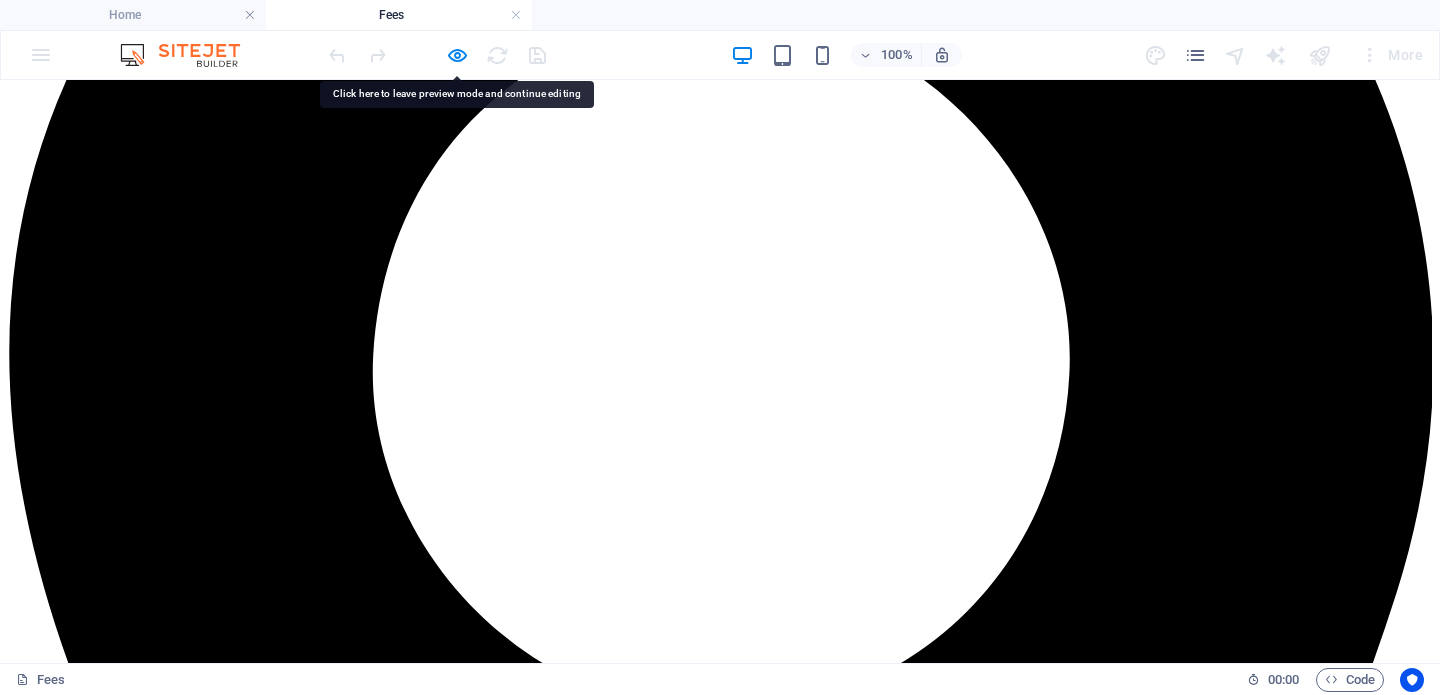 click on "Triple One Psychology   Each psychologist sets their own fees.  Fees need to be paid in full on the day of receiving a service. The fees may vary substantially  below  or  above t he recommended fees depending on the service being provided.   If you and your family have high medical and allied health costs you may be eligible for more relief through Medicare Safety Nets: https://www.servicesaustralia.gov.au/medicare-safety-nets      The Australian Psychological Society (APS) Recommended Fees The APS has a recommended fee schedule published each year.  The current recommended hourly rate (45-60 minutes) to see a psychologist is $318.00.   The Australian Association of Psychologists incorporated (AAPi) Recommended Fees The AAPi also has a recommended fee that is usually updated annually.  The current recommended fee to see a psychologist for one hour is $330.00. National Disability Insurance Scheme (NDIS) Cancellation and non-attendance is charged at the full NDIS rate.  Return To Work / Workcover" at bounding box center [720, 7273] 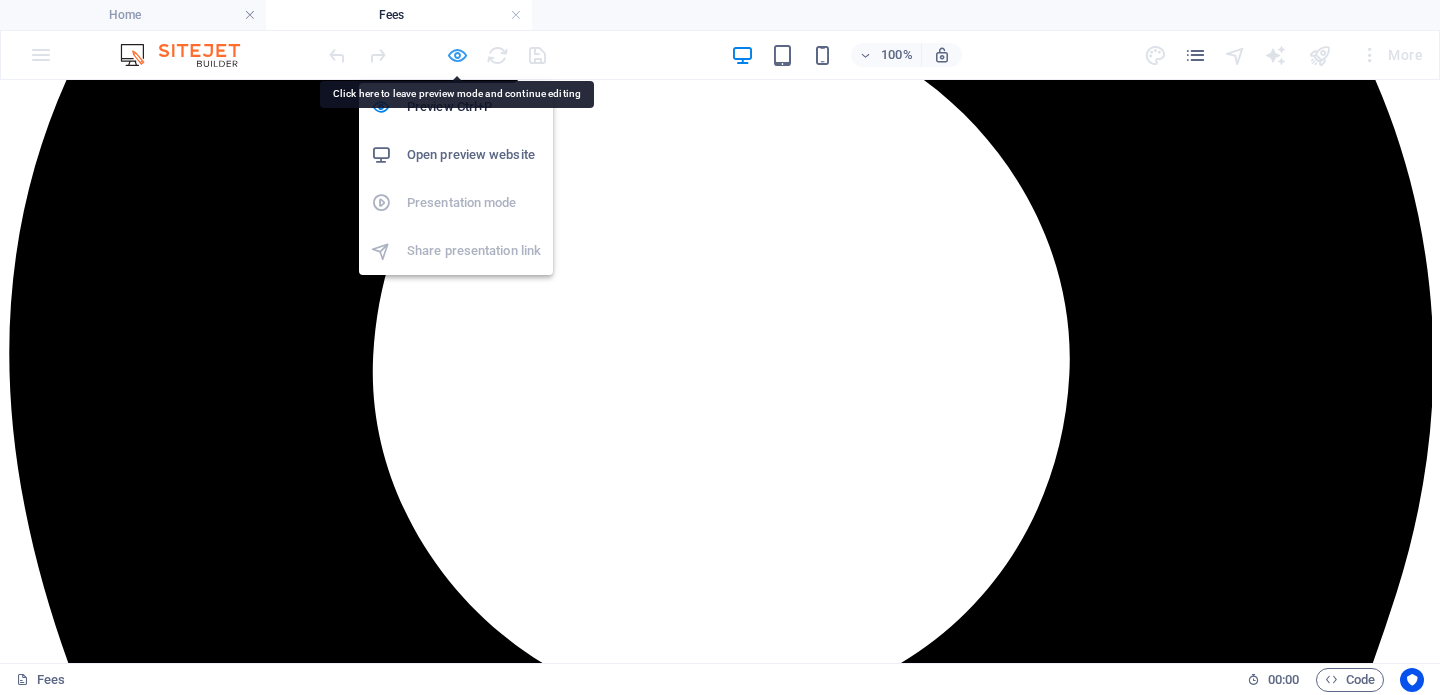 click at bounding box center [457, 55] 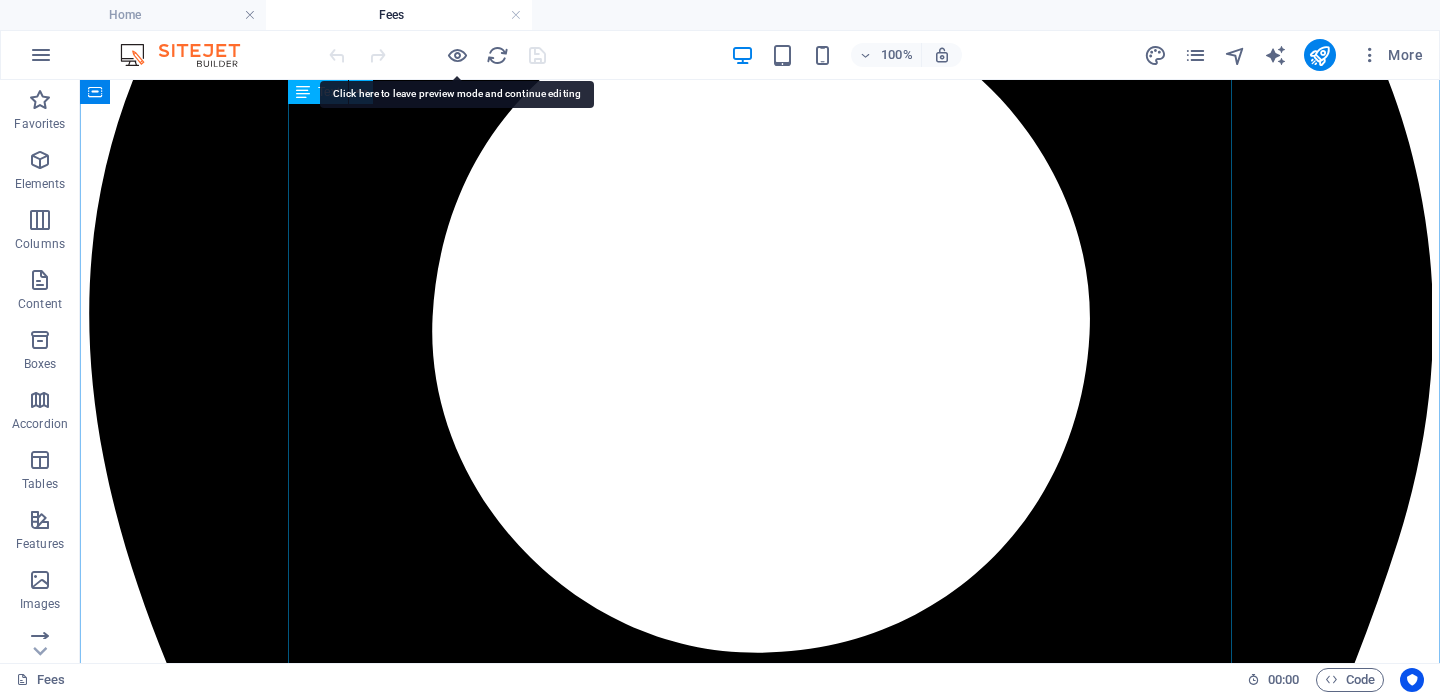 click on "Triple One Psychology   Each psychologist sets their own fees.  Fees need to be paid in full on the day of receiving a service. The fees may vary substantially  below  or  above t he recommended fees depending on the service being provided.   If you and your family have high medical and allied health costs you may be eligible for more relief through Medicare Safety Nets: https://www.servicesaustralia.gov.au/medicare-safety-nets      The Australian Psychological Society (APS) Recommended Fees The APS has a recommended fee schedule published each year.  The current recommended hourly rate (45-60 minutes) to see a psychologist is $318.00.   The Australian Association of Psychologists incorporated (AAPi) Recommended Fees The AAPi also has a recommended fee that is usually updated annually.  The current recommended fee to see a psychologist for one hour is $330.00. National Disability Insurance Scheme (NDIS) Cancellation and non-attendance is charged at the full NDIS rate.  Return To Work / Workcover" at bounding box center (760, 6912) 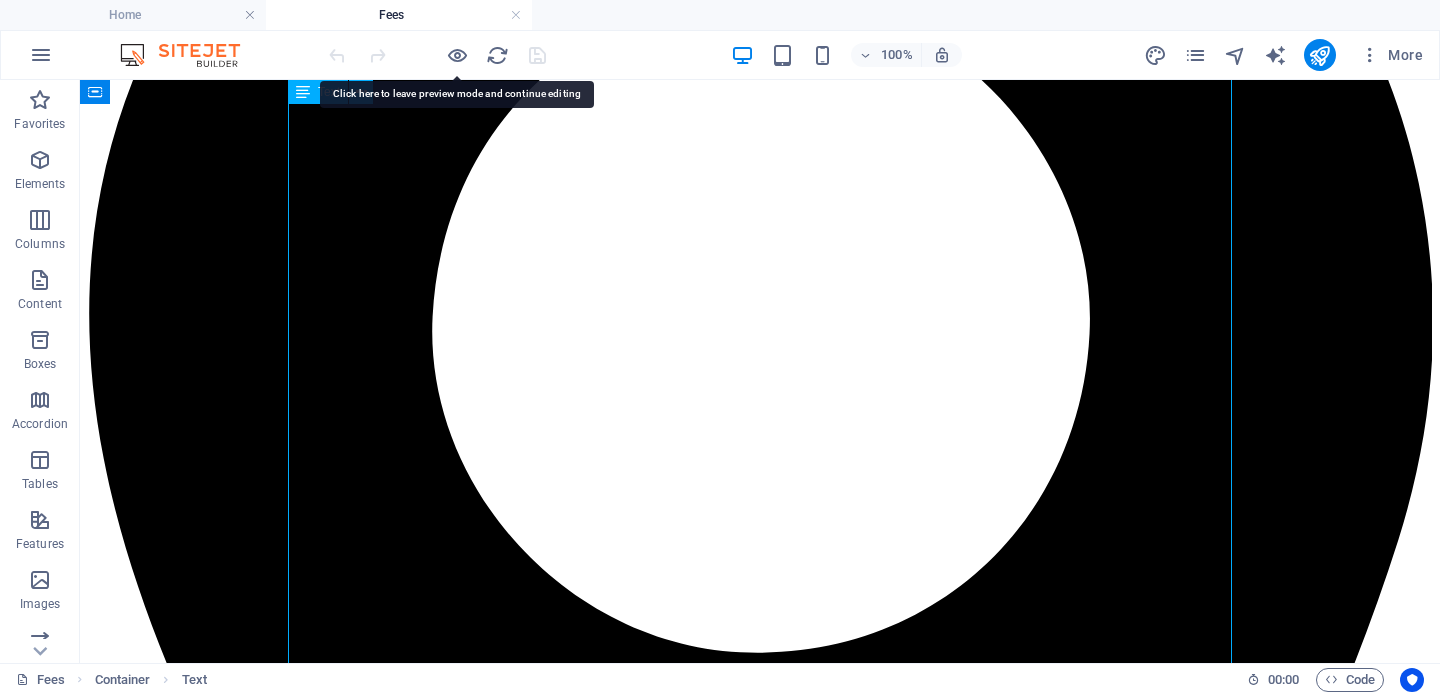 click on "Triple One Psychology   Each psychologist sets their own fees.  Fees need to be paid in full on the day of receiving a service. The fees may vary substantially  below  or  above t he recommended fees depending on the service being provided.   If you and your family have high medical and allied health costs you may be eligible for more relief through Medicare Safety Nets: https://www.servicesaustralia.gov.au/medicare-safety-nets      The Australian Psychological Society (APS) Recommended Fees The APS has a recommended fee schedule published each year.  The current recommended hourly rate (45-60 minutes) to see a psychologist is $318.00.   The Australian Association of Psychologists incorporated (AAPi) Recommended Fees The AAPi also has a recommended fee that is usually updated annually.  The current recommended fee to see a psychologist for one hour is $330.00. National Disability Insurance Scheme (NDIS) Cancellation and non-attendance is charged at the full NDIS rate.  Return To Work / Workcover" at bounding box center (760, 6912) 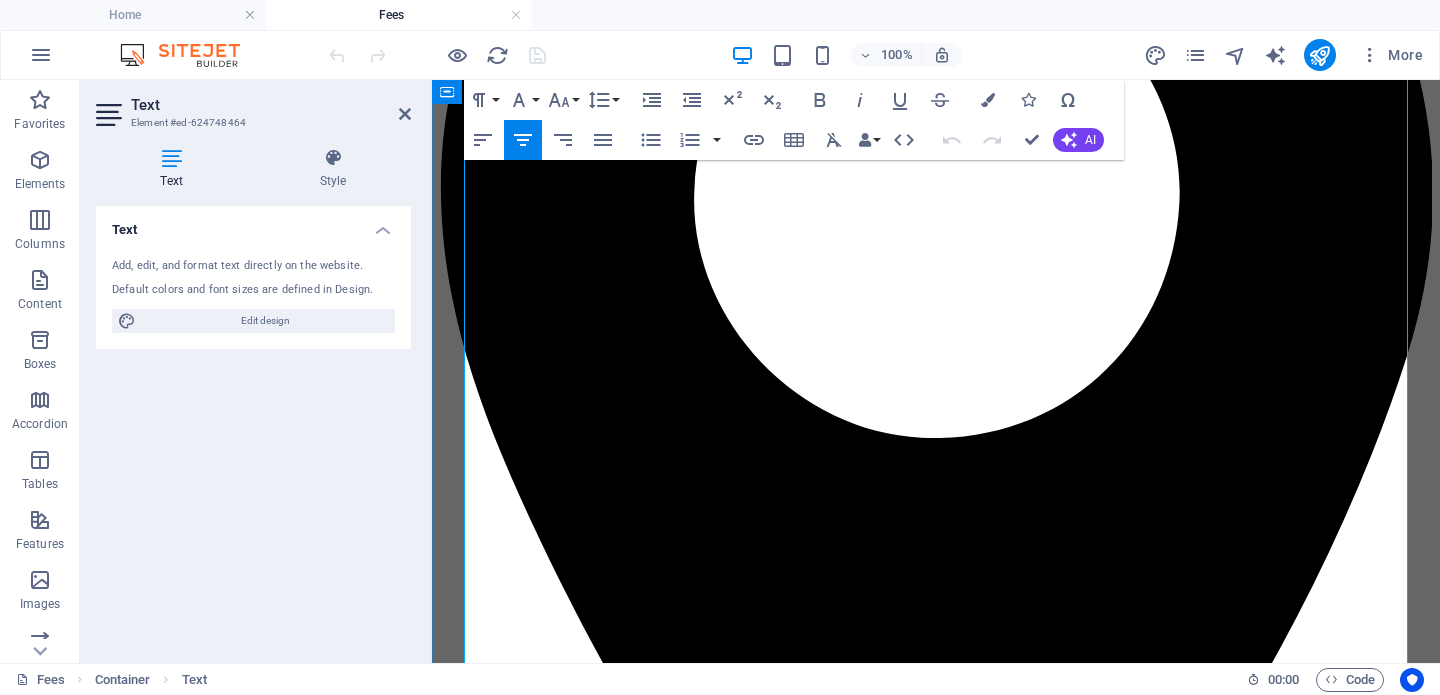 scroll, scrollTop: 423, scrollLeft: 0, axis: vertical 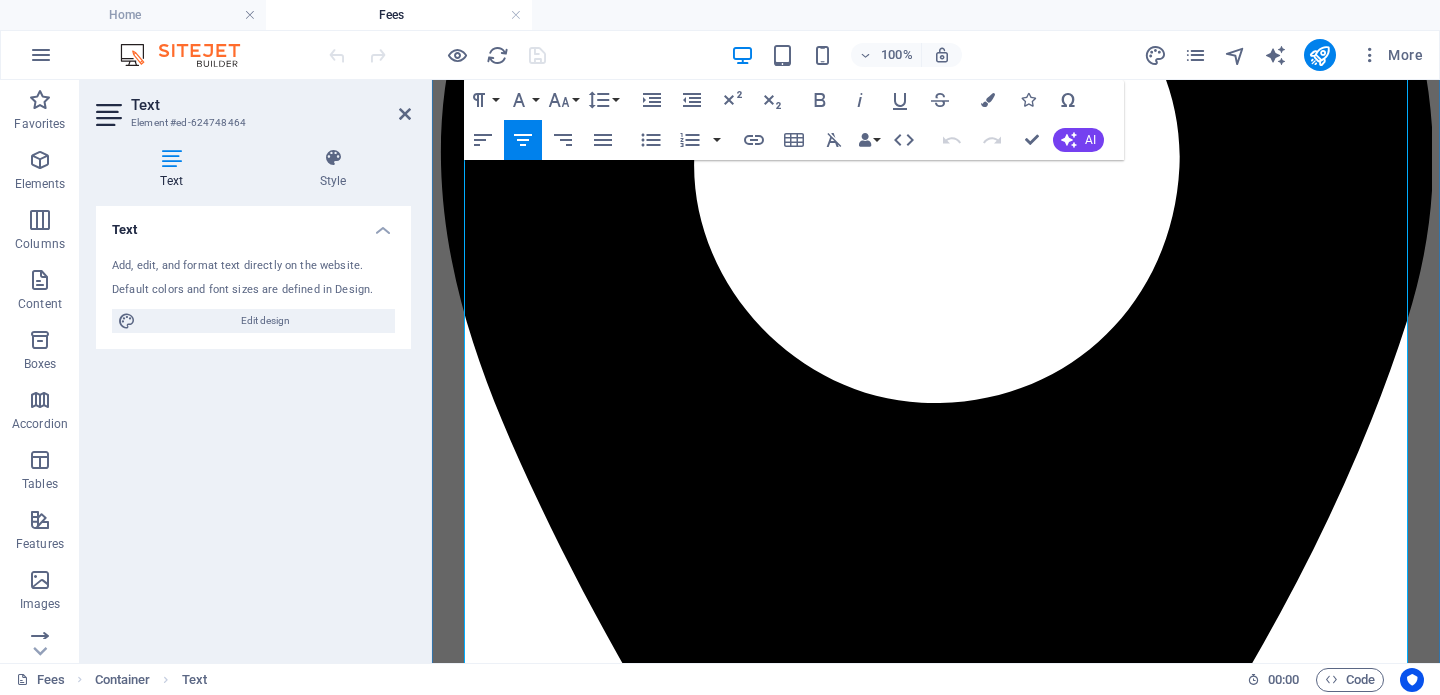 drag, startPoint x: 467, startPoint y: 338, endPoint x: 463, endPoint y: 444, distance: 106.07545 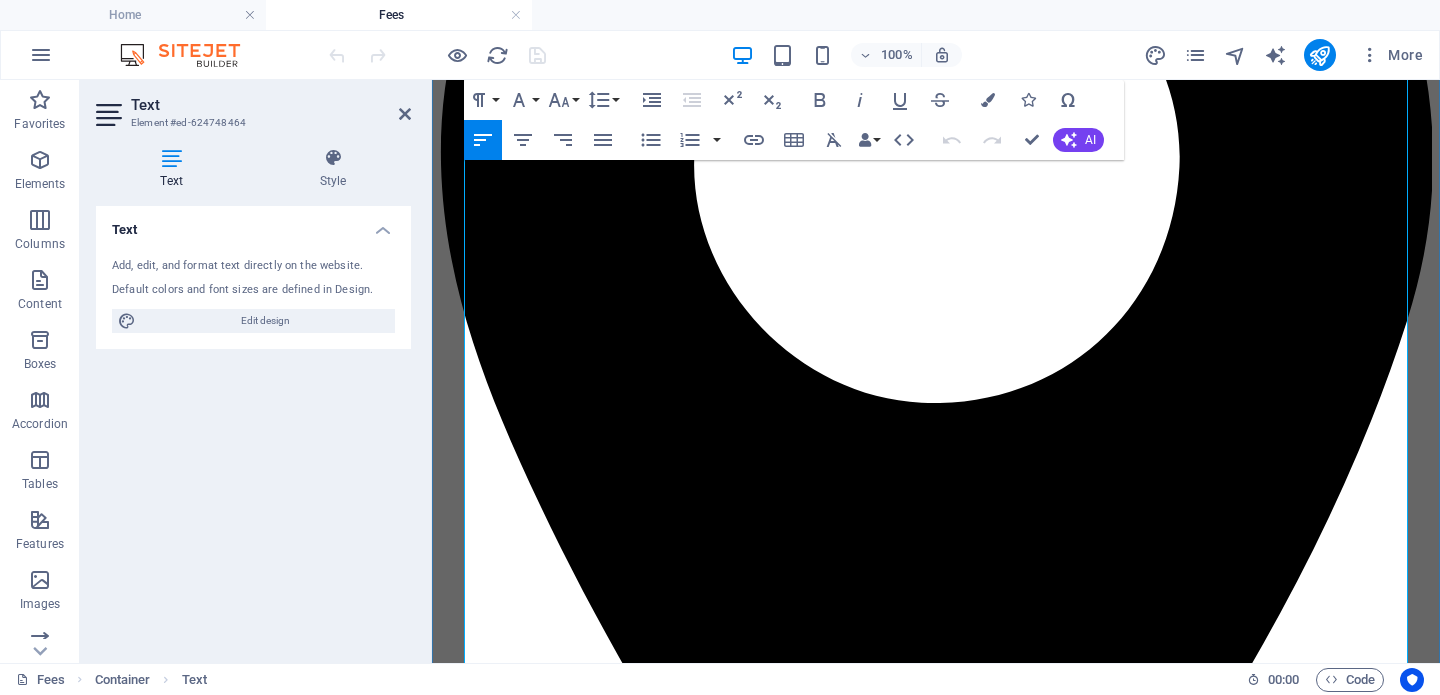 drag, startPoint x: 470, startPoint y: 339, endPoint x: 509, endPoint y: 417, distance: 87.20665 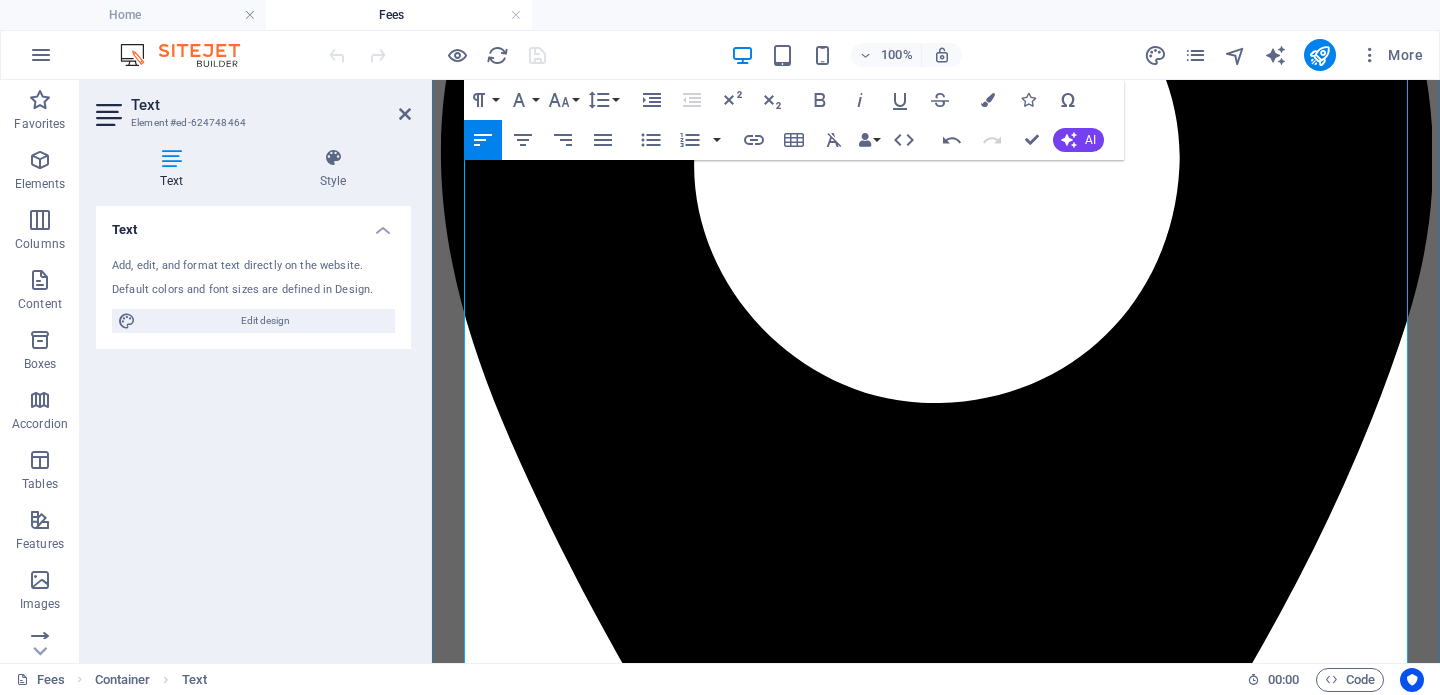 click on "The Australian Psychological Society (APS) Recommended Fees" at bounding box center [685, 4814] 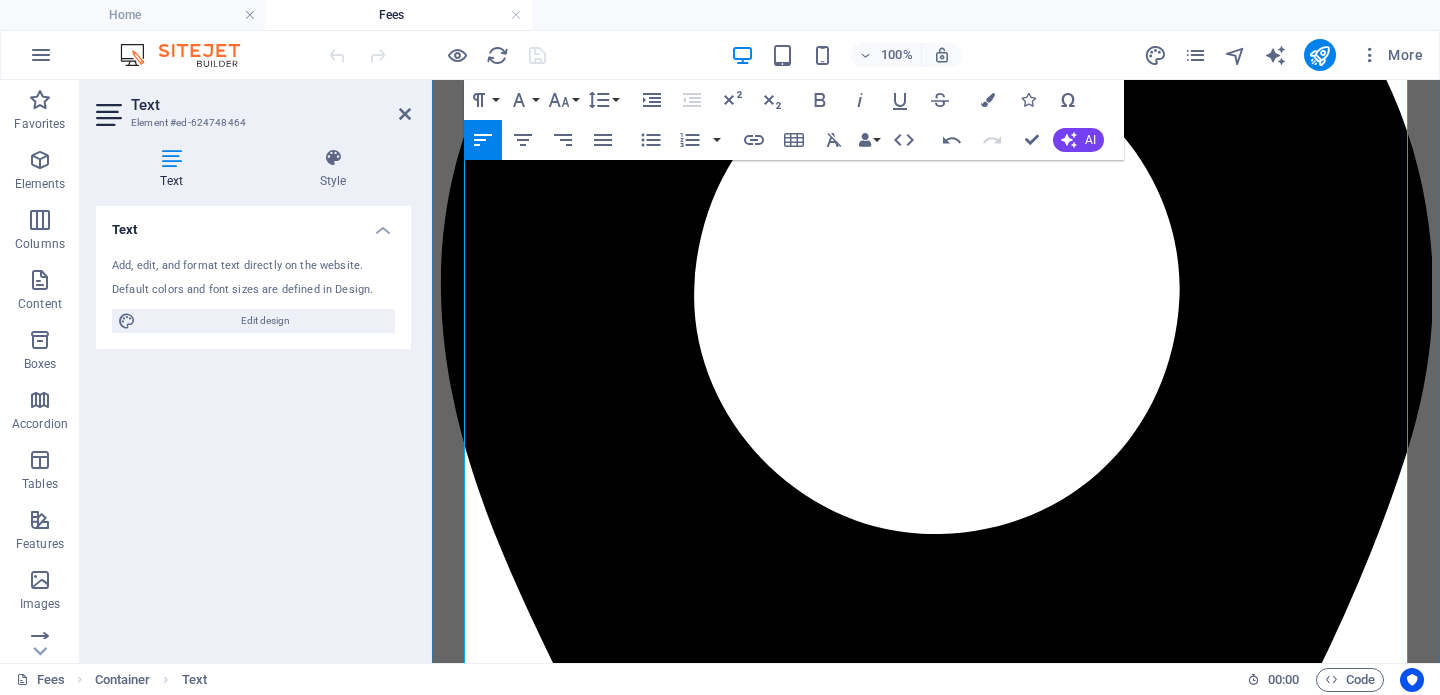 scroll, scrollTop: 288, scrollLeft: 0, axis: vertical 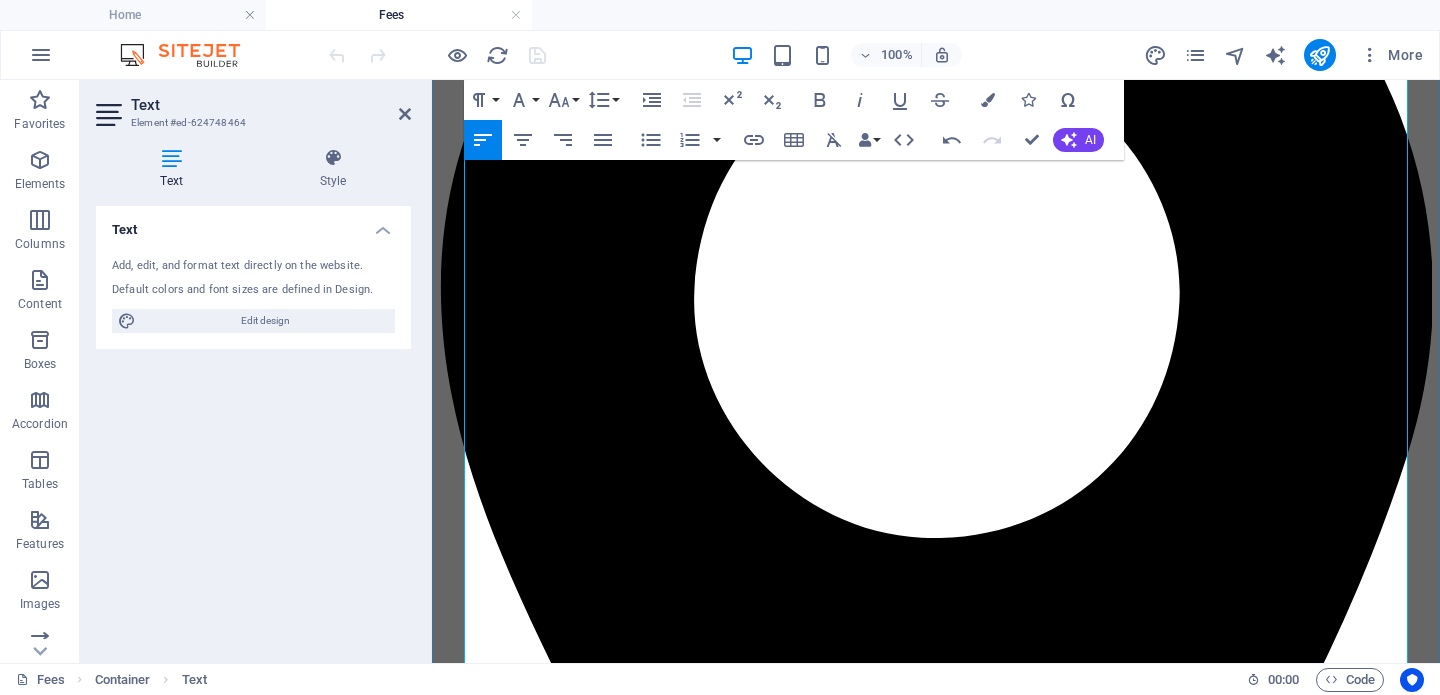 click on "The AAPi also has a recommended fee that is usually updated annually.  The current recommended fee to see a psychologist for one hour is $330.00." at bounding box center (936, 4993) 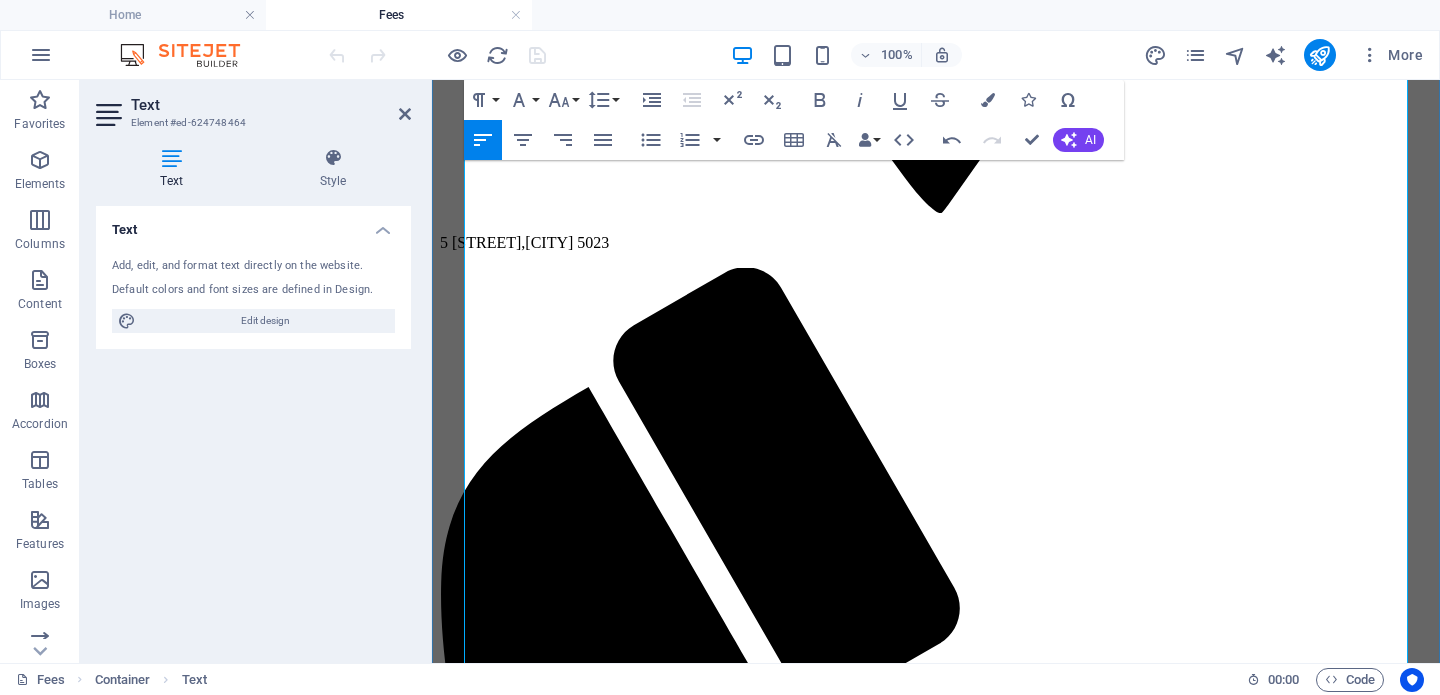 scroll, scrollTop: 1327, scrollLeft: 0, axis: vertical 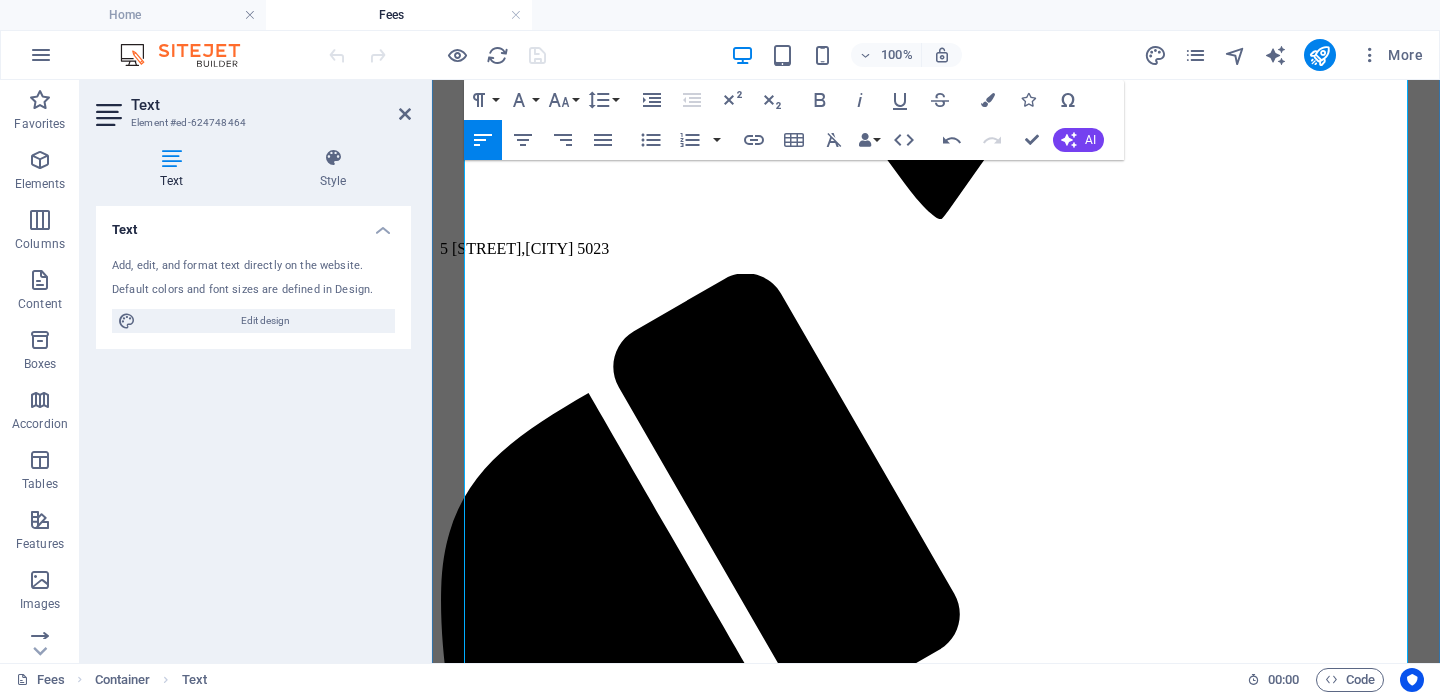 click on "The Medicare rebate is currently $98.95 for an appointment of over 50 minutes and $70.15 for an appointment of between 20 and 50 minutes.  No Medicare rebates apply for an appointment of less than 20 minutes.  No Medicare rebates apply for cancellations at short notice and non-attendance for which you may be charged the full fee." at bounding box center (940, 5005) 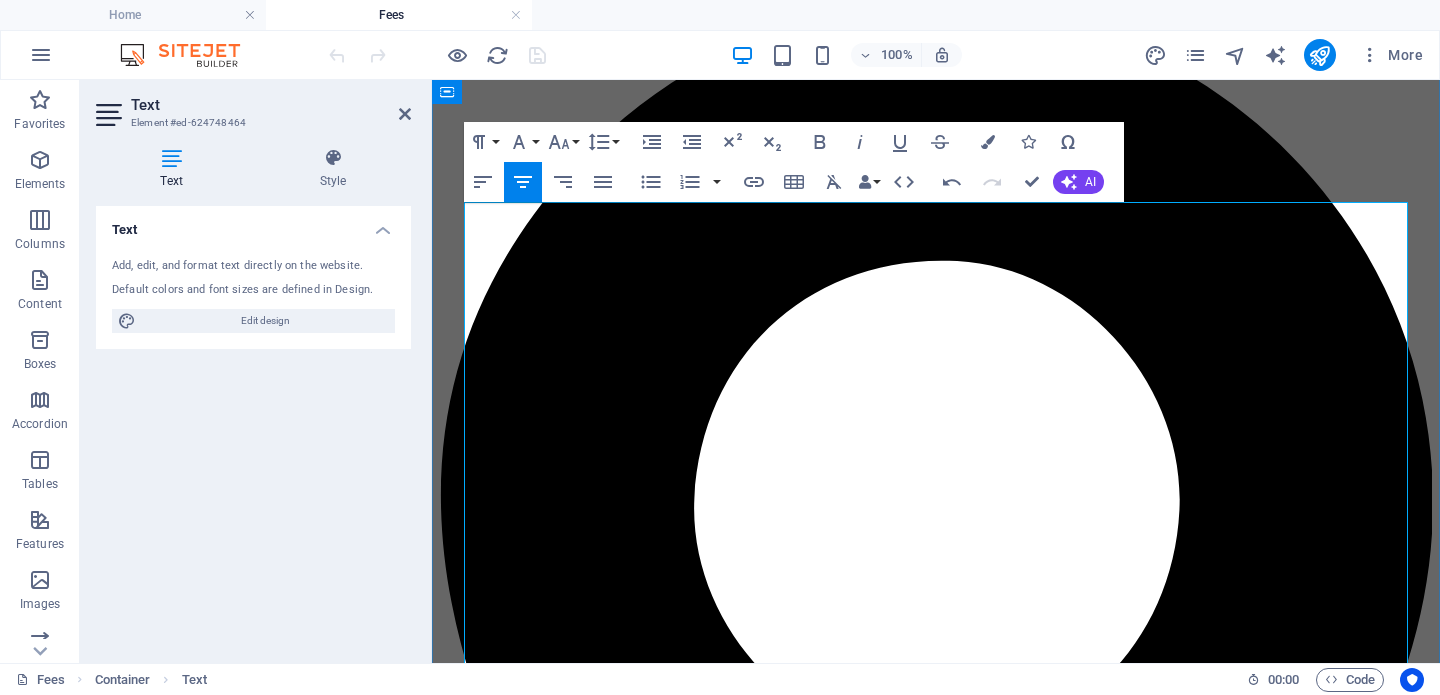 scroll, scrollTop: 0, scrollLeft: 0, axis: both 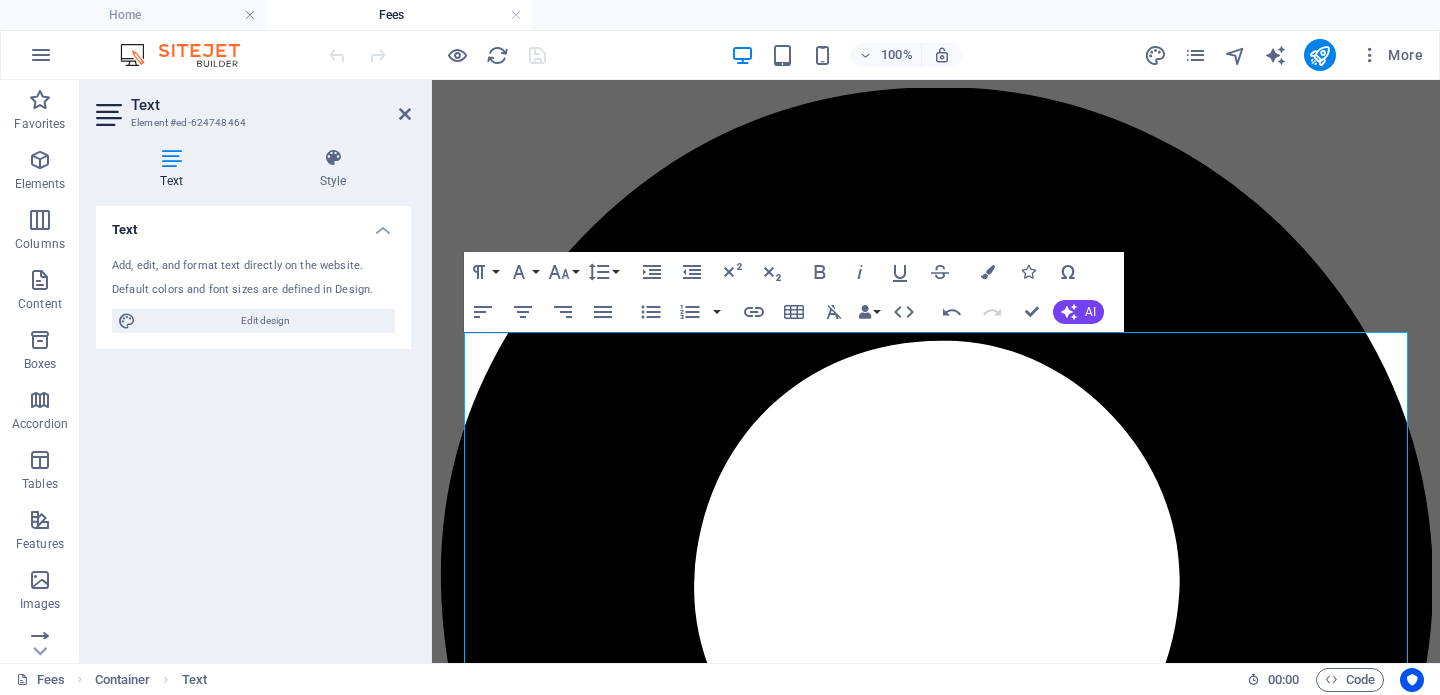 click on "100% More" at bounding box center (878, 55) 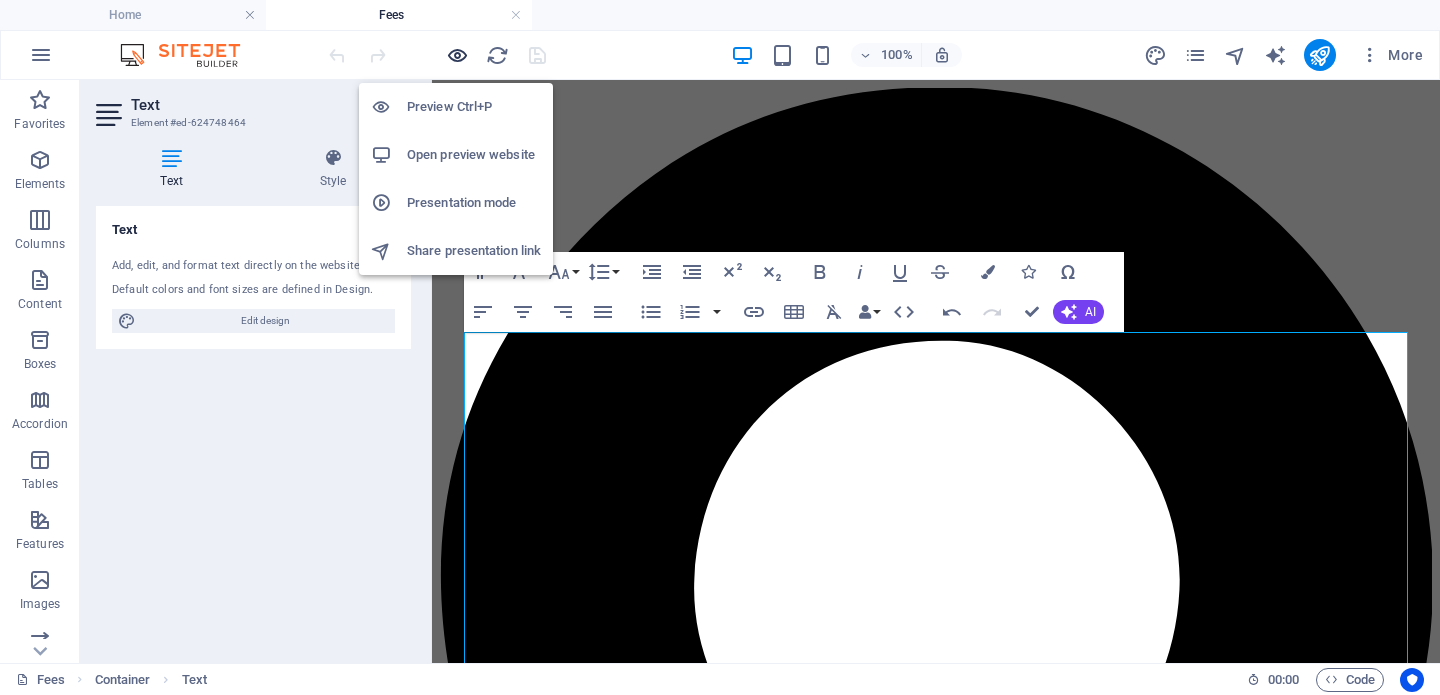 click at bounding box center [457, 55] 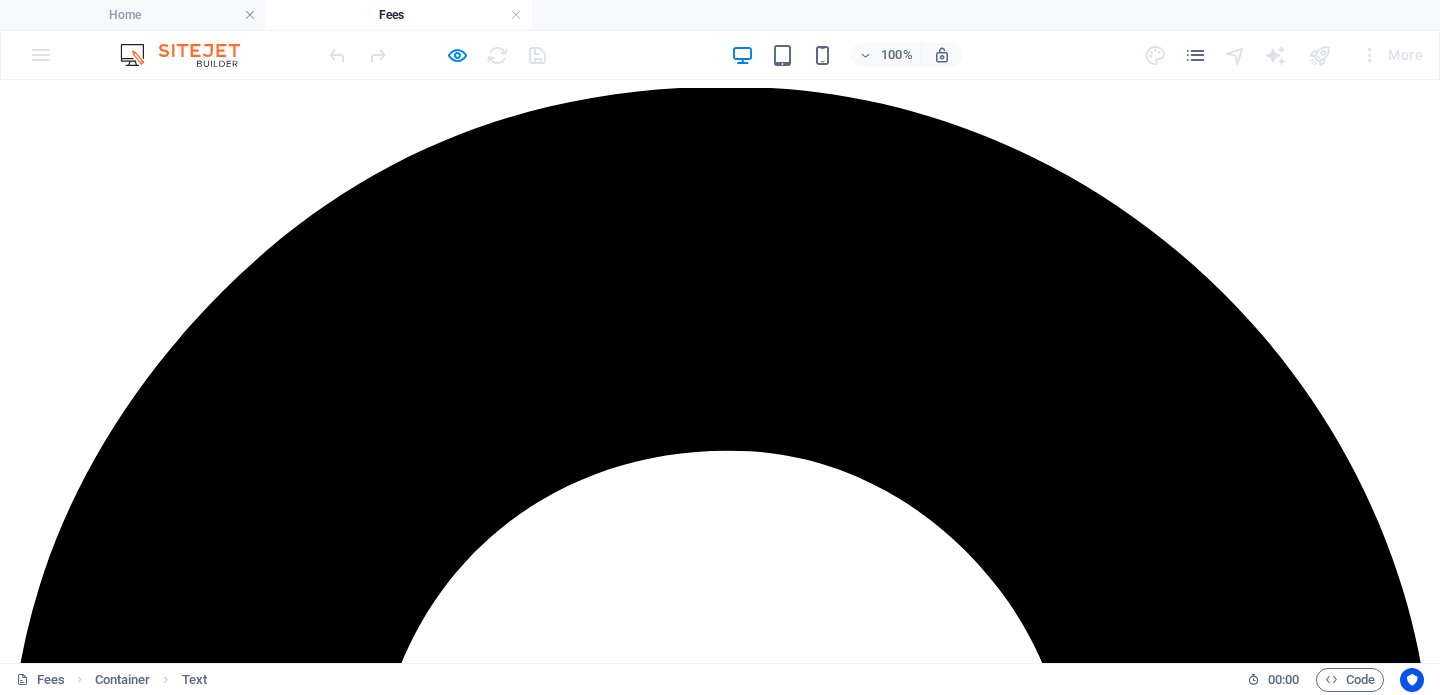 click on "100% More" at bounding box center (878, 55) 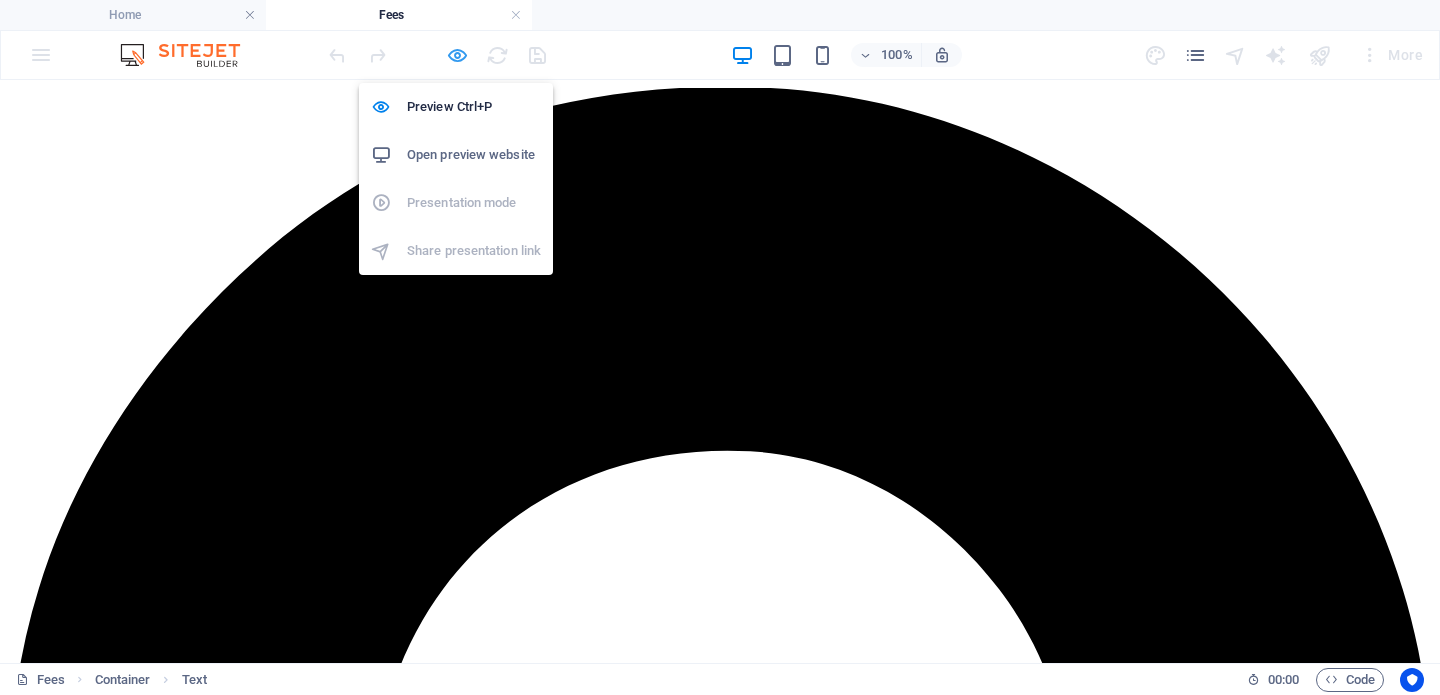 click at bounding box center (457, 55) 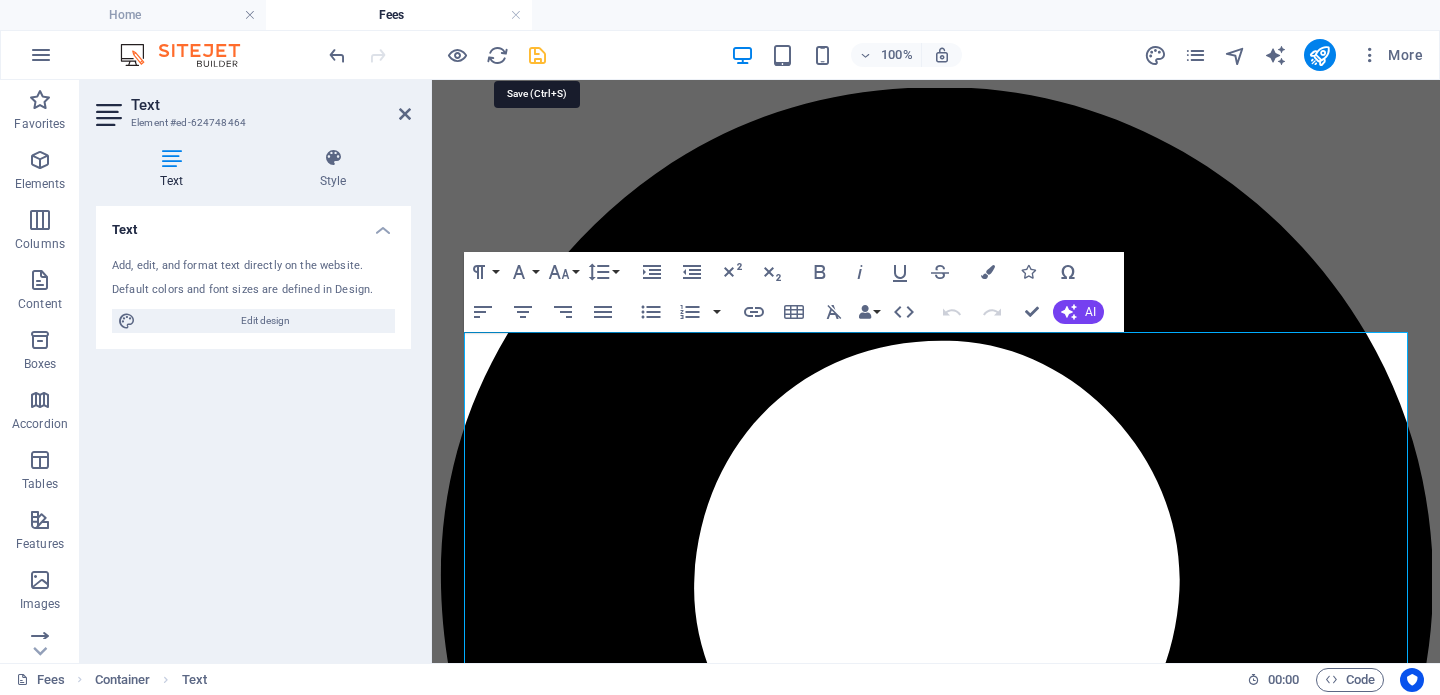 click at bounding box center (537, 55) 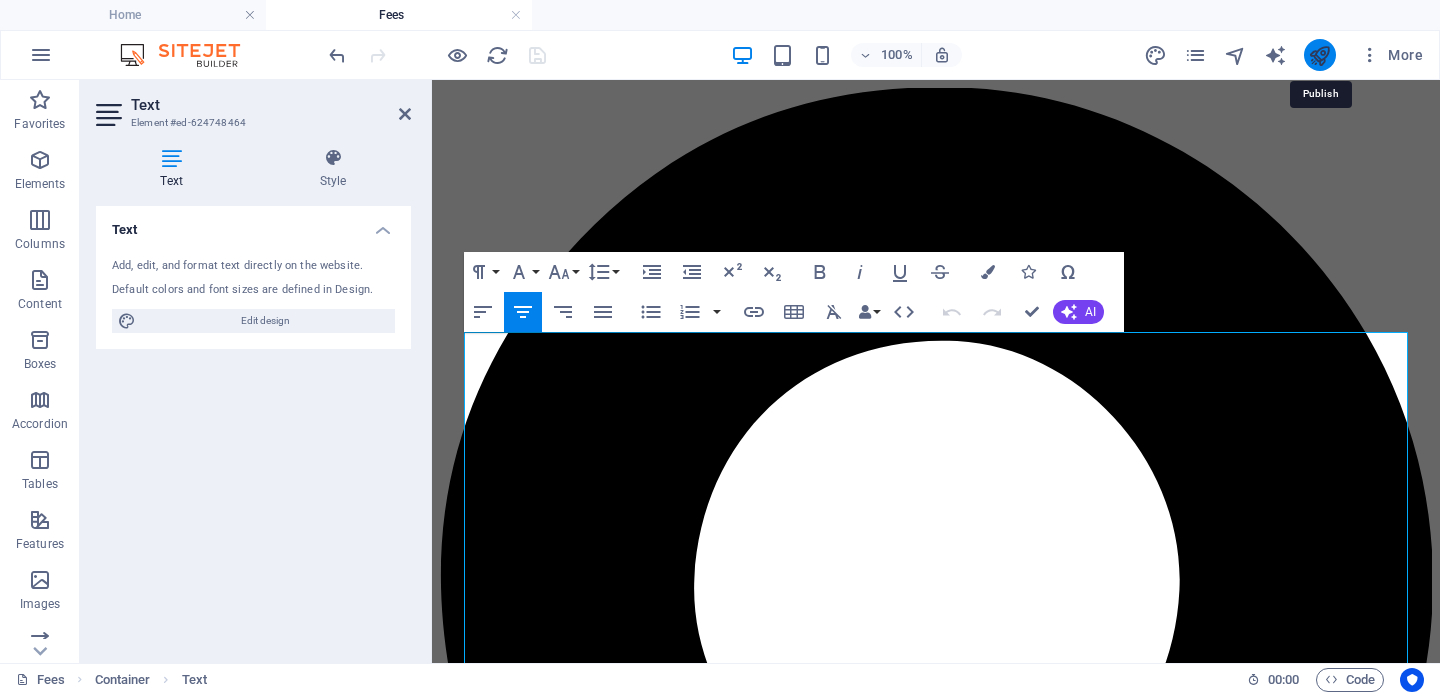 click at bounding box center [1319, 55] 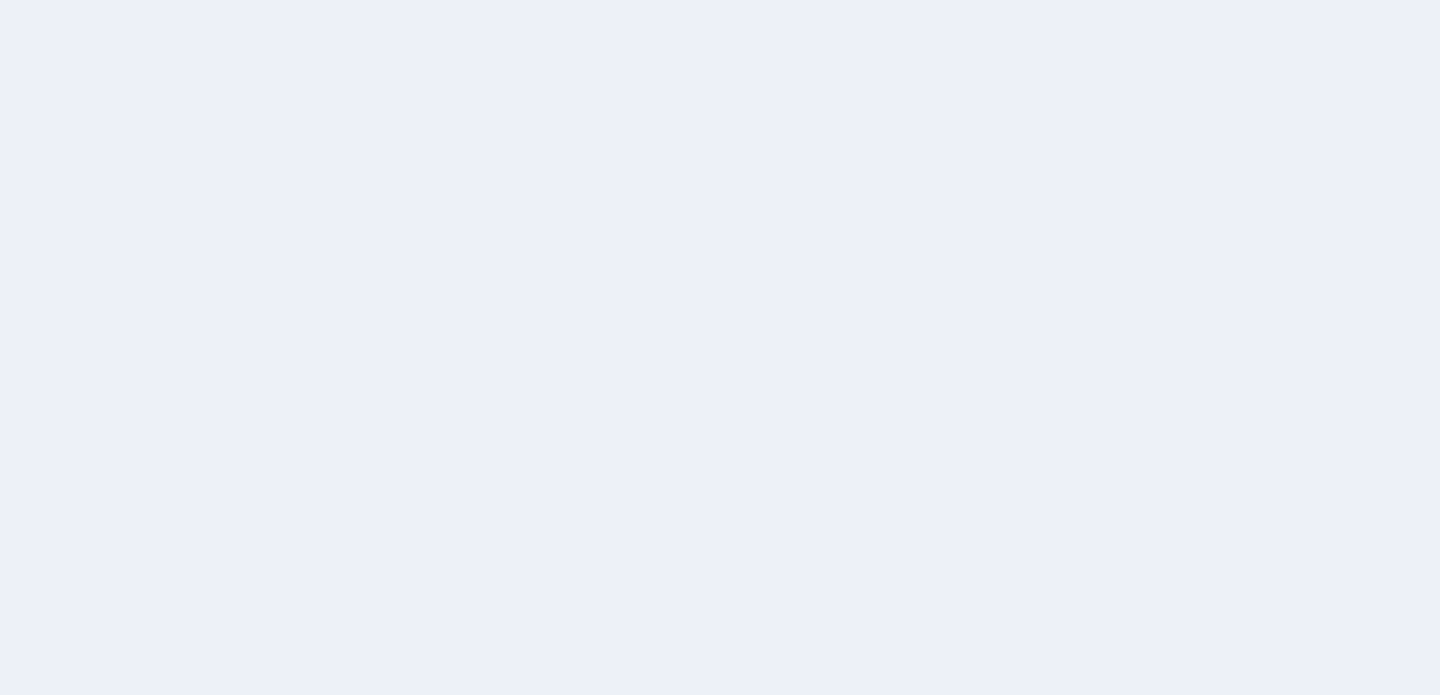 scroll, scrollTop: 0, scrollLeft: 0, axis: both 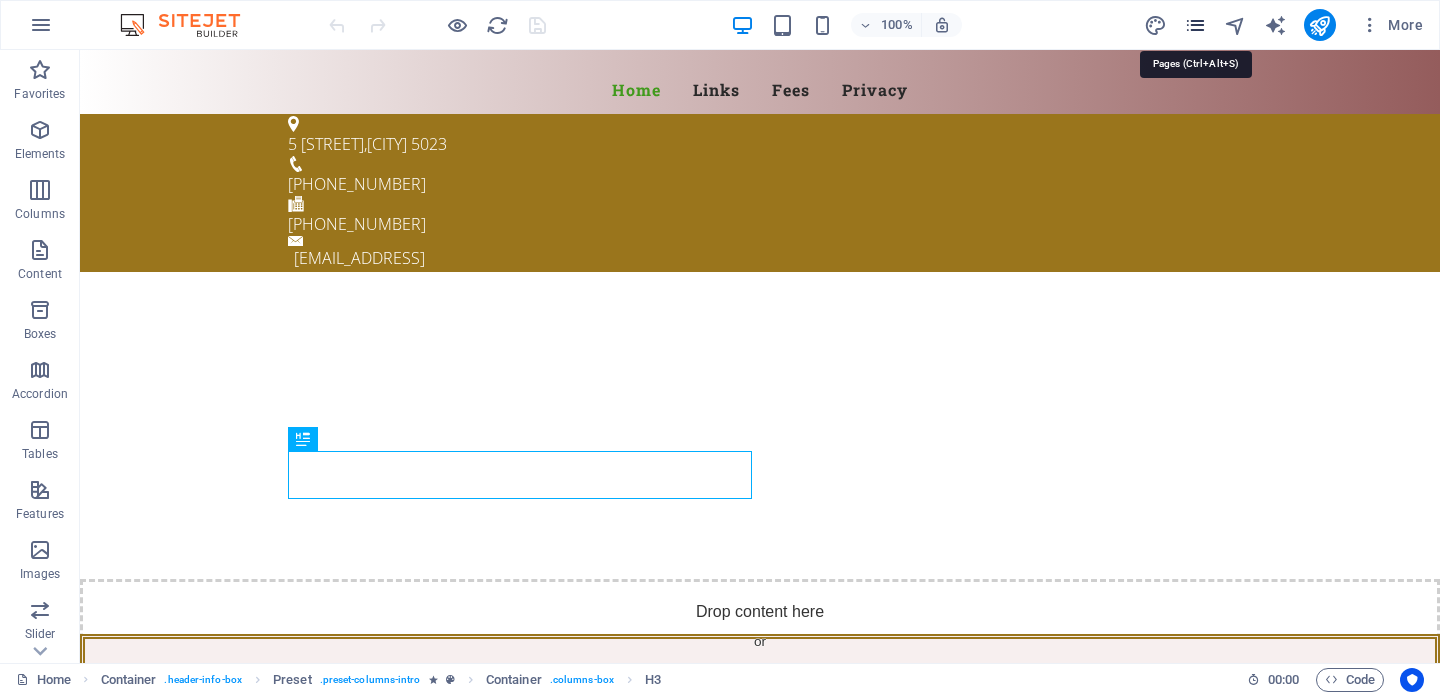 click at bounding box center [1195, 25] 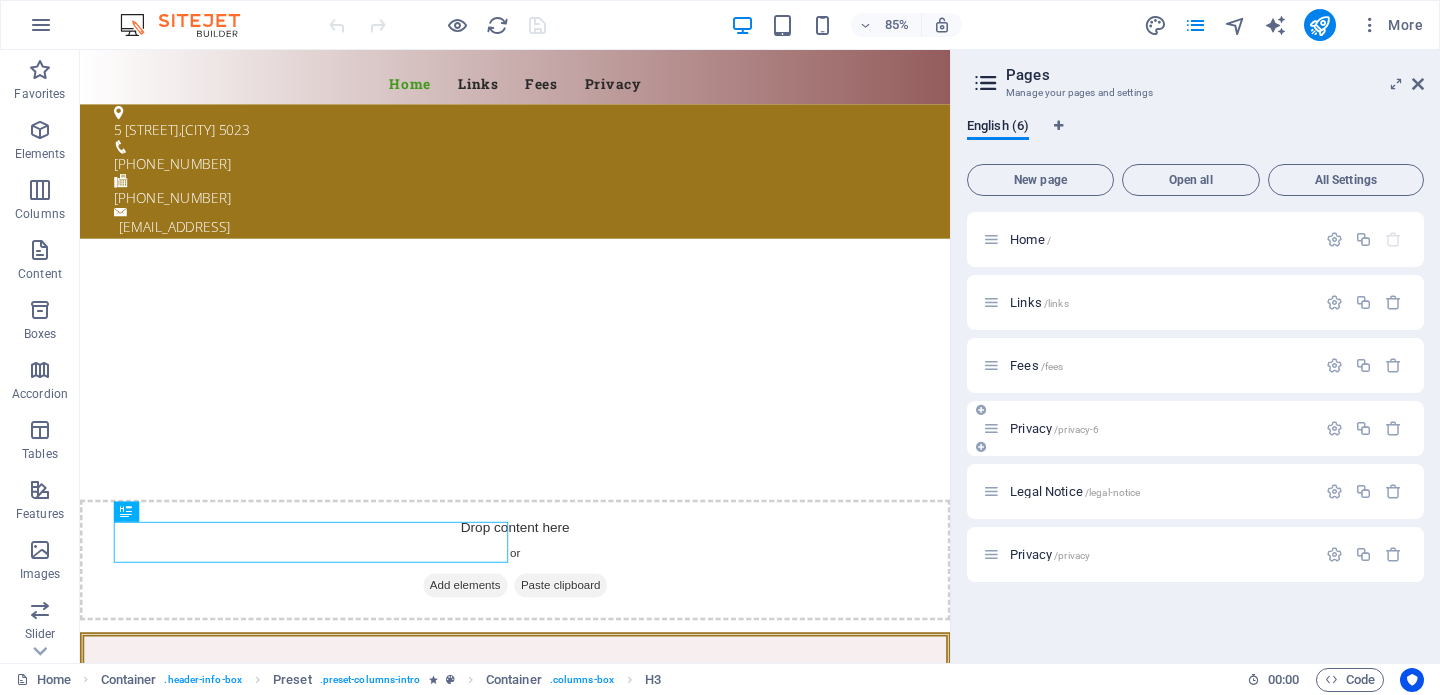 click on "Privacy /privacy-6" at bounding box center [1149, 428] 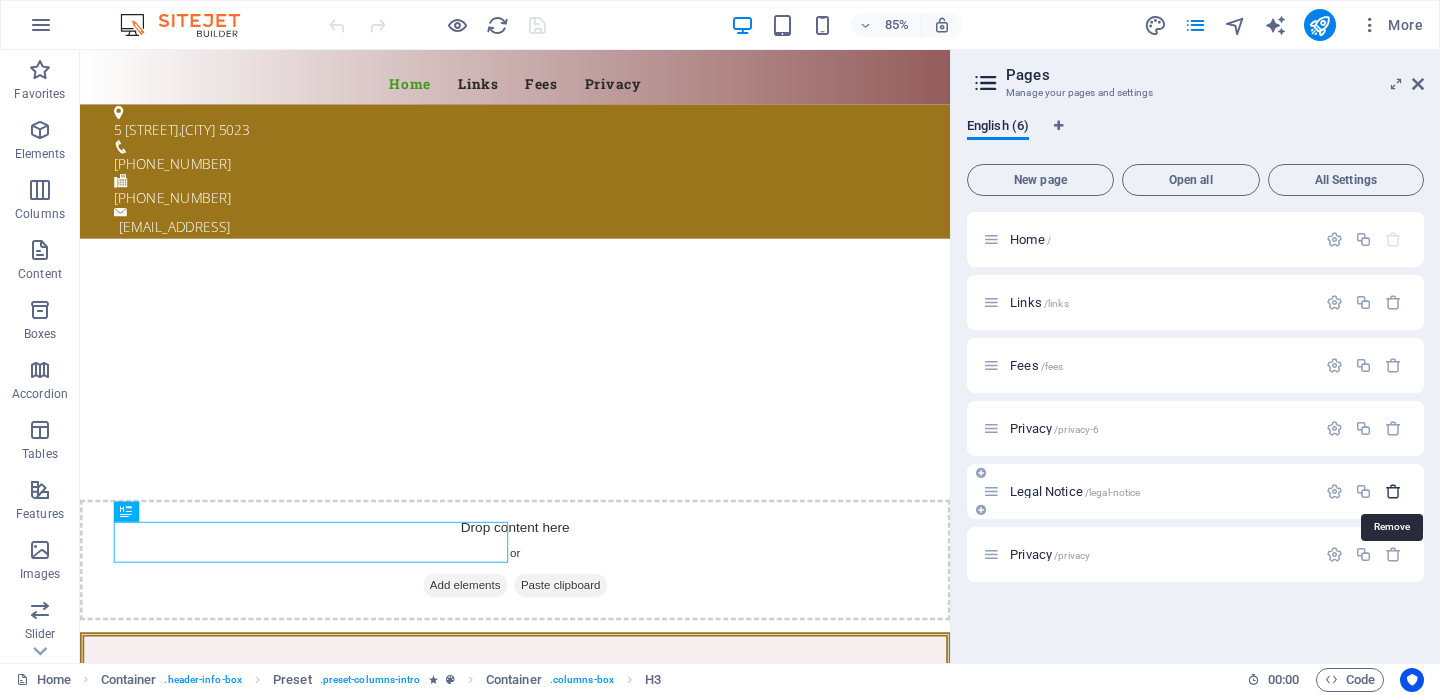 click at bounding box center [1393, 491] 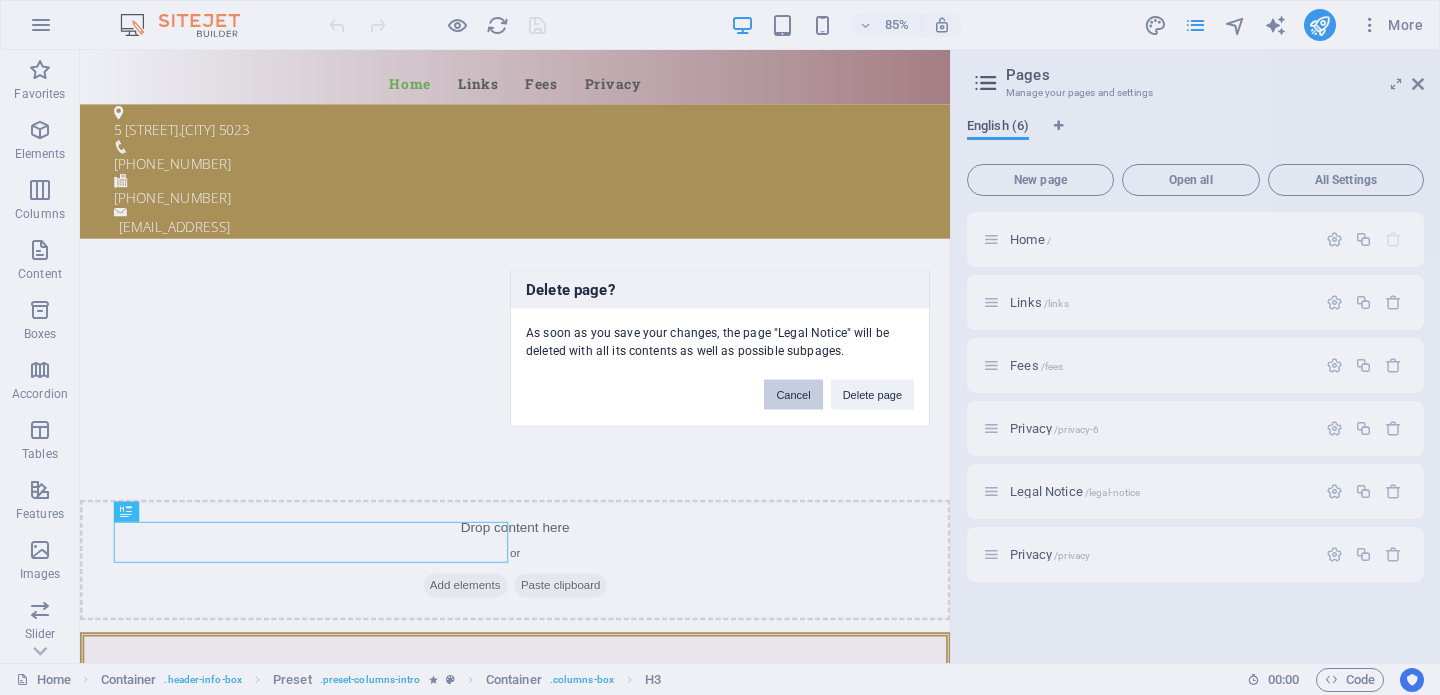 click on "Cancel" at bounding box center (793, 394) 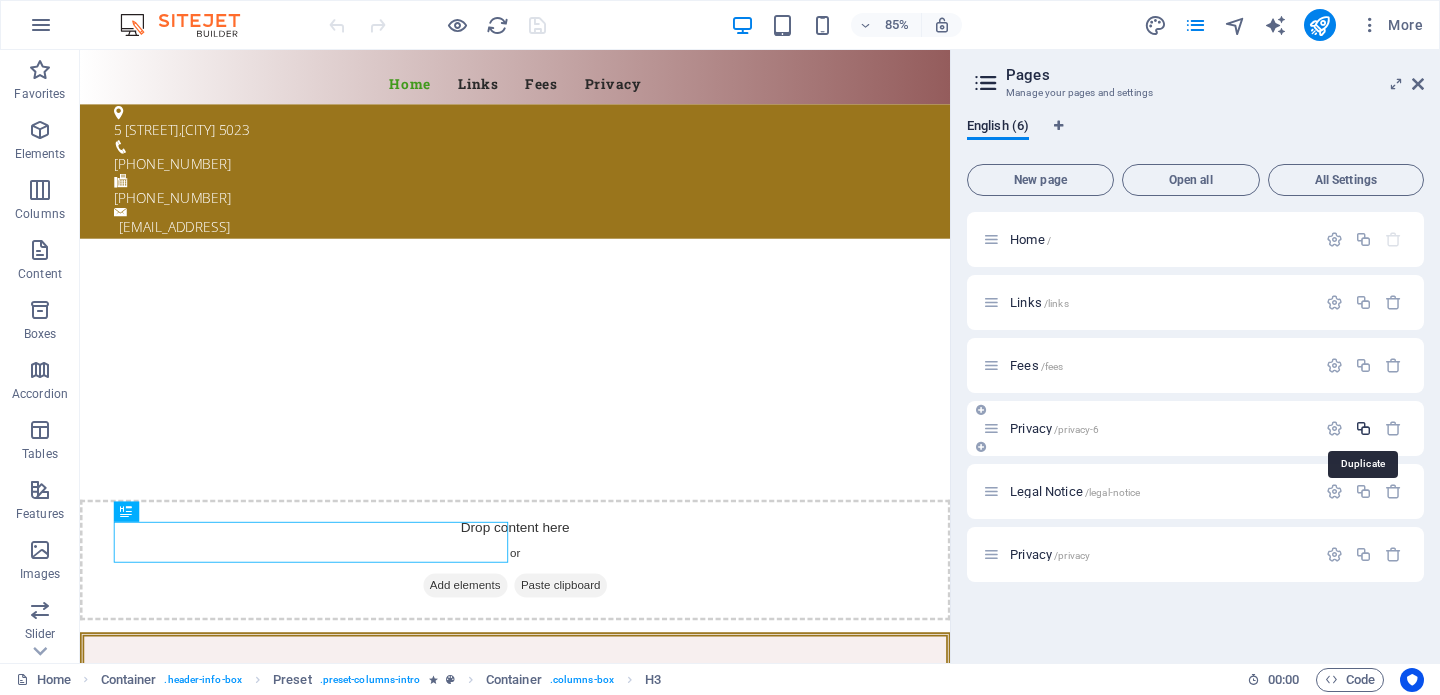 click at bounding box center [1363, 428] 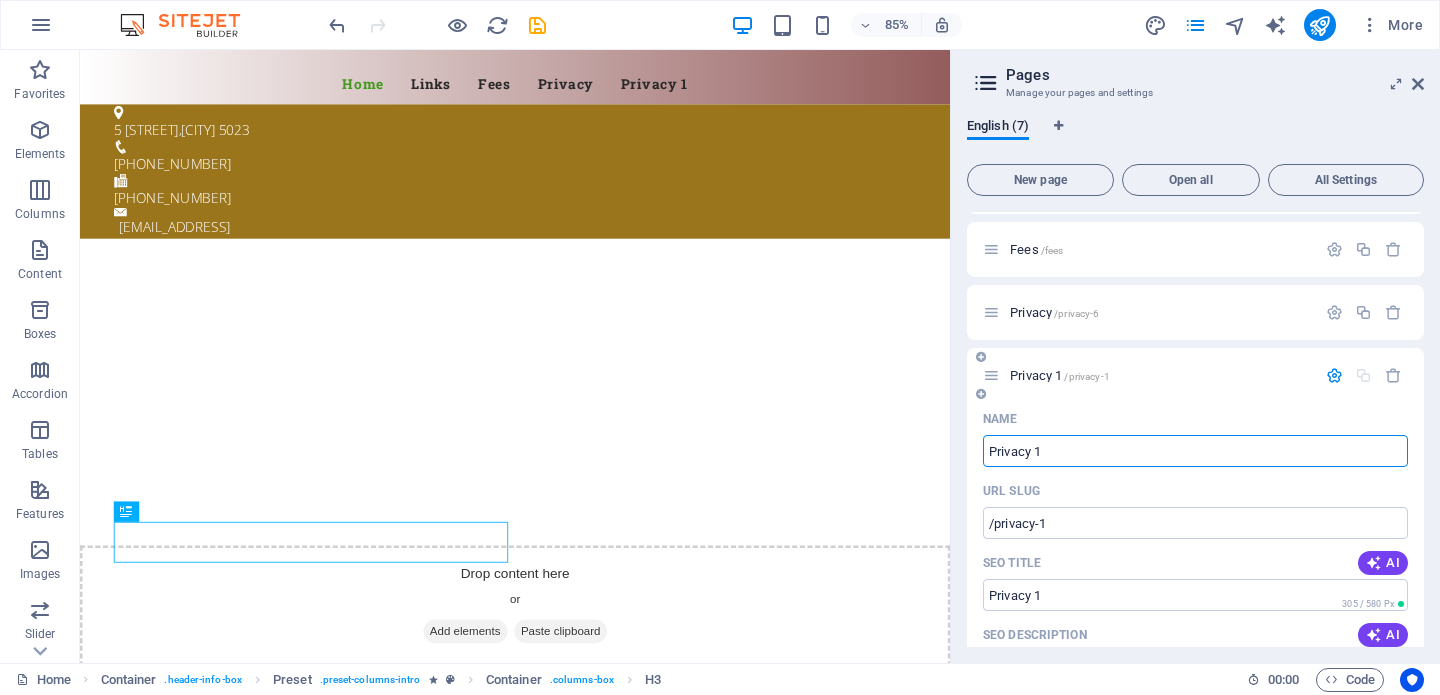 scroll, scrollTop: 123, scrollLeft: 0, axis: vertical 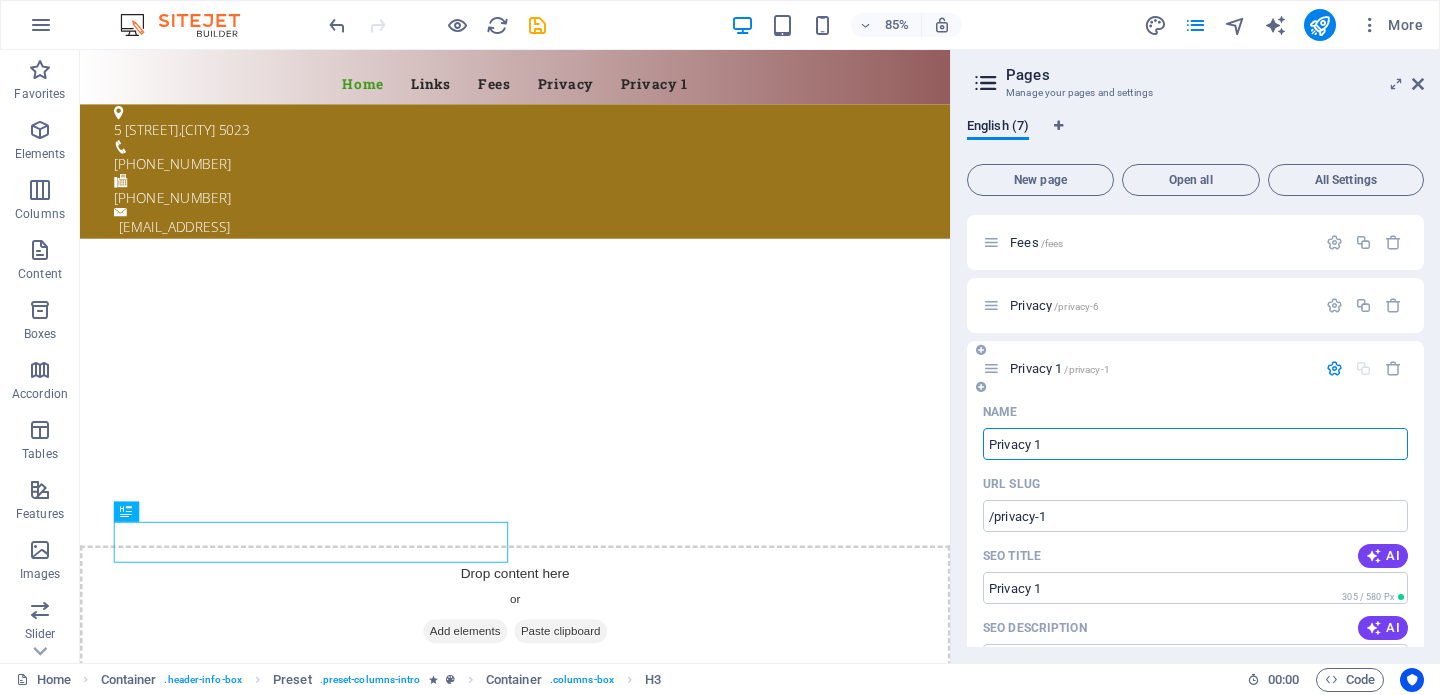 click on "Privacy 1" at bounding box center (1195, 444) 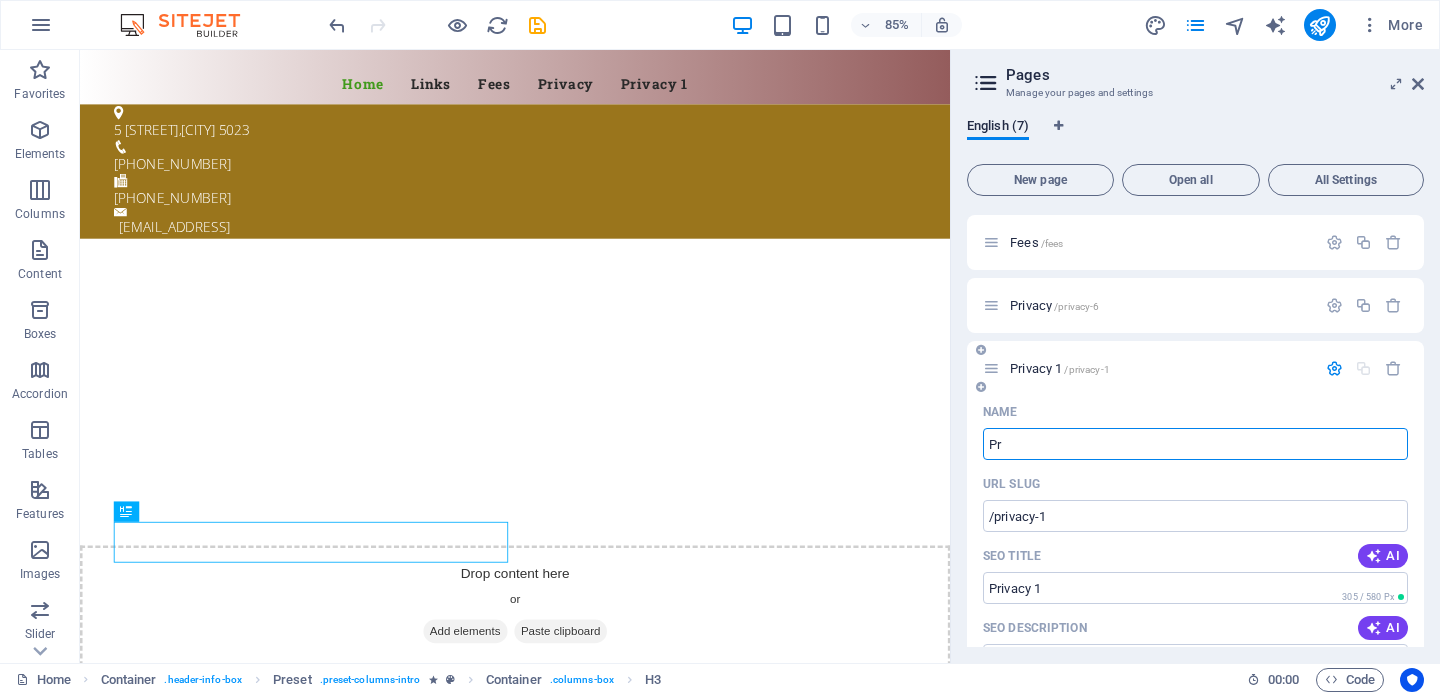 type on "P" 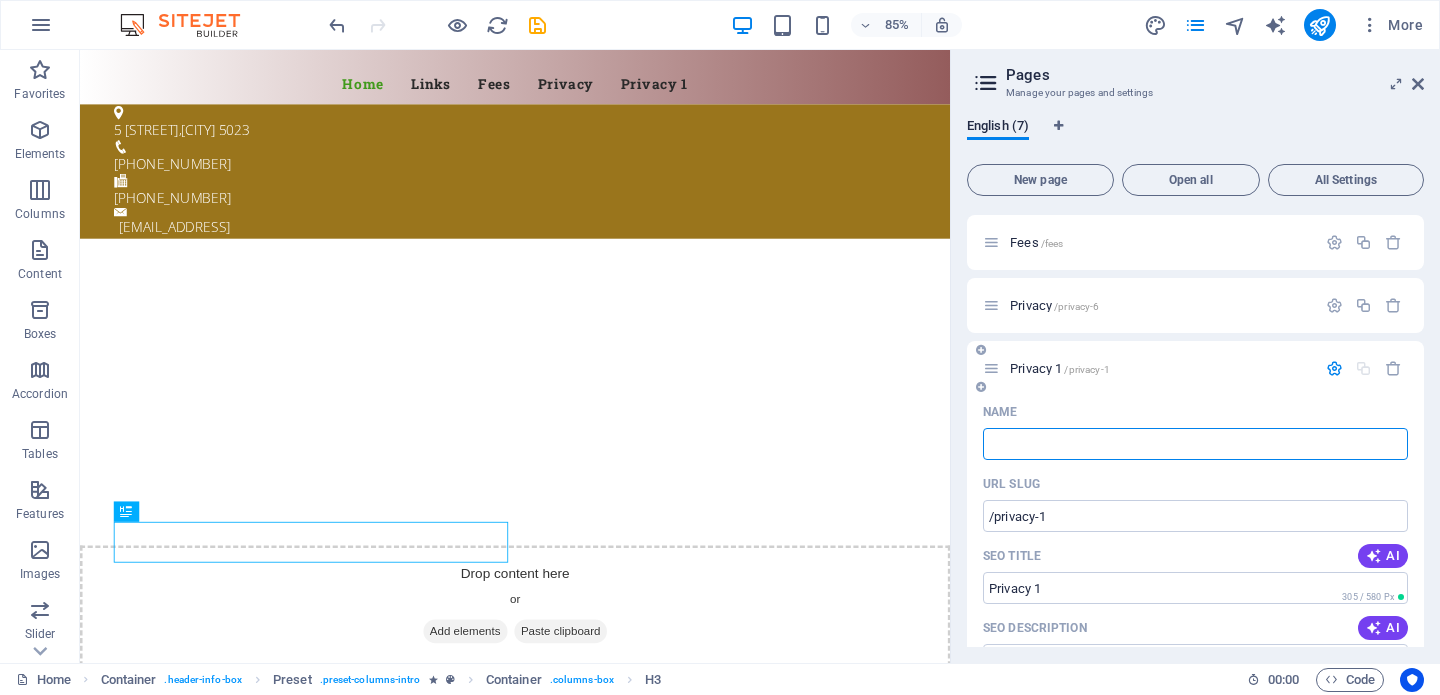 type 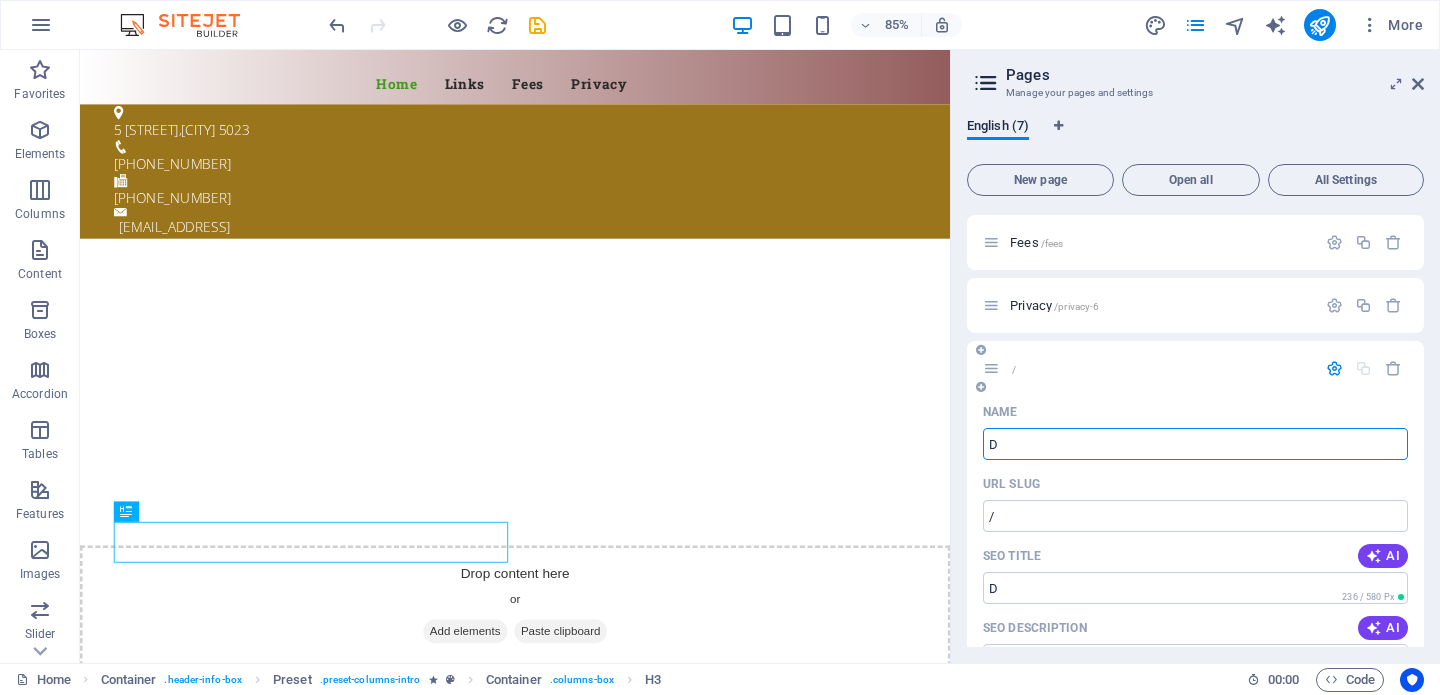 type on "D" 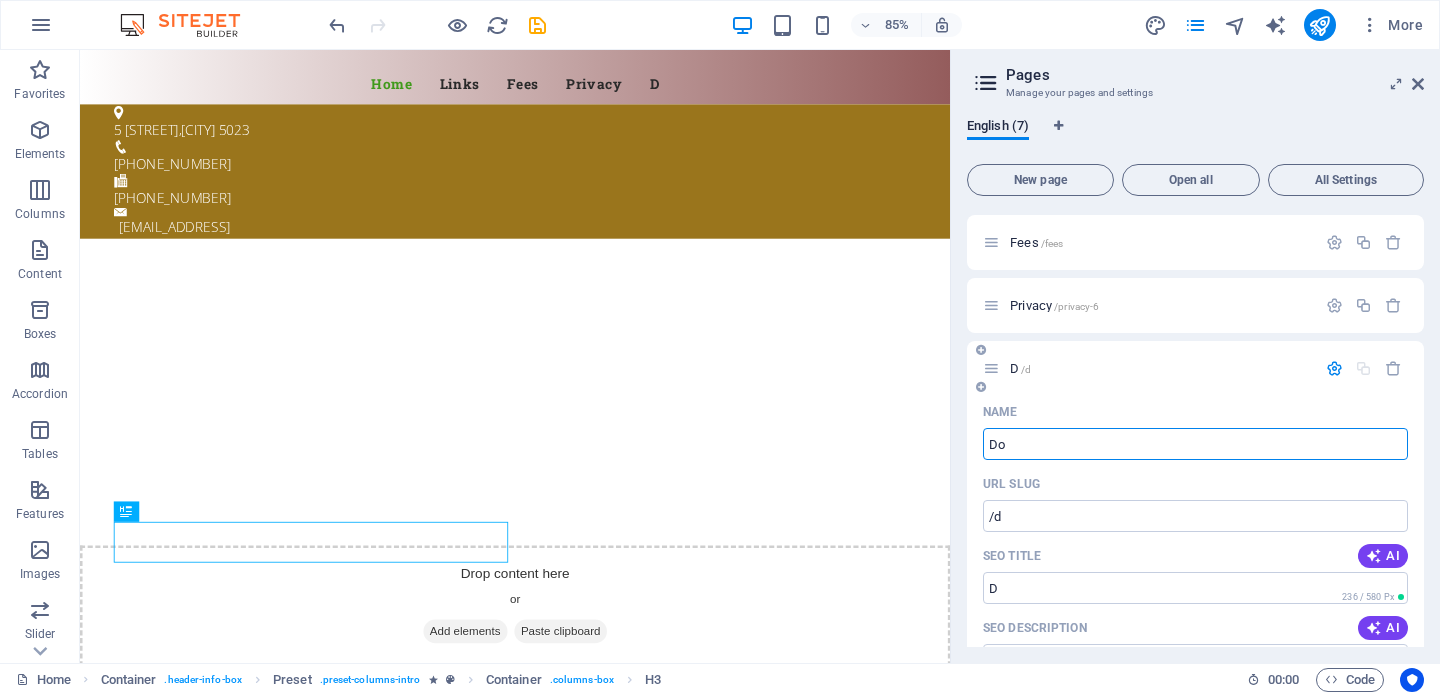 type on "Doc" 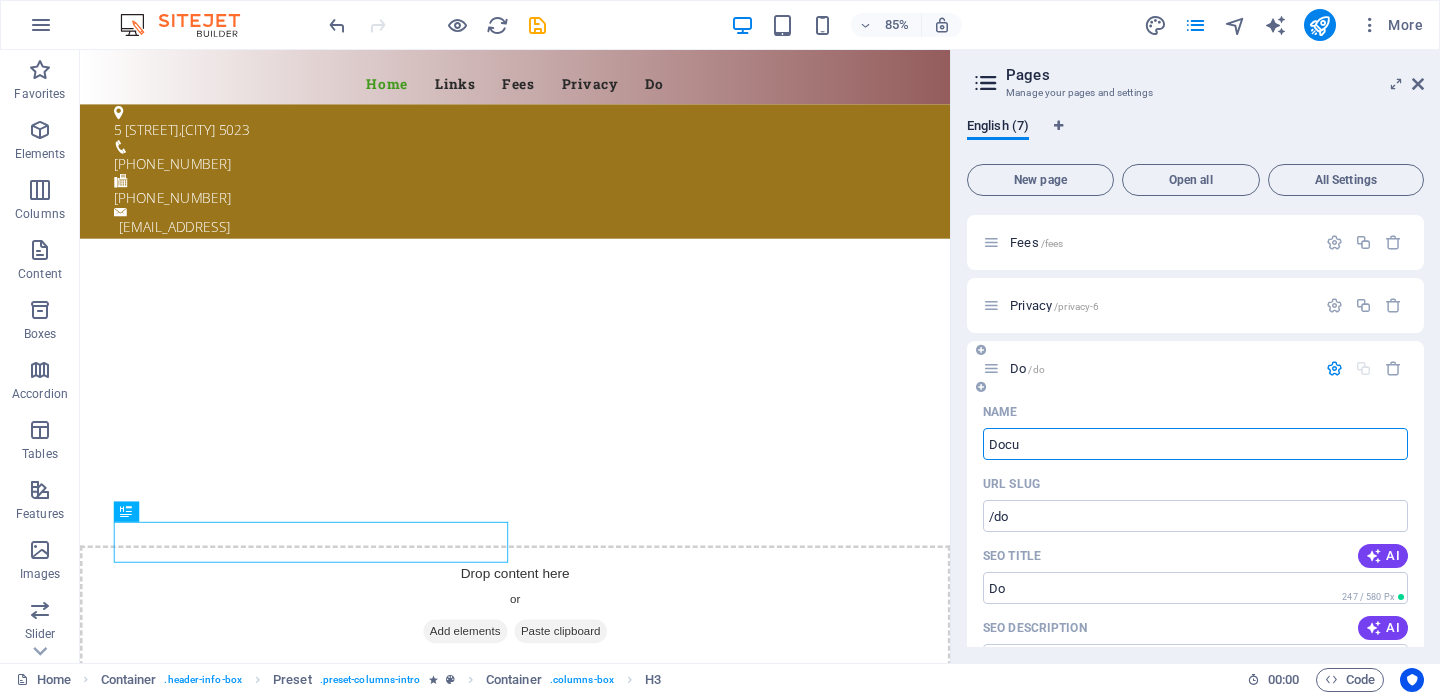 type on "Docum" 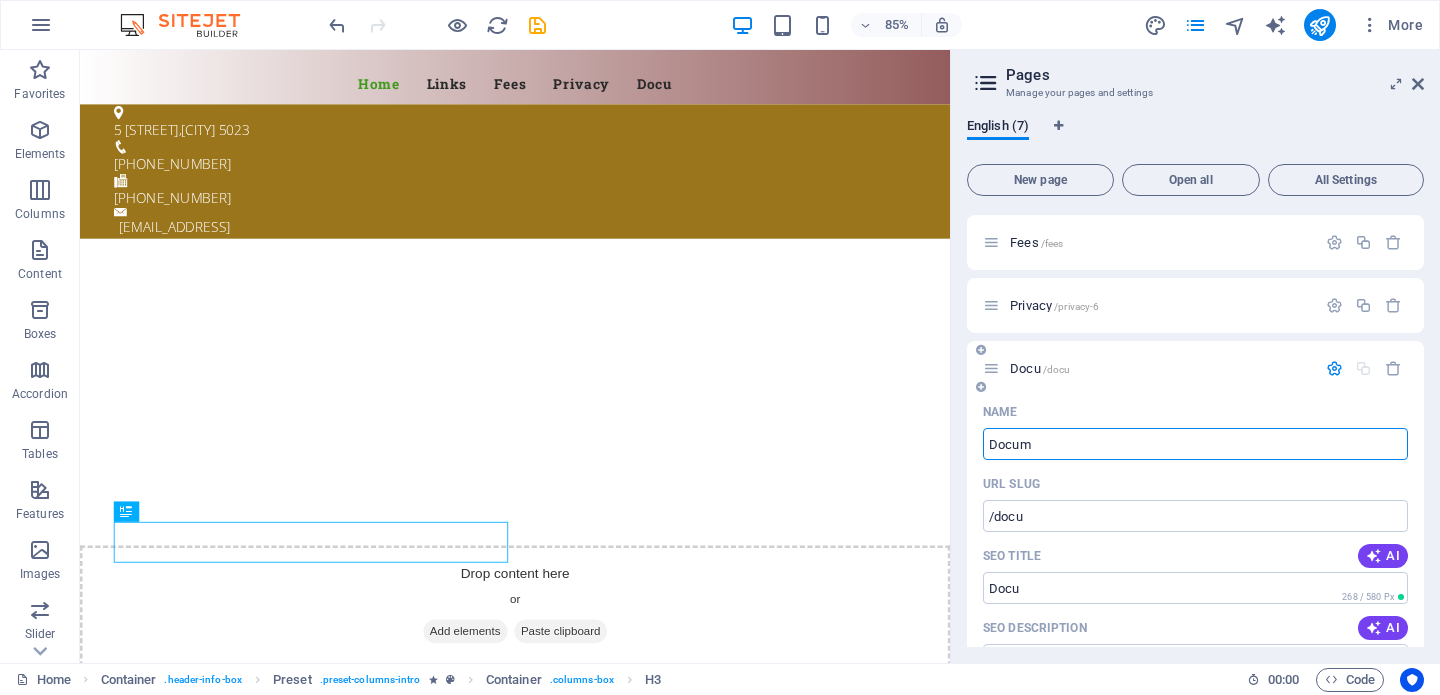 type on "Docume" 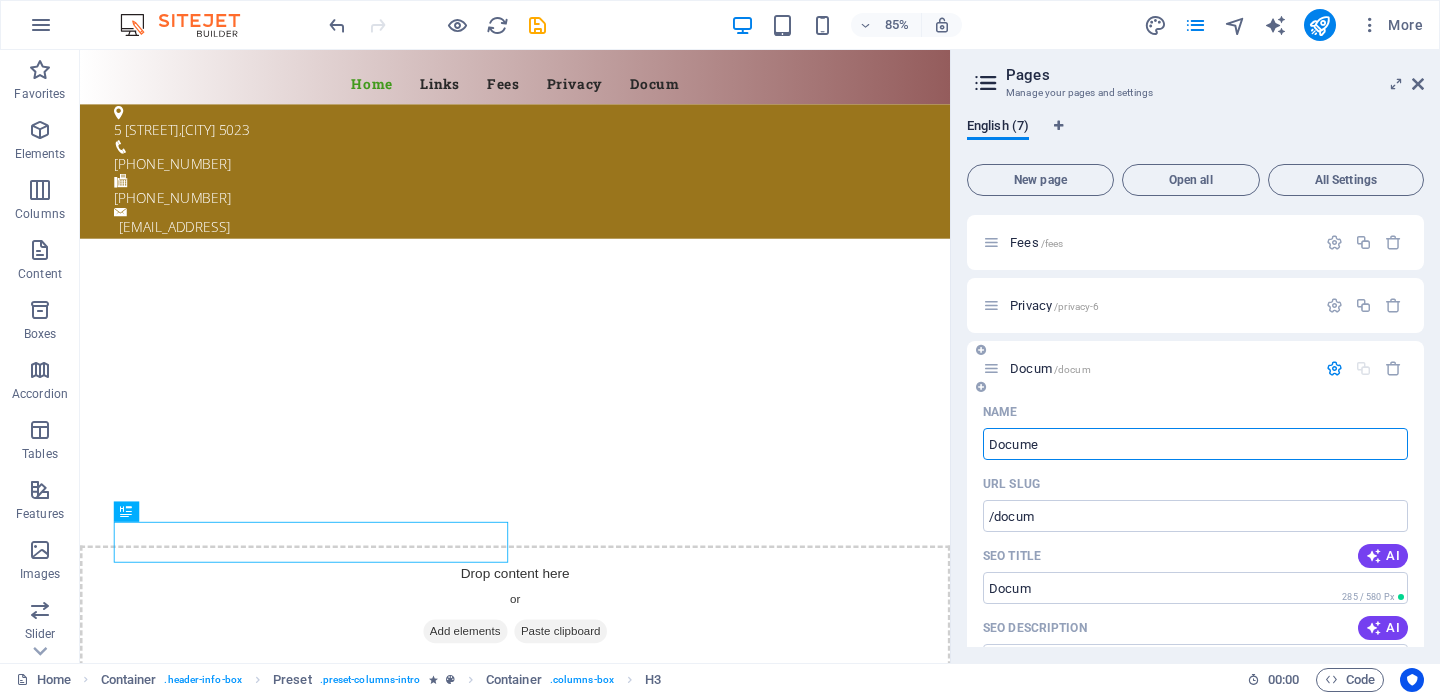 type on "Docume" 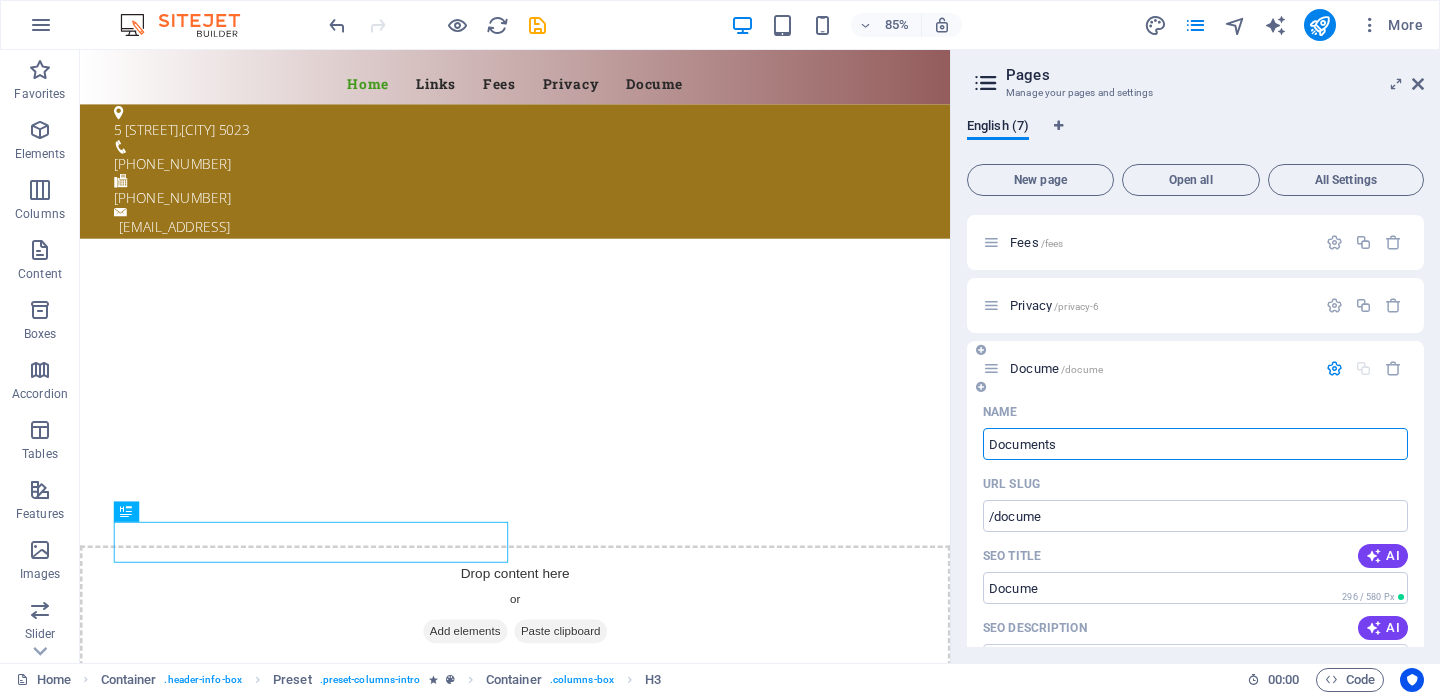 type on "Documents" 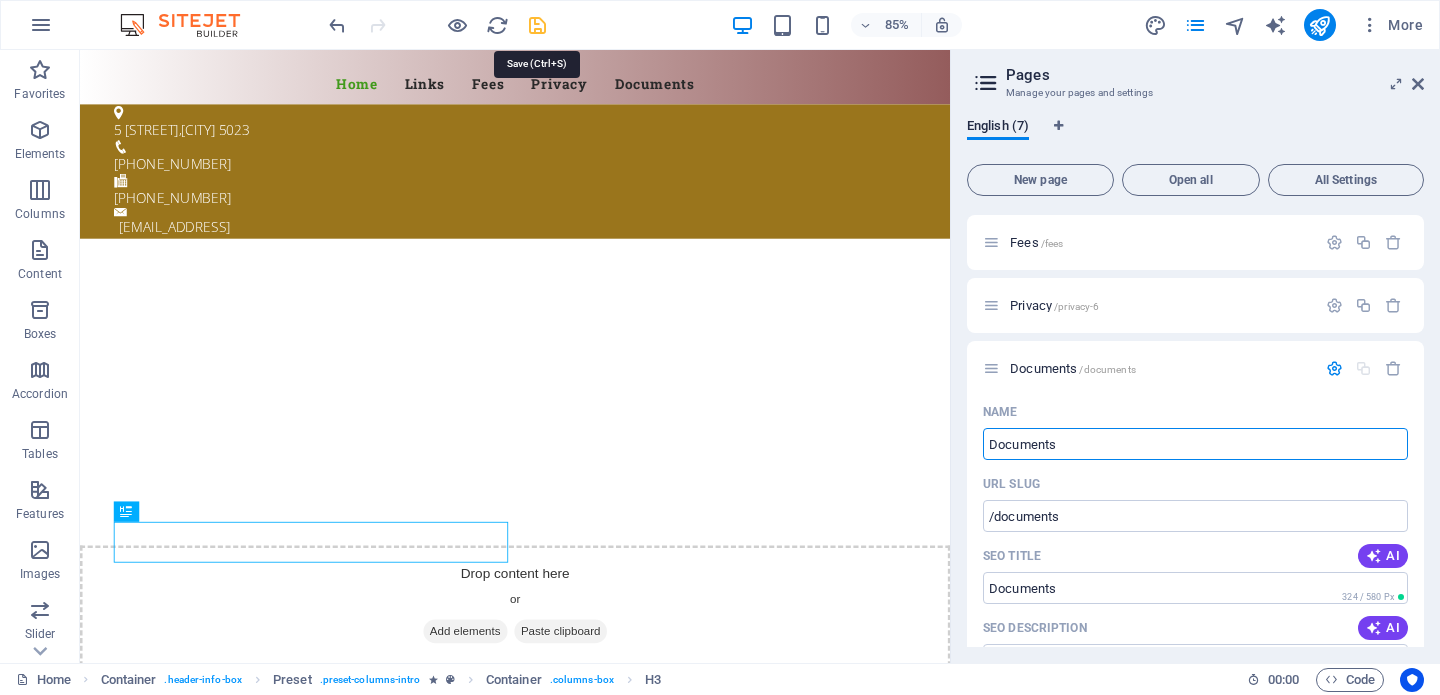 type on "Documents" 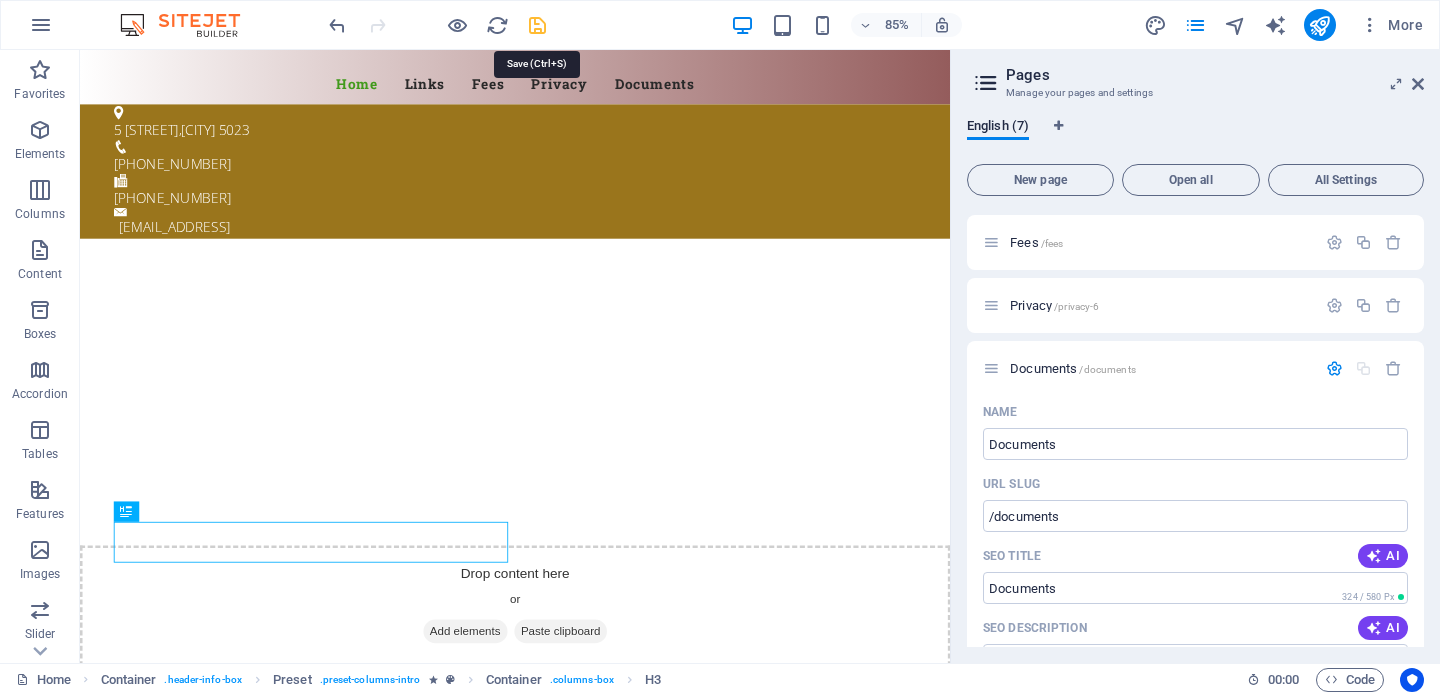 click at bounding box center (537, 25) 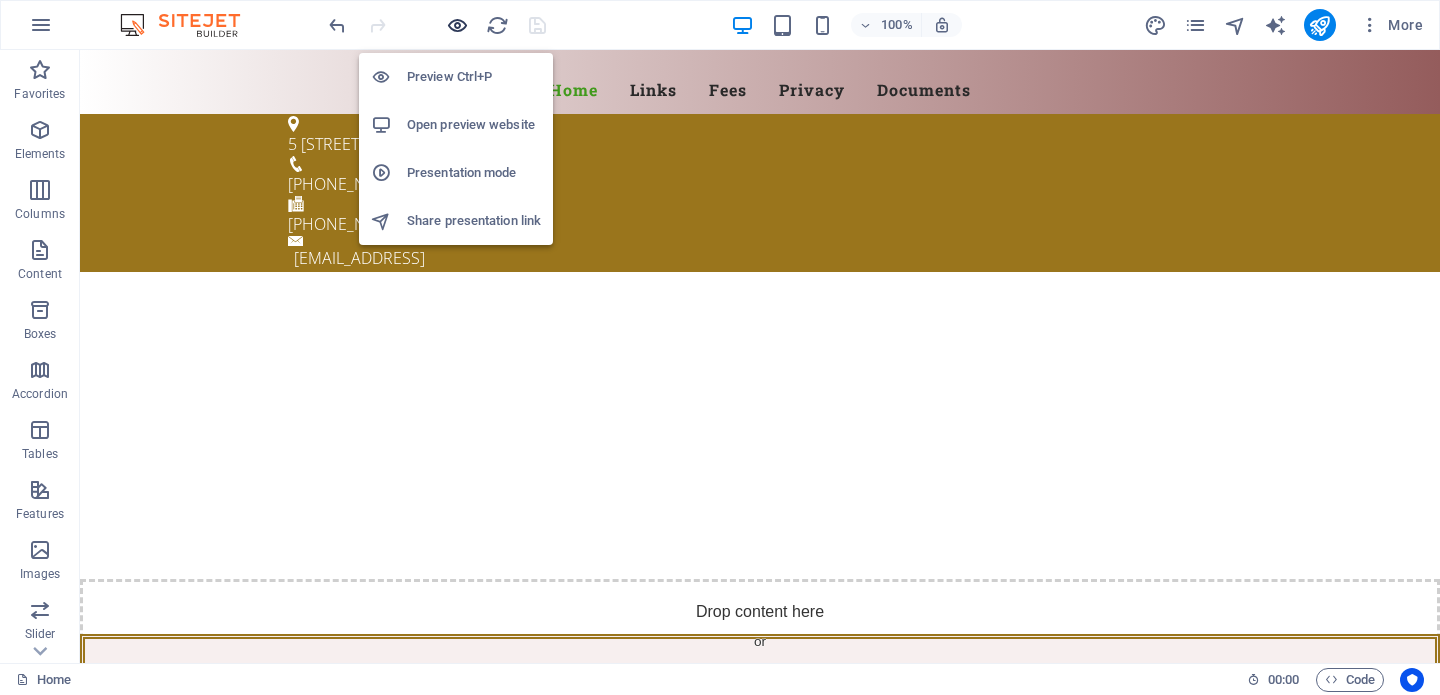 click at bounding box center [457, 25] 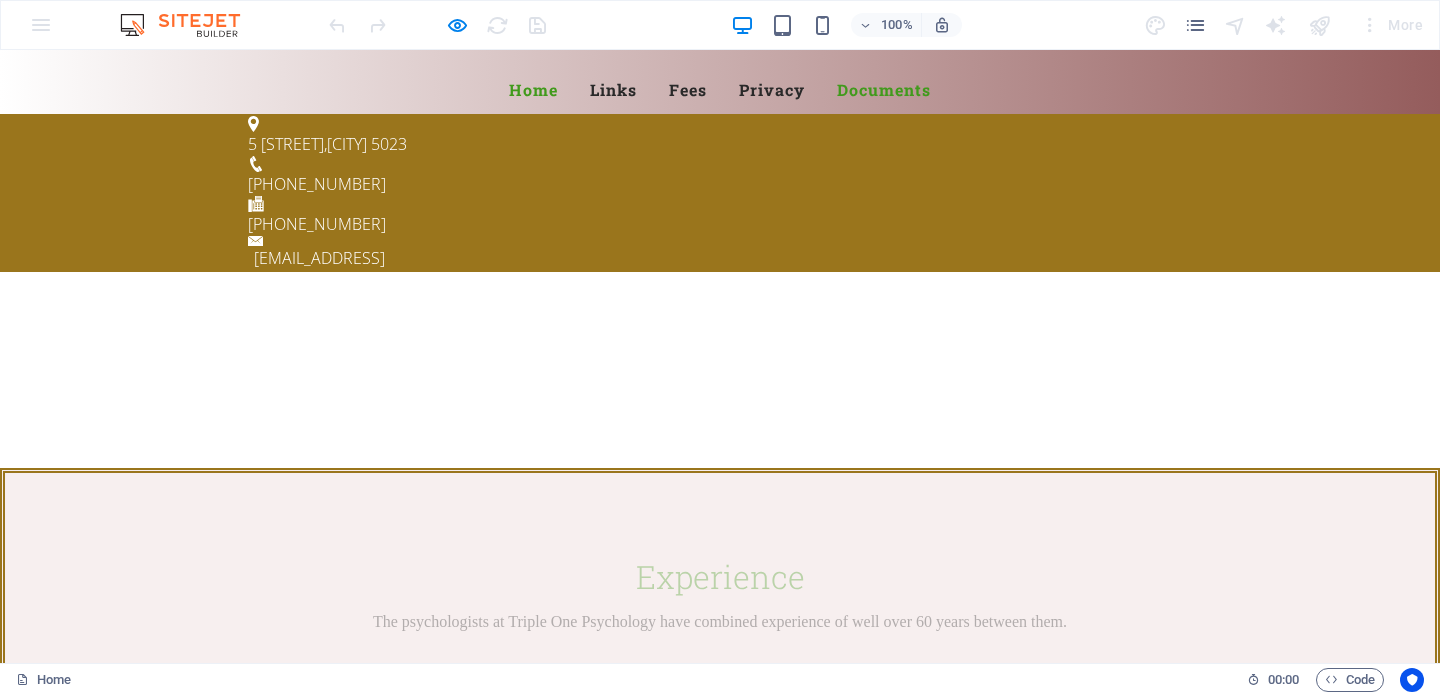 click on "Documents" at bounding box center (884, 90) 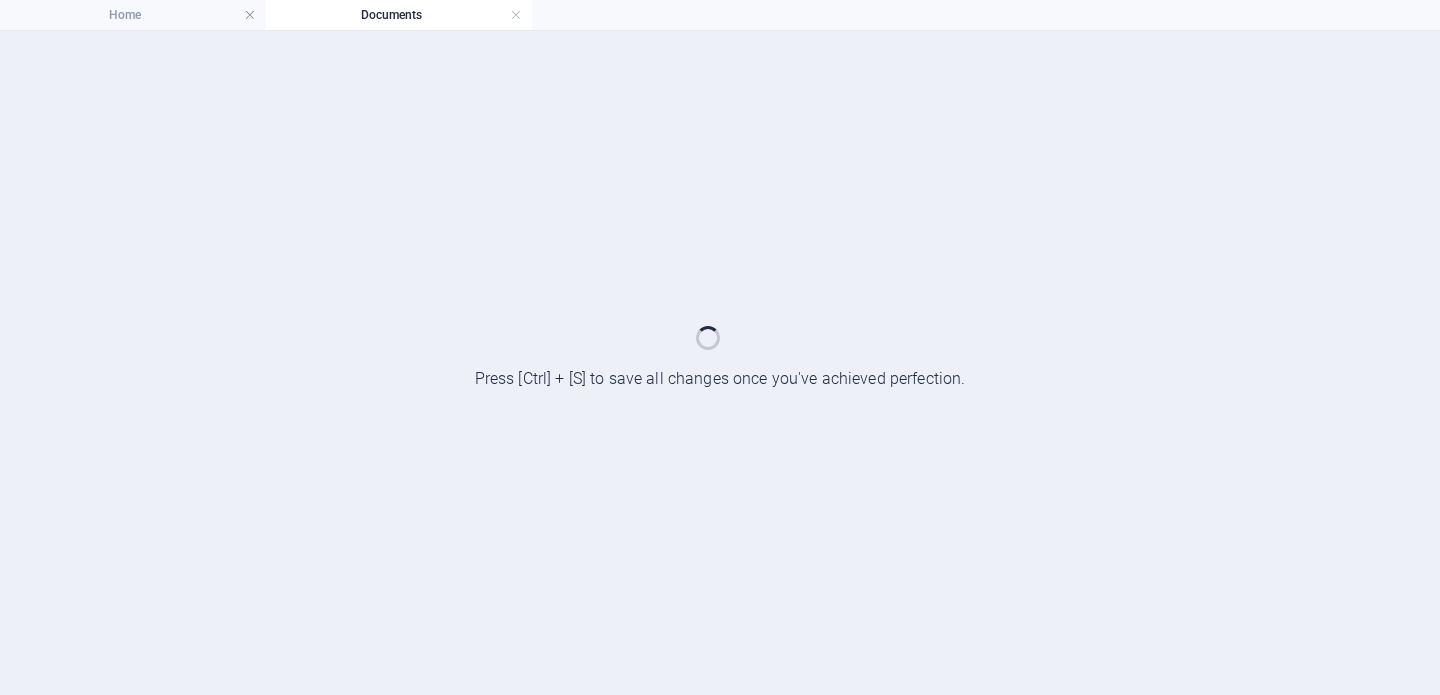 scroll, scrollTop: 0, scrollLeft: 0, axis: both 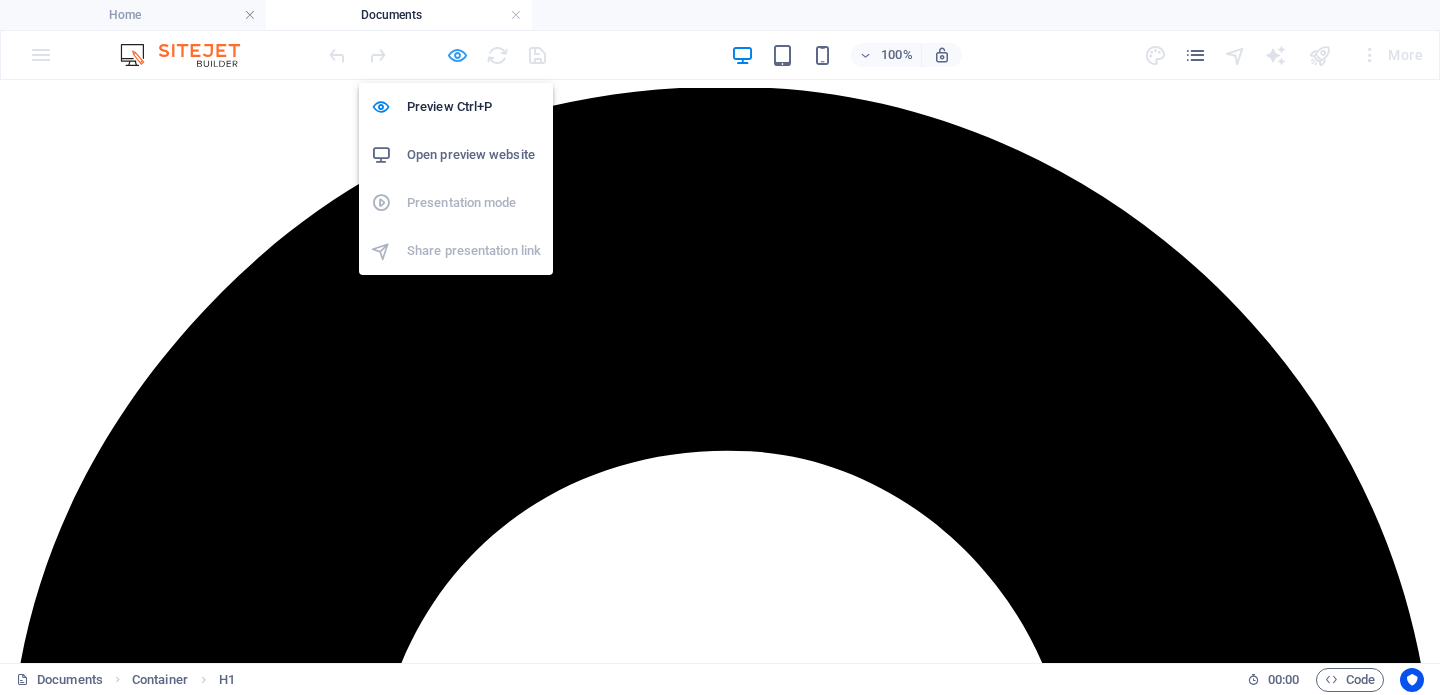click at bounding box center (457, 55) 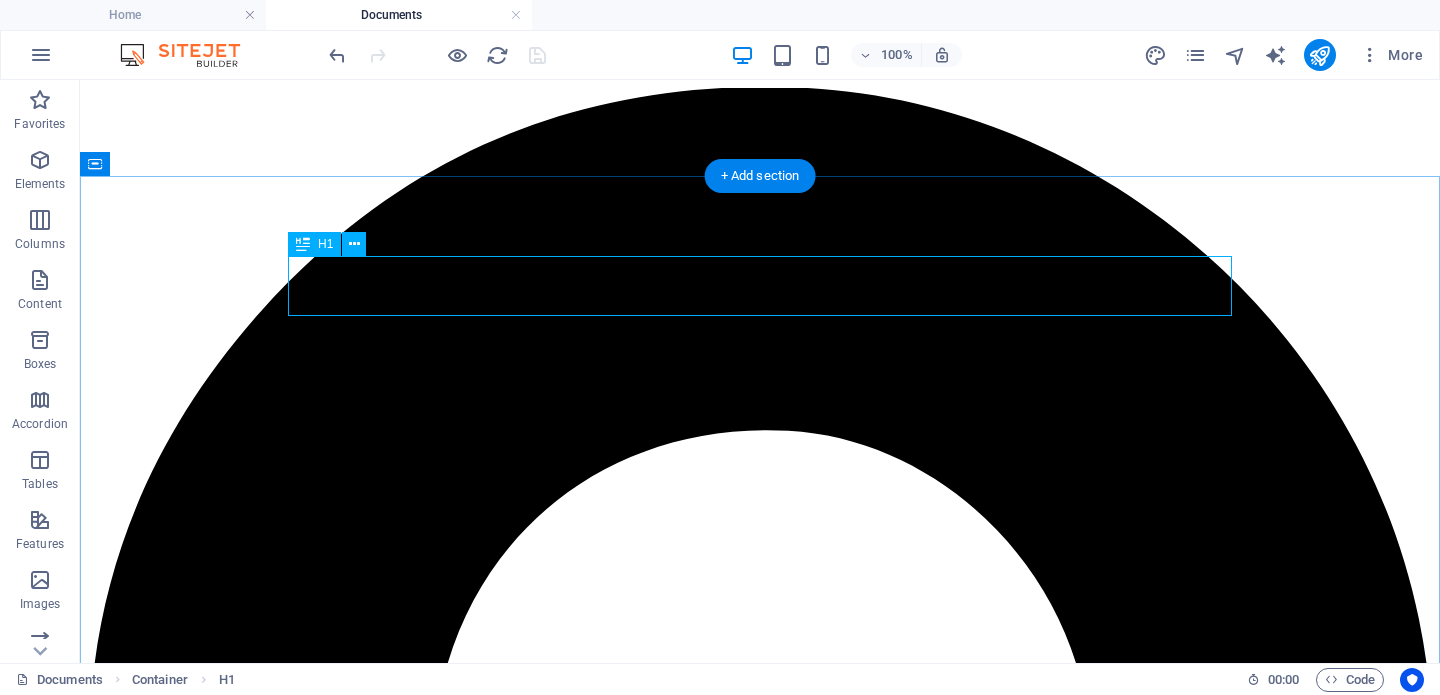 click on "Privacy Policy" at bounding box center (760, 6468) 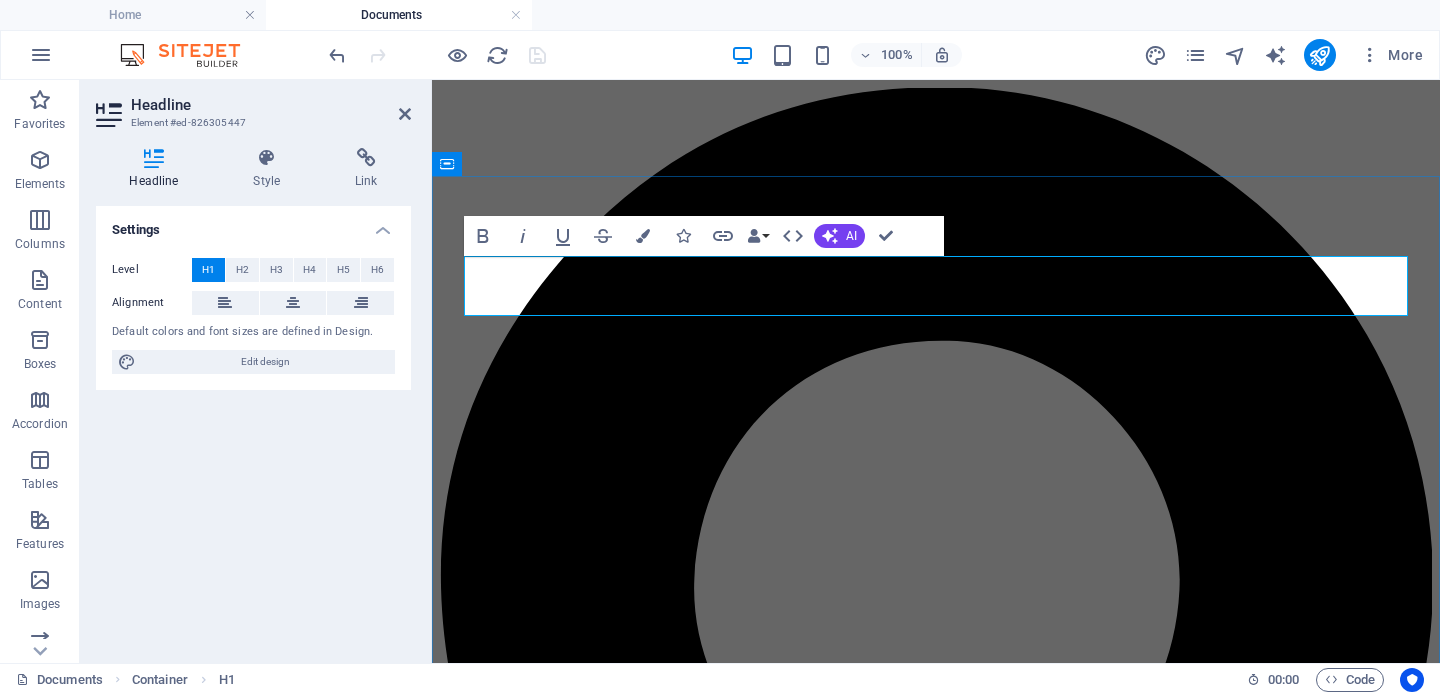 click on "Privacy Policy" at bounding box center (936, 4881) 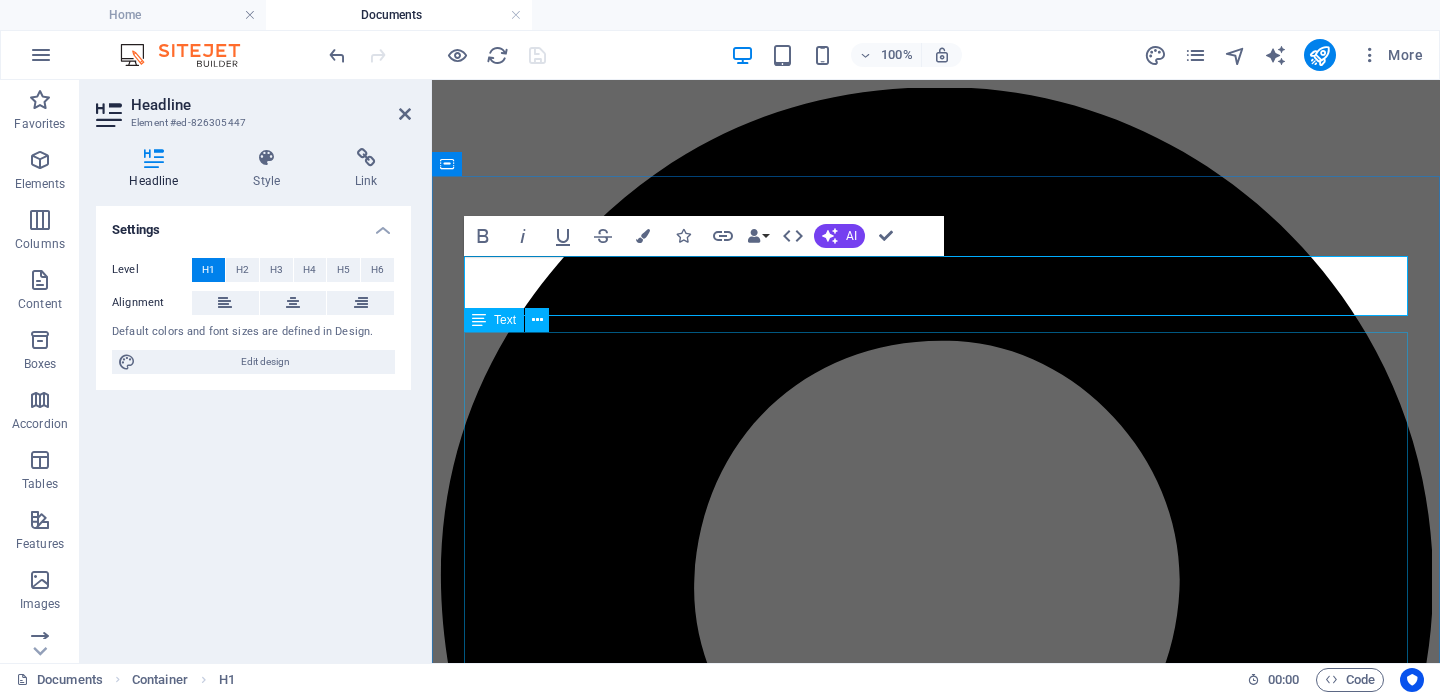 click on "Triple One Psychology   Privacy Policy for Management of Personal Information   This document describes the privacy policy of [FIRST] [LAST] trading as Triple One Psychology for the management of clients’ personal information. The psychological service provided is bound by the legal requirements of the Australian Privacy Principles set out in the Privacy Act 1988 (Cth).   Client information Client files are held in secure filing cabinets and secure electronic document management systems which are accessible only to the authorised service provider(s). The information on each file includes personal information such as name, address, contact phone numbers, medical history, and other personal information collected as part of providing the psychological service.   How clients' personal information is collected   Consequence of not providing personal information   Purpose of holding personal information   Disclosure of personal information   the client’s prior approval has been obtained to:" at bounding box center [936, 5967] 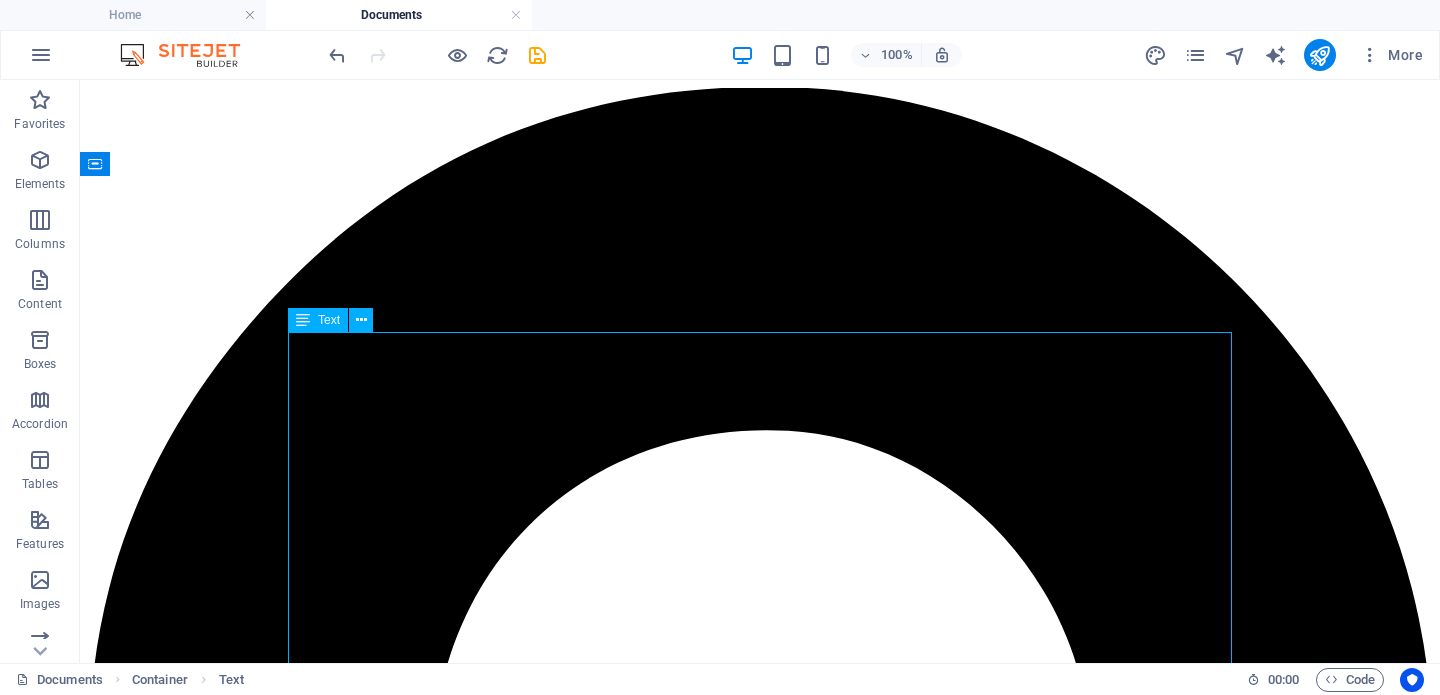 click on "Triple One Psychology   Privacy Policy for Management of Personal Information   This document describes the privacy policy of [FIRST] [LAST] trading as Triple One Psychology for the management of clients’ personal information. The psychological service provided is bound by the legal requirements of the Australian Privacy Principles set out in the Privacy Act 1988 (Cth).   Client information Client files are held in secure filing cabinets and secure electronic document management systems which are accessible only to the authorised service provider(s). The information on each file includes personal information such as name, address, contact phone numbers, medical history, and other personal information collected as part of providing the psychological service.   How clients' personal information is collected   Consequence of not providing personal information   Purpose of holding personal information   Disclosure of personal information   the client’s prior approval has been obtained to:" at bounding box center [760, 7485] 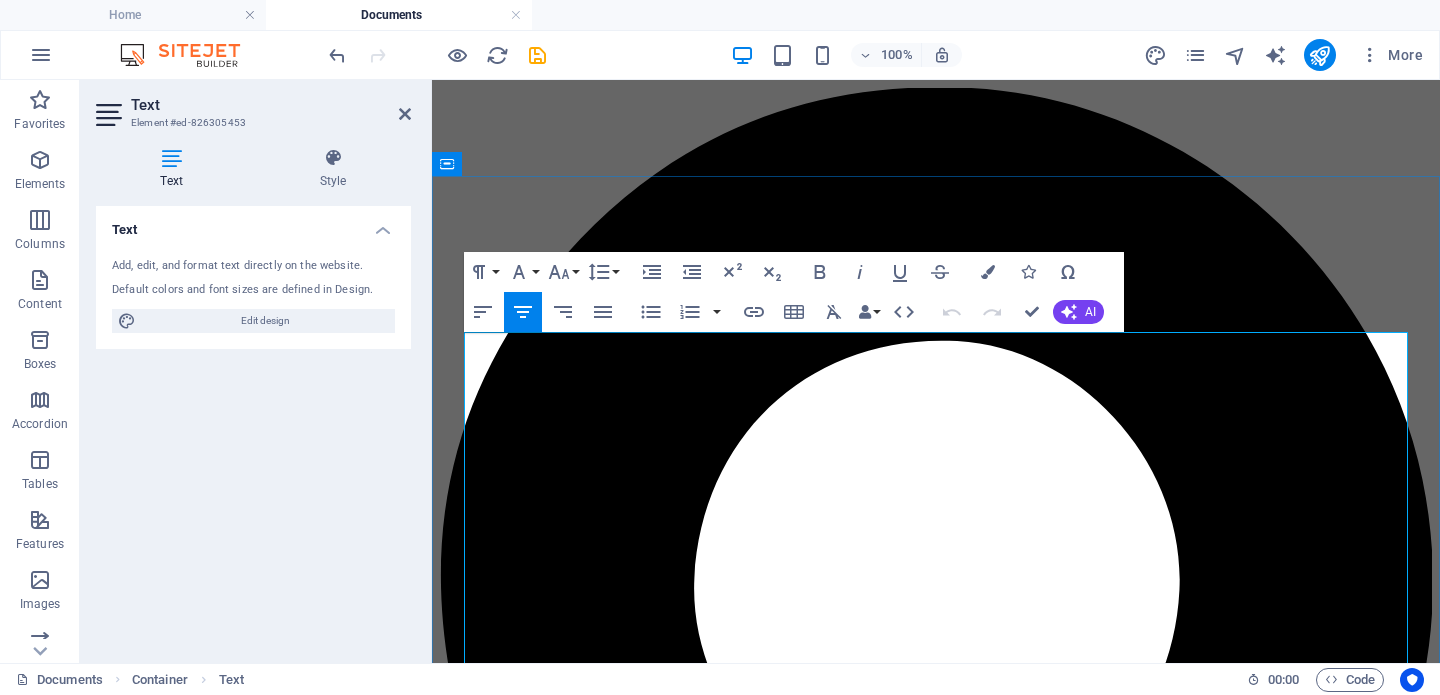 click on "Privacy Policy for Management of Personal Information" at bounding box center (940, 4998) 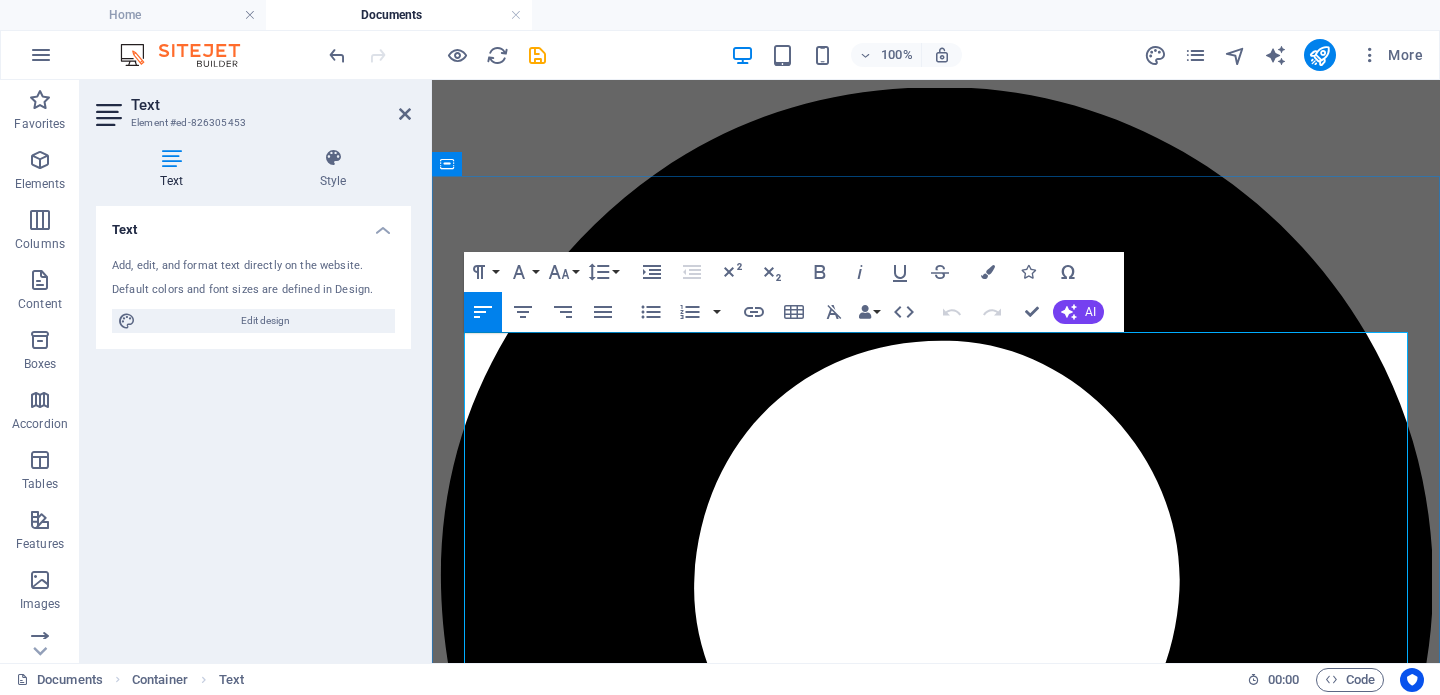 drag, startPoint x: 742, startPoint y: 398, endPoint x: 1139, endPoint y: 391, distance: 397.0617 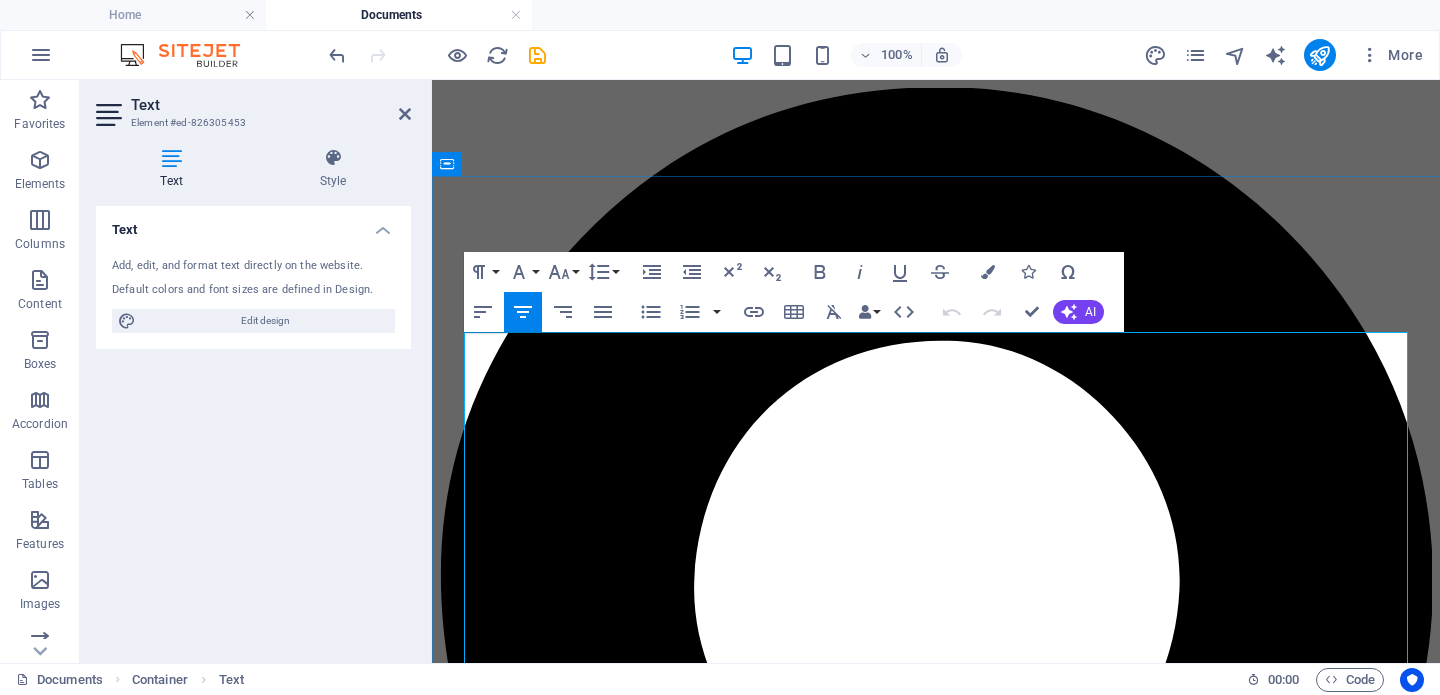 type 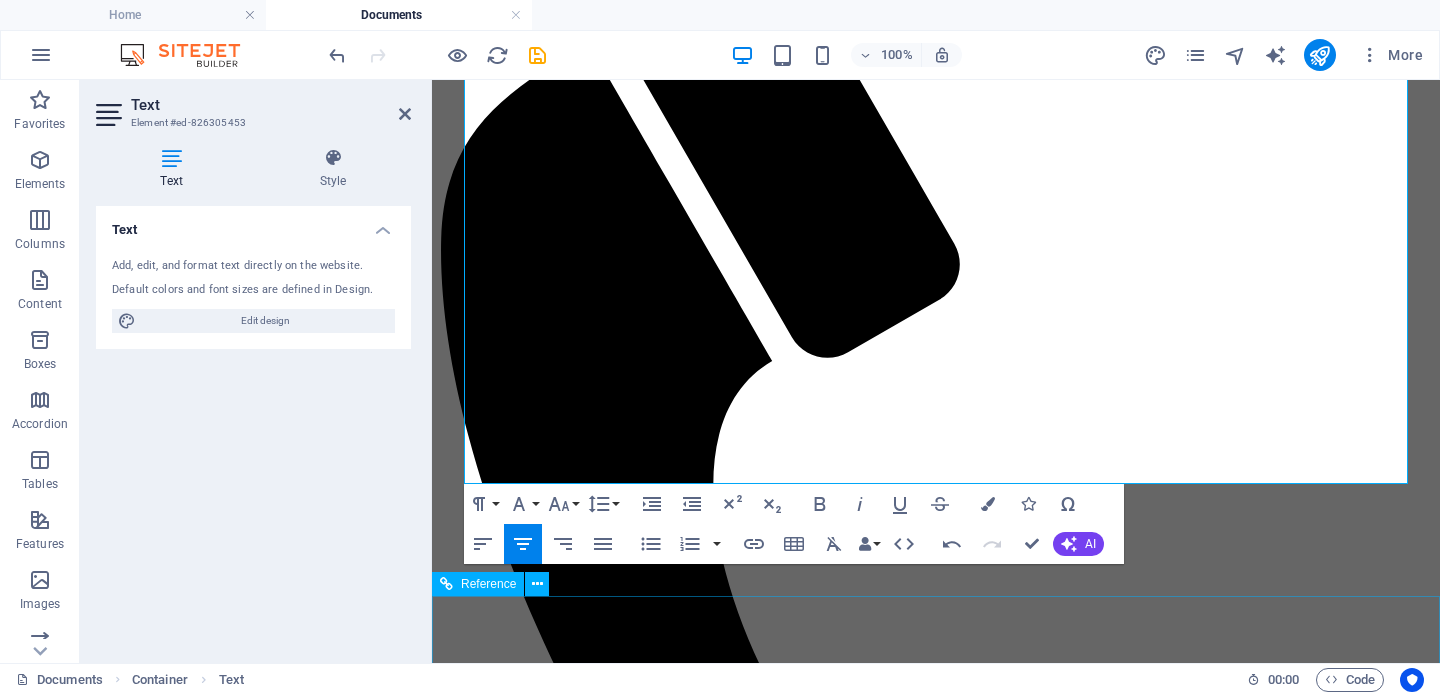 scroll, scrollTop: 1679, scrollLeft: 0, axis: vertical 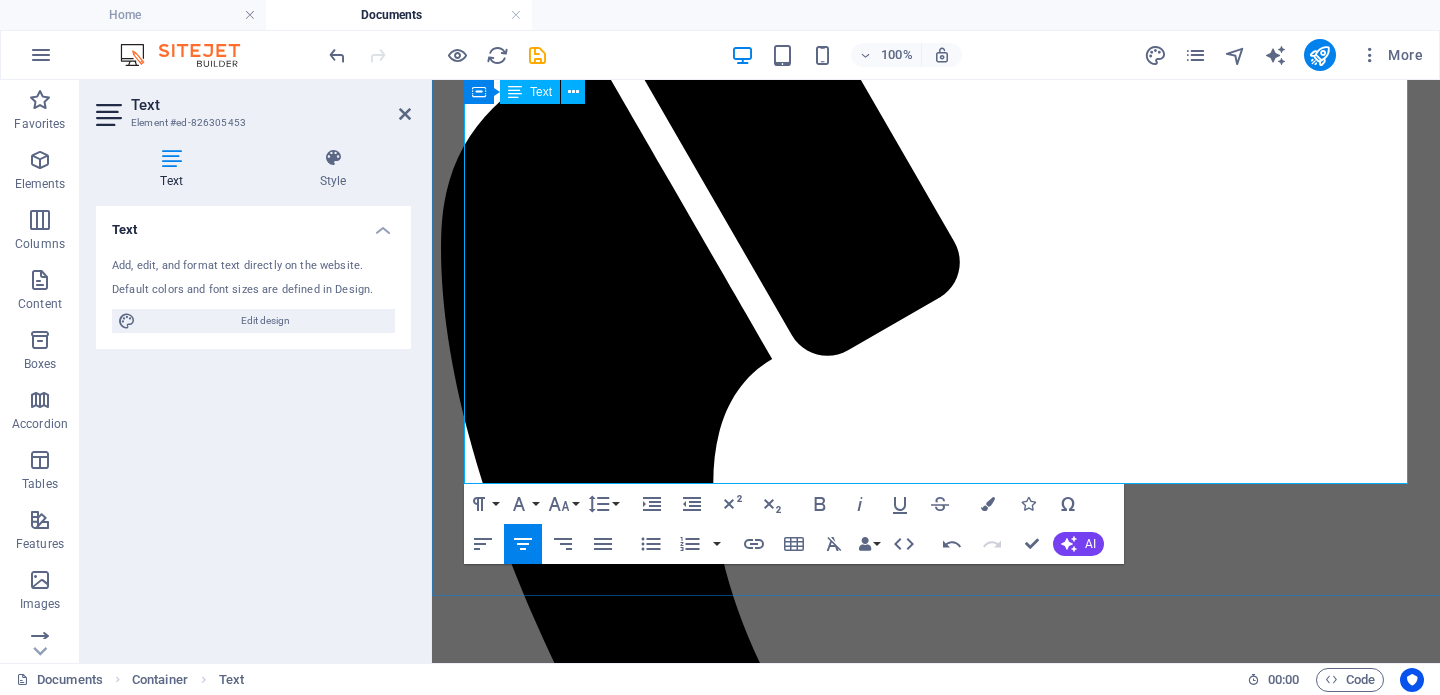 drag, startPoint x: 466, startPoint y: 438, endPoint x: 769, endPoint y: 432, distance: 303.0594 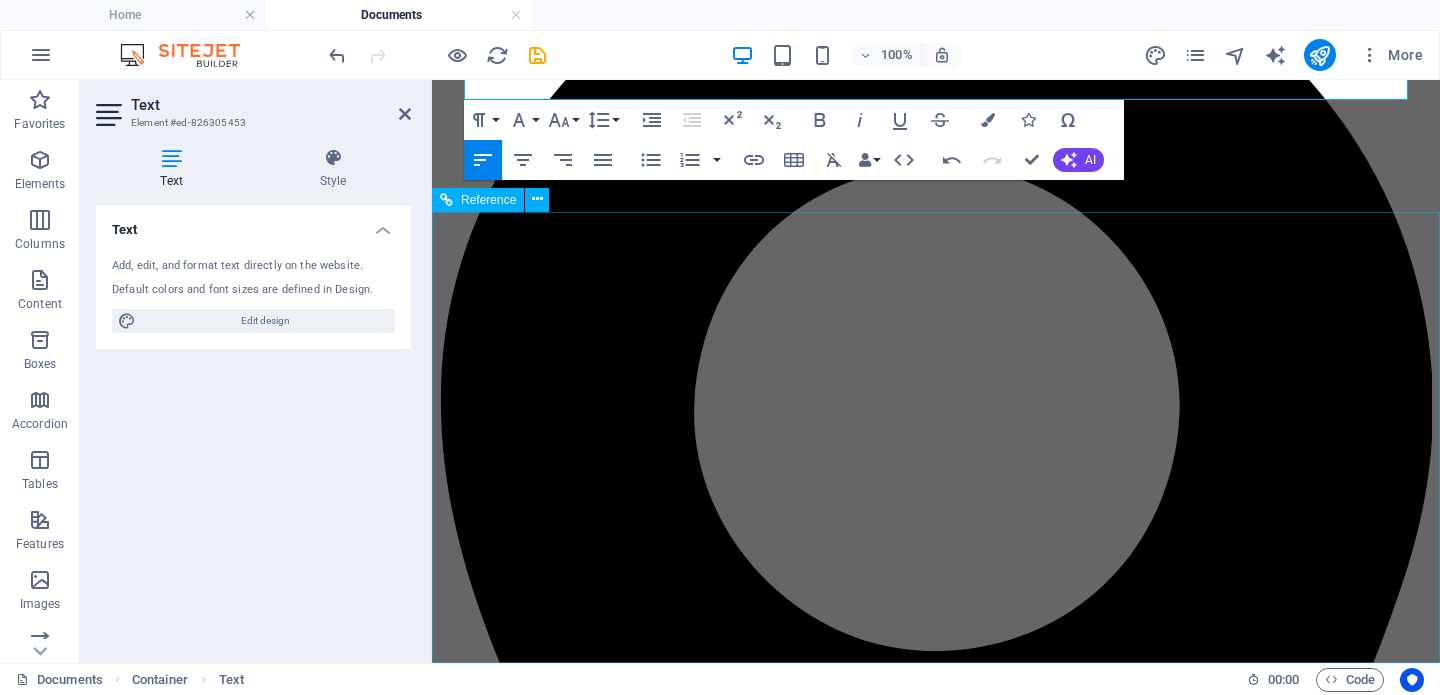 scroll, scrollTop: 0, scrollLeft: 0, axis: both 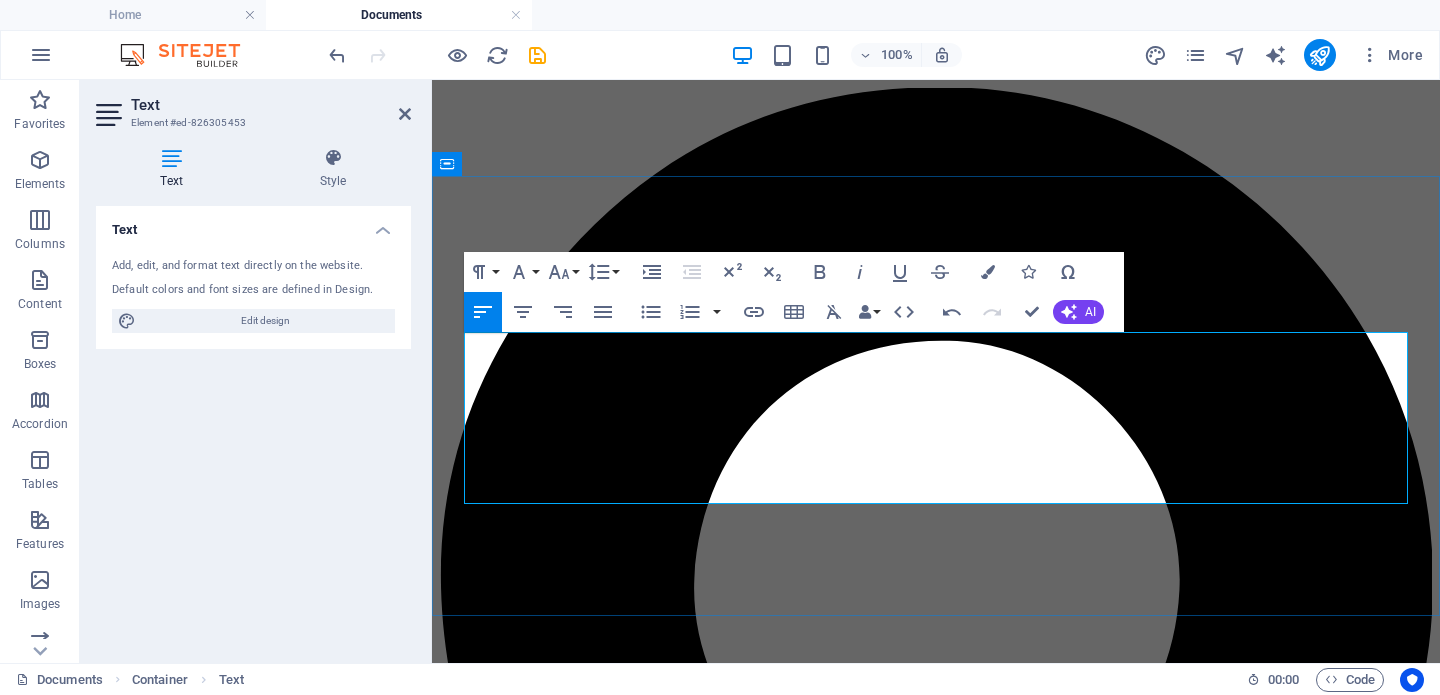 click at bounding box center (936, 5032) 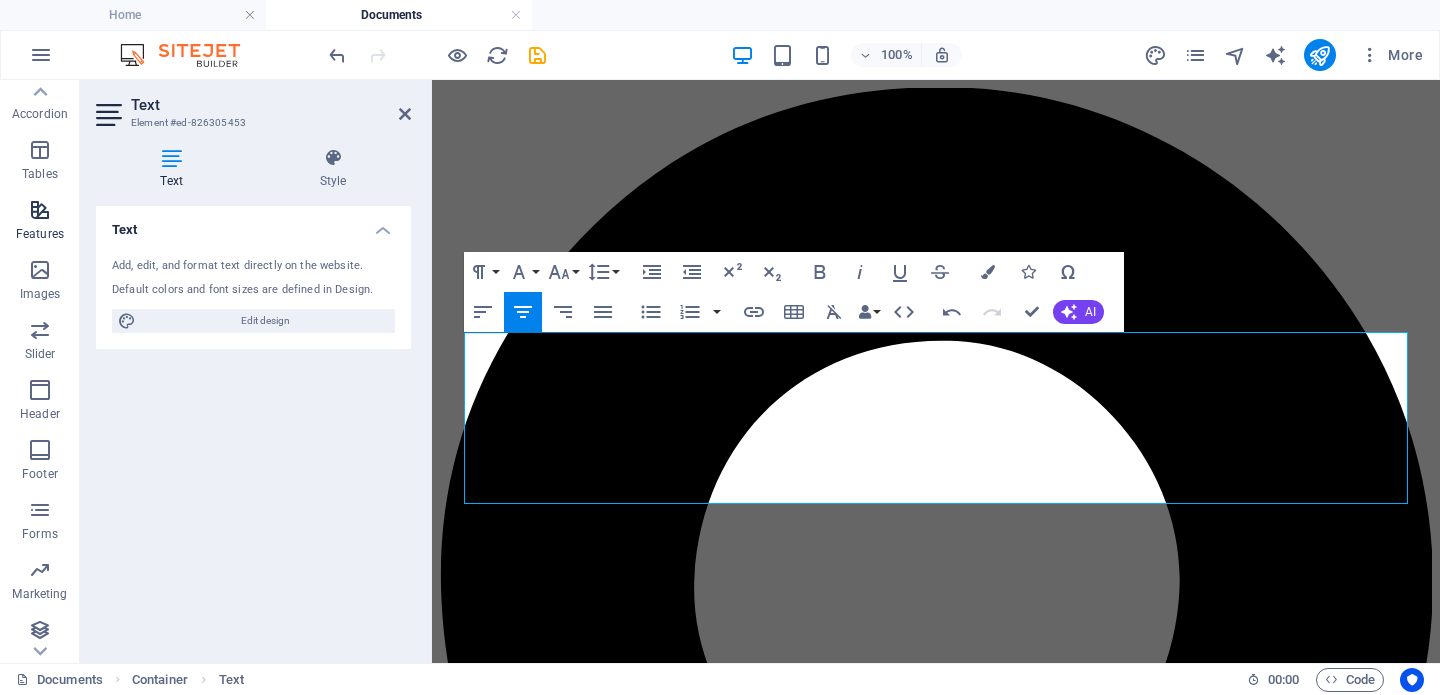 scroll, scrollTop: 317, scrollLeft: 0, axis: vertical 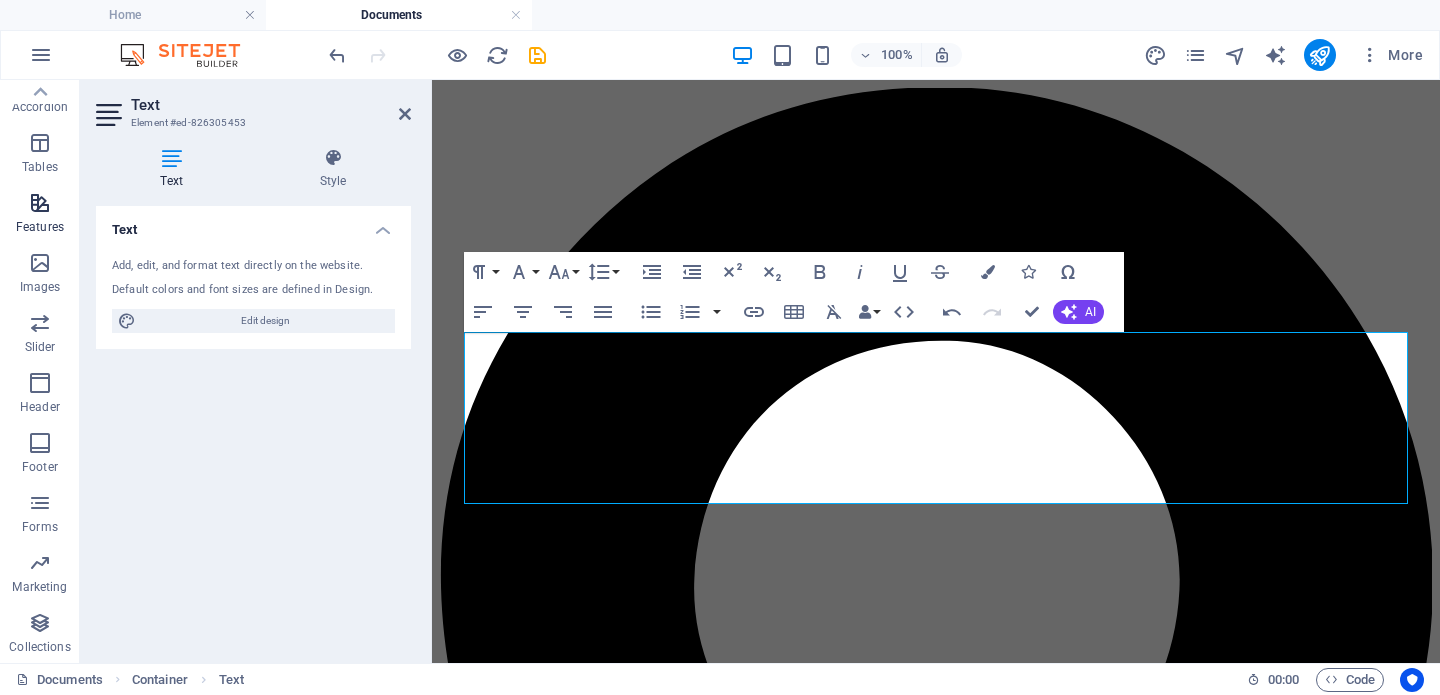 click at bounding box center [40, 203] 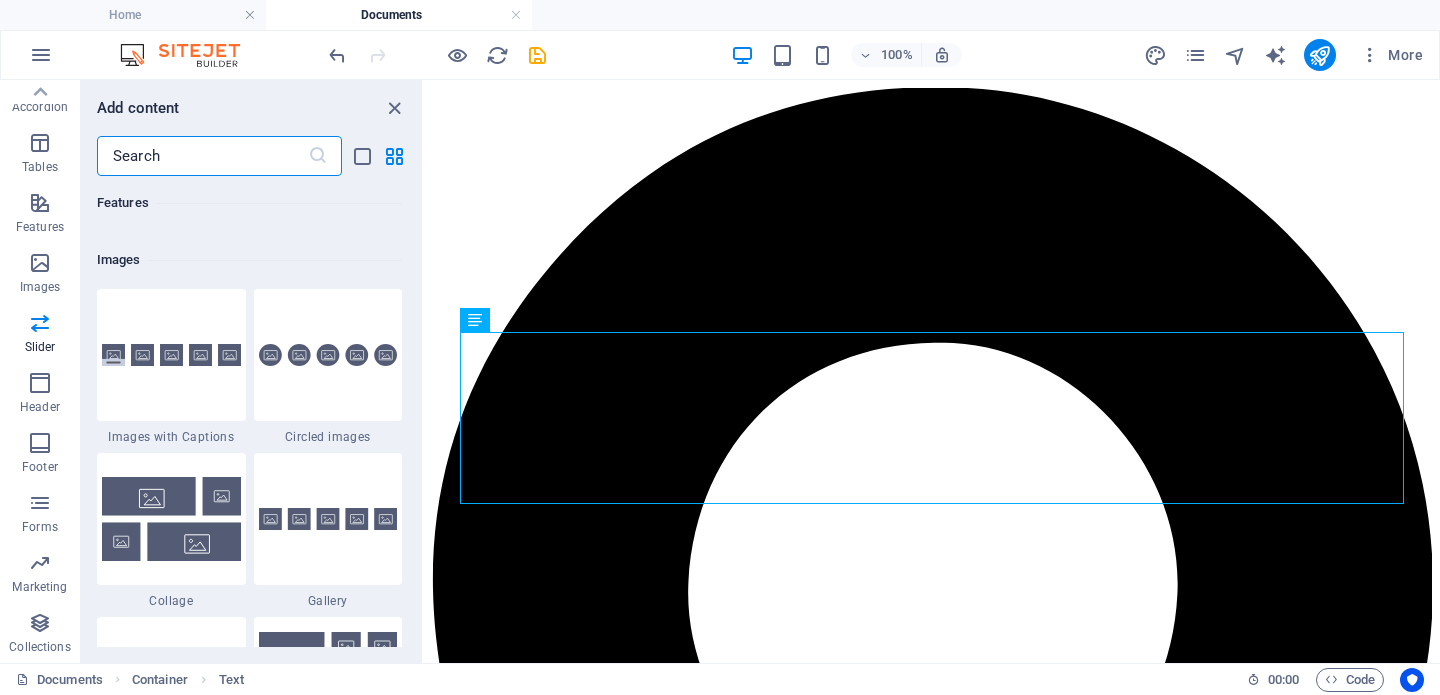 scroll, scrollTop: 9553, scrollLeft: 0, axis: vertical 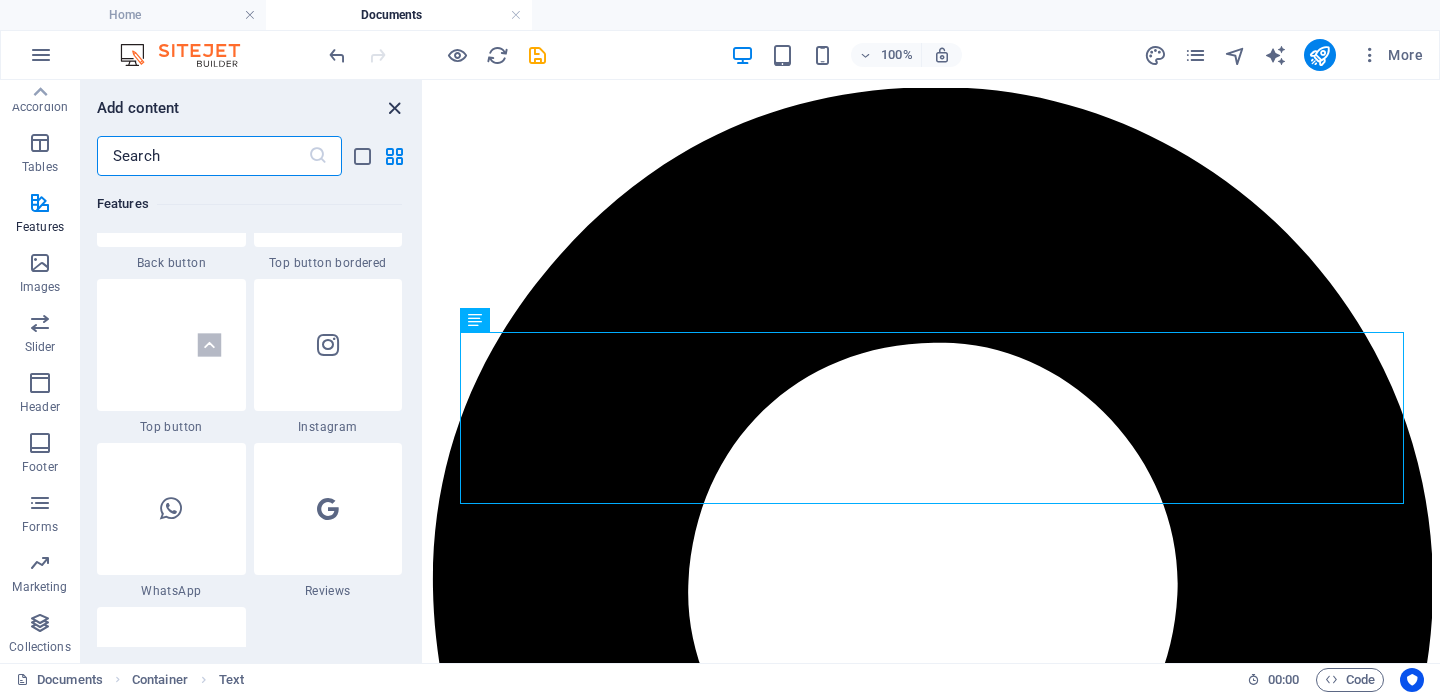click at bounding box center (394, 108) 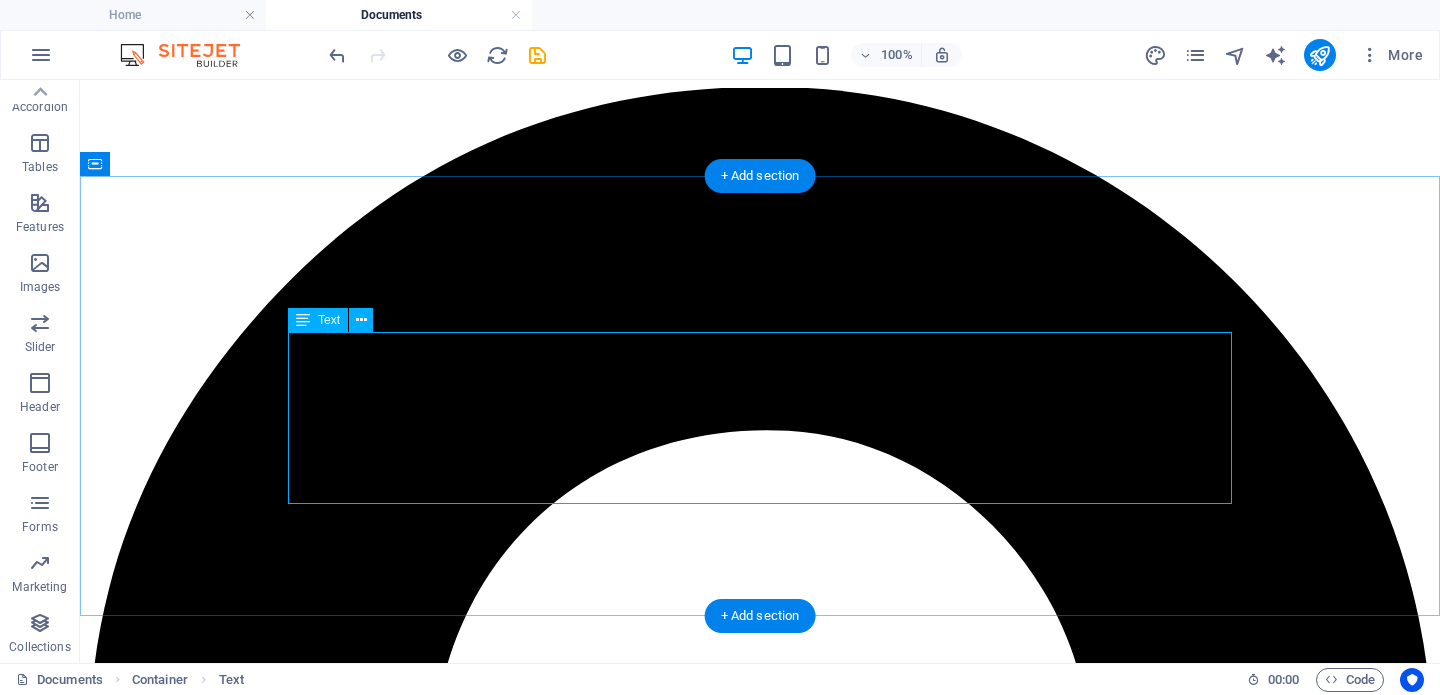 click on "Triple One Psychology   Documents available for download.   This page was last updated [DATE]." at bounding box center (760, 6619) 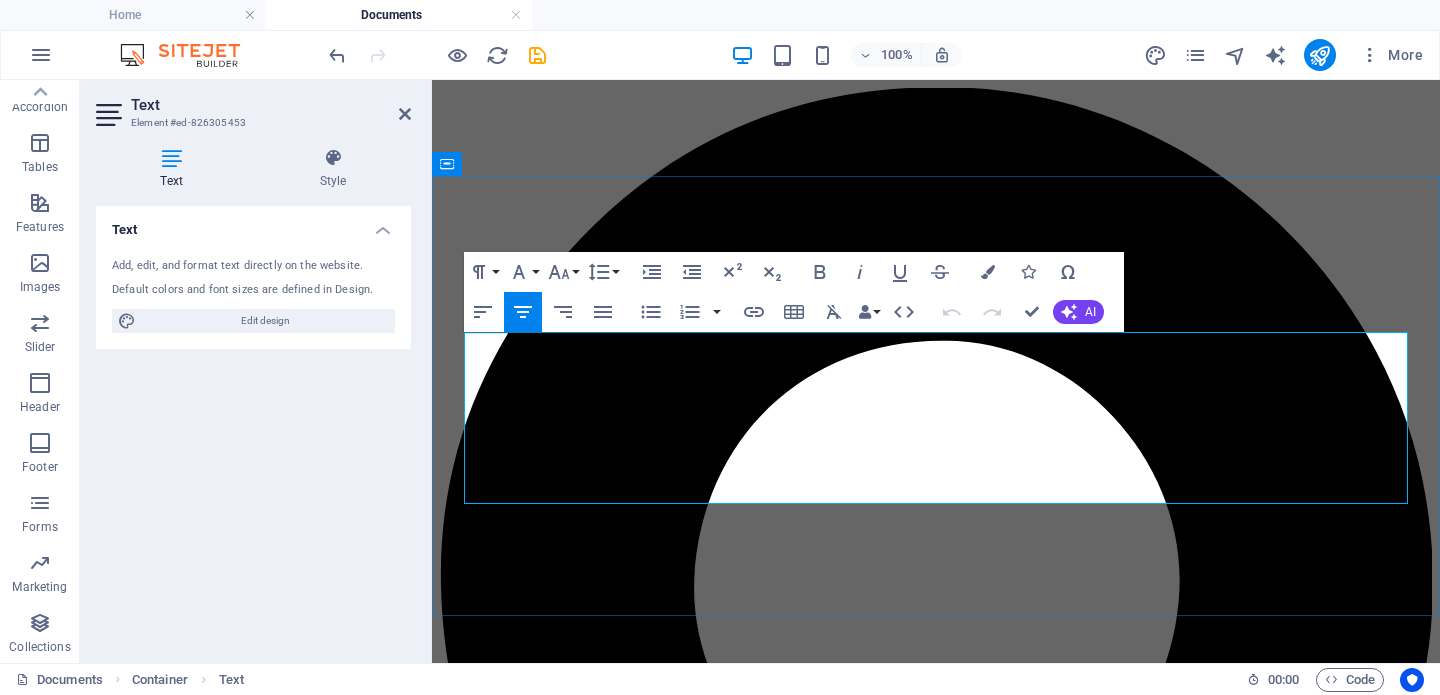 click on "Documents available for download." at bounding box center [940, 4998] 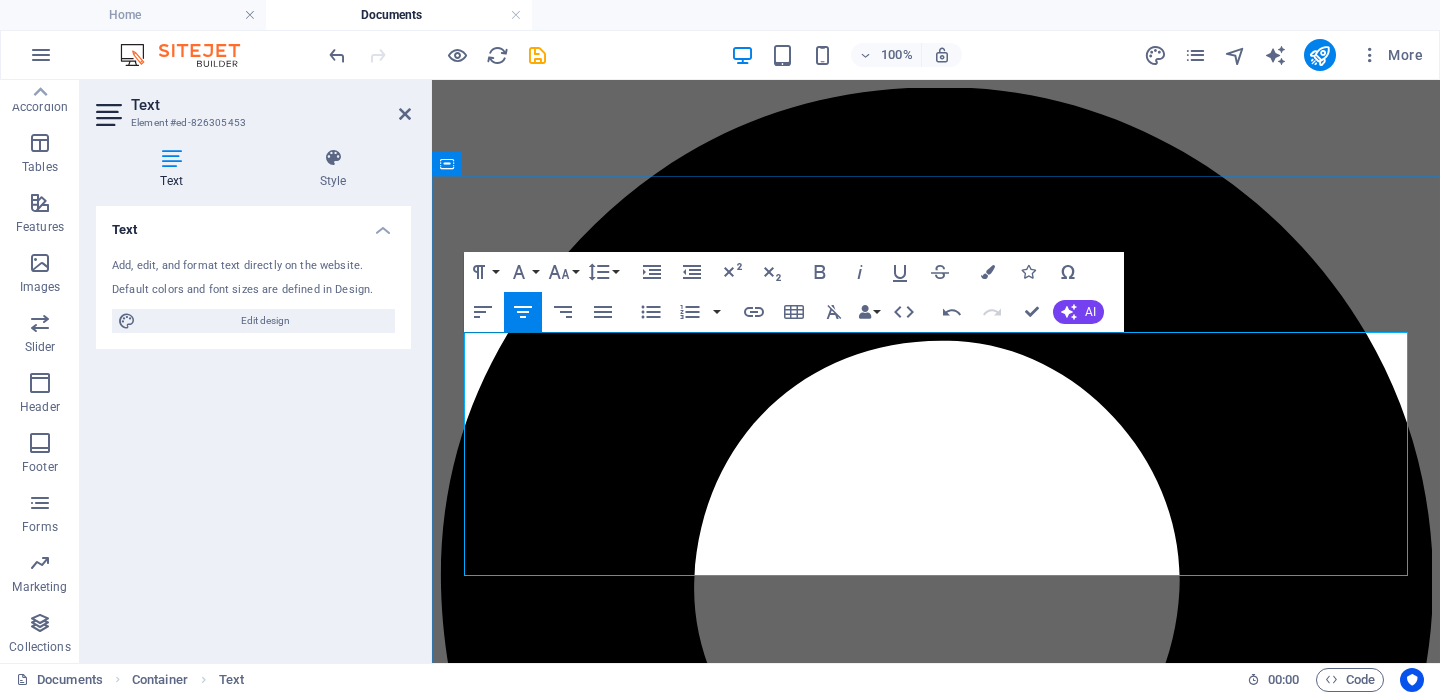 click on "Documents available for download." at bounding box center (940, 4998) 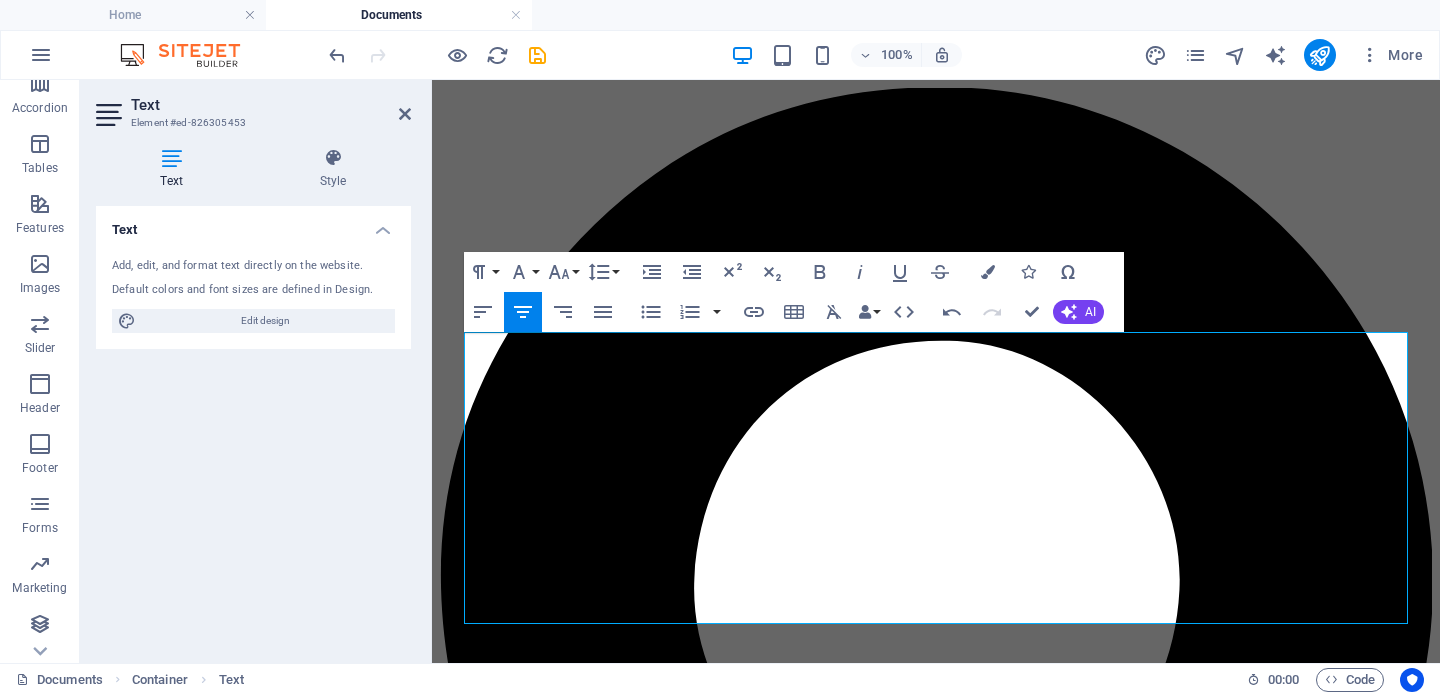 scroll, scrollTop: 317, scrollLeft: 0, axis: vertical 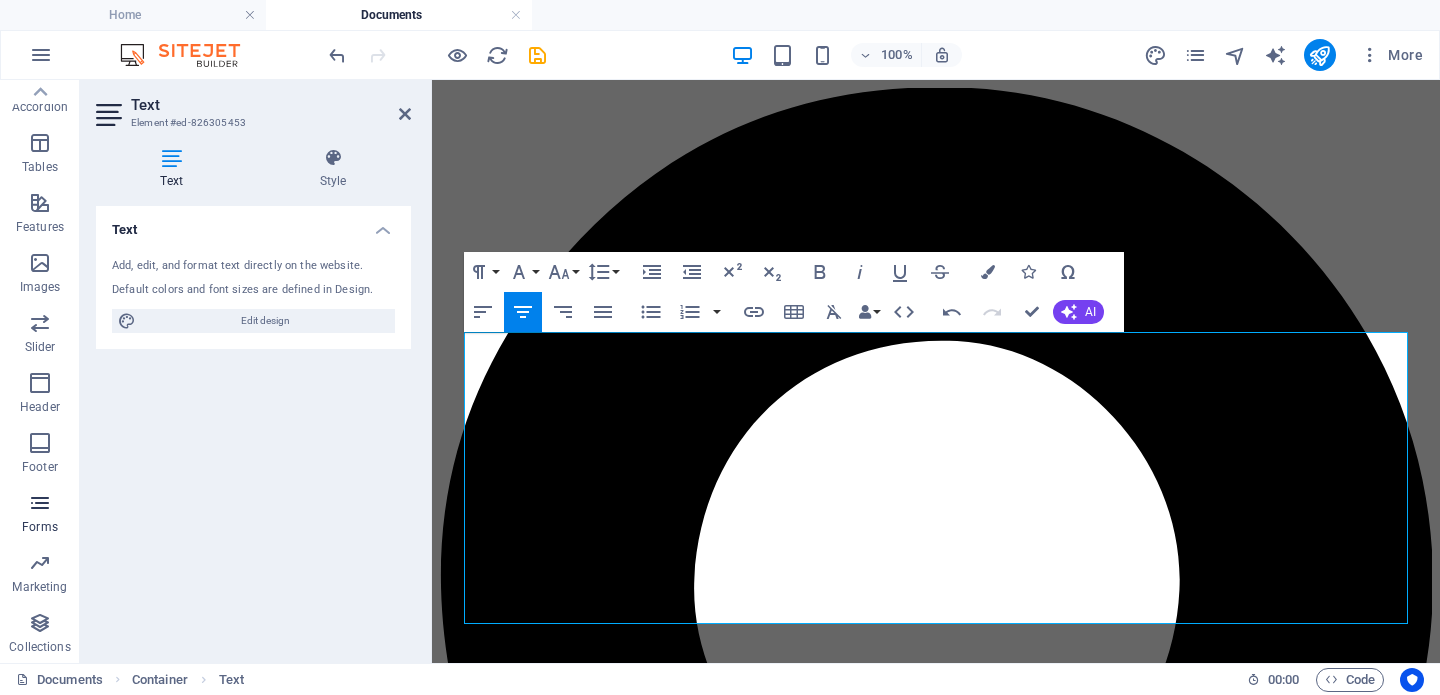 click at bounding box center (40, 503) 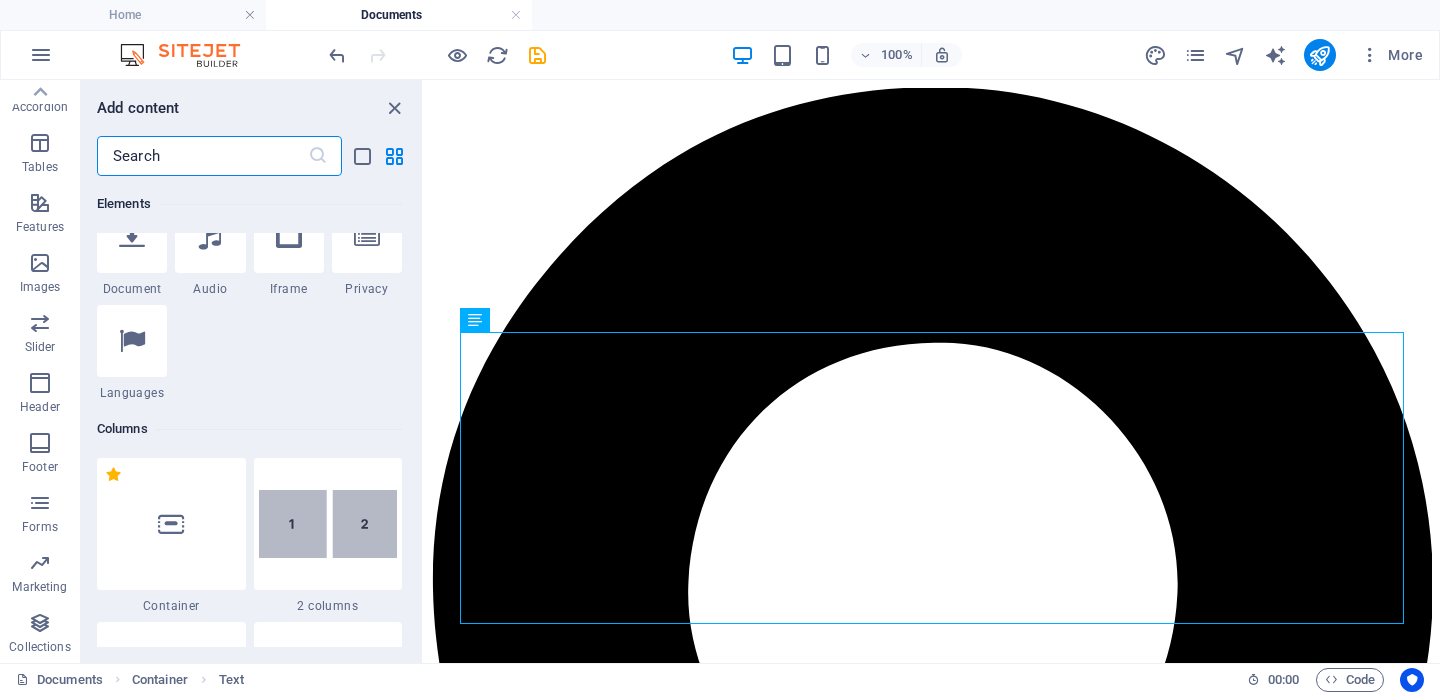 scroll, scrollTop: 773, scrollLeft: 0, axis: vertical 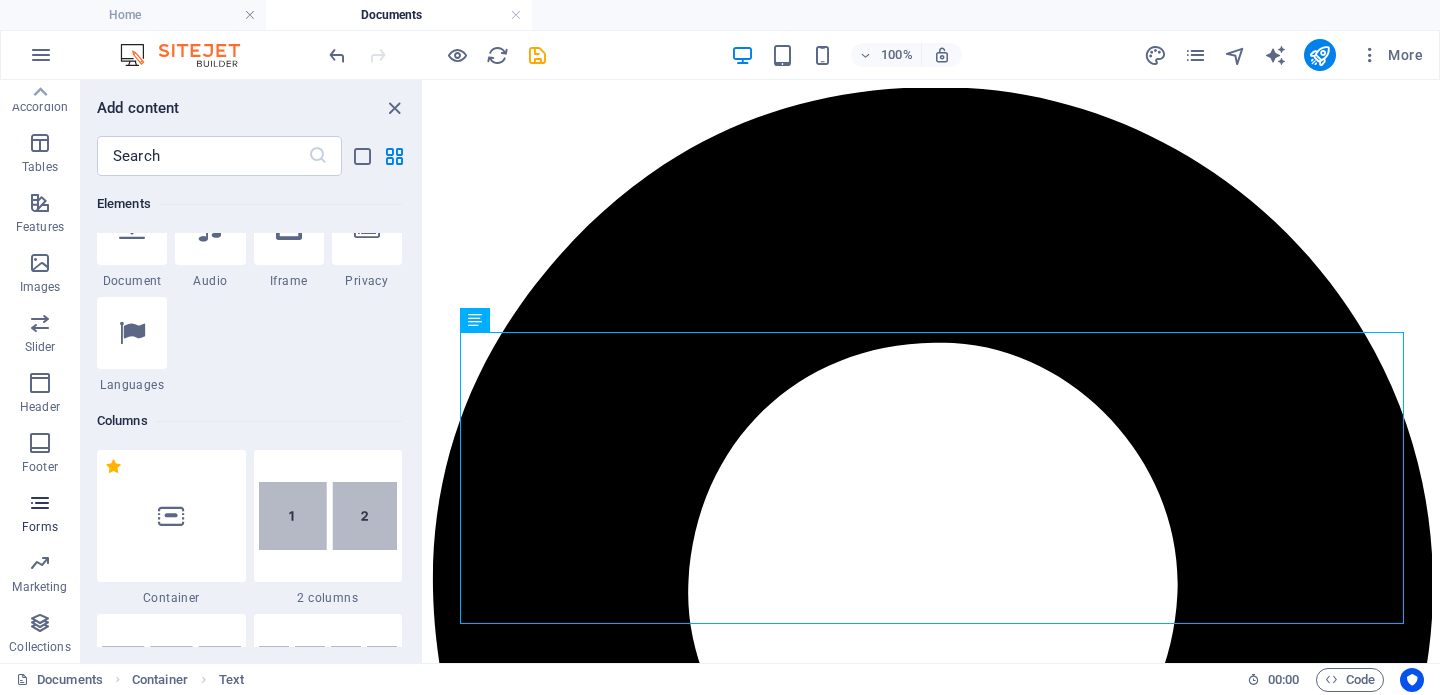 click at bounding box center [40, 503] 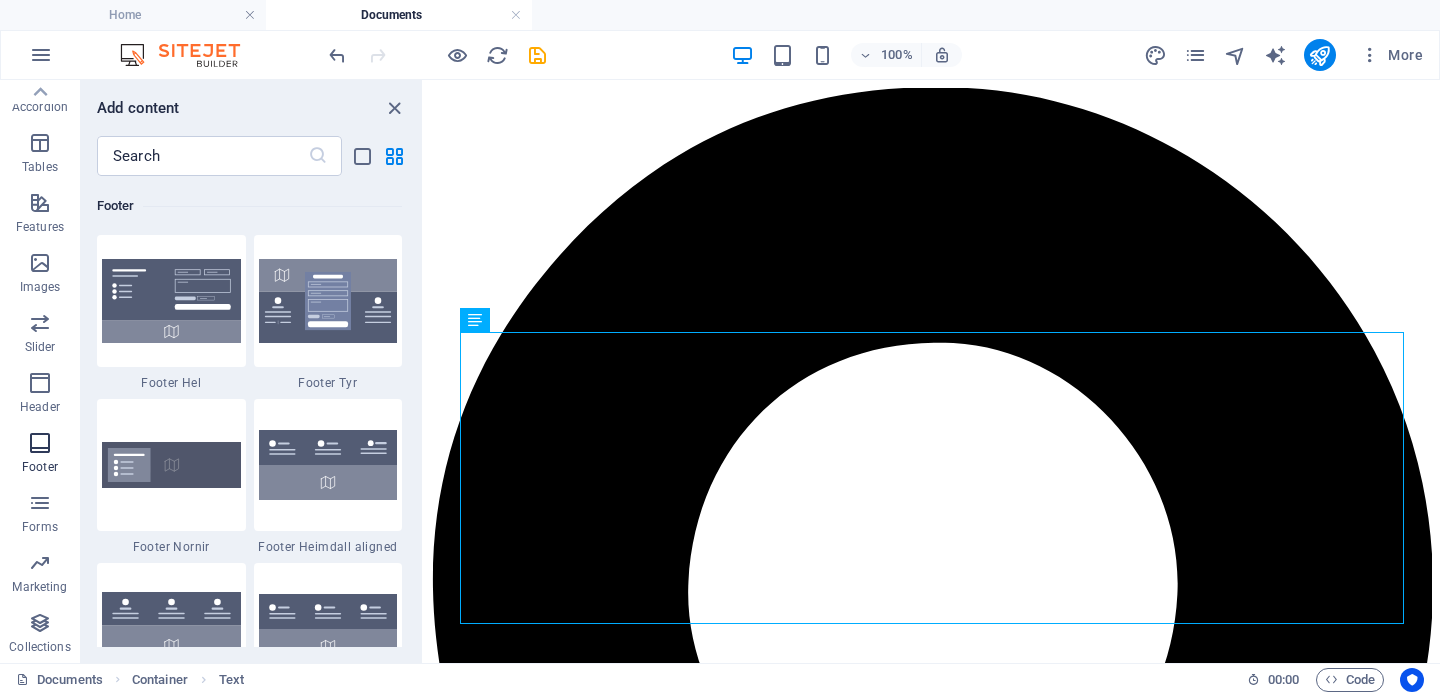 scroll, scrollTop: 14600, scrollLeft: 0, axis: vertical 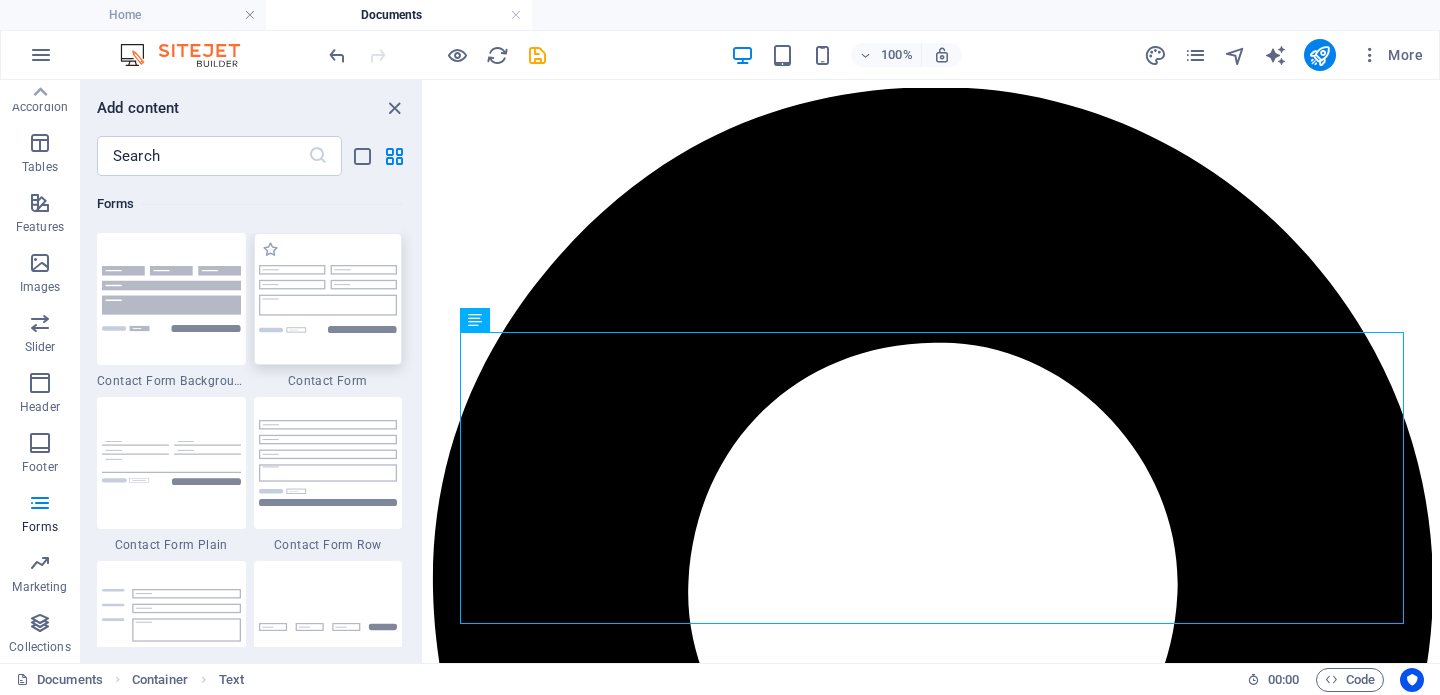 click at bounding box center (328, 299) 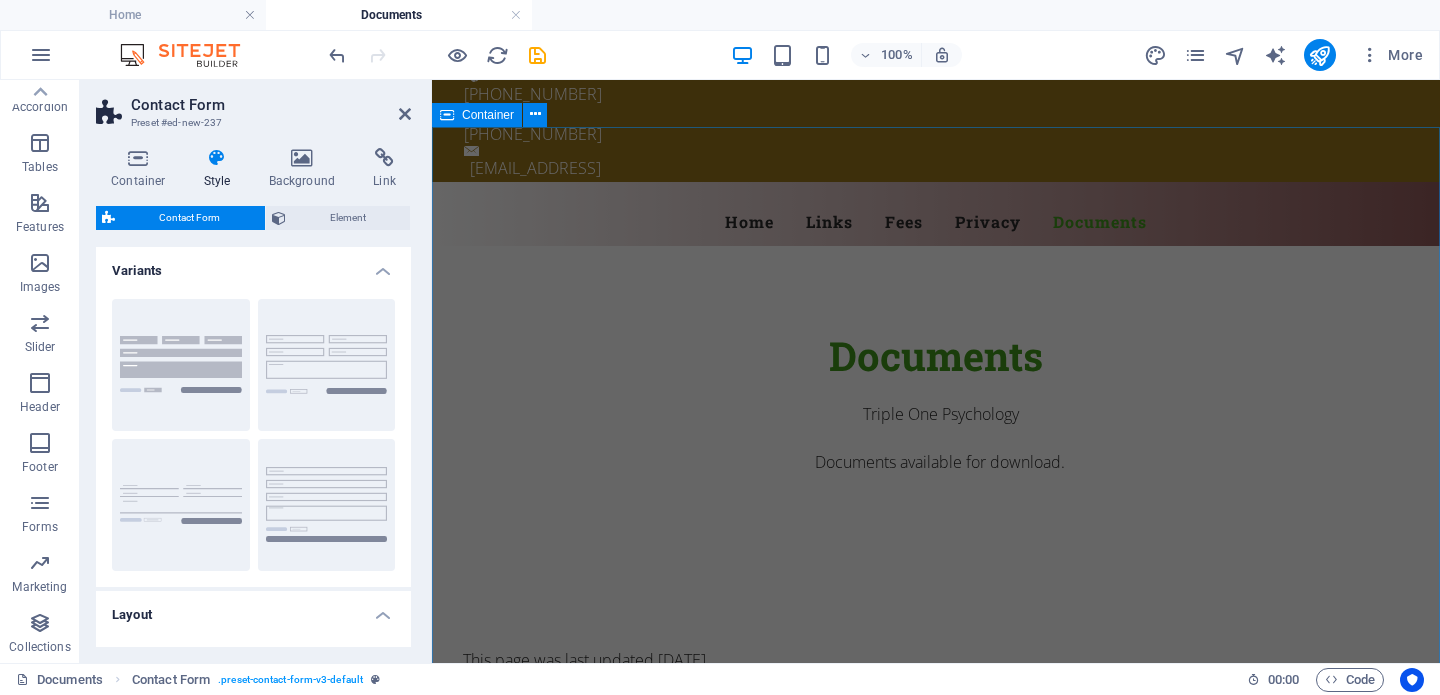 scroll, scrollTop: 0, scrollLeft: 0, axis: both 